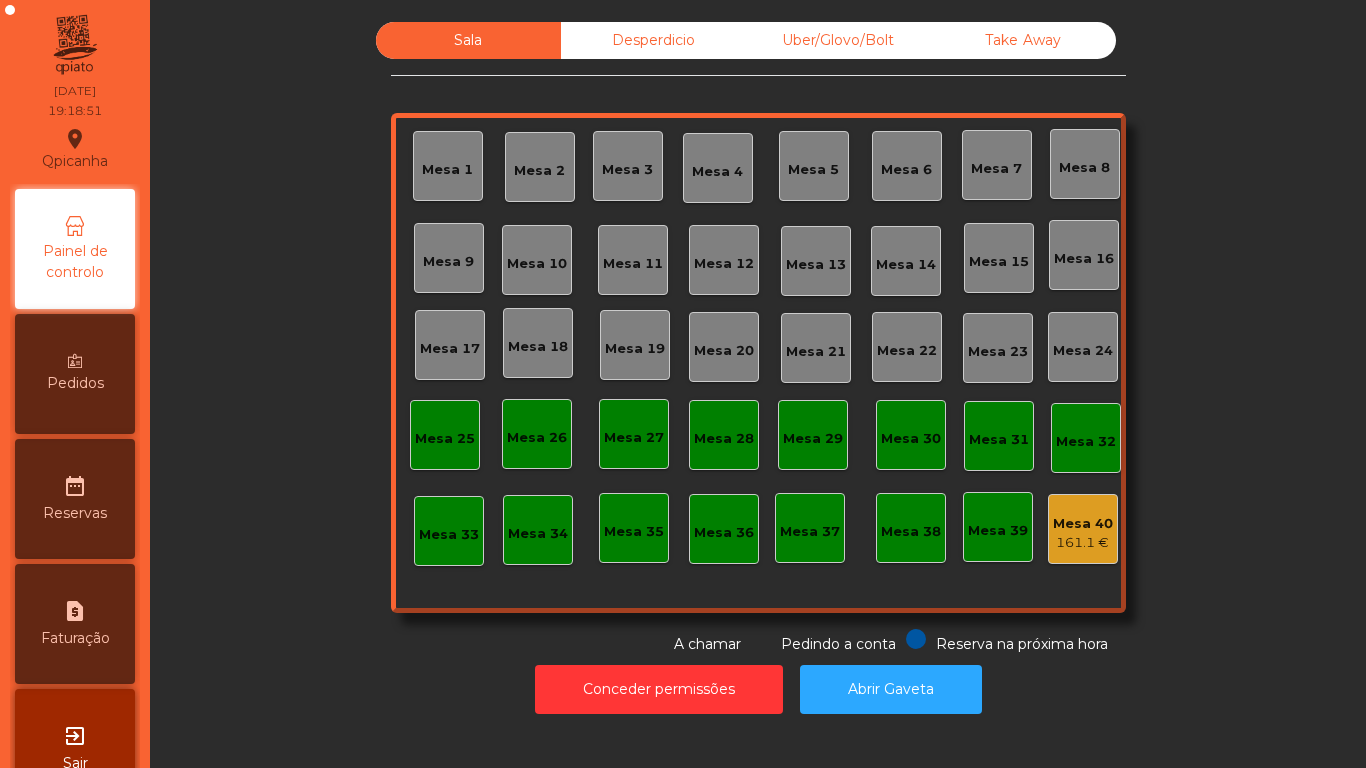 scroll, scrollTop: 0, scrollLeft: 0, axis: both 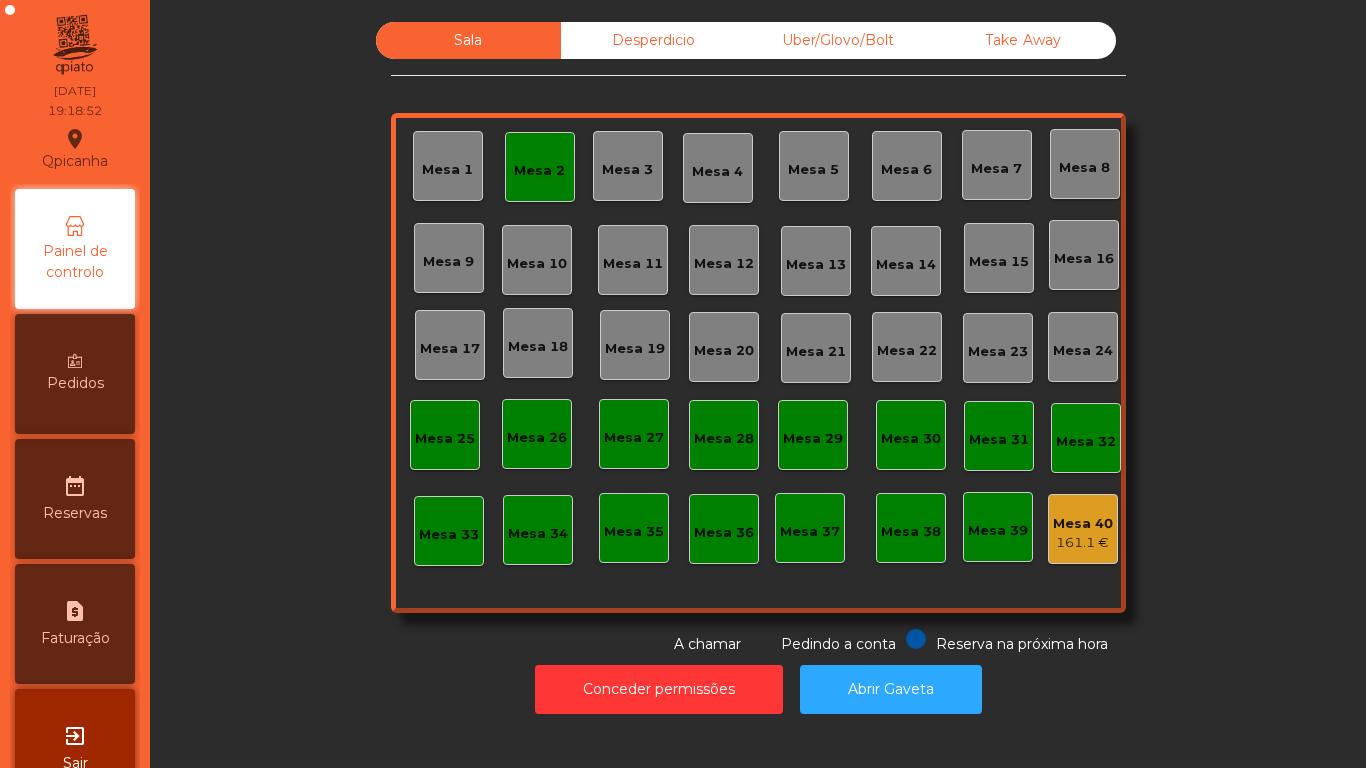 click on "Mesa 2" 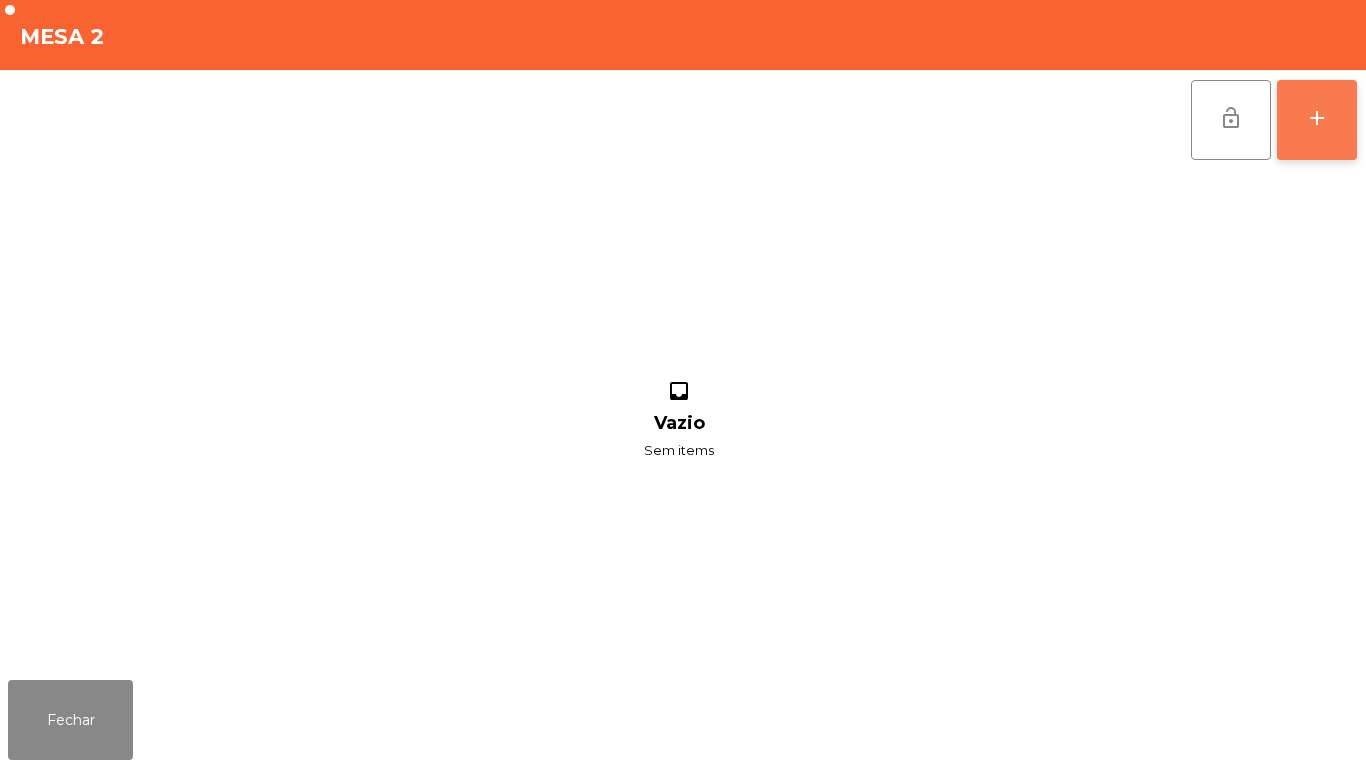 click on "add" 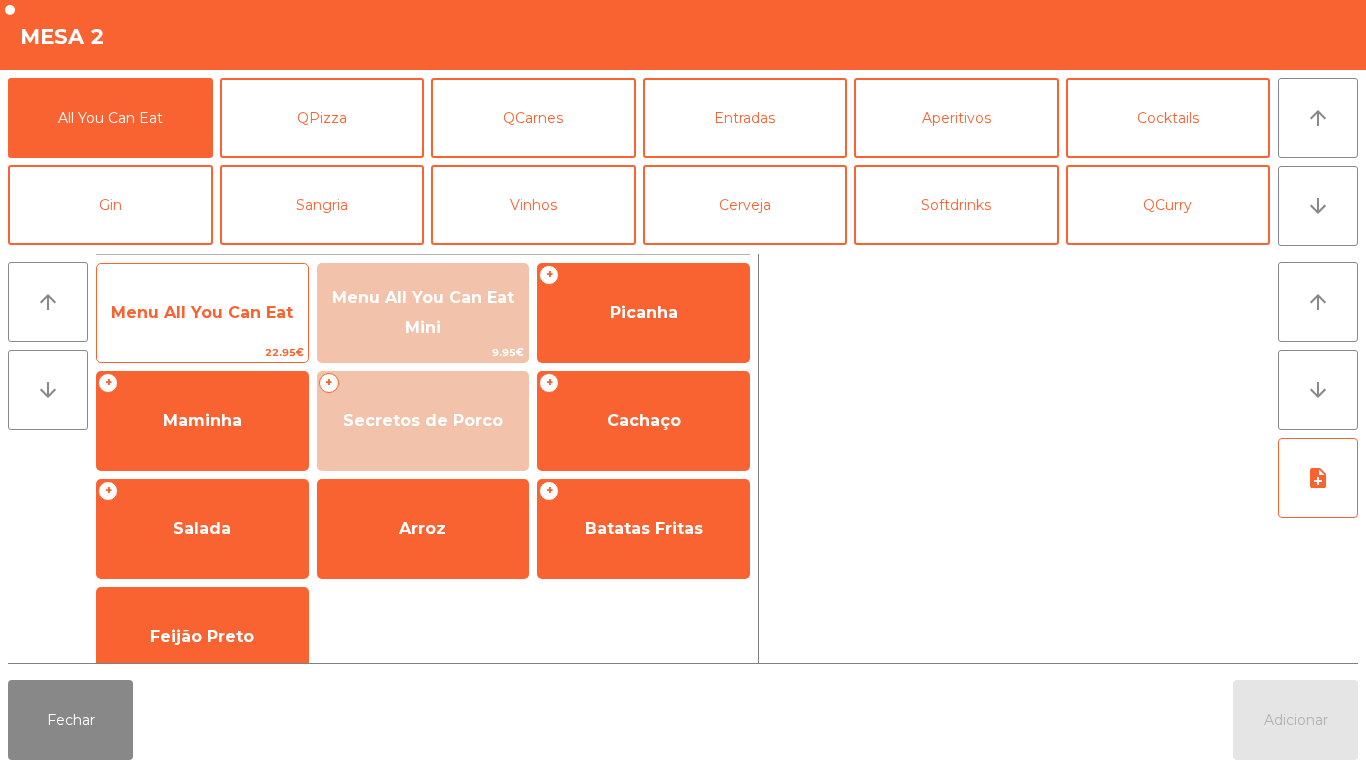 click on "Menu All You Can Eat" 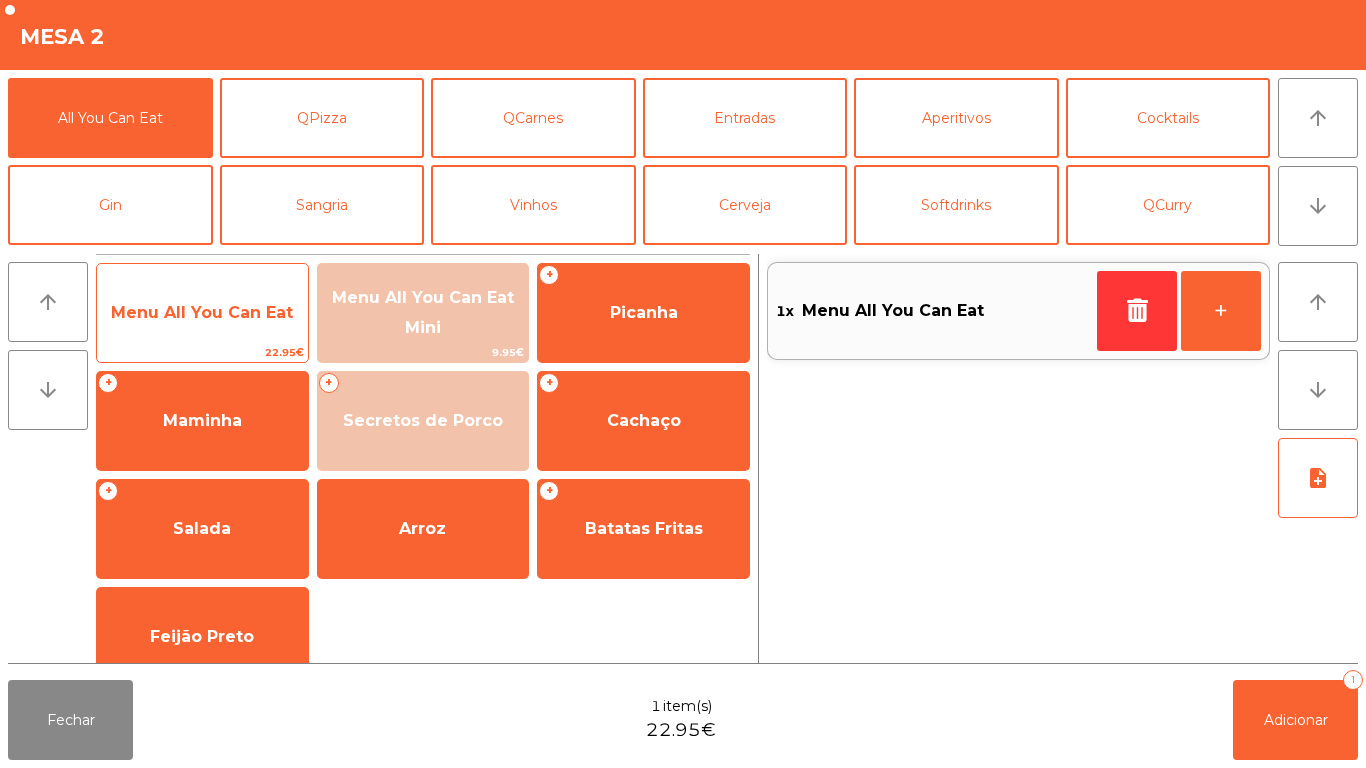 click on "Menu All You Can Eat" 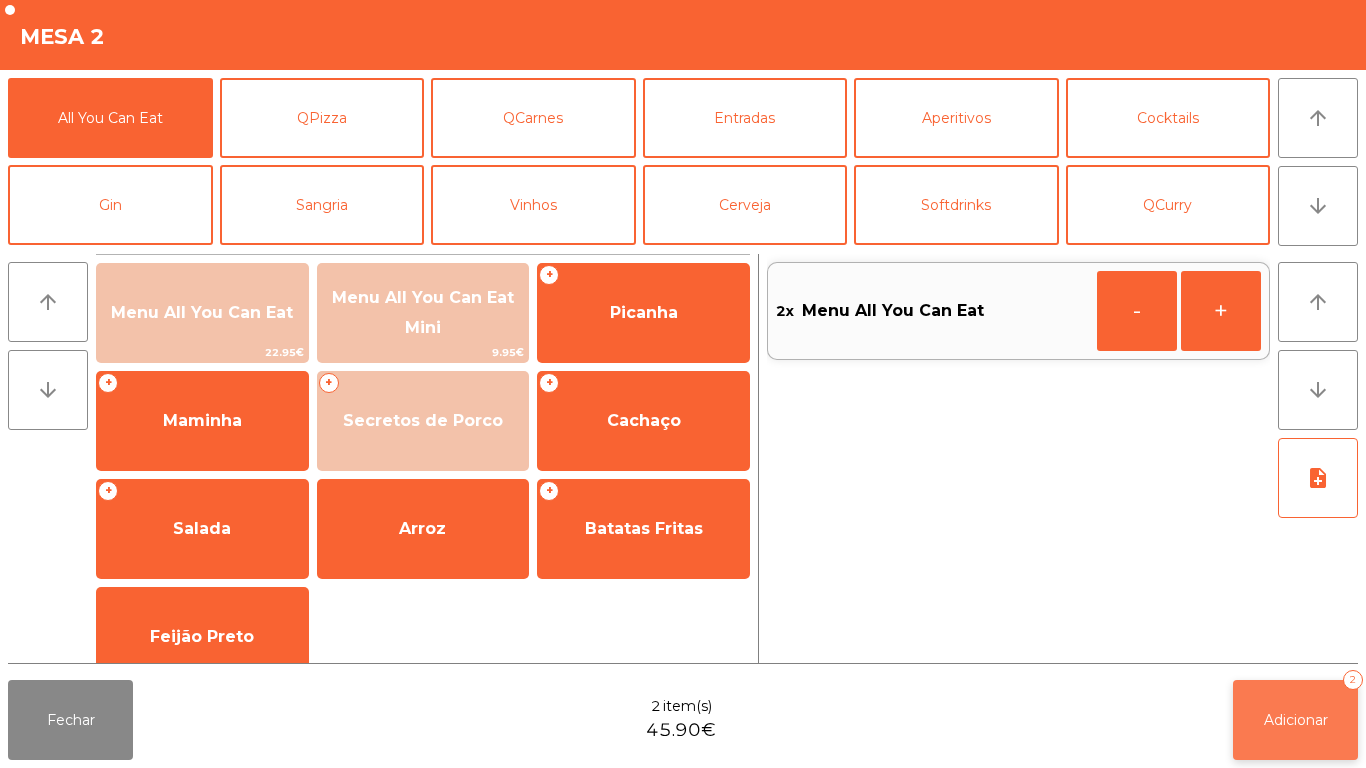 click on "Adicionar   2" 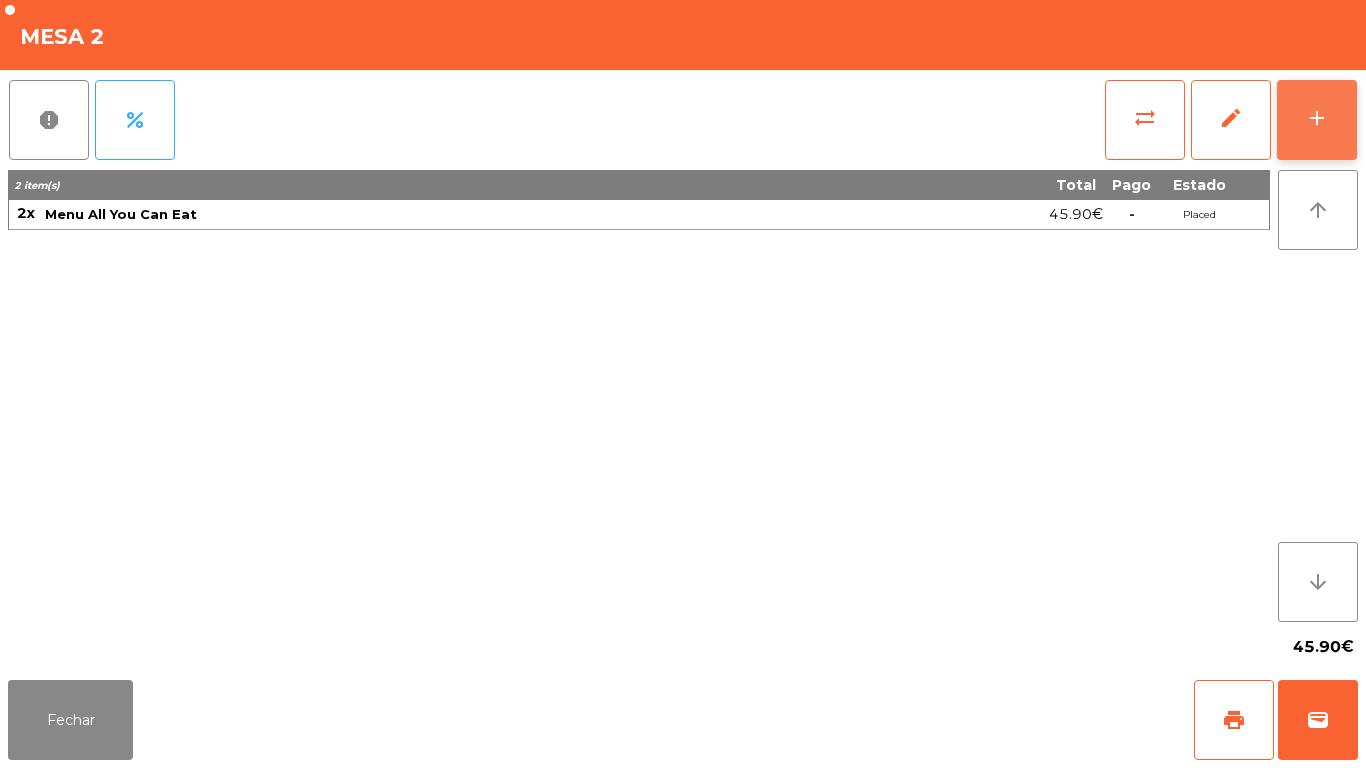 click on "add" 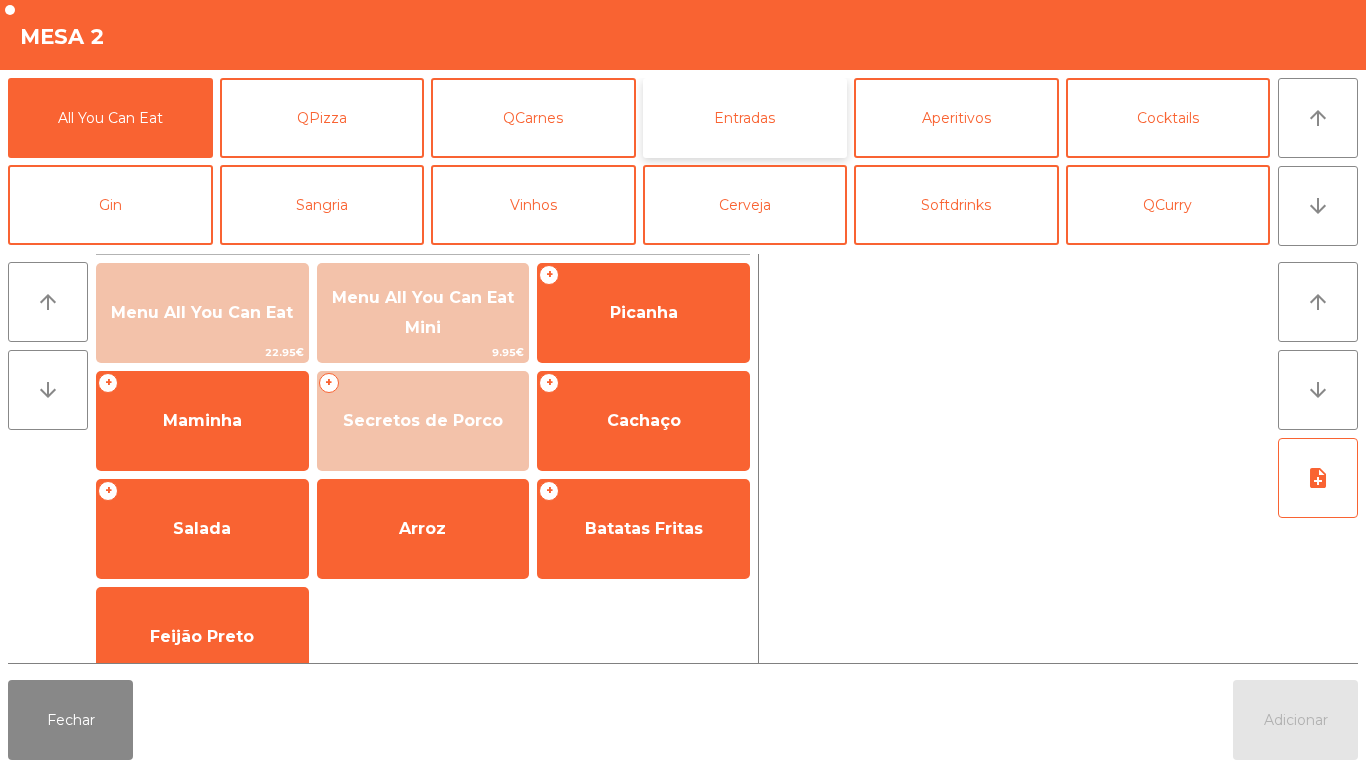 click on "Entradas" 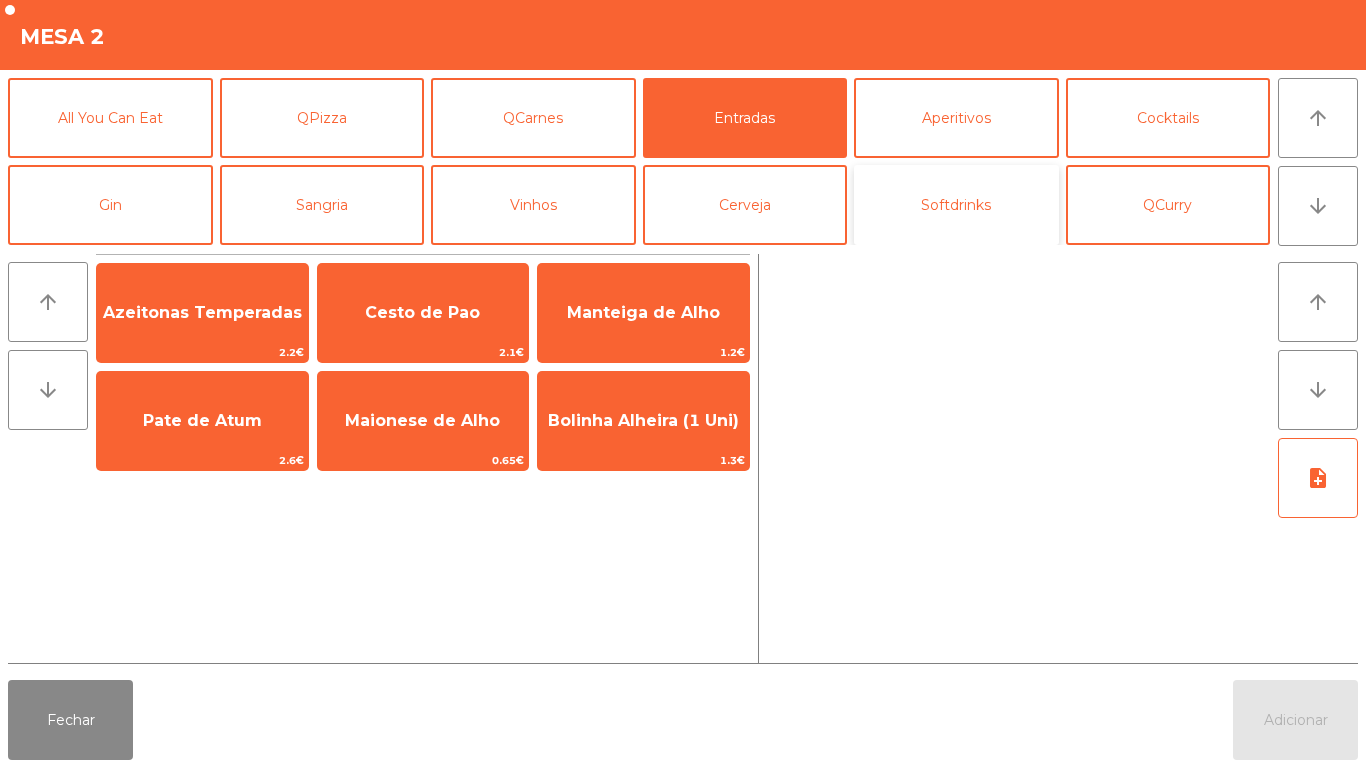click on "Softdrinks" 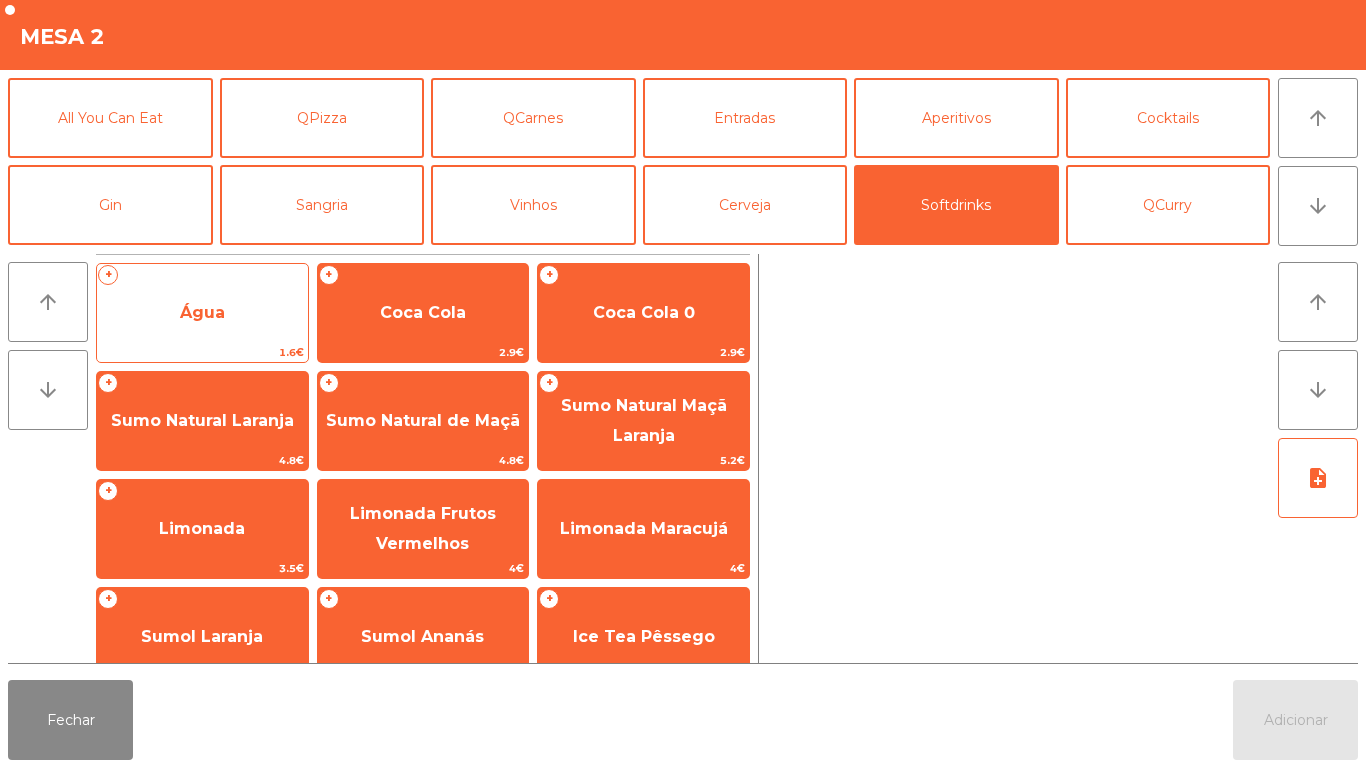 click on "Água" 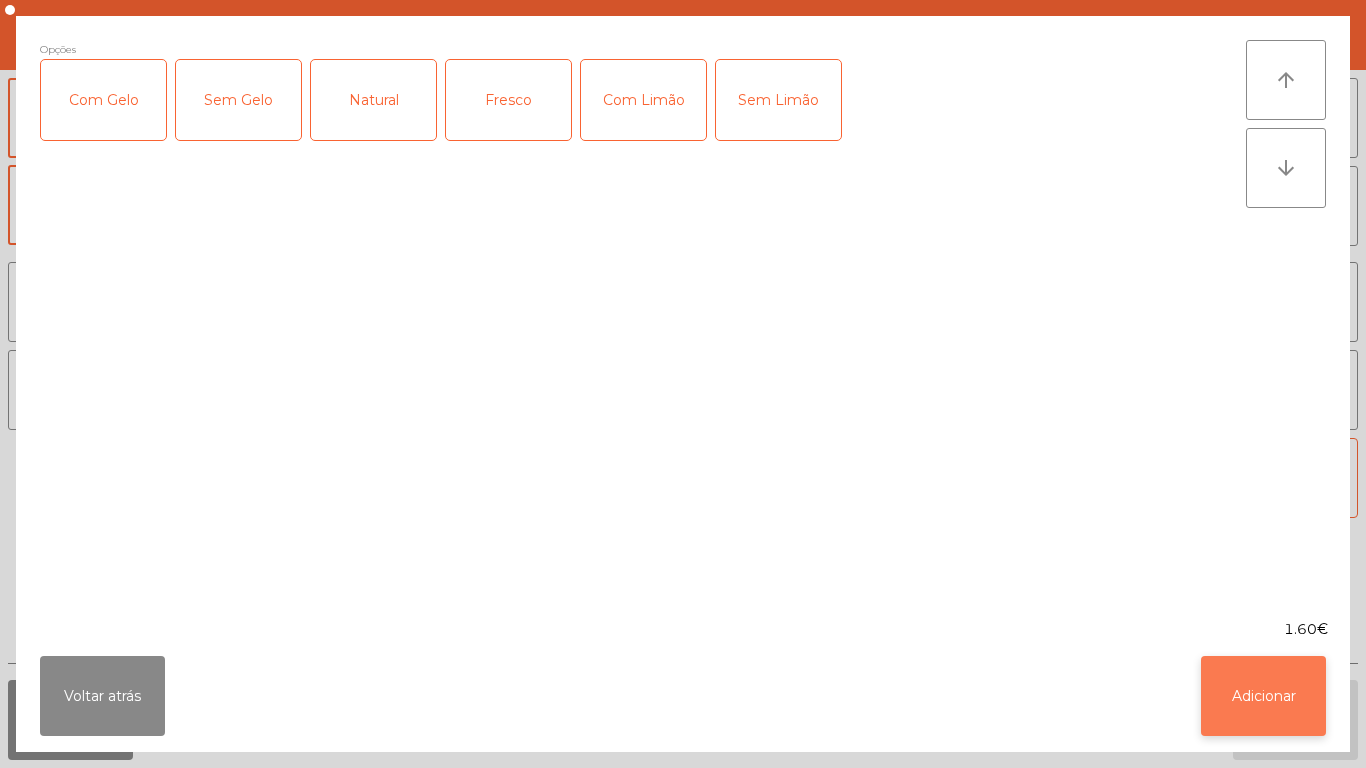 click on "Adicionar" 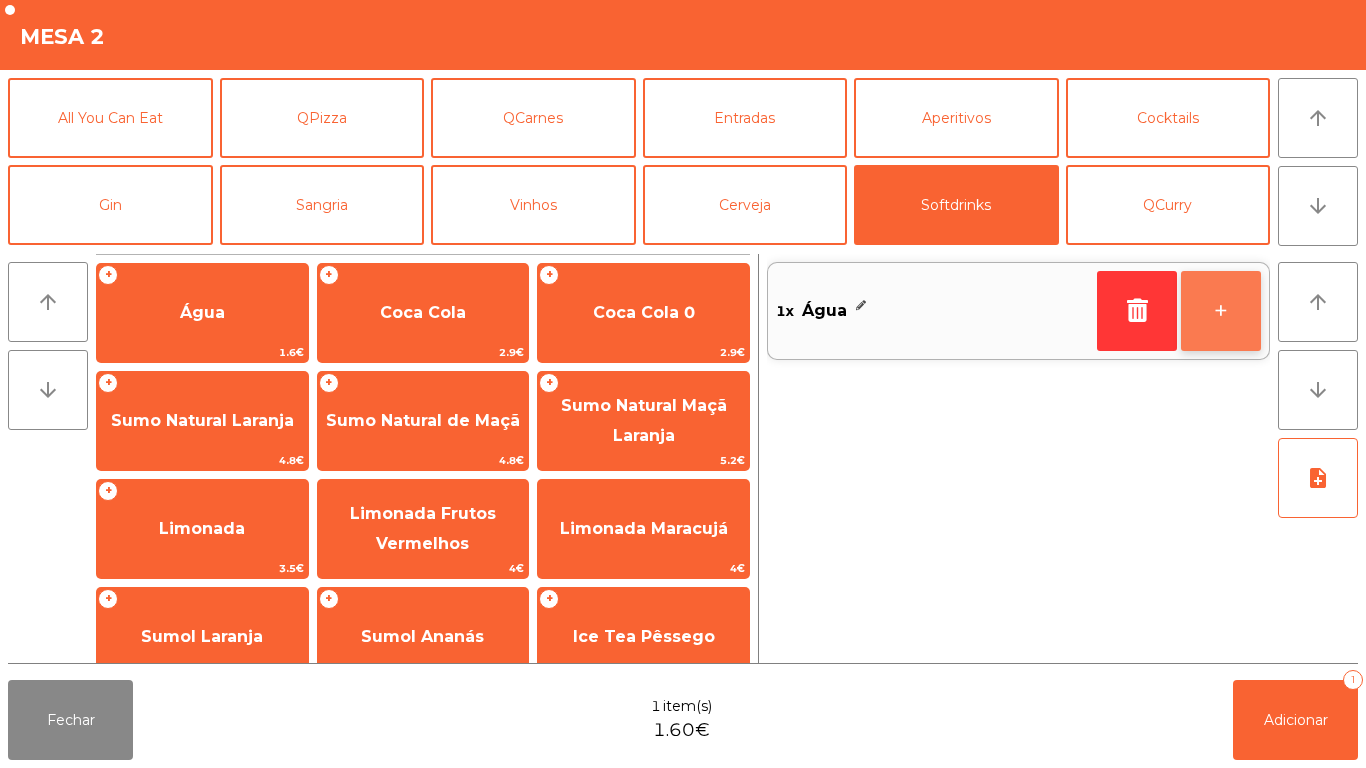 click on "+" 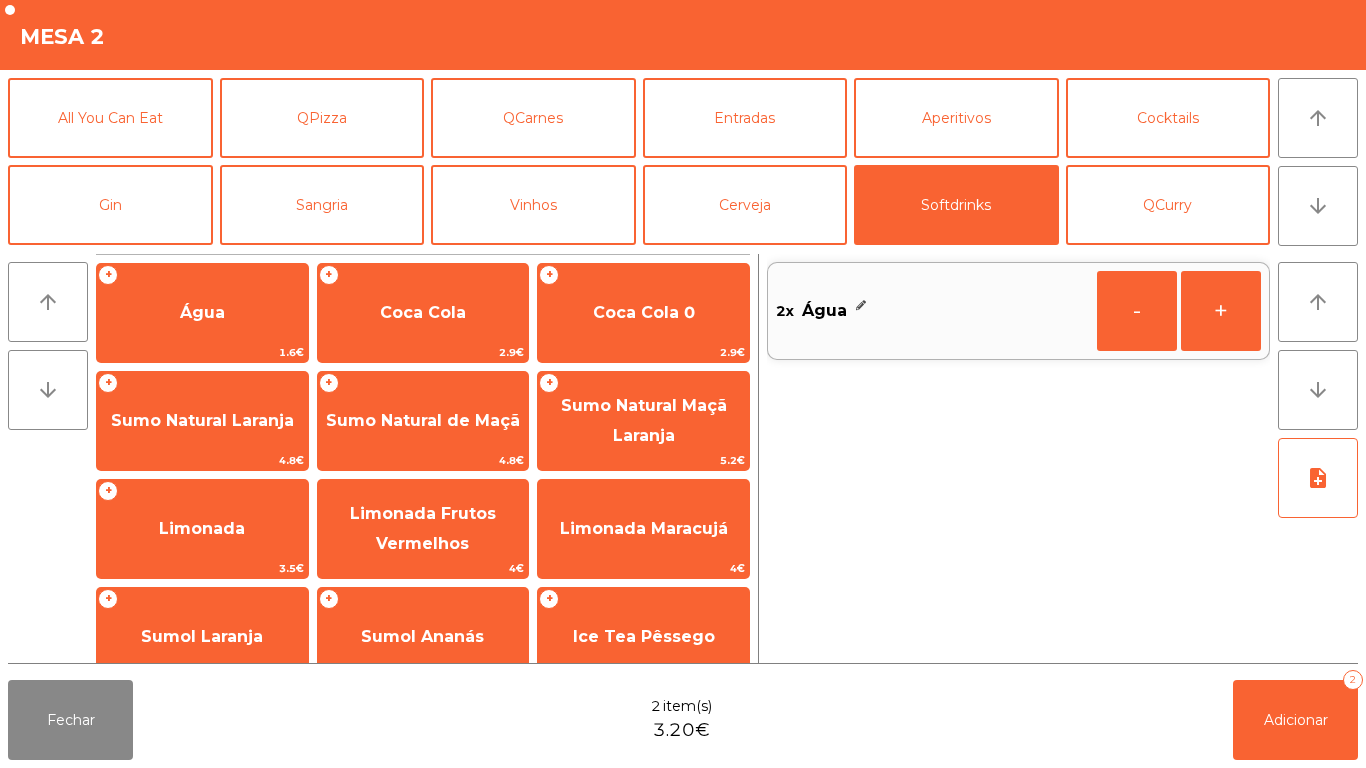 click on "Fechar  2 item(s)  3.20€   Adicionar   2" 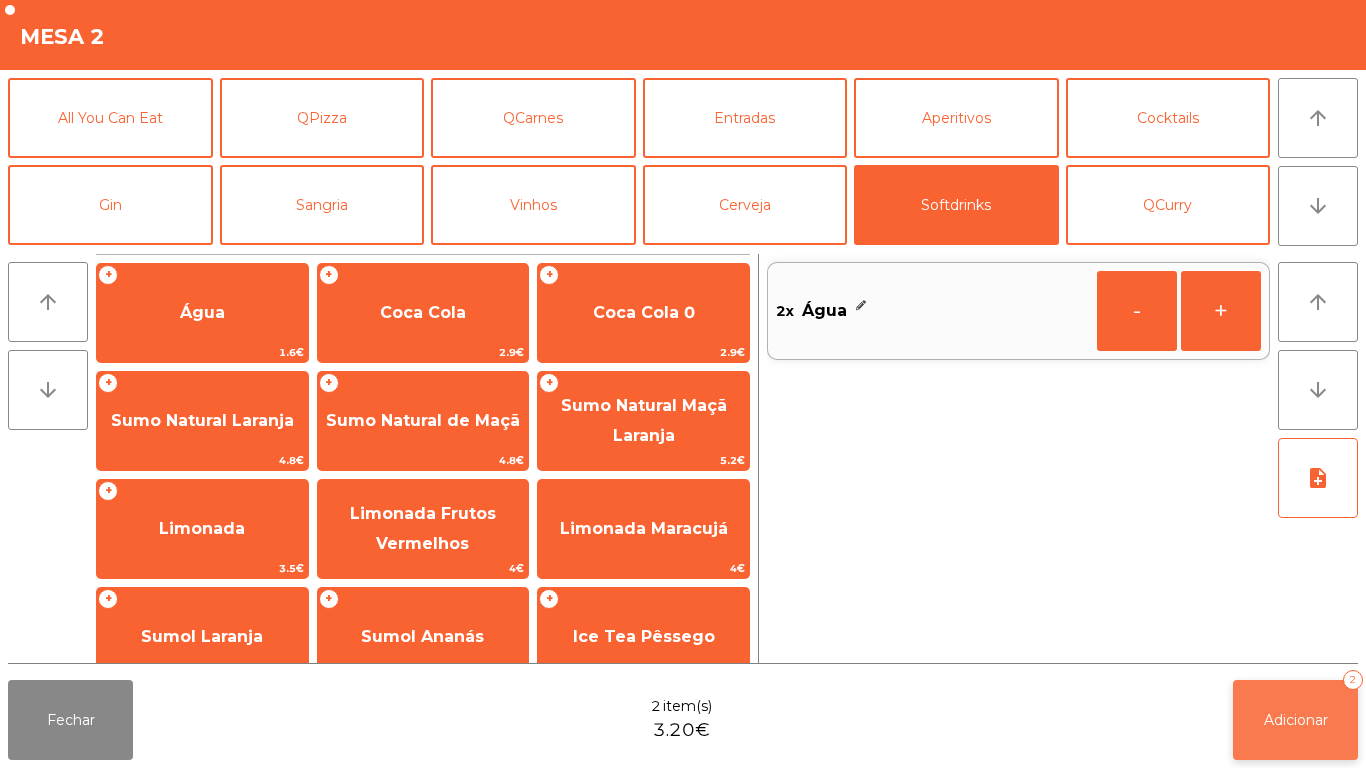 click on "Adicionar   2" 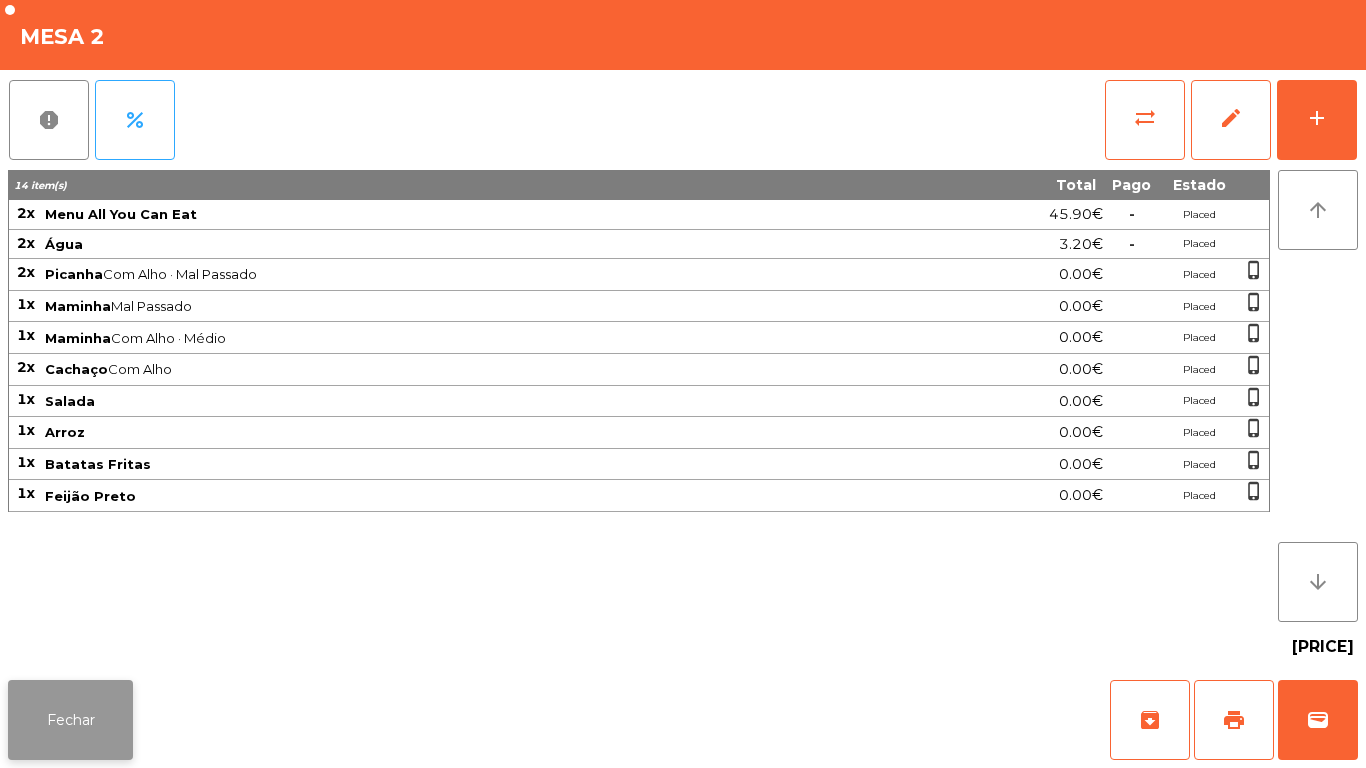 click on "Fechar" 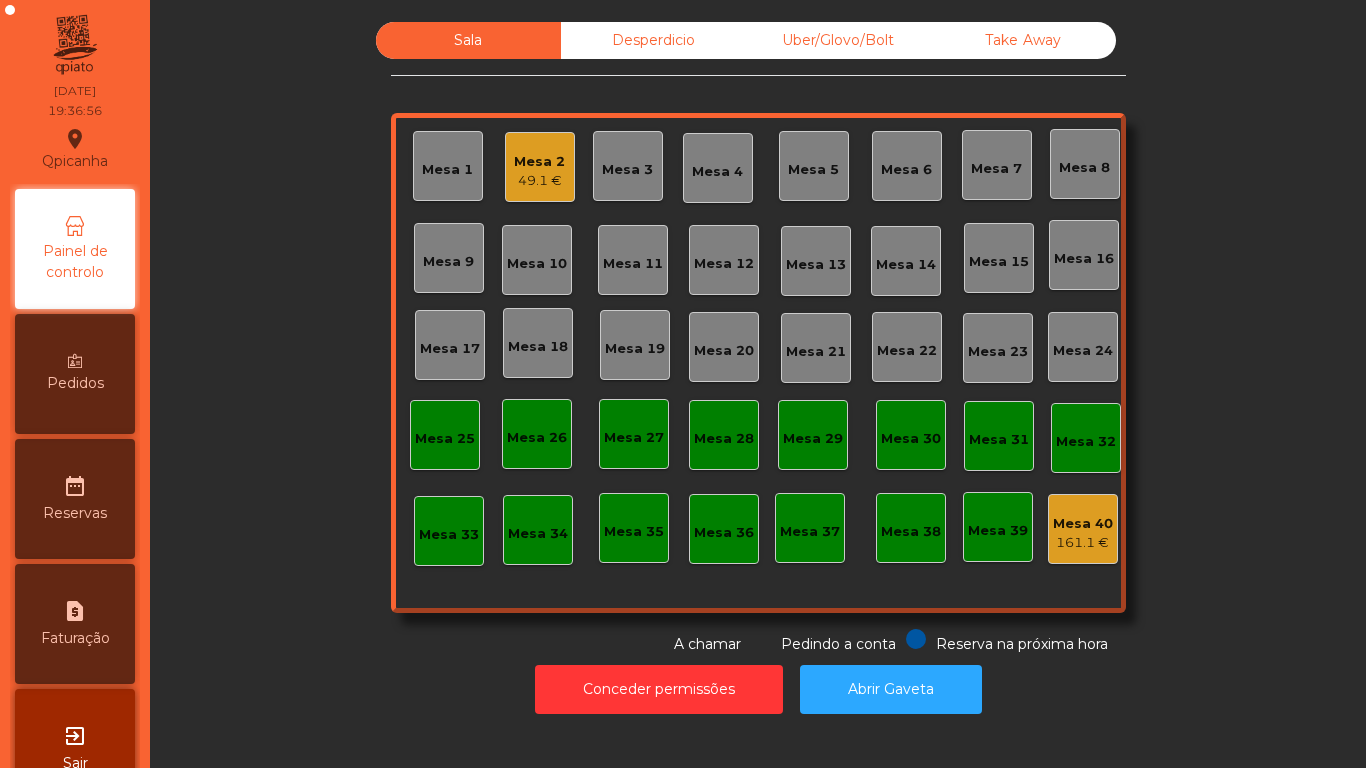 click on "Mesa 2" 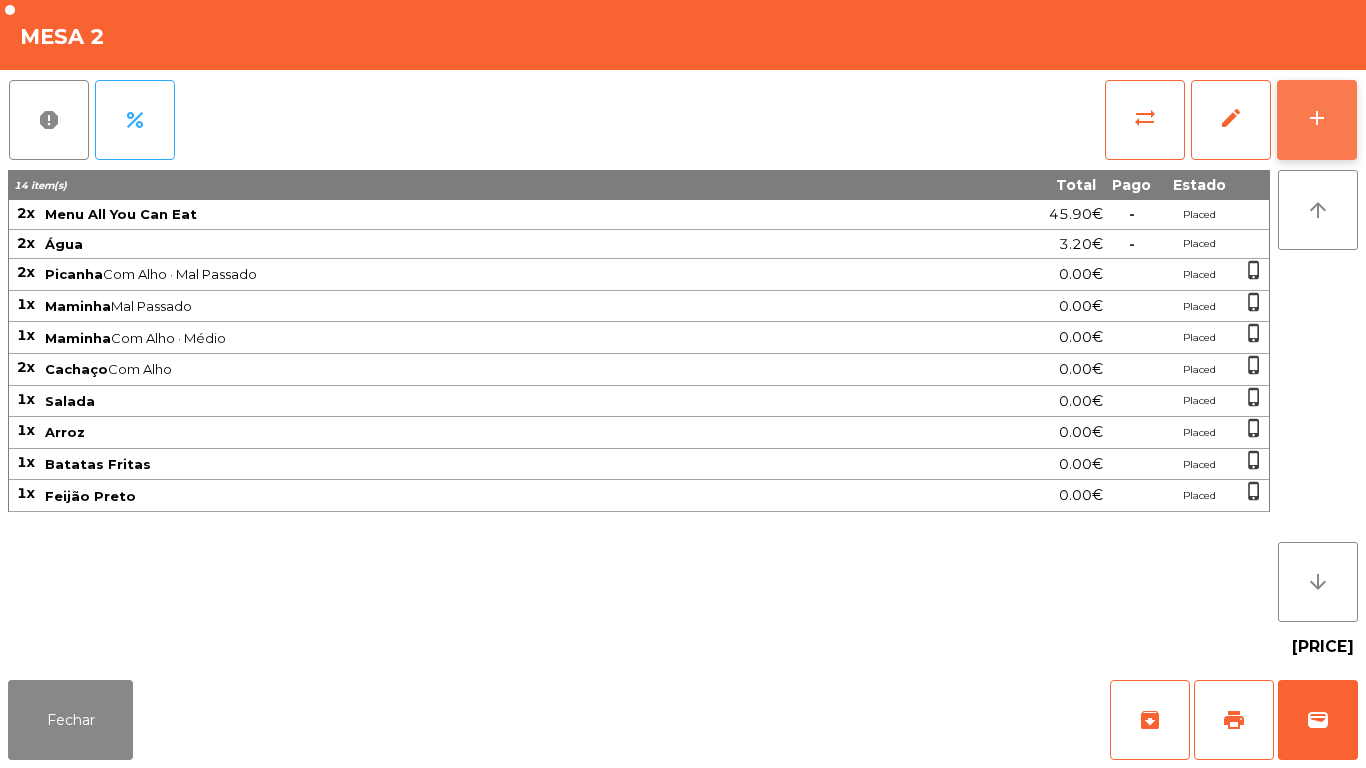 click on "add" 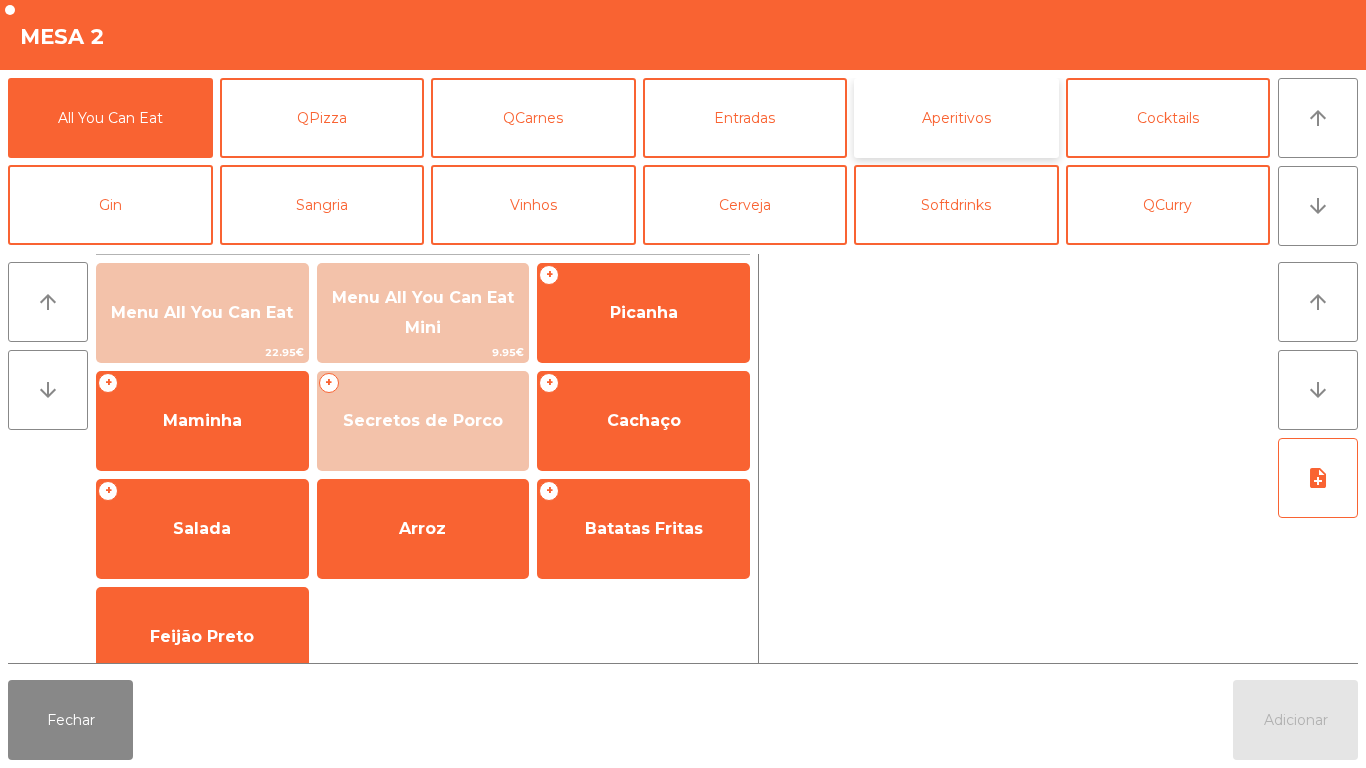 click on "Aperitivos" 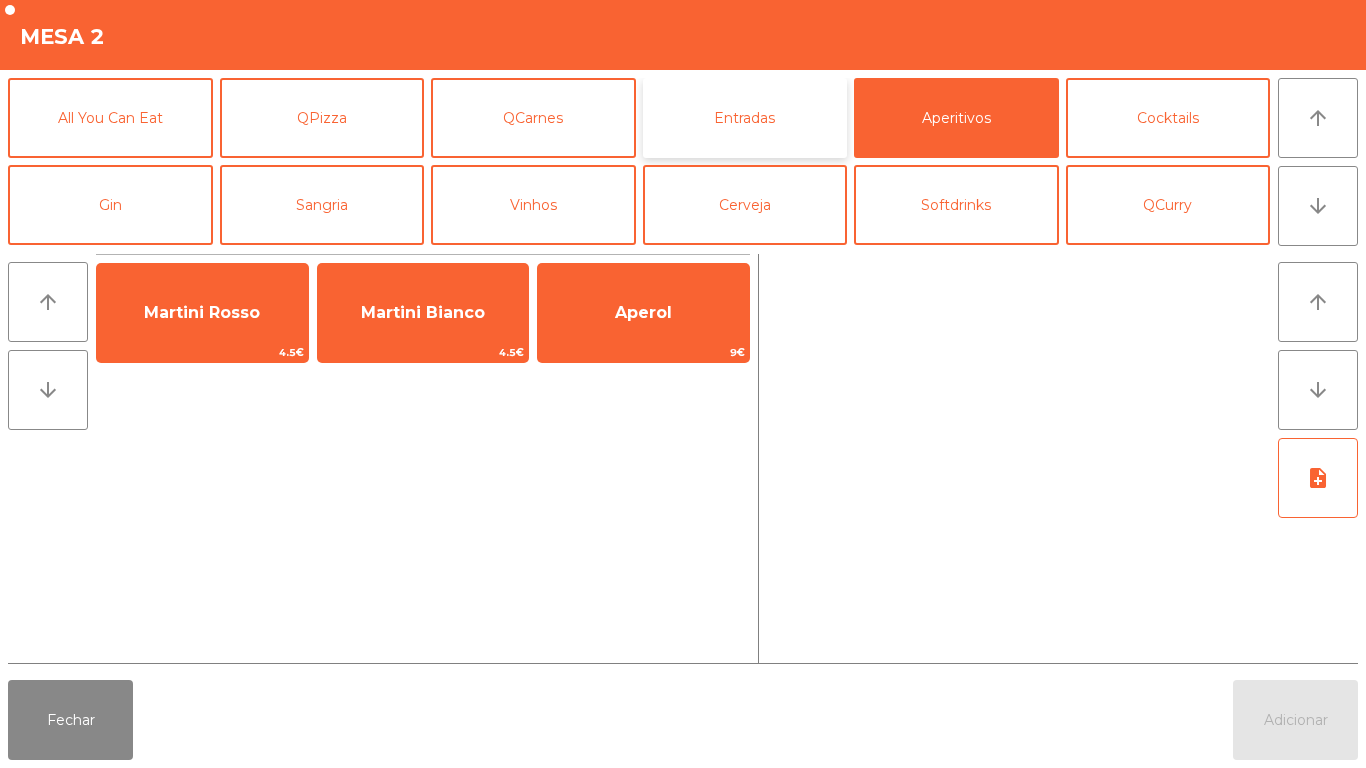 click on "Entradas" 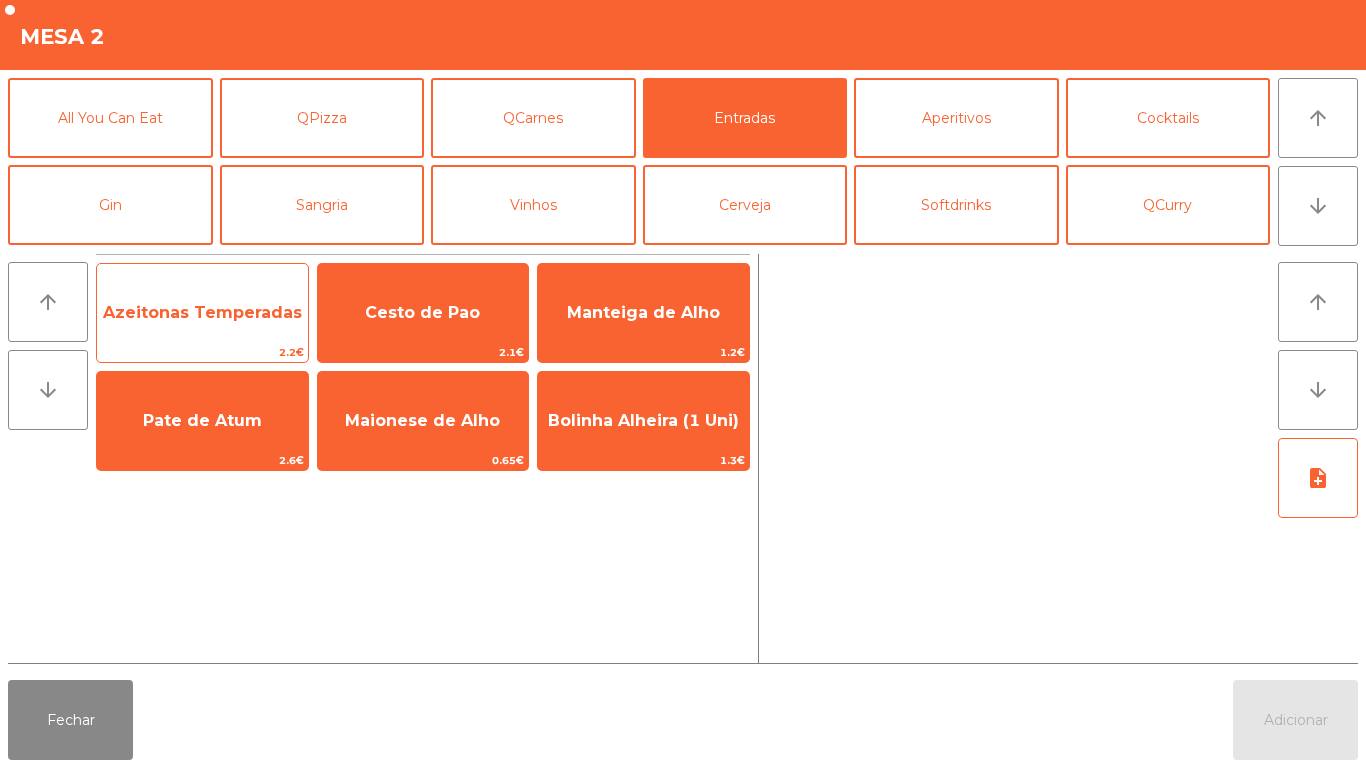 click on "Azeitonas Temperadas" 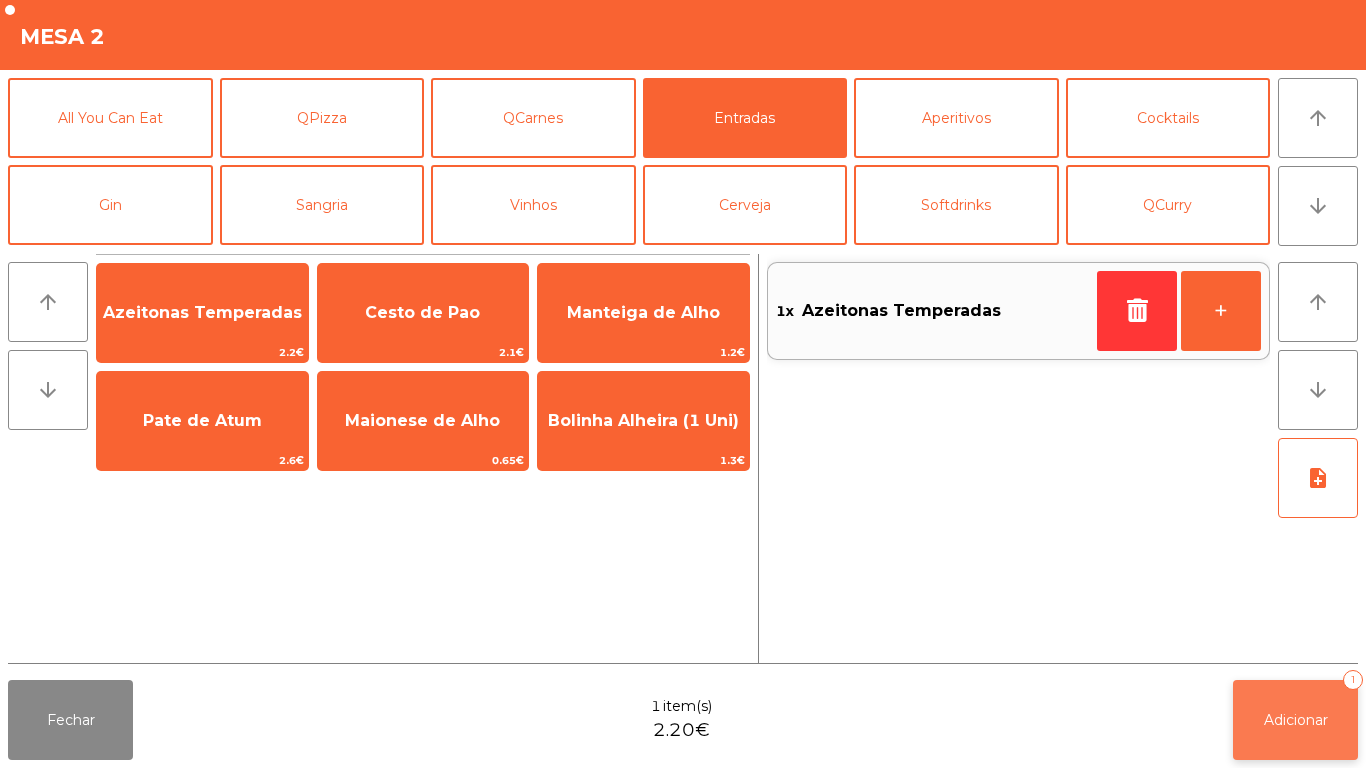 click on "Adicionar" 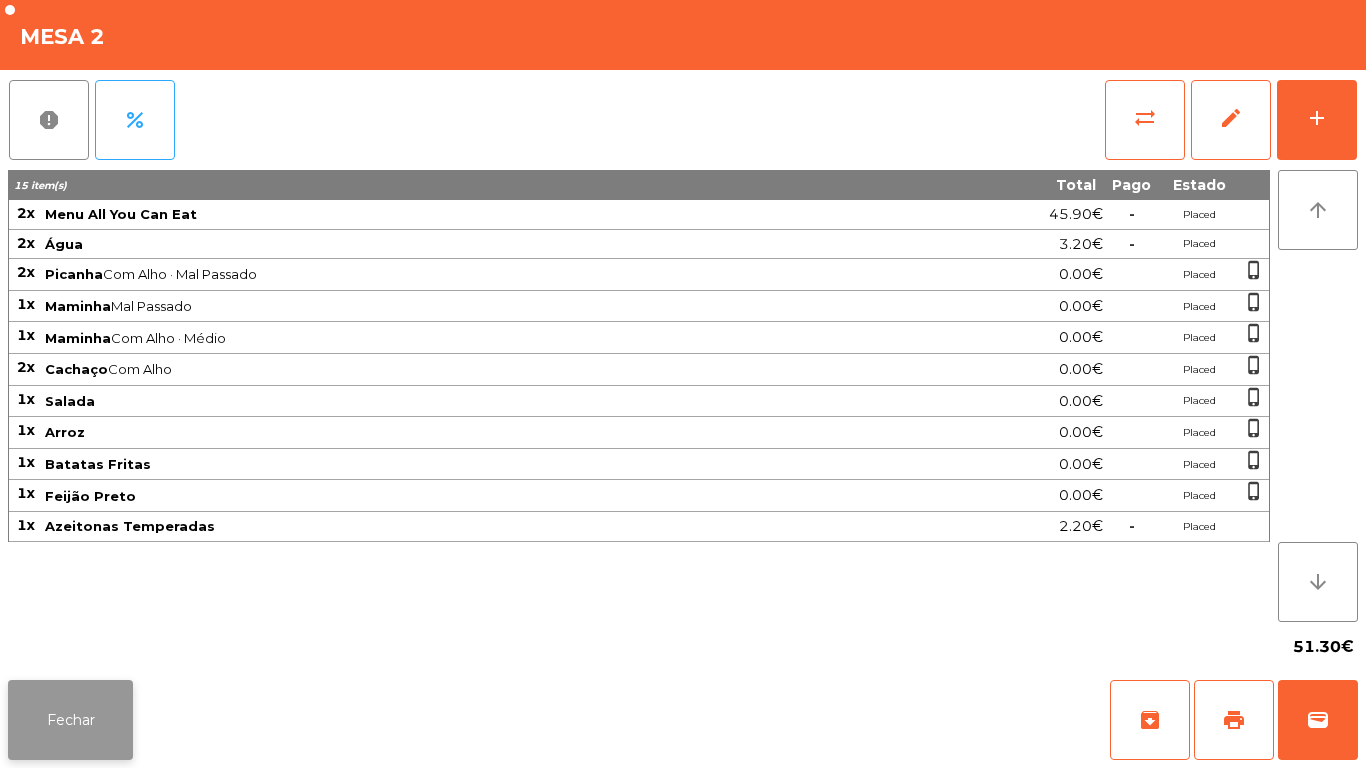 click on "Fechar" 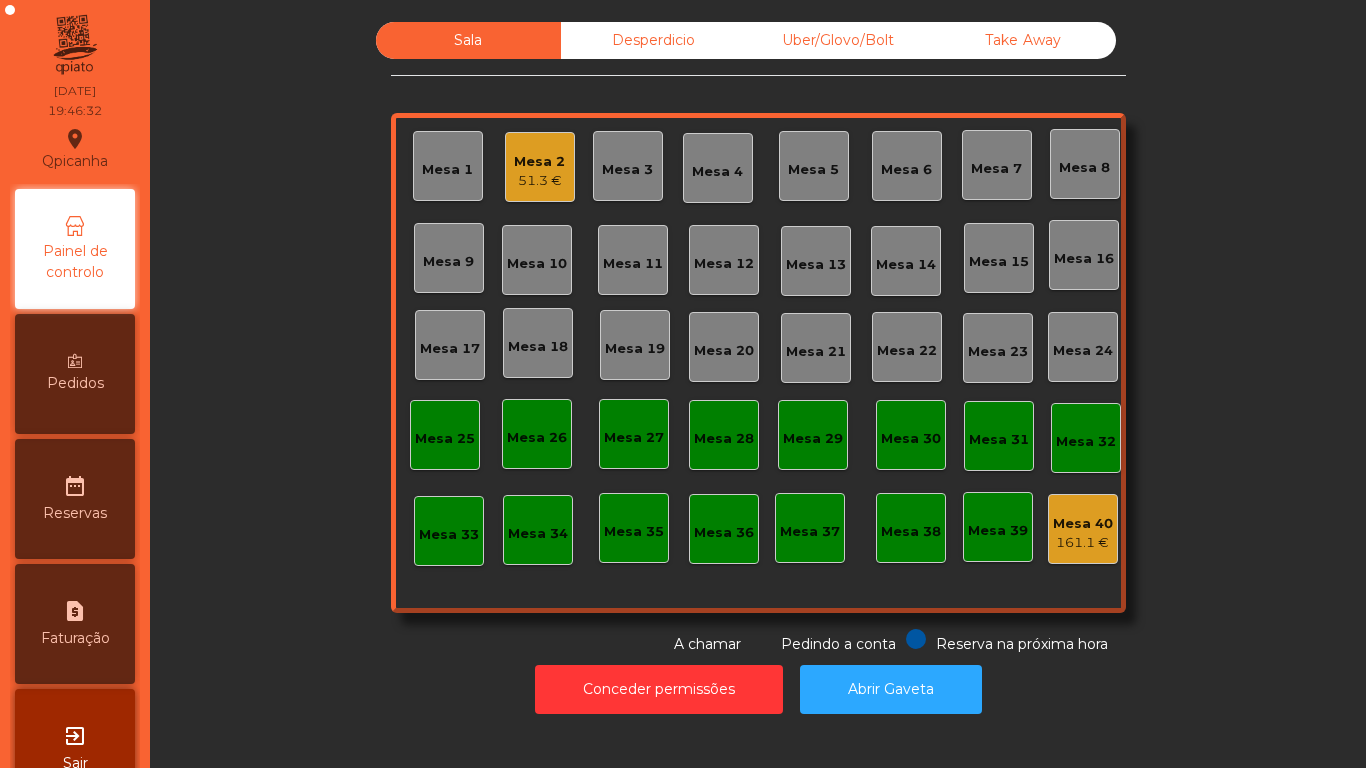 click on "Mesa 19" 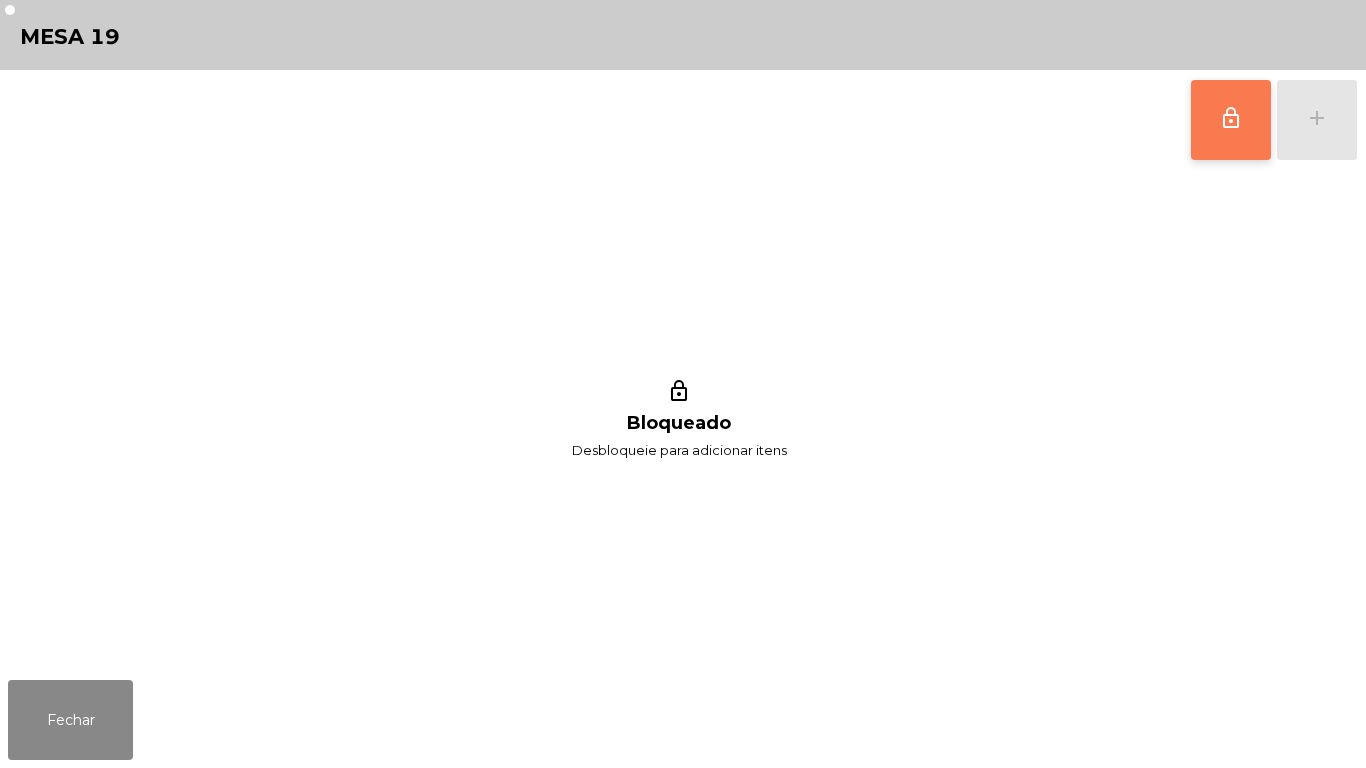 click on "lock_outline" 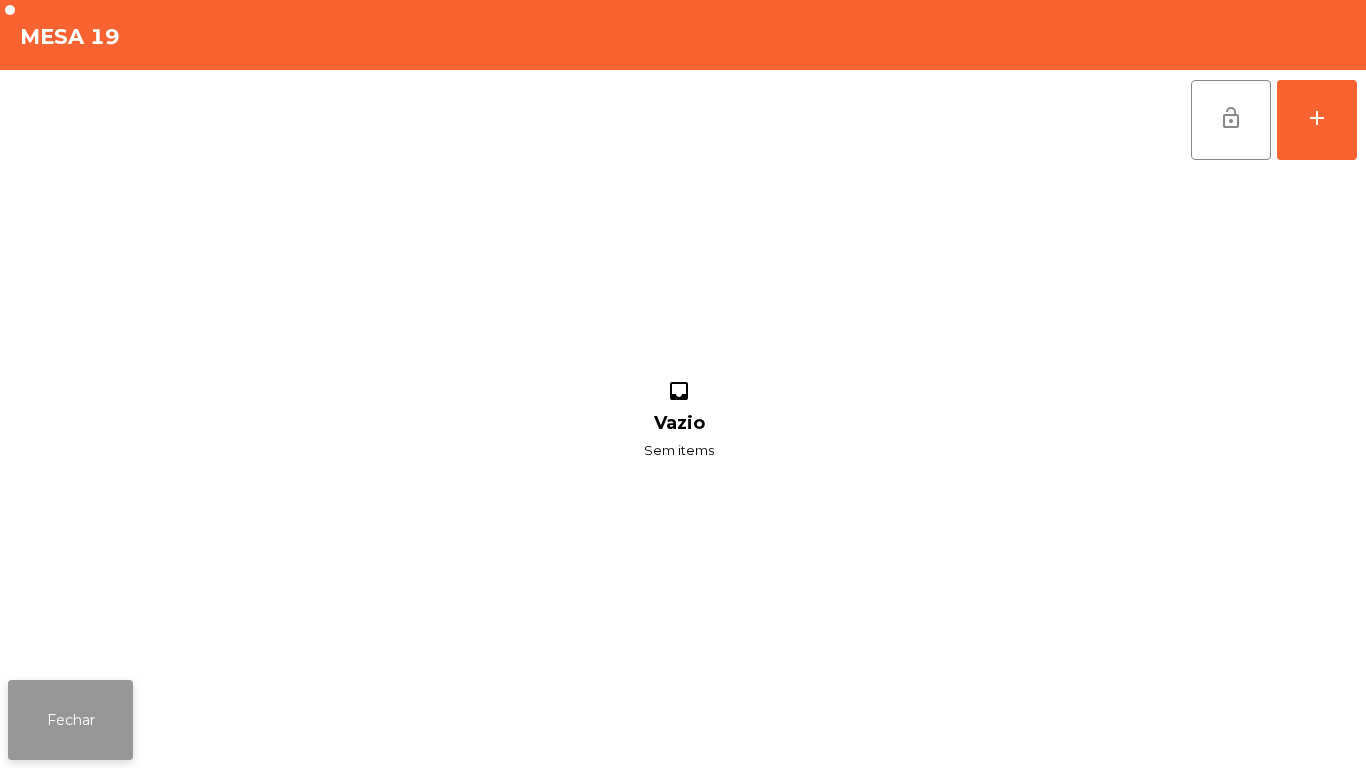click on "Fechar" 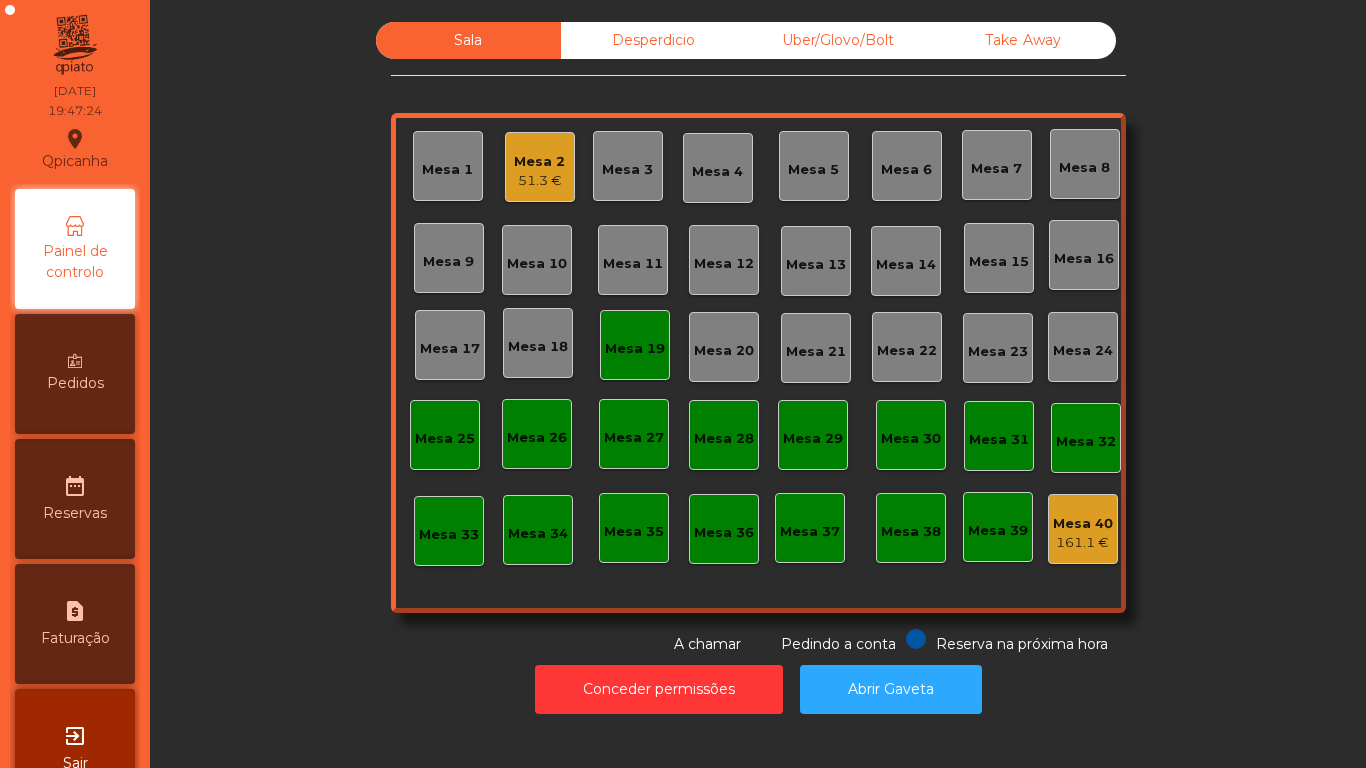 click on "Mesa 19" 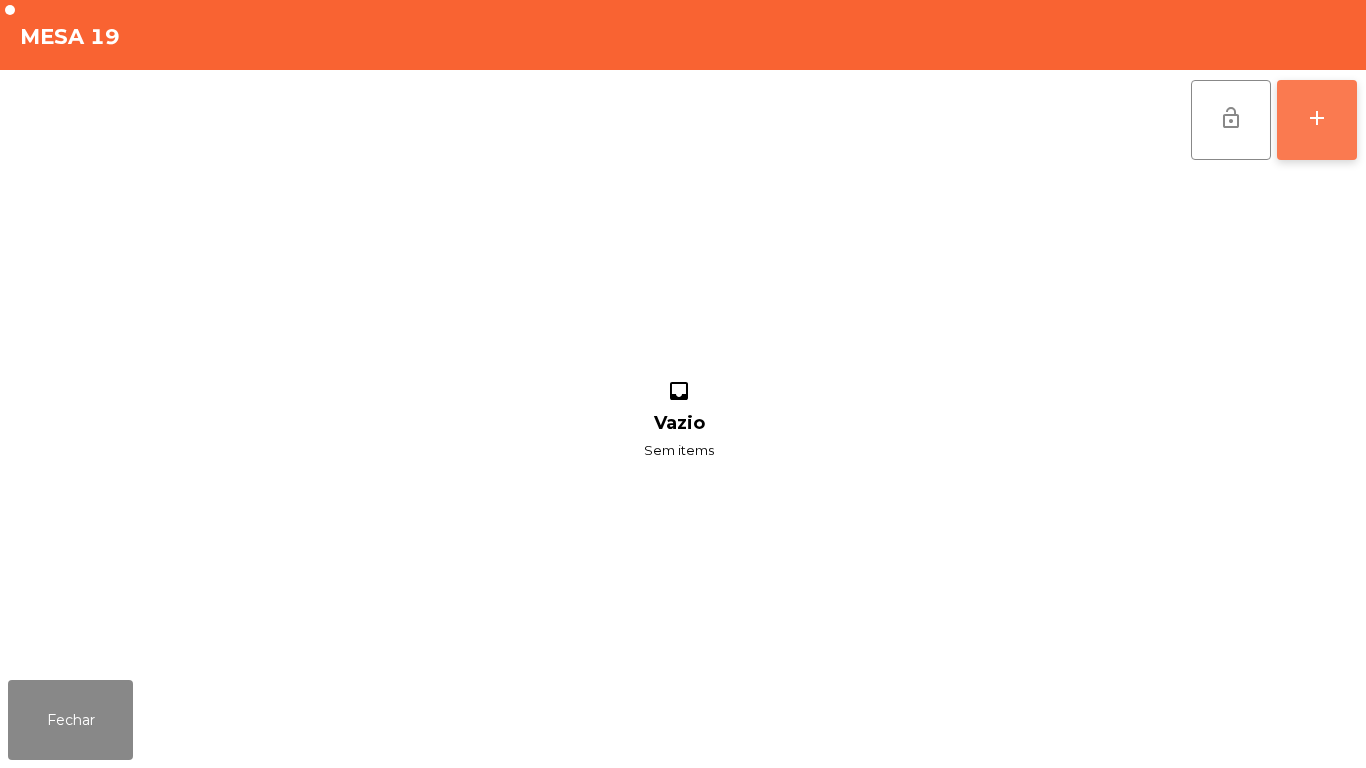 click on "add" 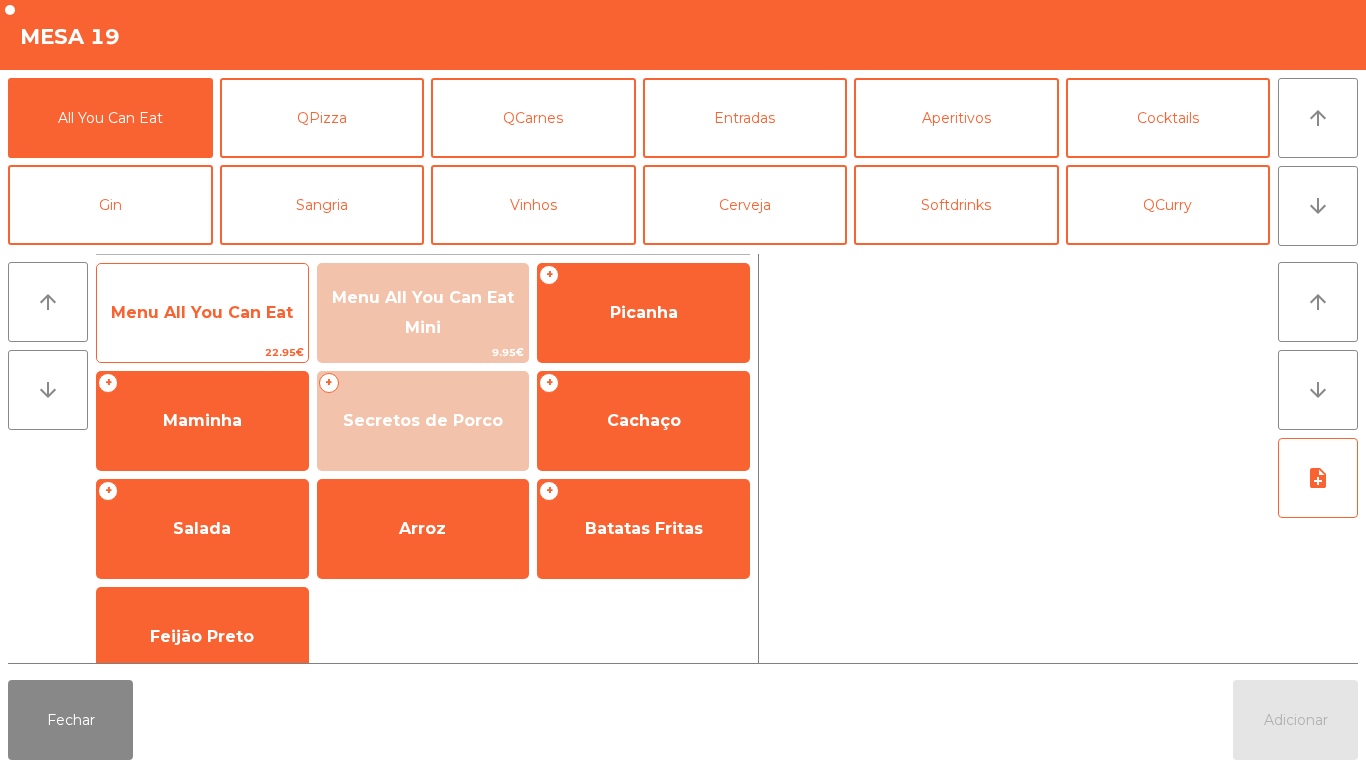 click on "Menu All You Can Eat" 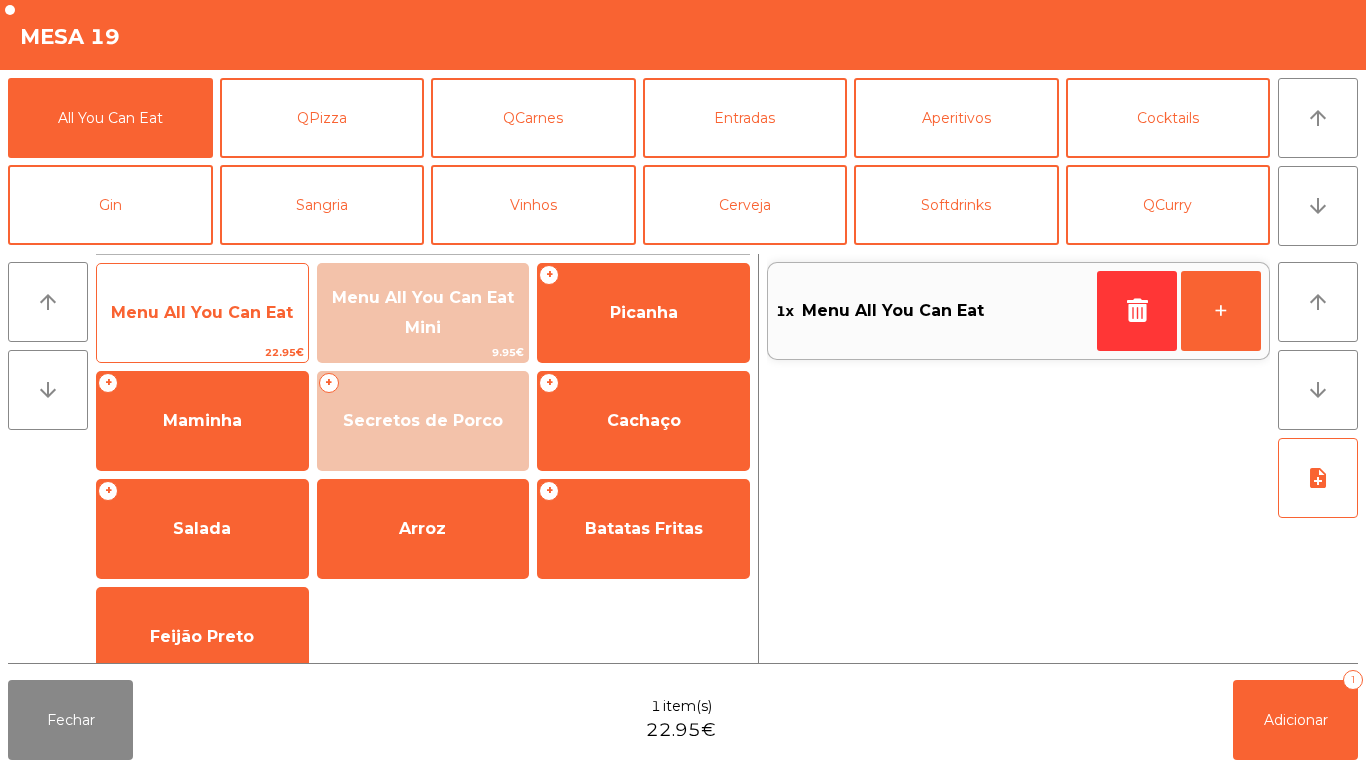 click on "Menu All You Can Eat" 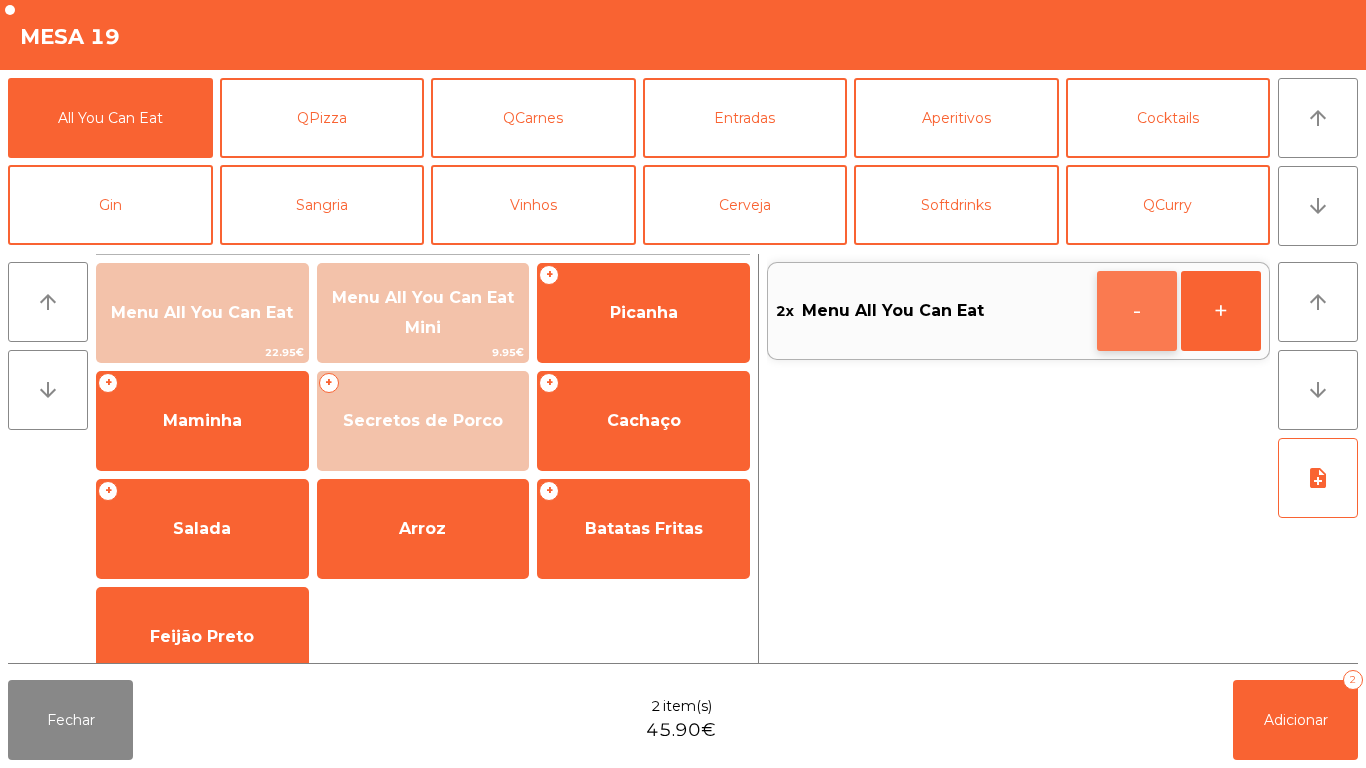 click on "-" 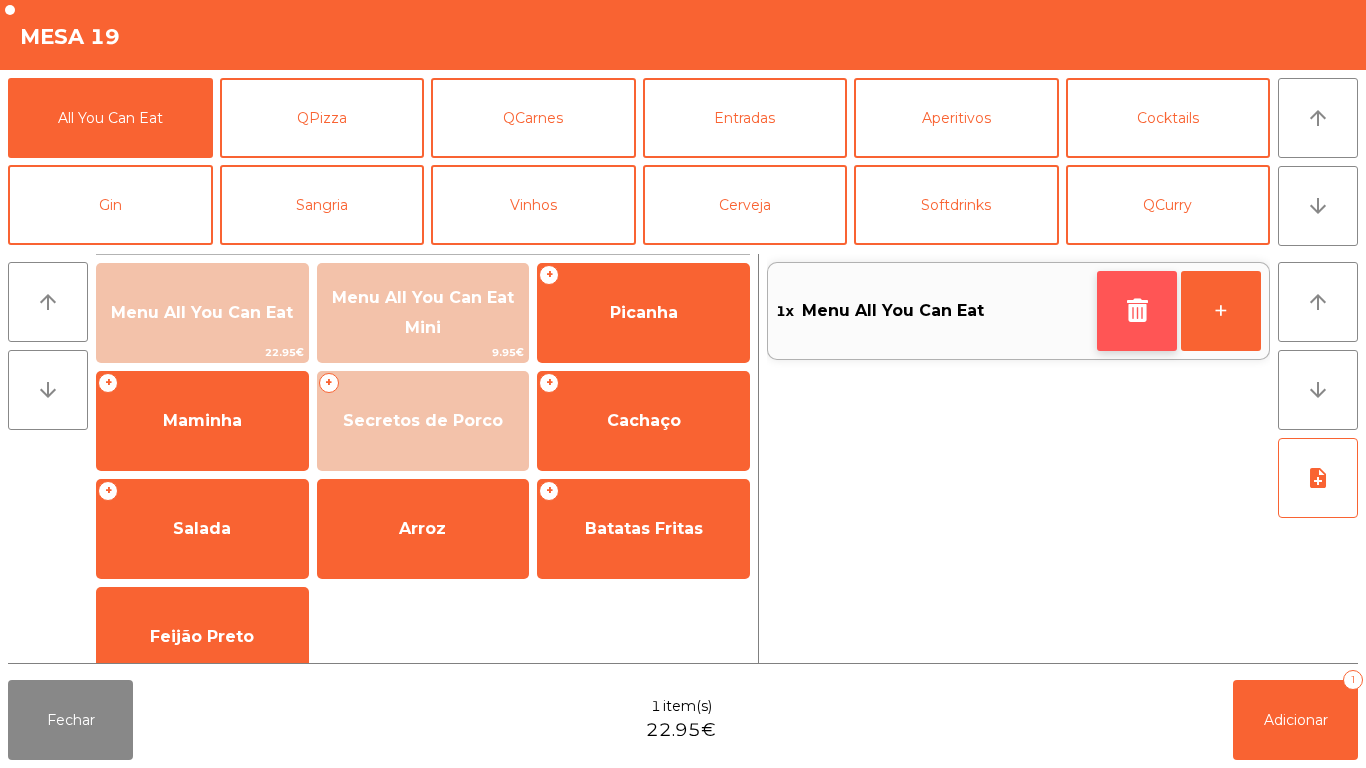 click 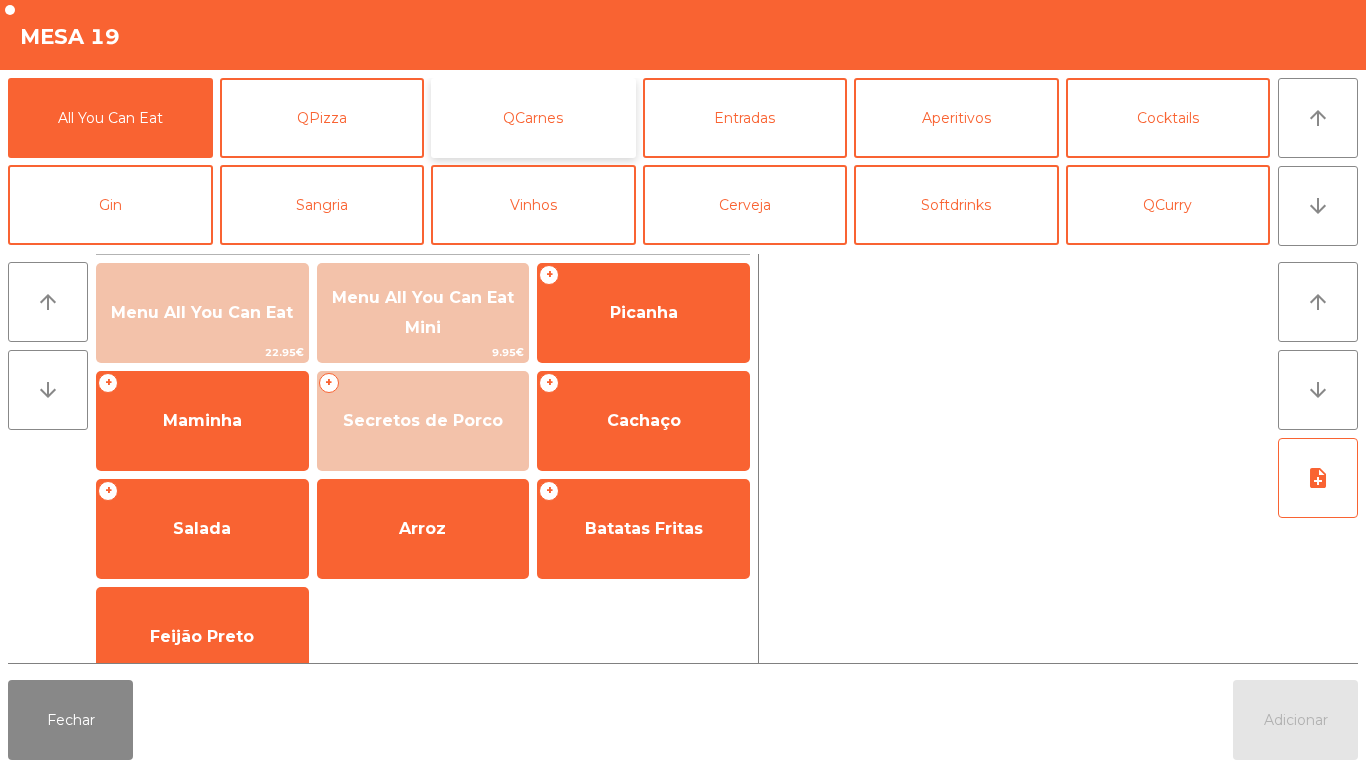 click on "QCarnes" 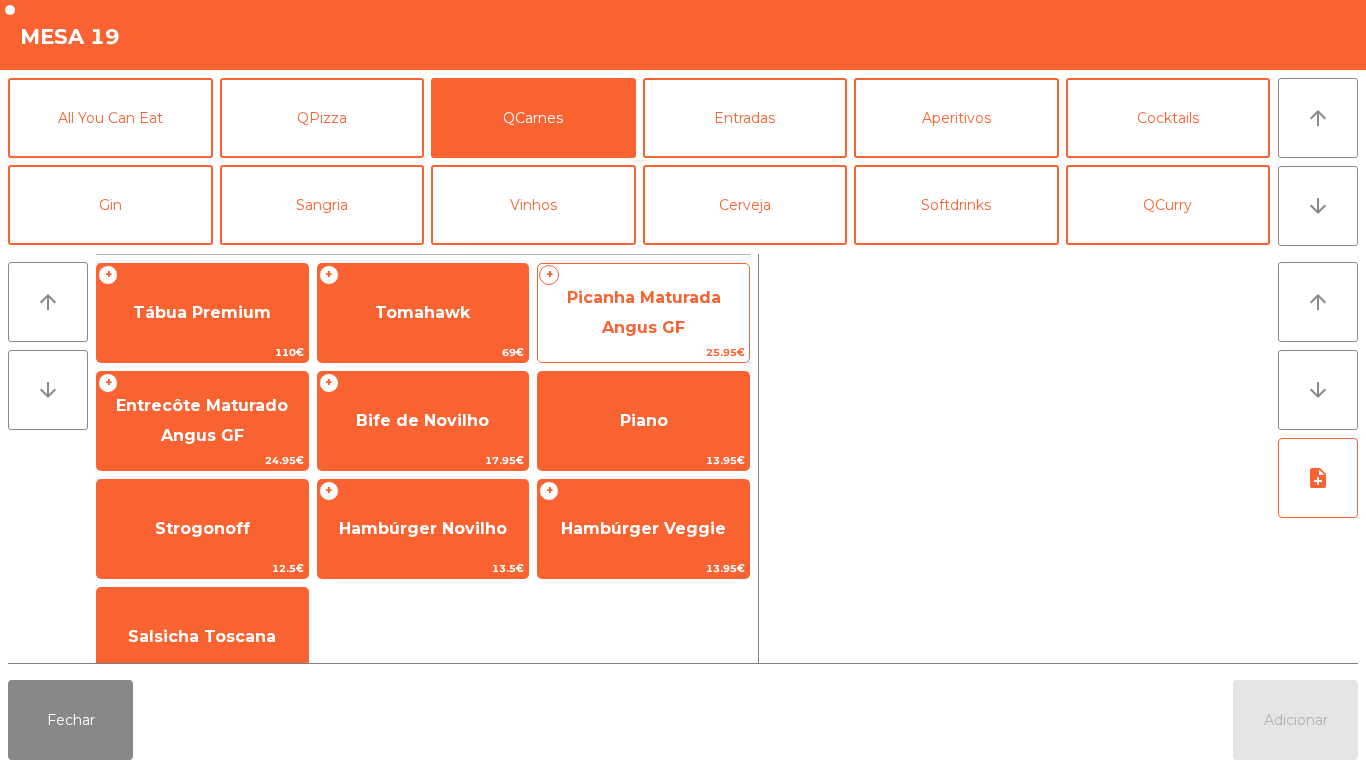 click on "Picanha Maturada Angus GF" 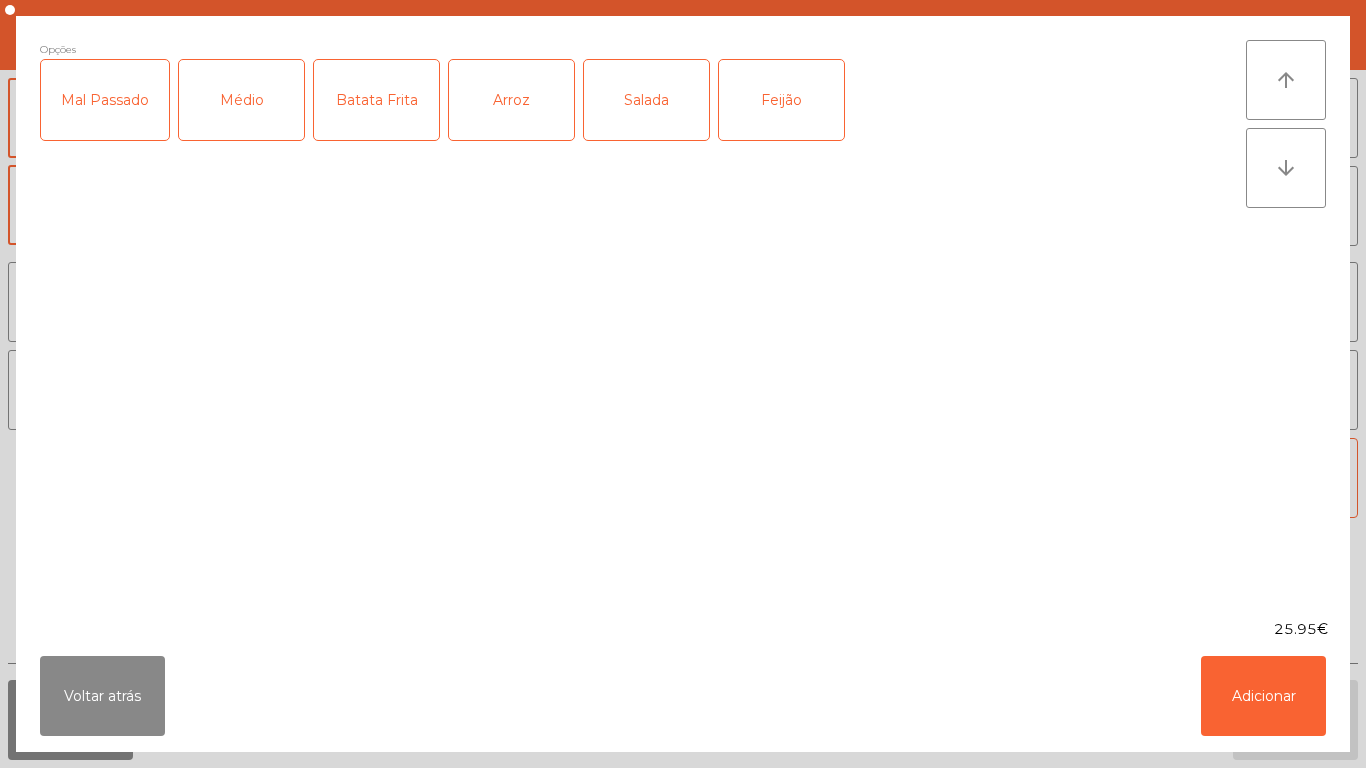 click on "Médio" 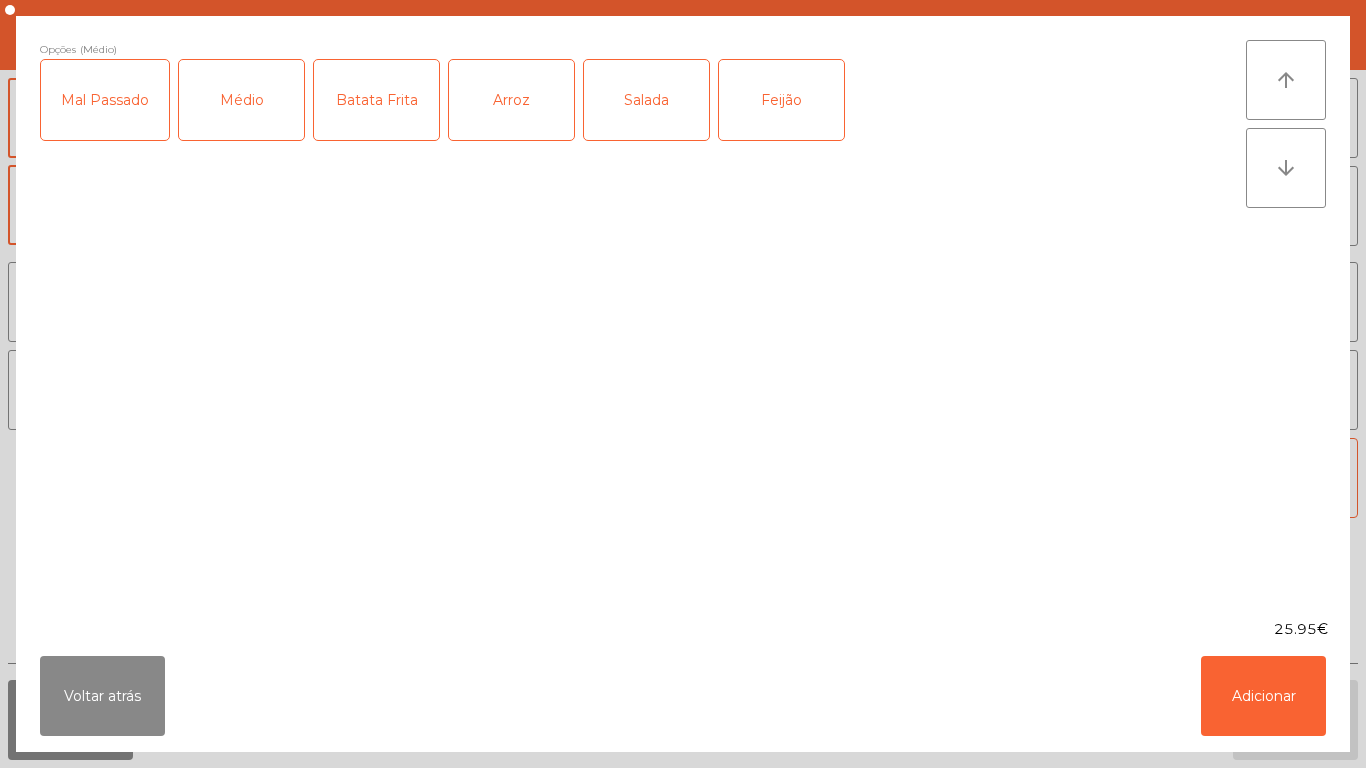 click on "Mal Passado" 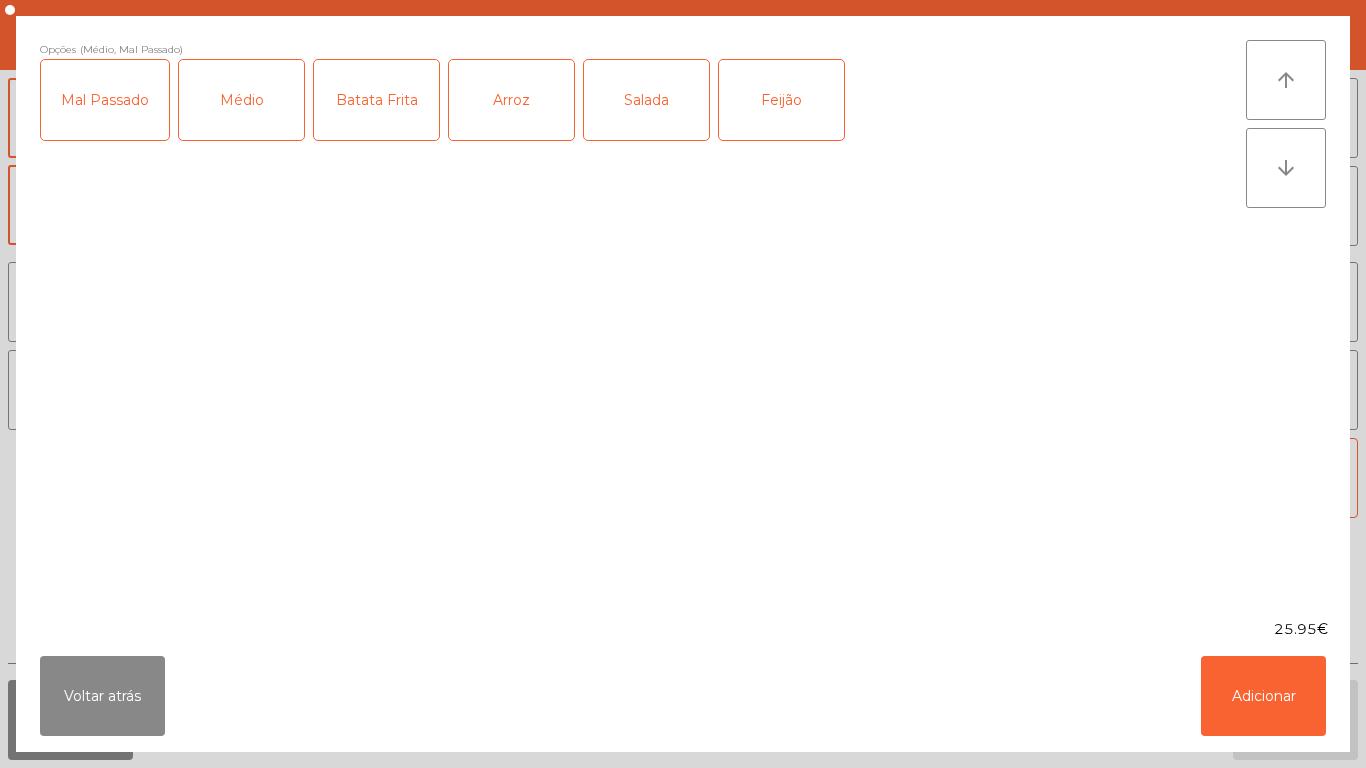 click on "Batata Frita" 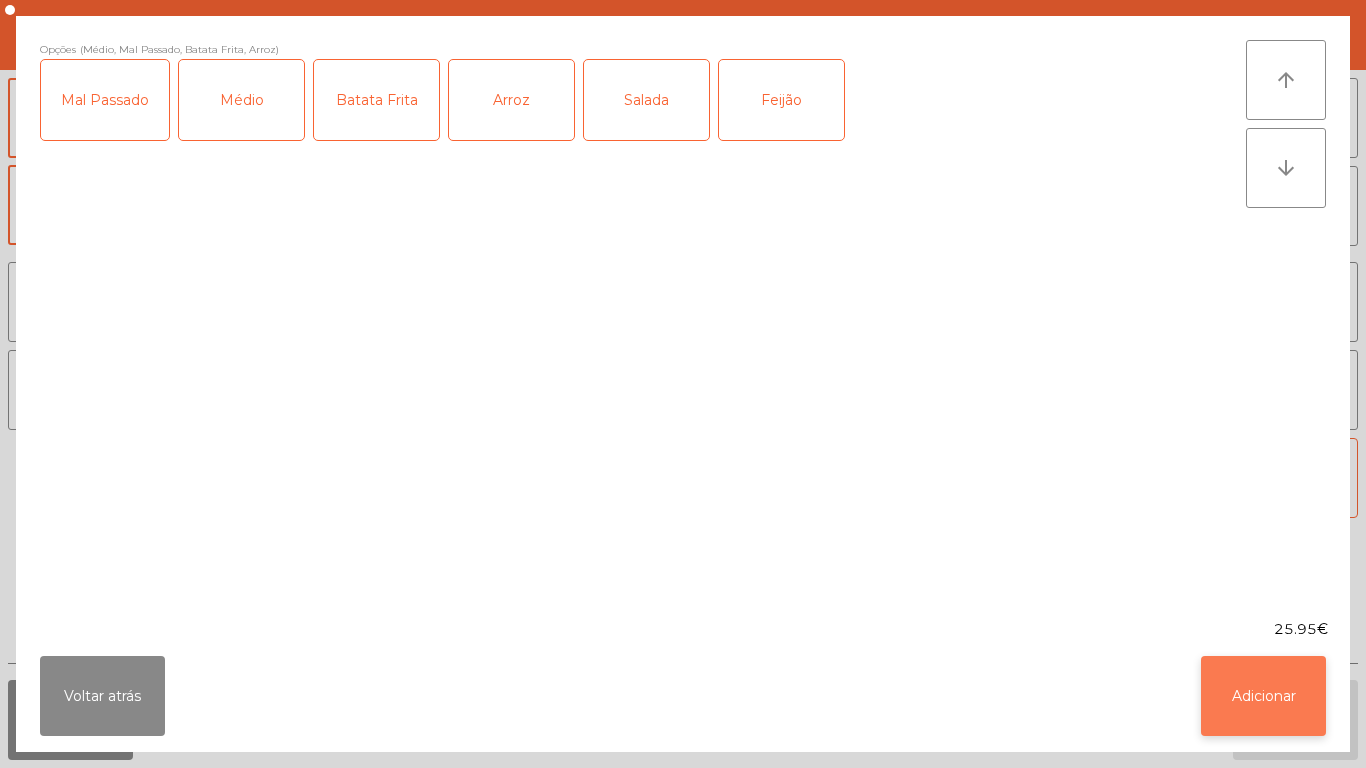click on "Adicionar" 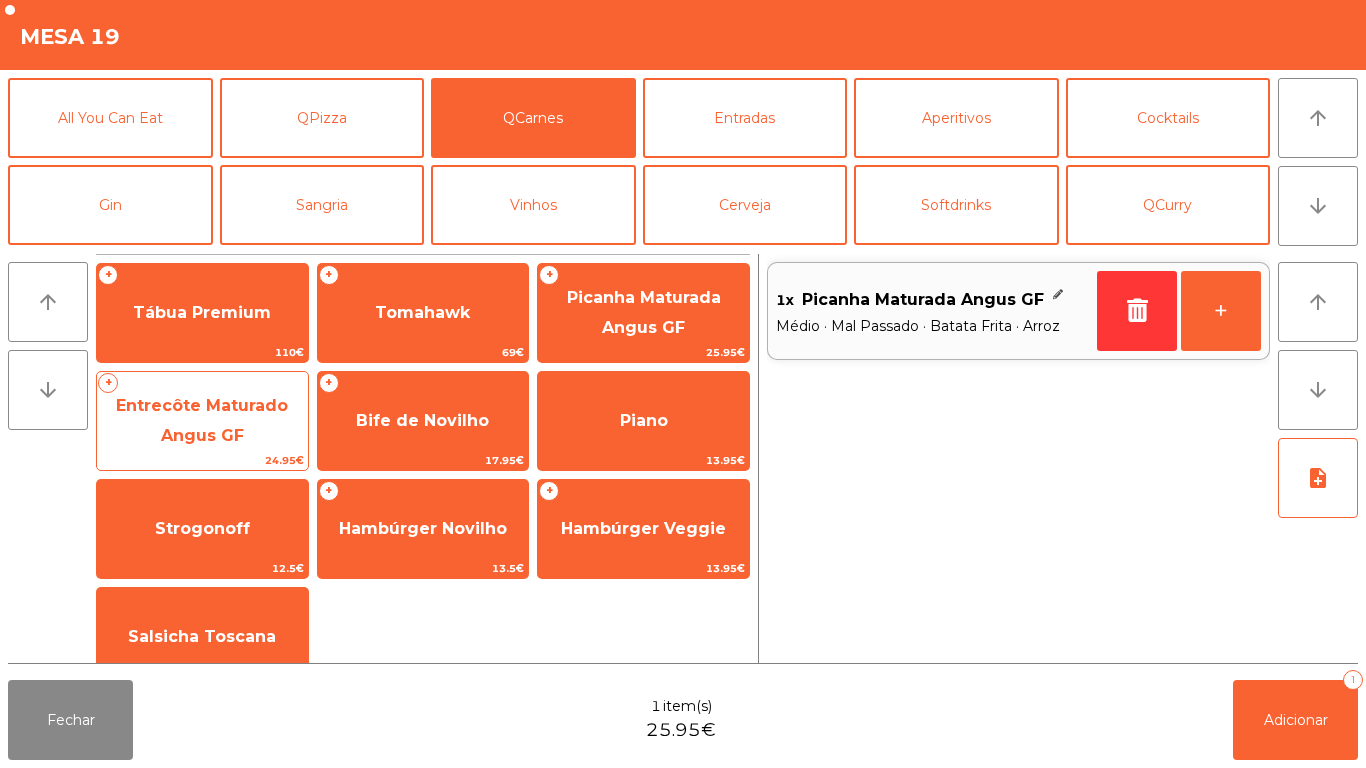click on "Entrecôte Maturado Angus GF" 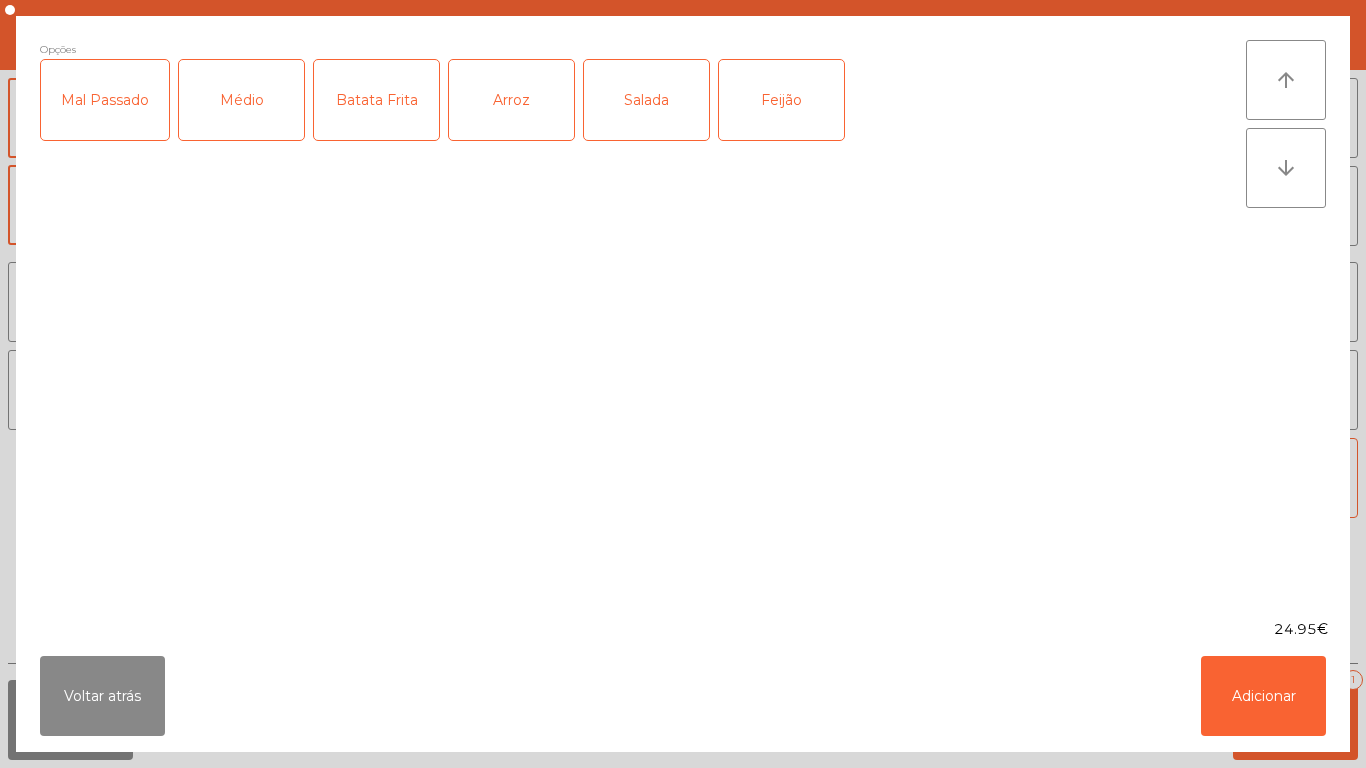 click on "Médio" 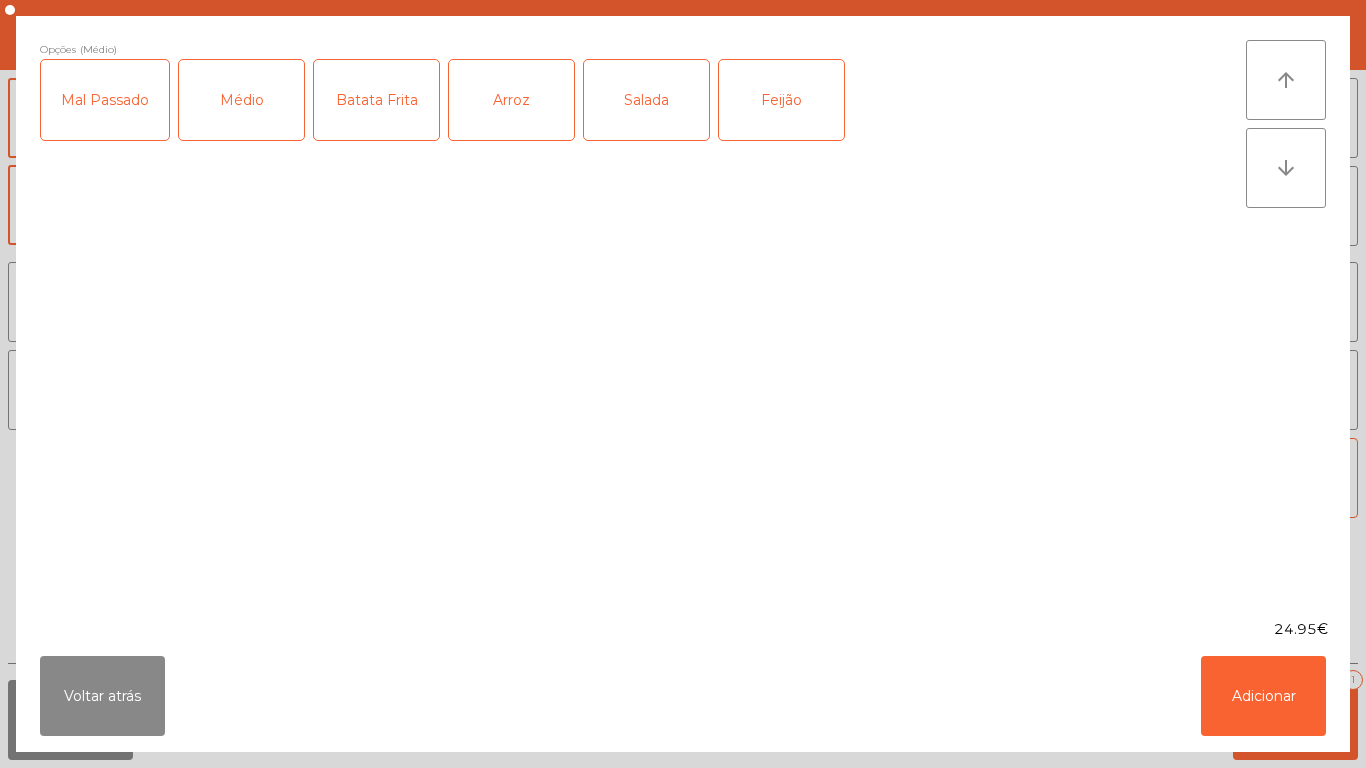 click on "Mal Passado" 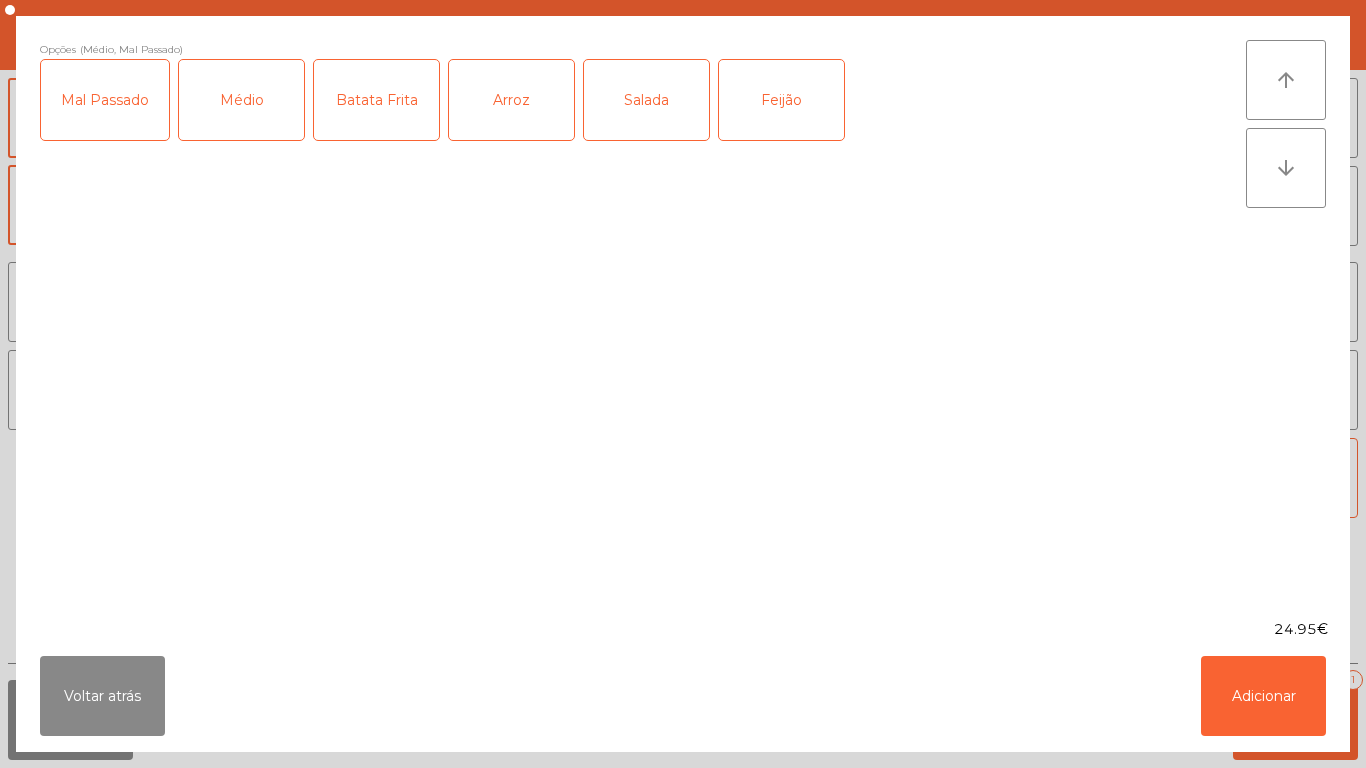 click on "Salada" 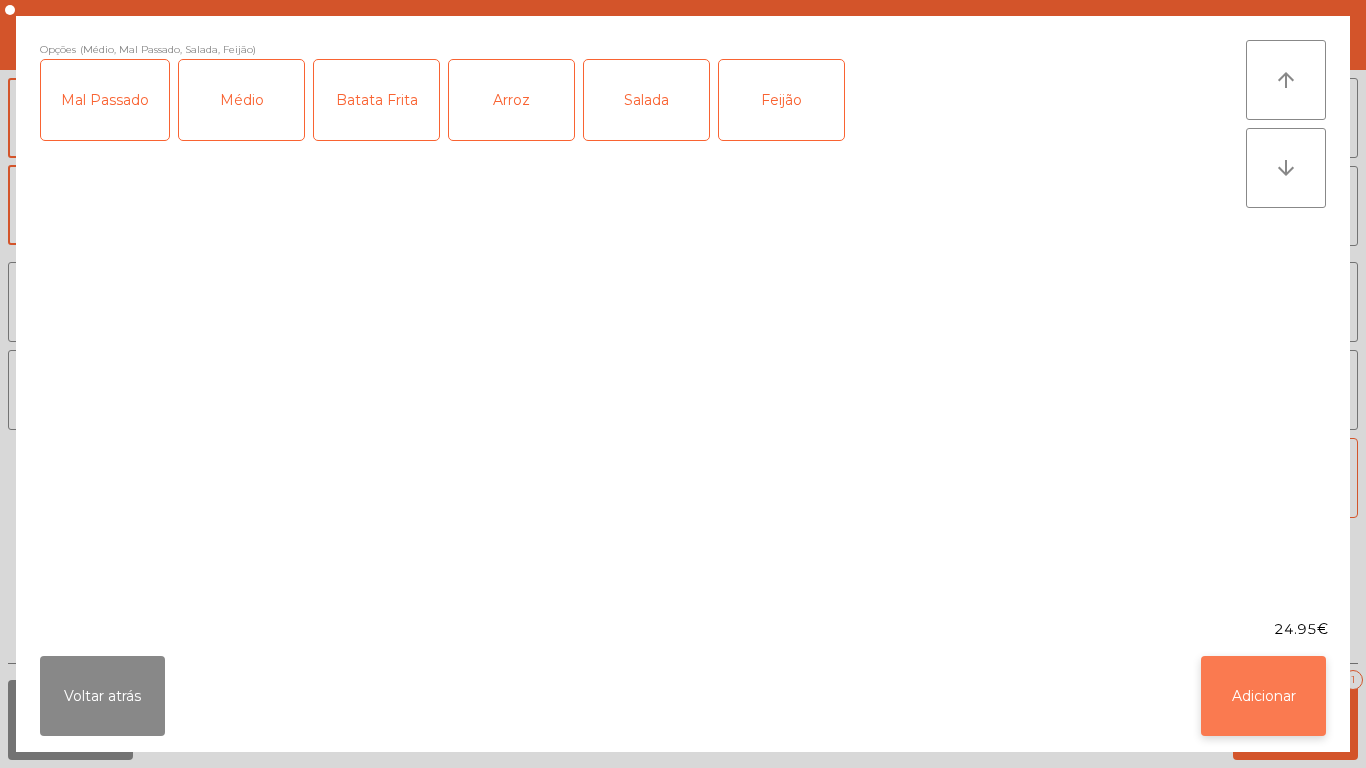 click on "Adicionar" 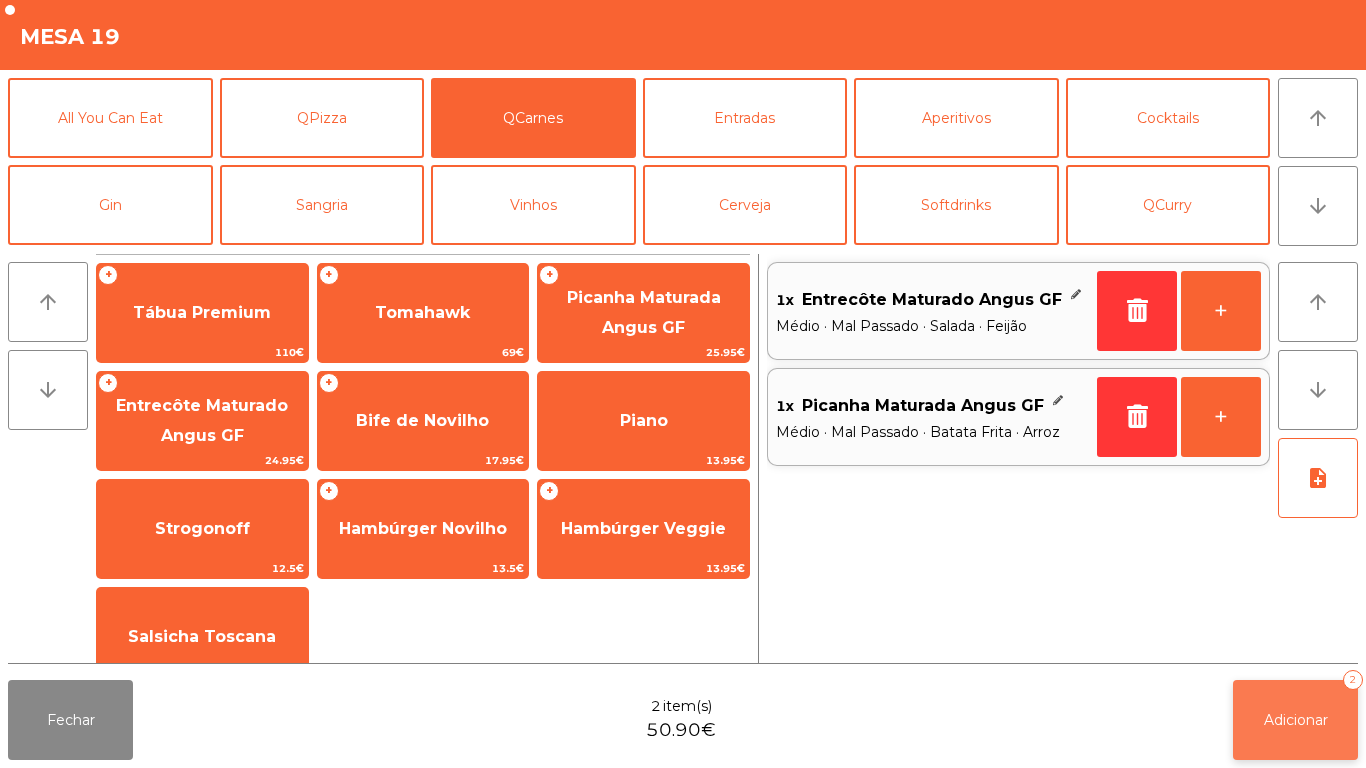 click on "Adicionar" 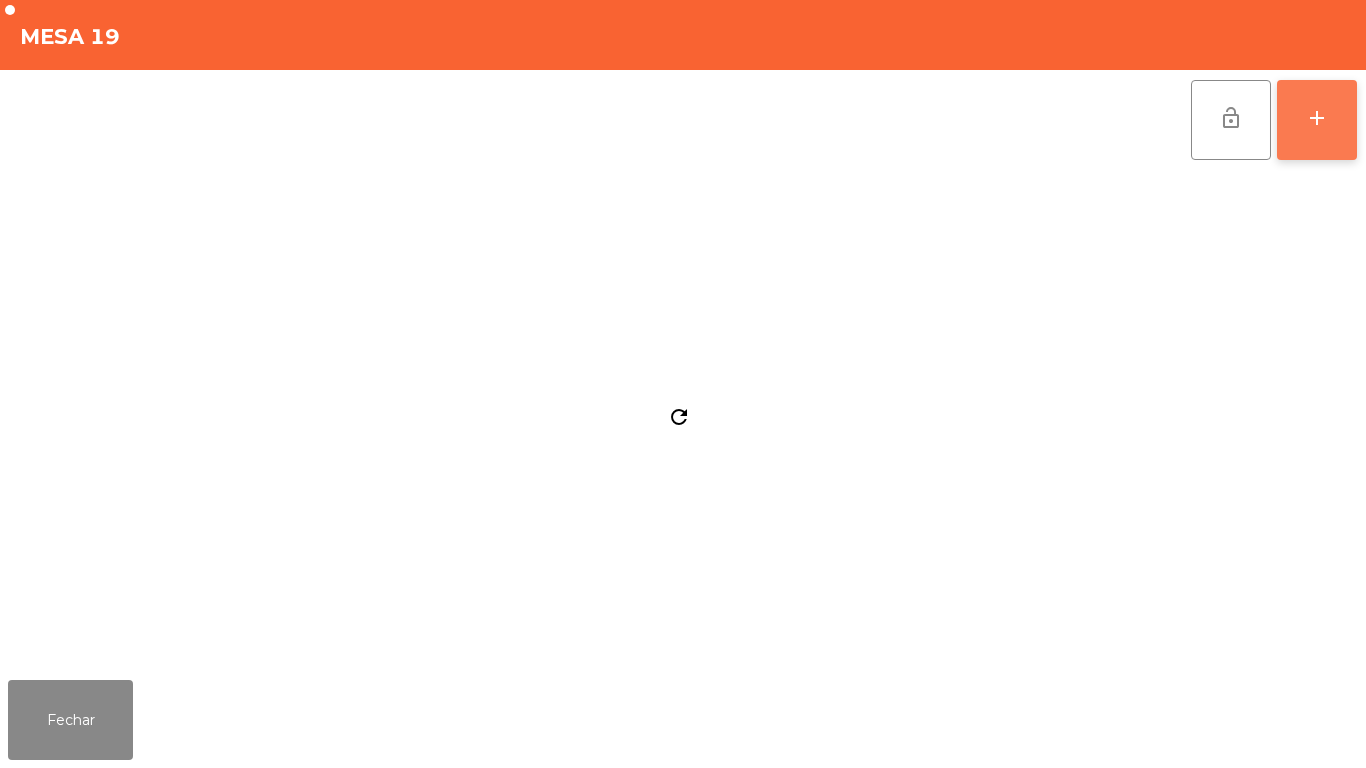 click on "add" 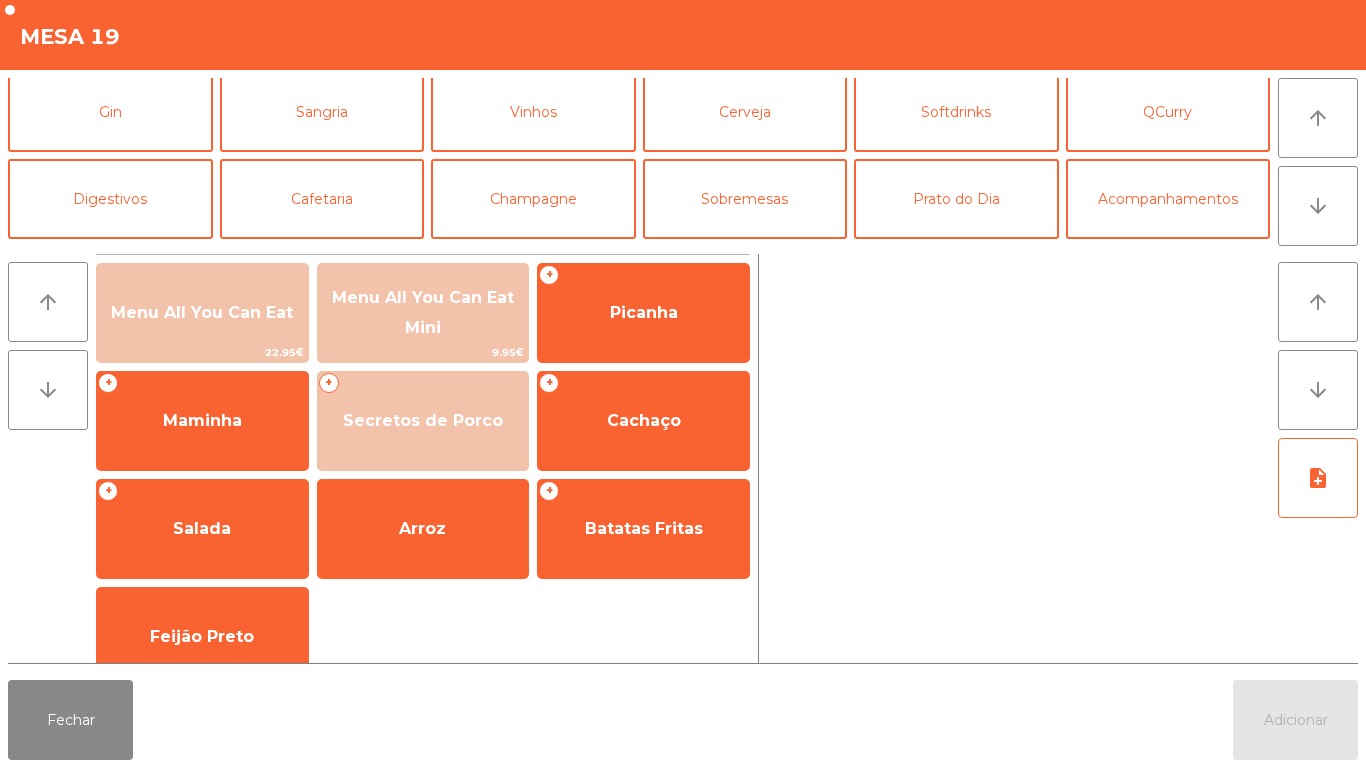 scroll, scrollTop: 91, scrollLeft: 0, axis: vertical 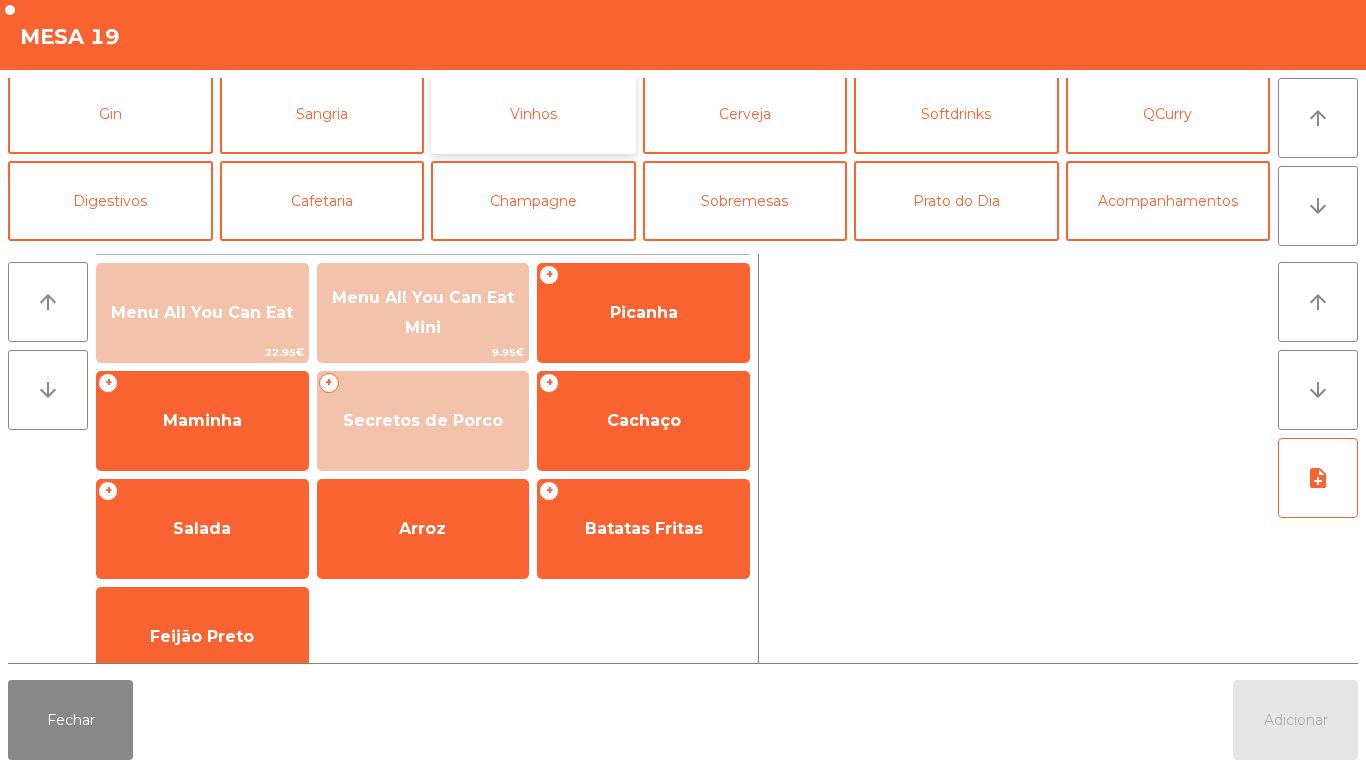 click on "Vinhos" 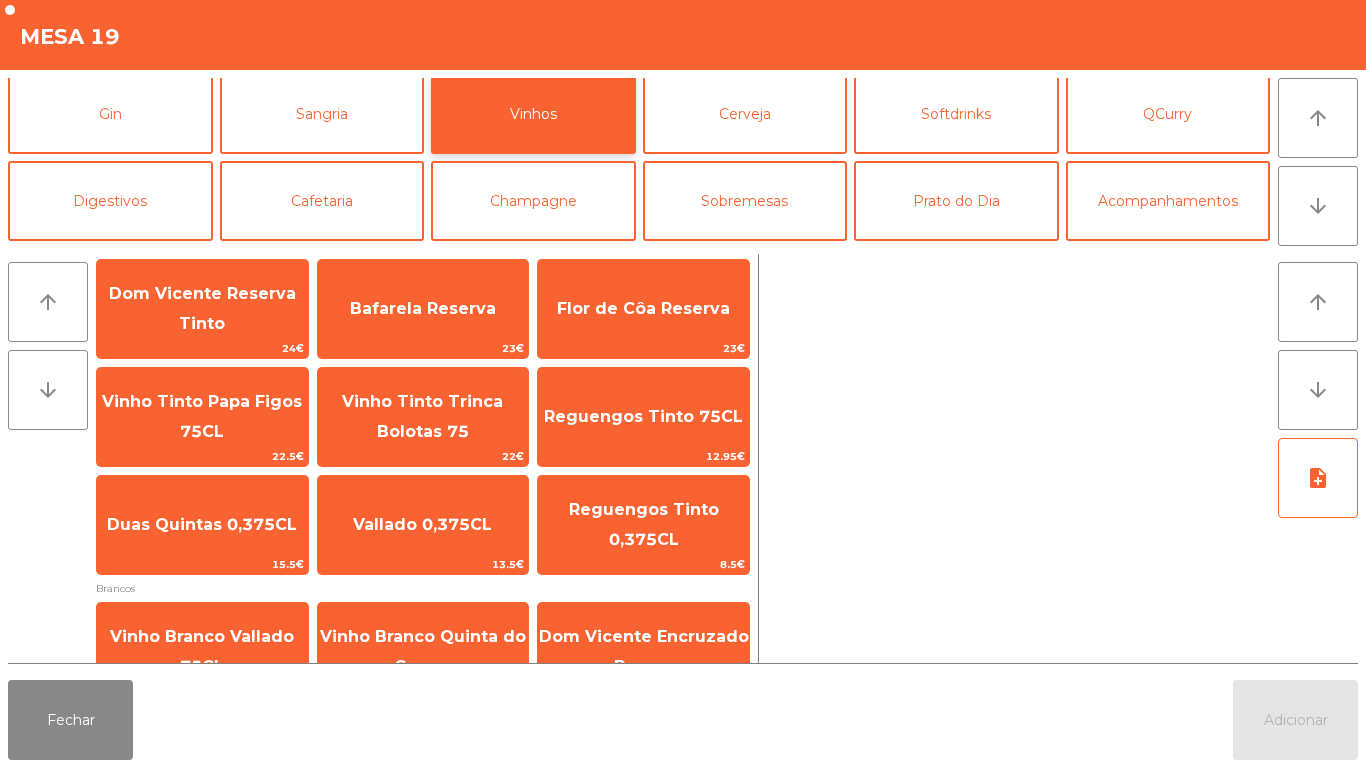 scroll, scrollTop: 123, scrollLeft: 0, axis: vertical 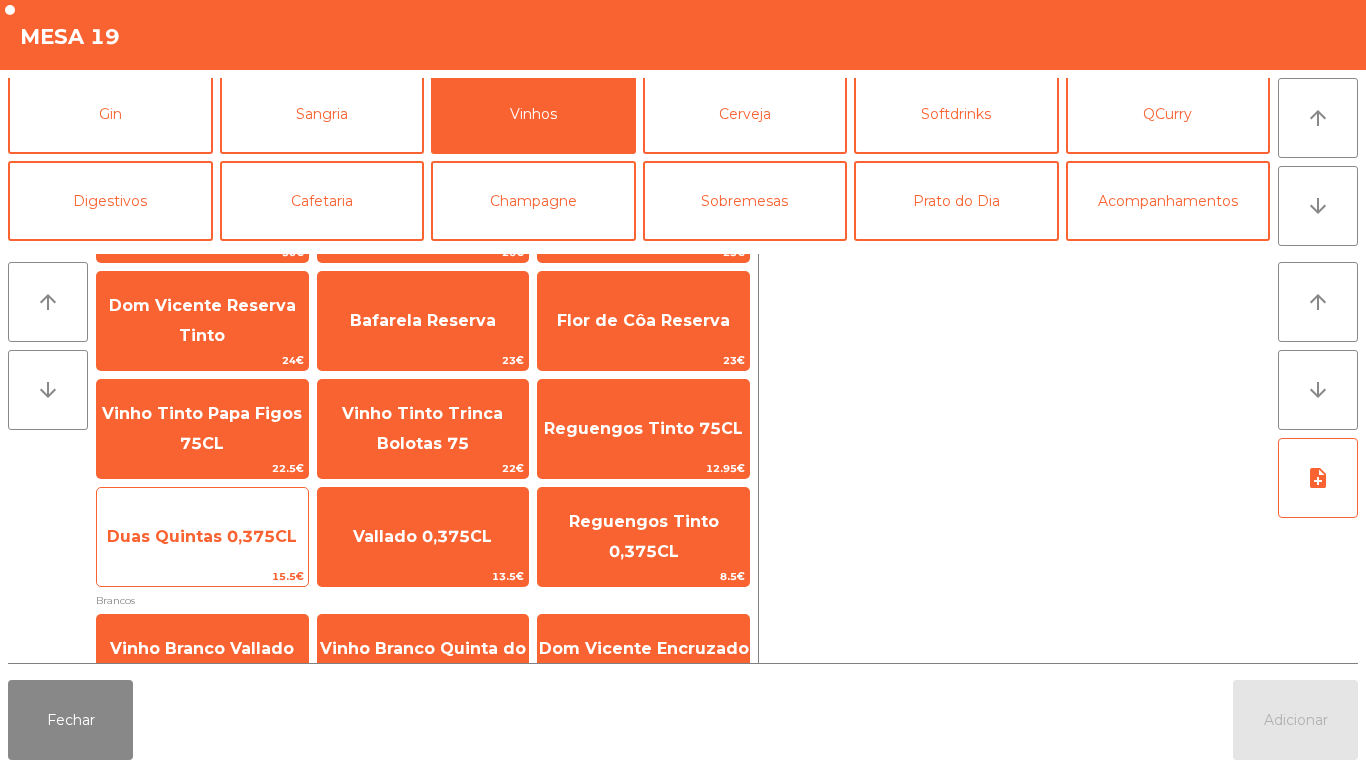 click on "Duas Quintas 0,375CL" 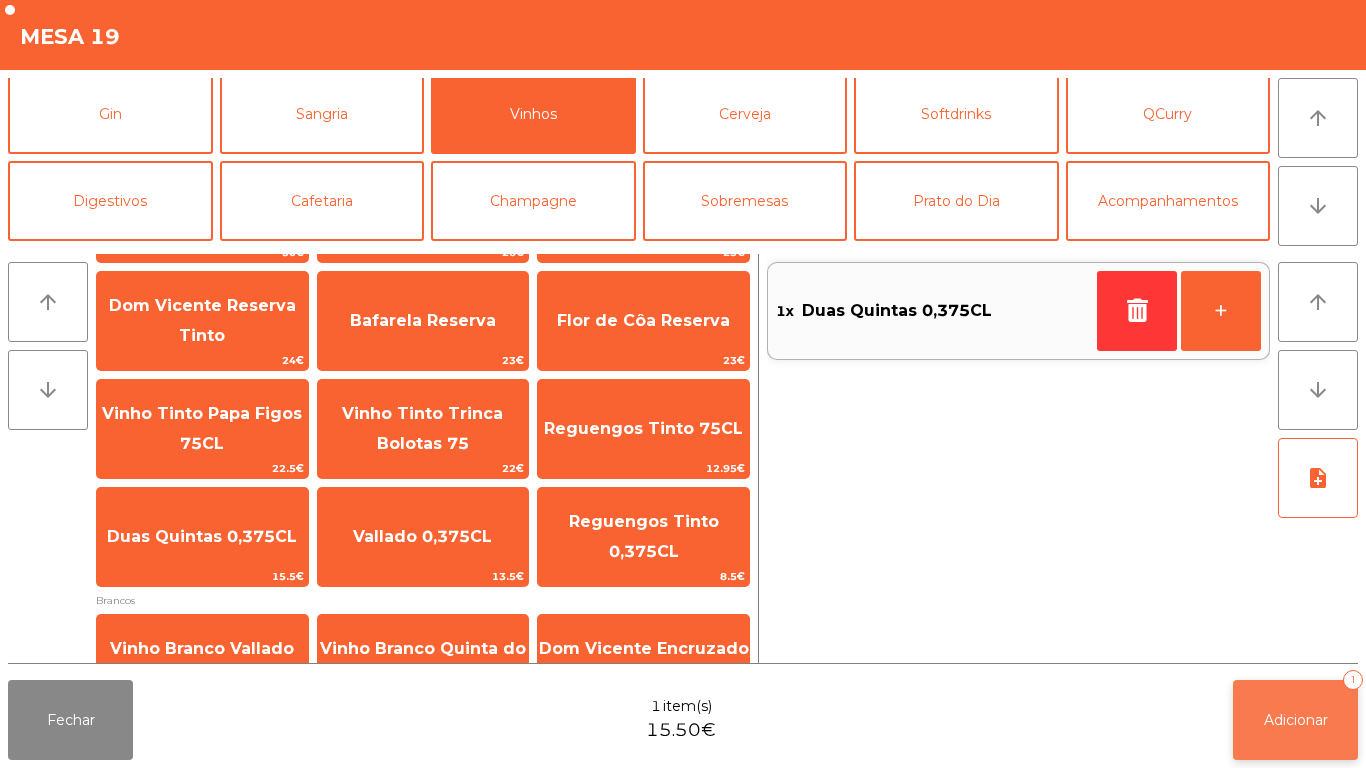 click on "Adicionar   1" 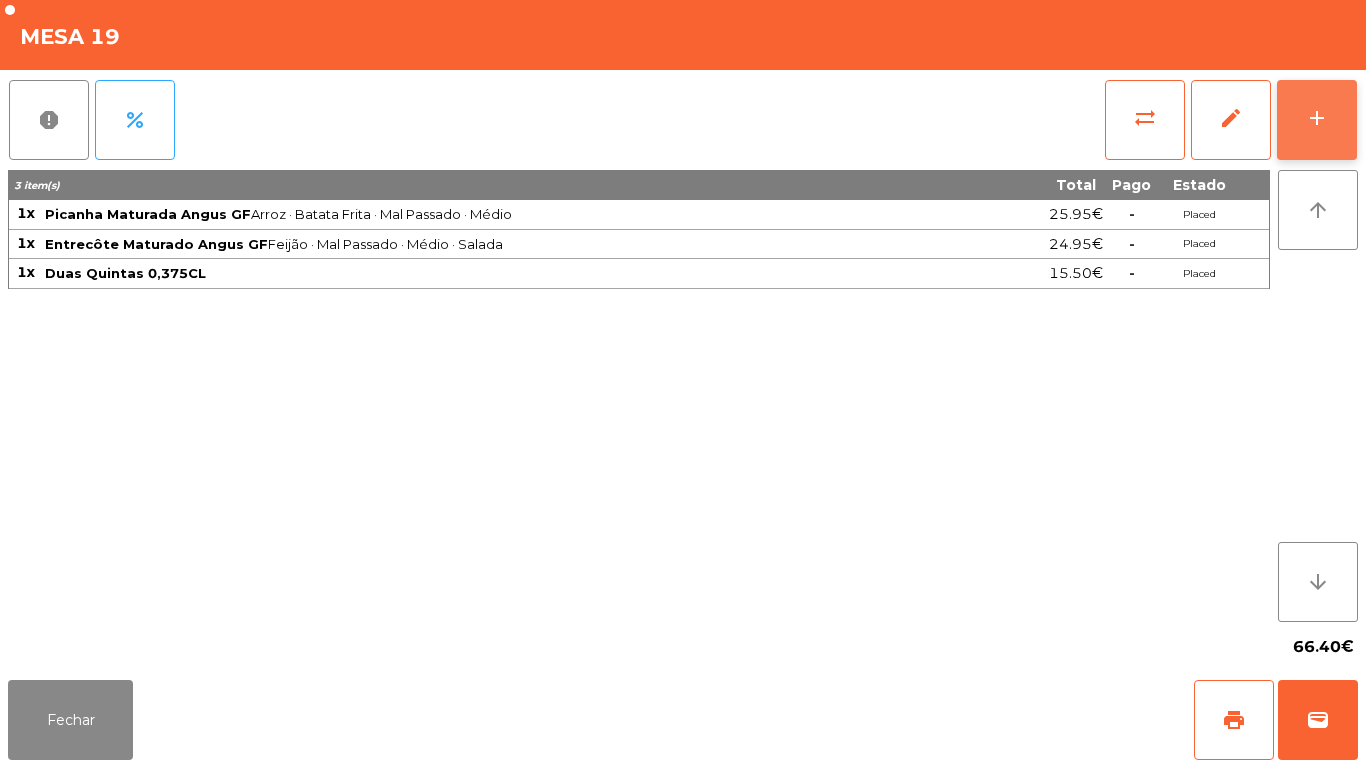 click on "add" 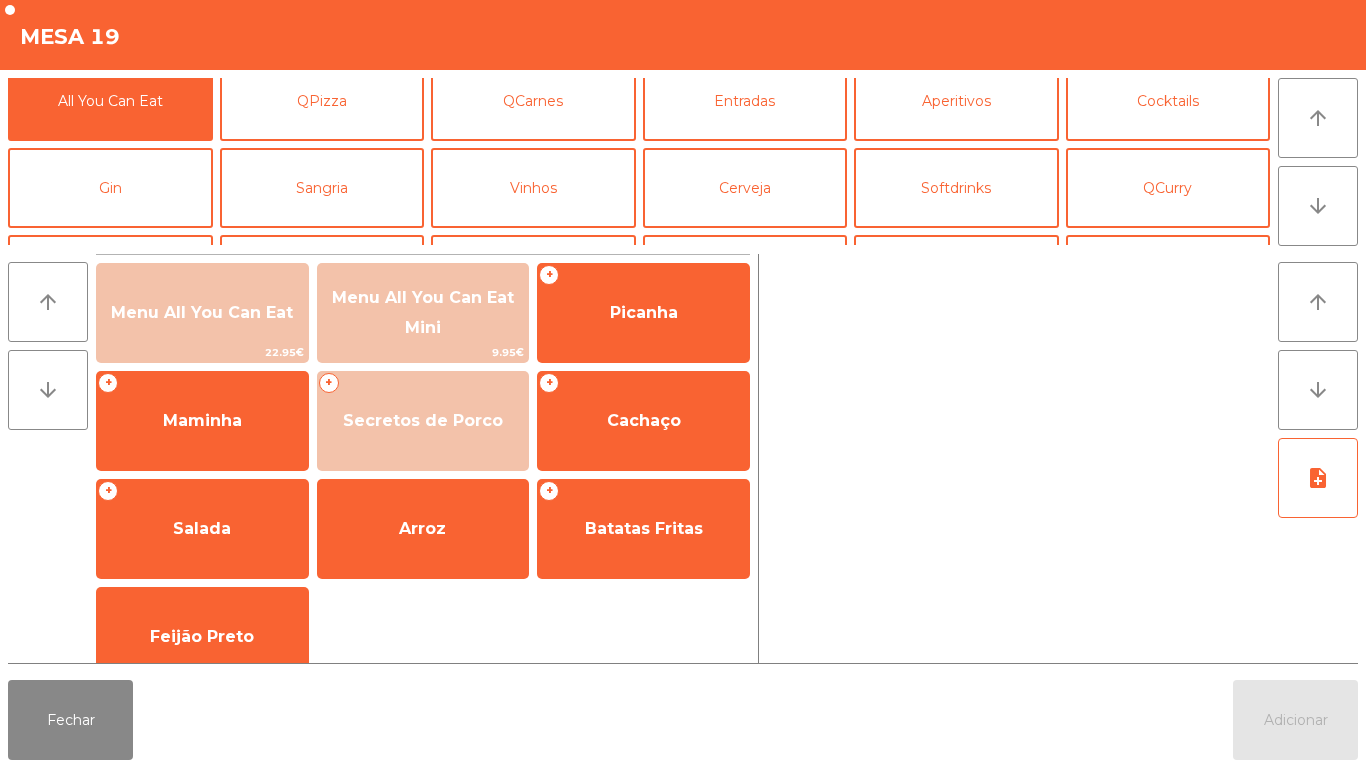 scroll, scrollTop: 0, scrollLeft: 0, axis: both 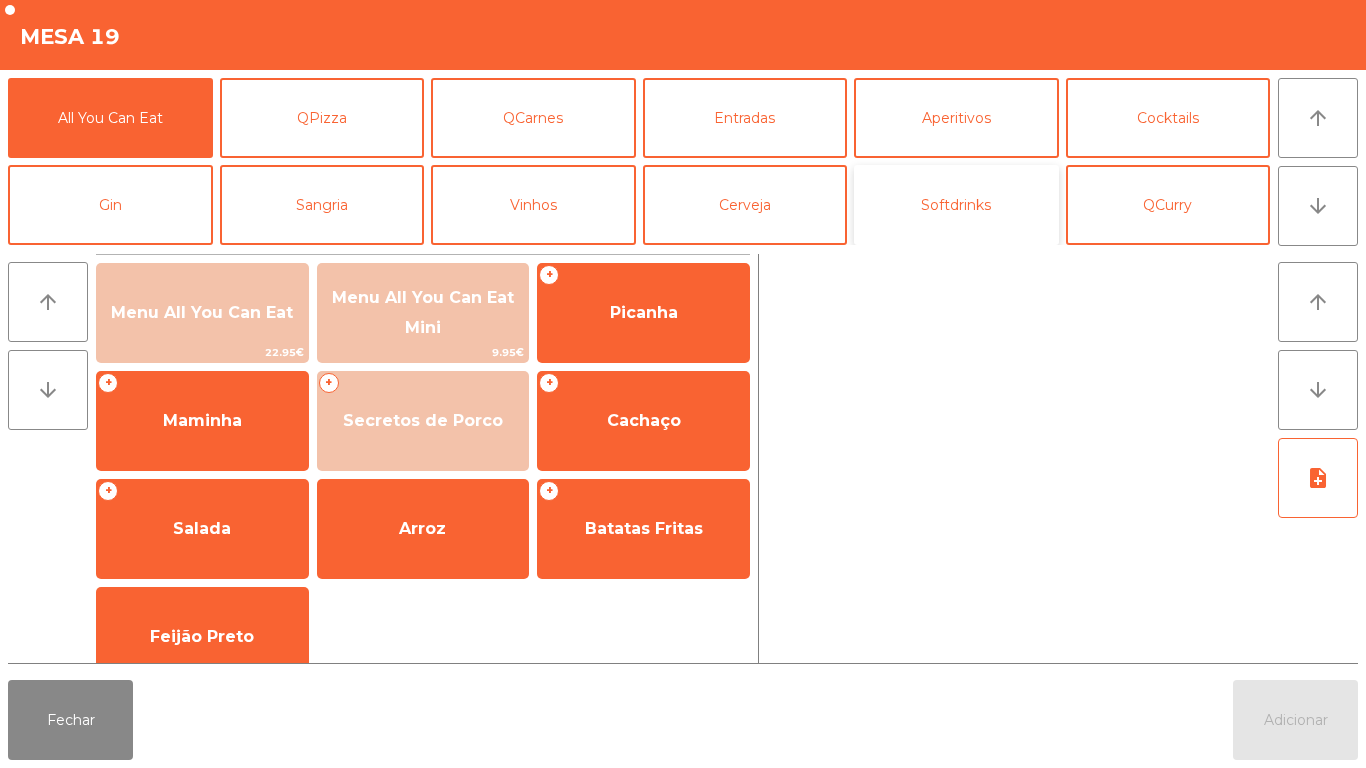 click on "Softdrinks" 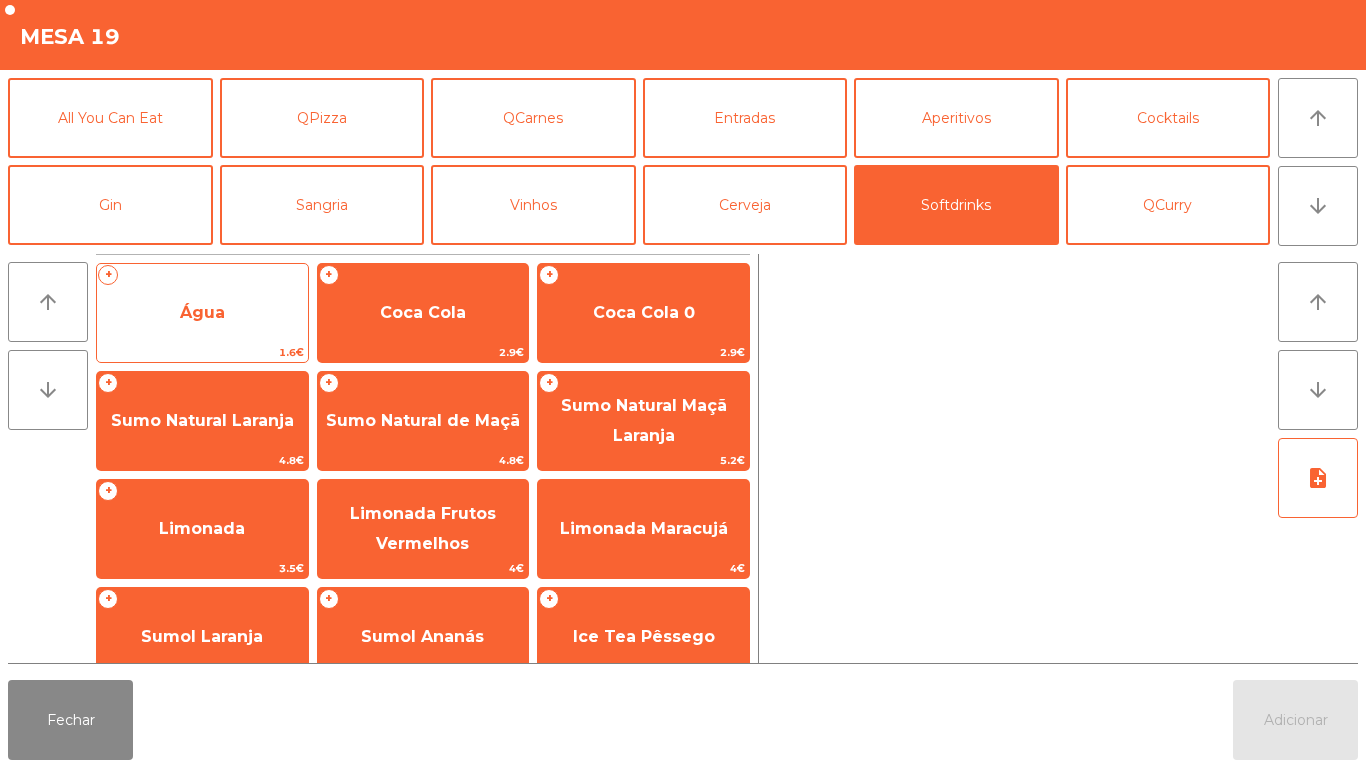 click on "Água" 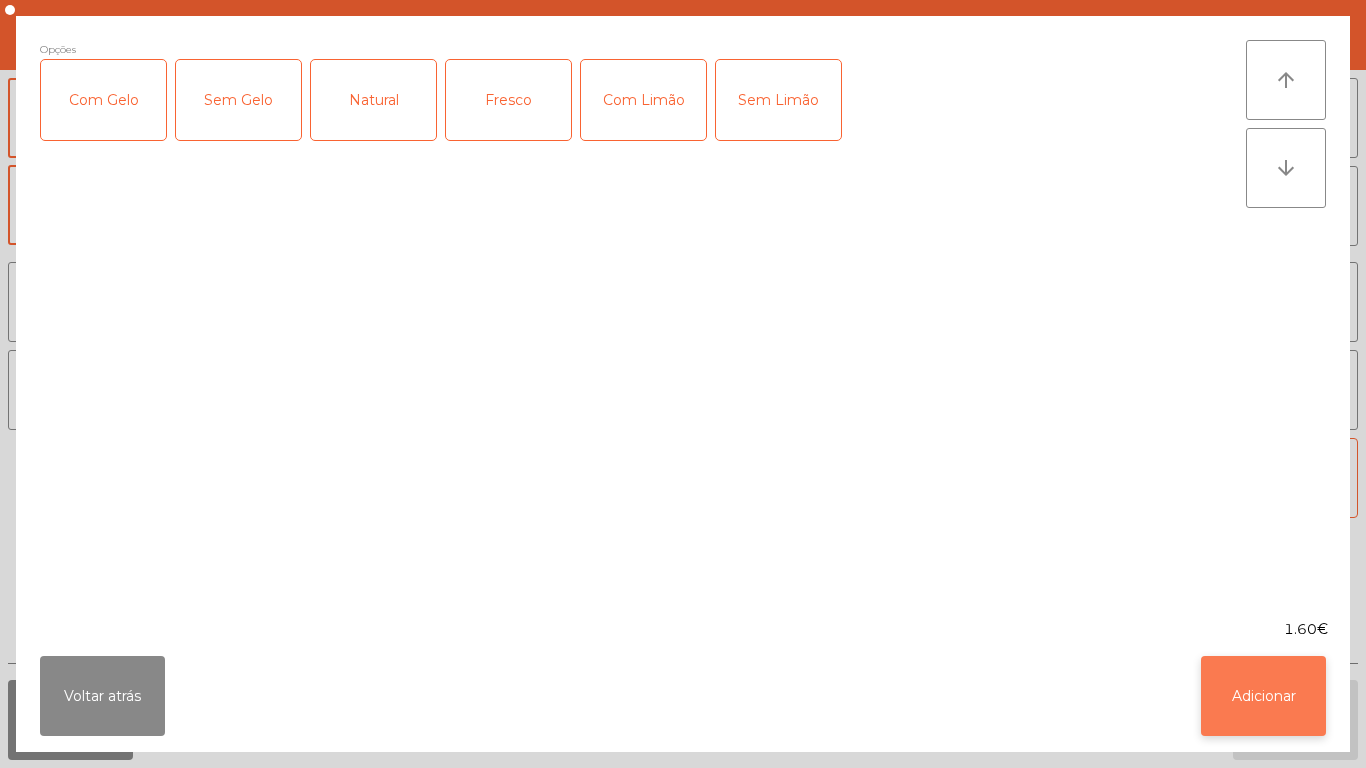 click on "Adicionar" 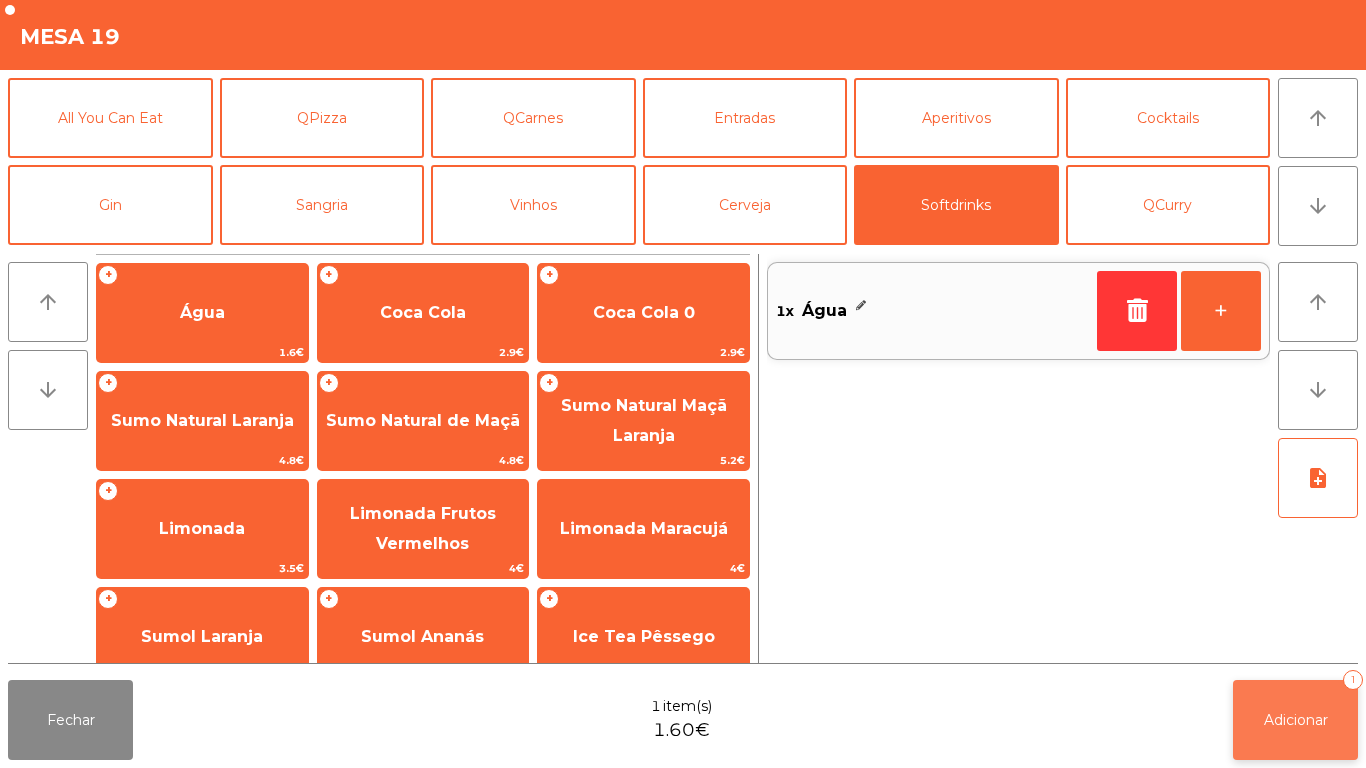 click on "Adicionar" 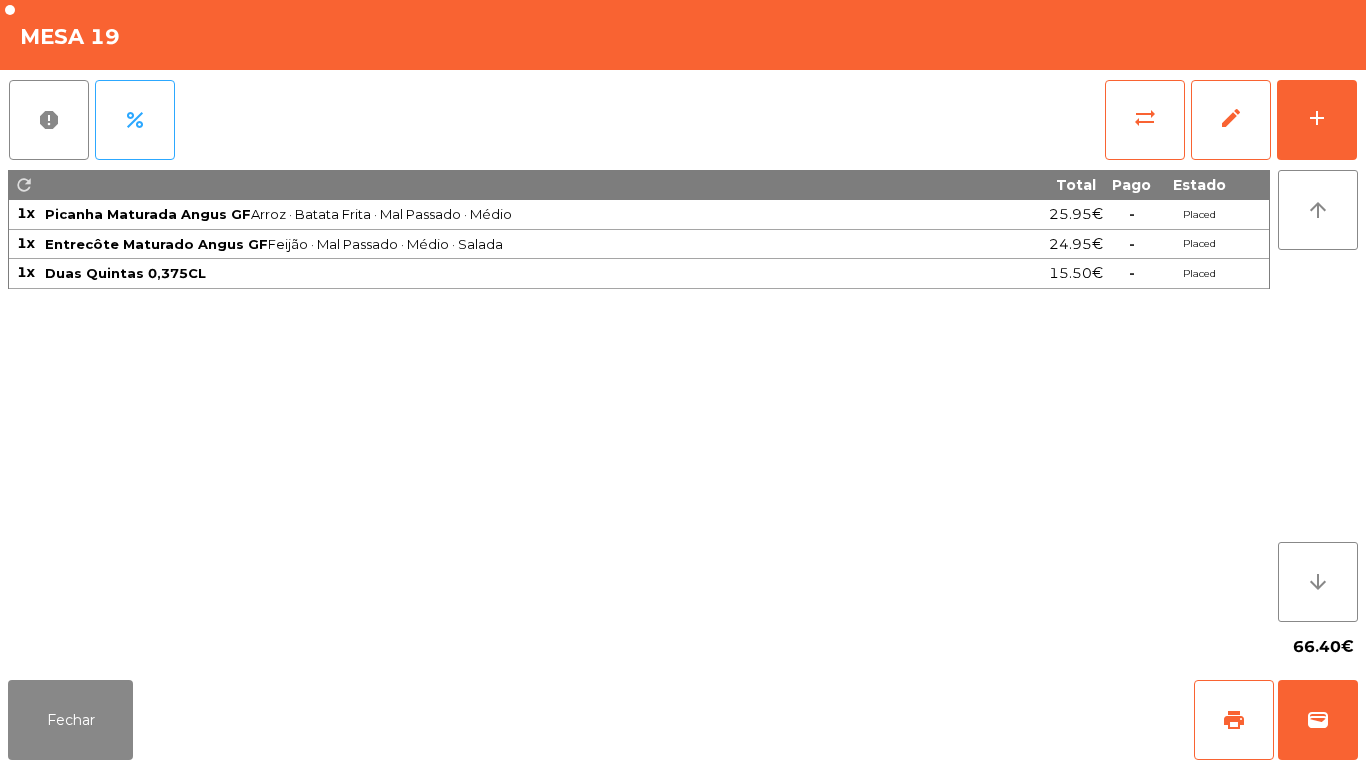 click on "Fechar   print   wallet" 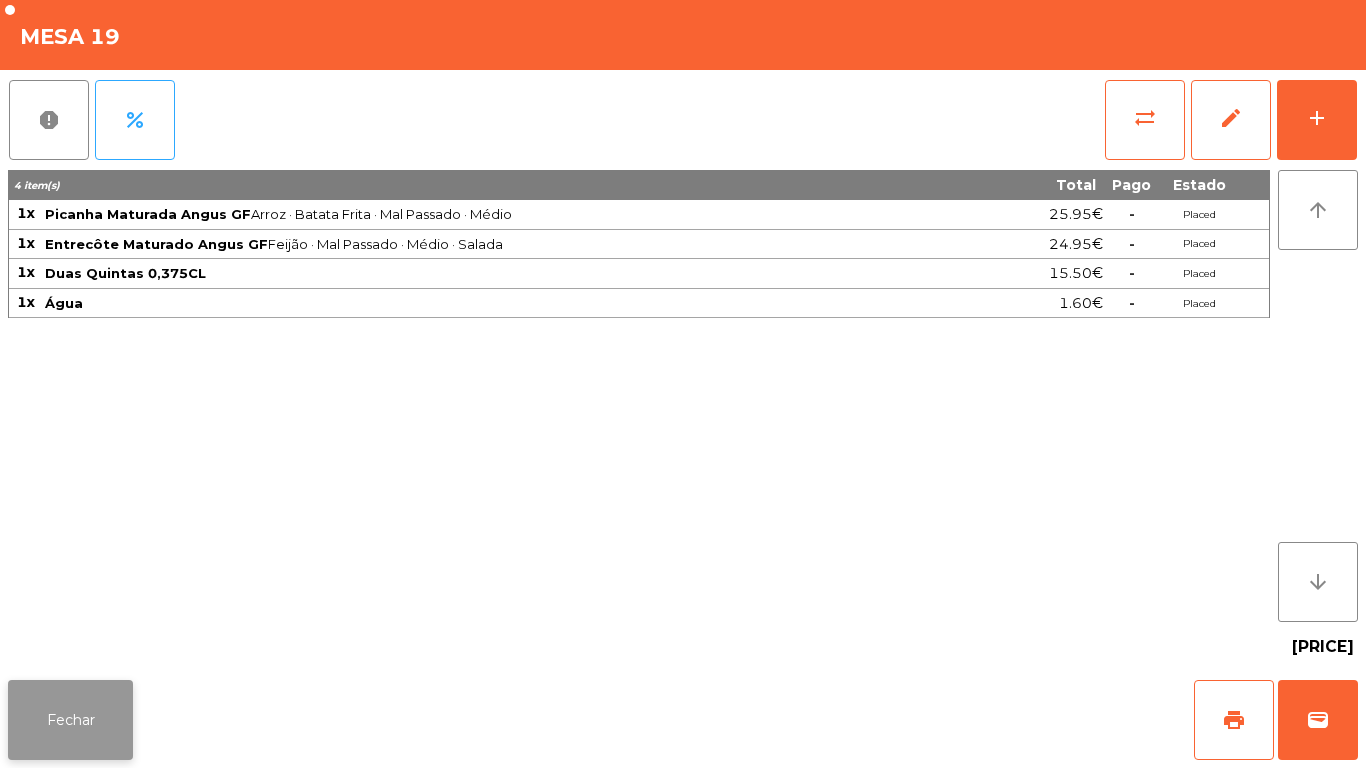 click on "Fechar" 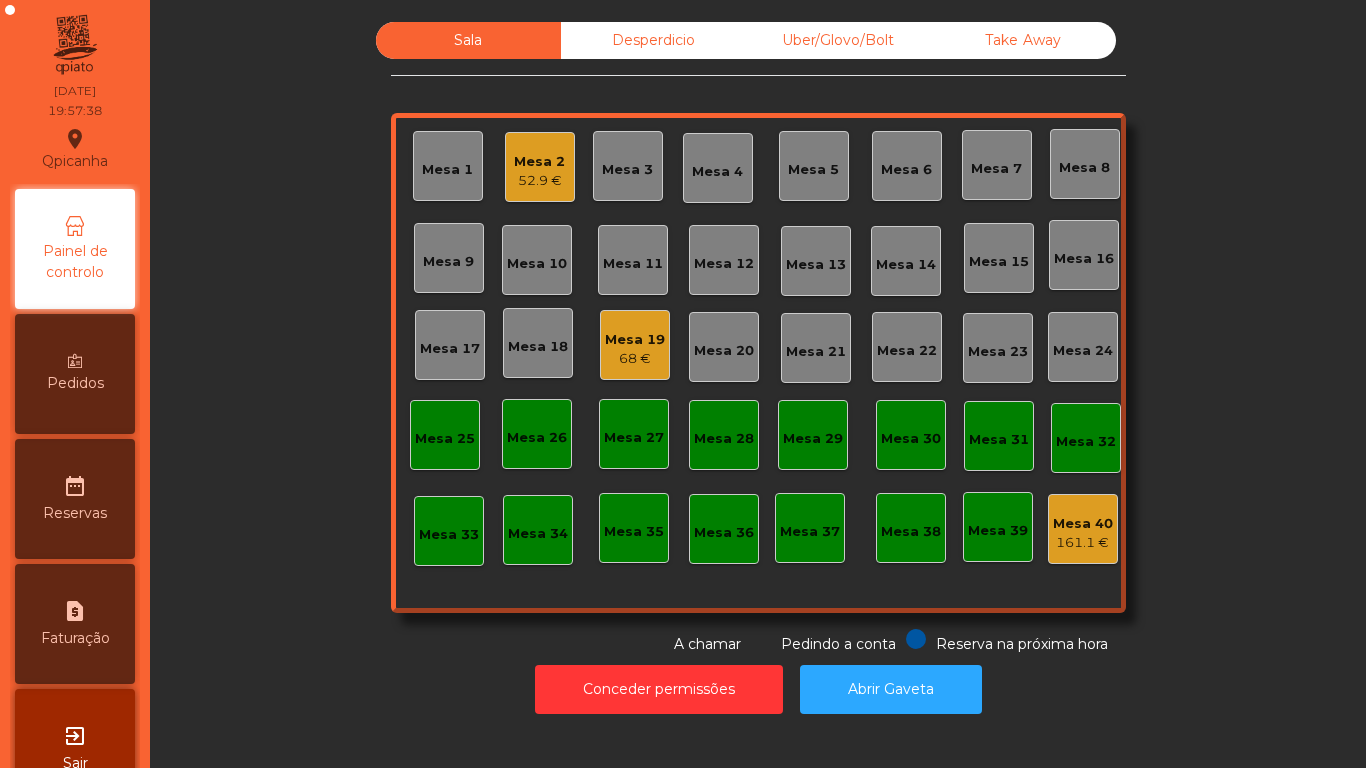 click on "Mesa 16" 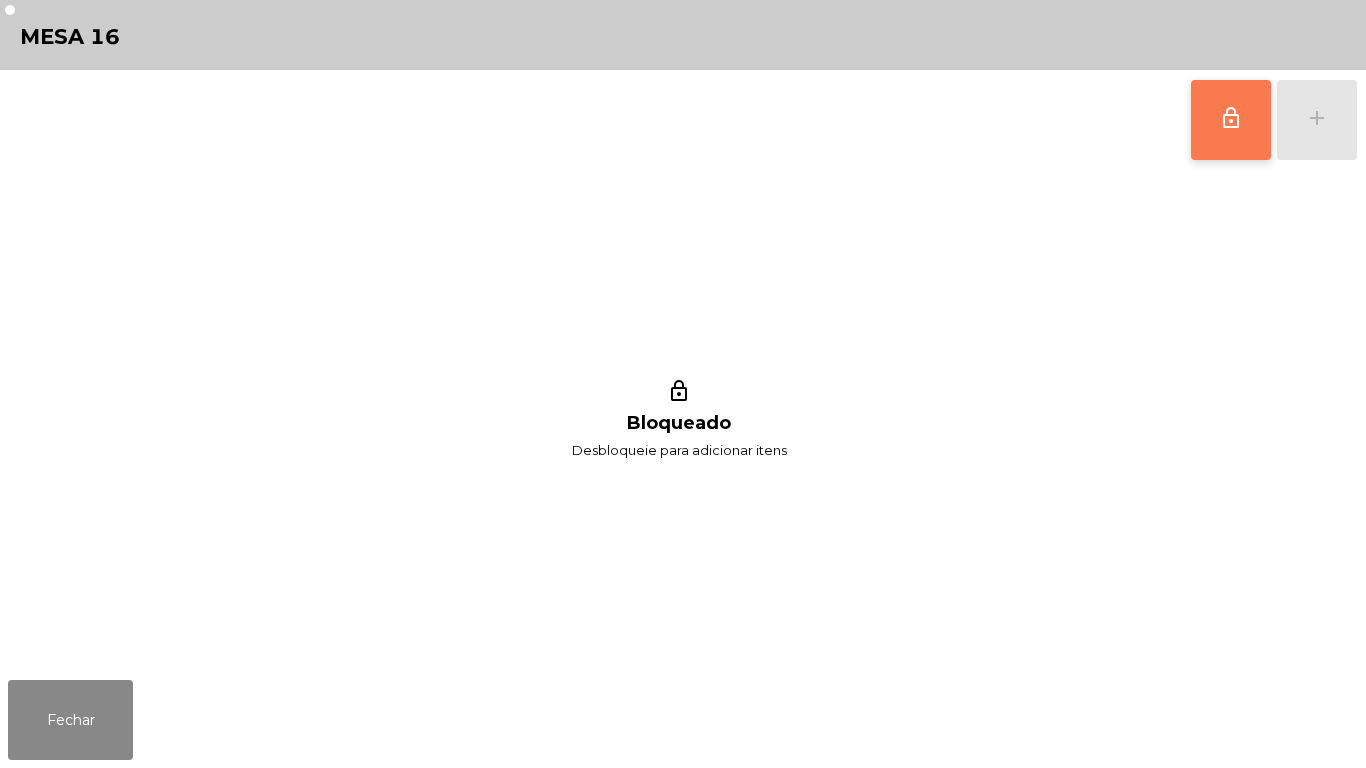 click on "lock_outline" 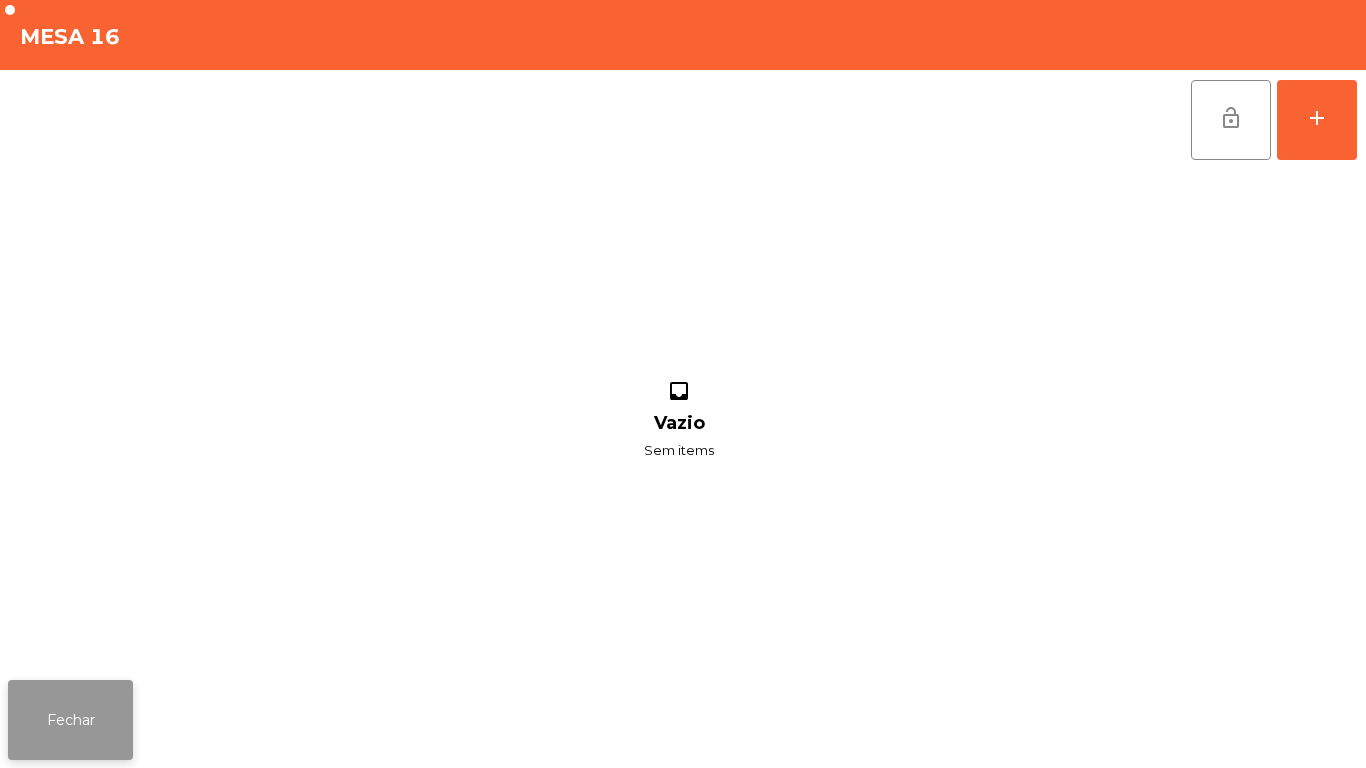 click on "Fechar" 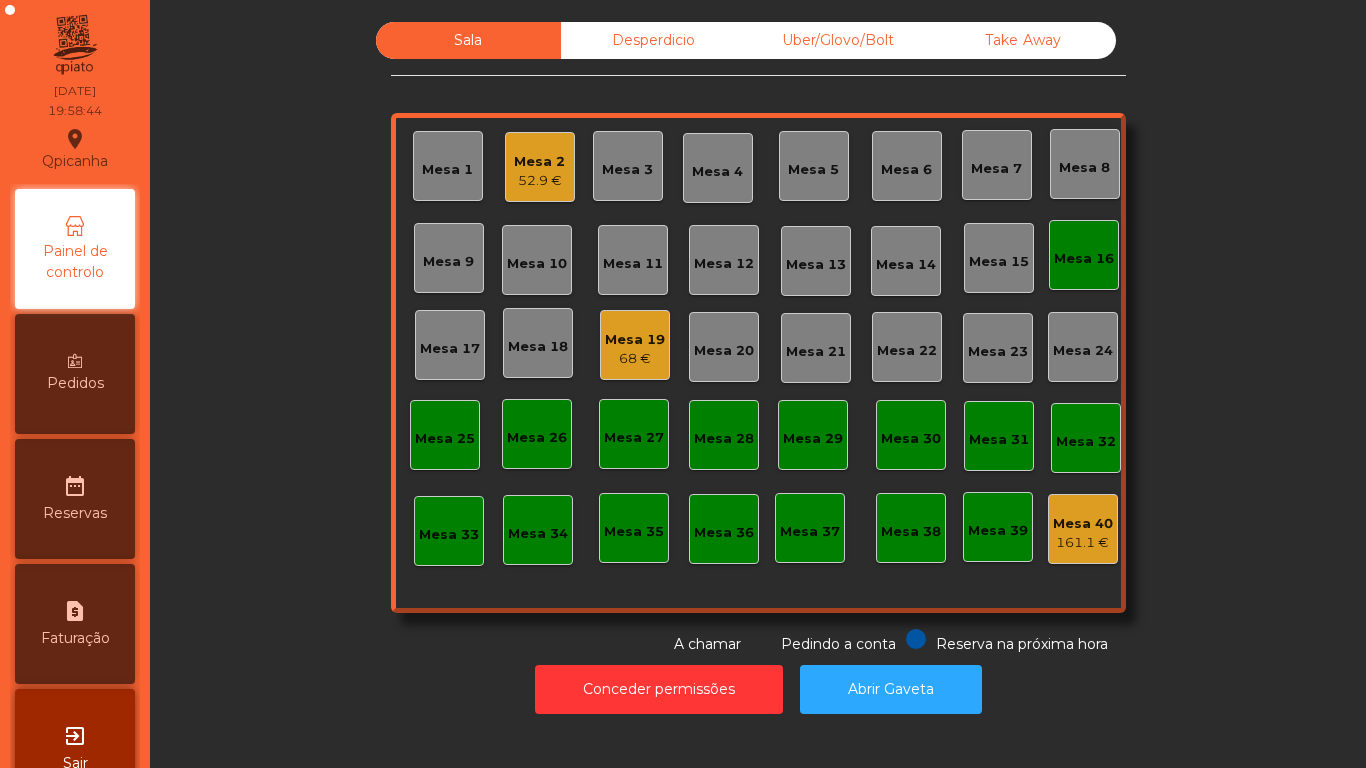 click on "Mesa 16" 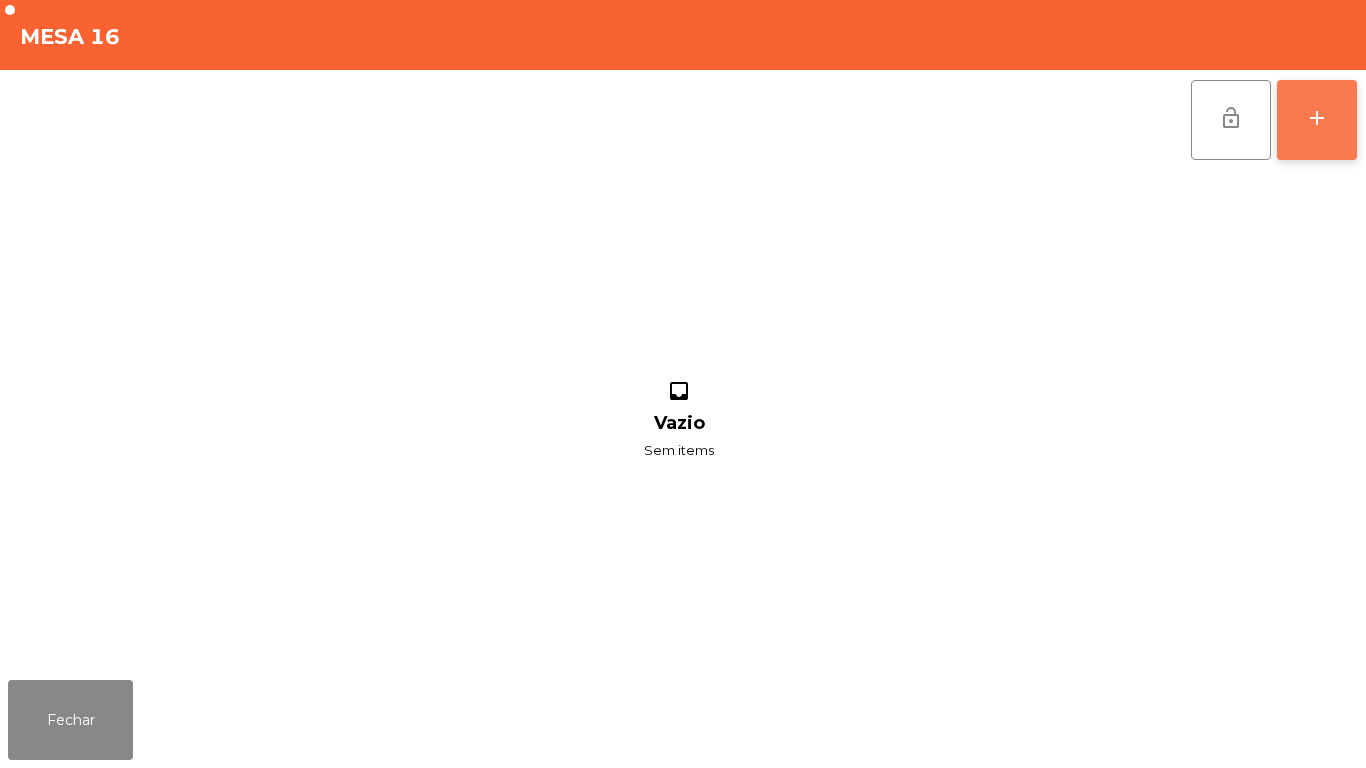 click on "add" 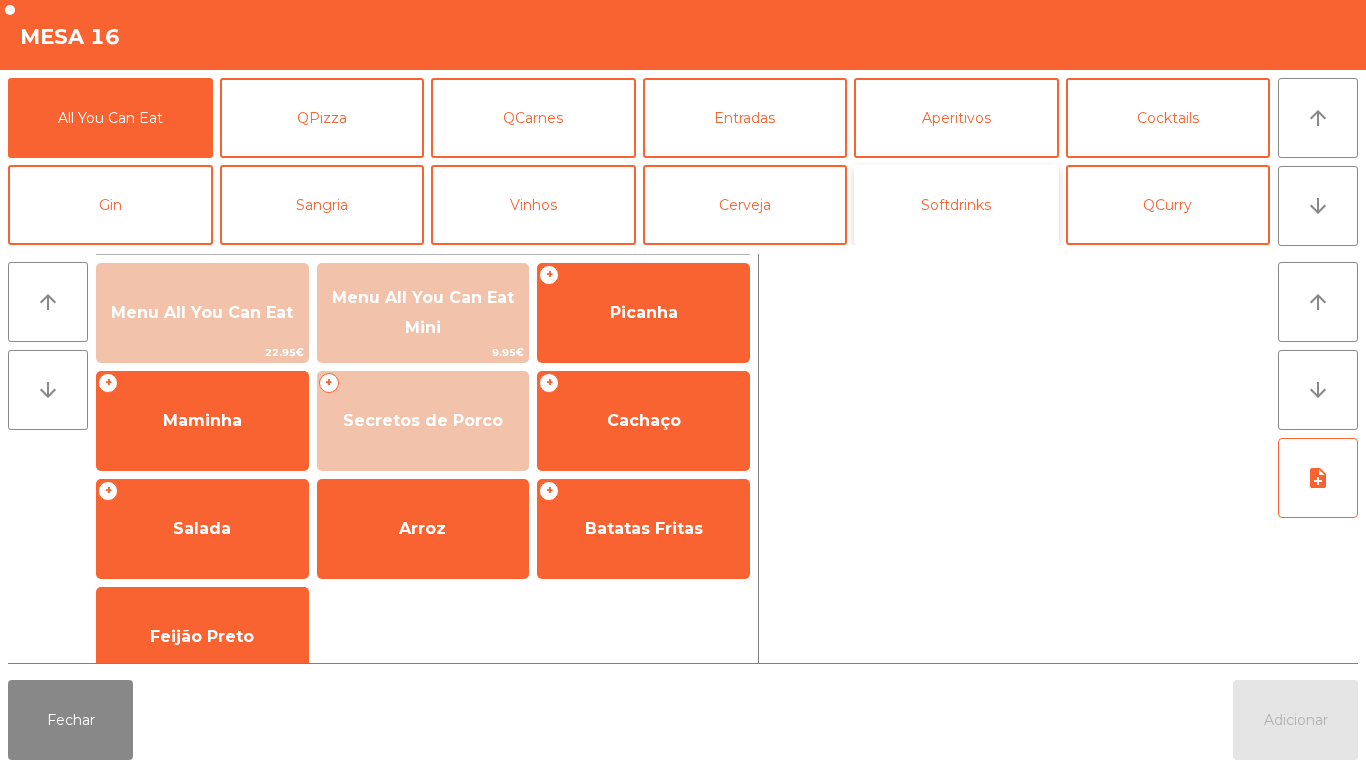 click on "Softdrinks" 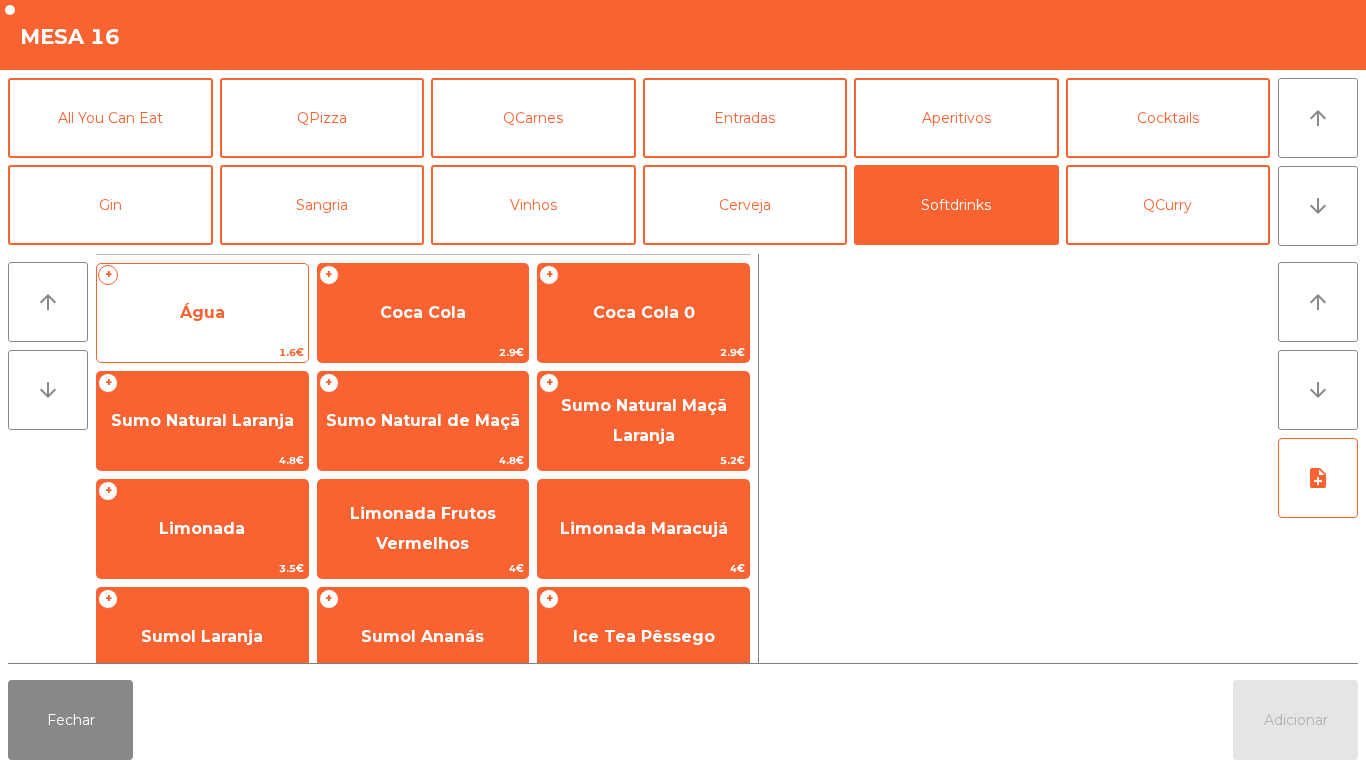 click on "Água" 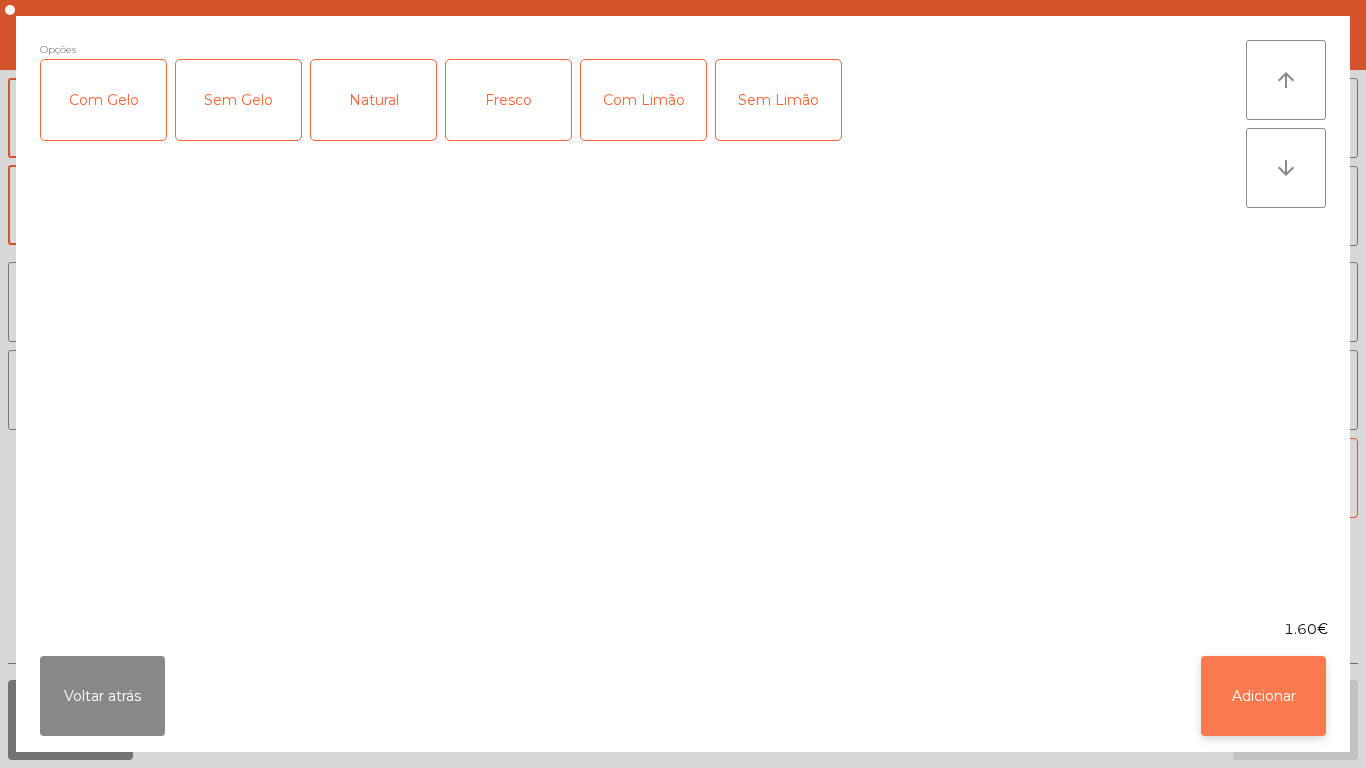 click on "Adicionar" 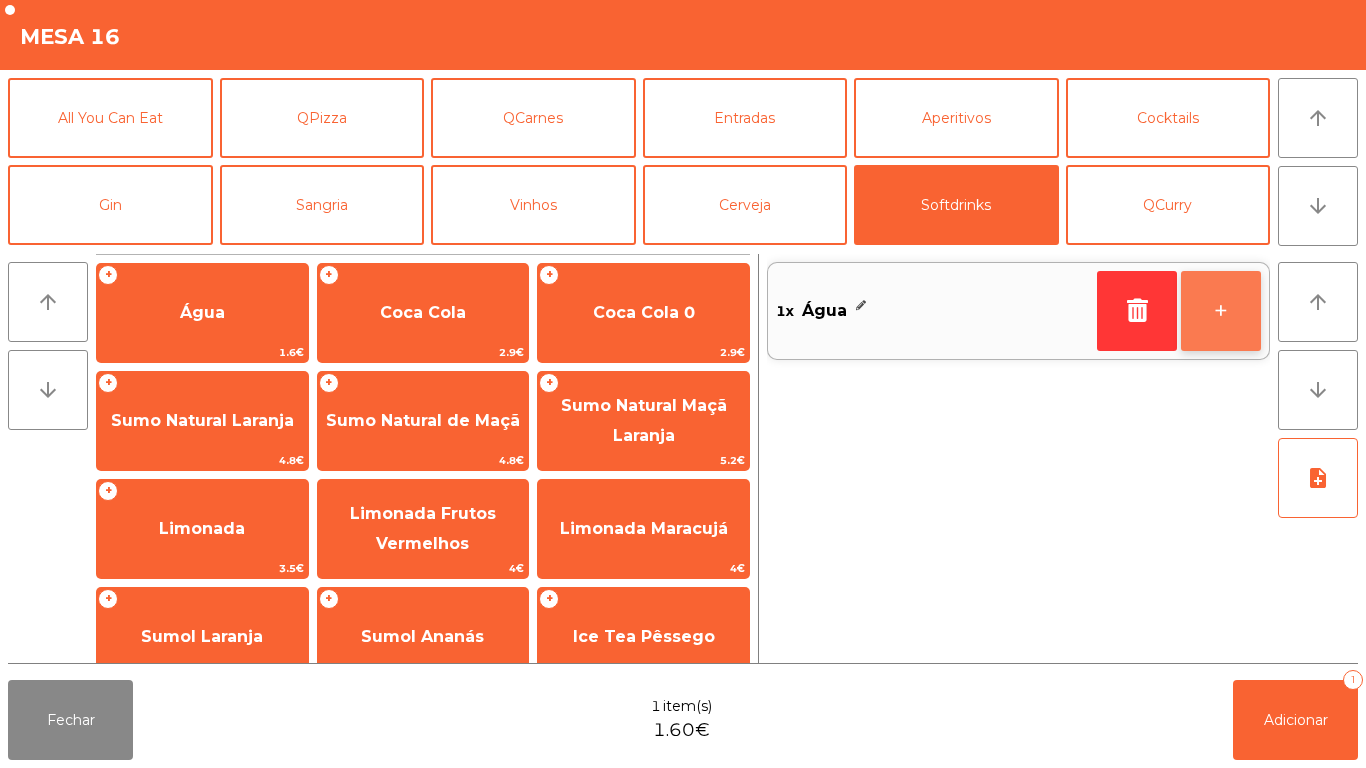 click on "+" 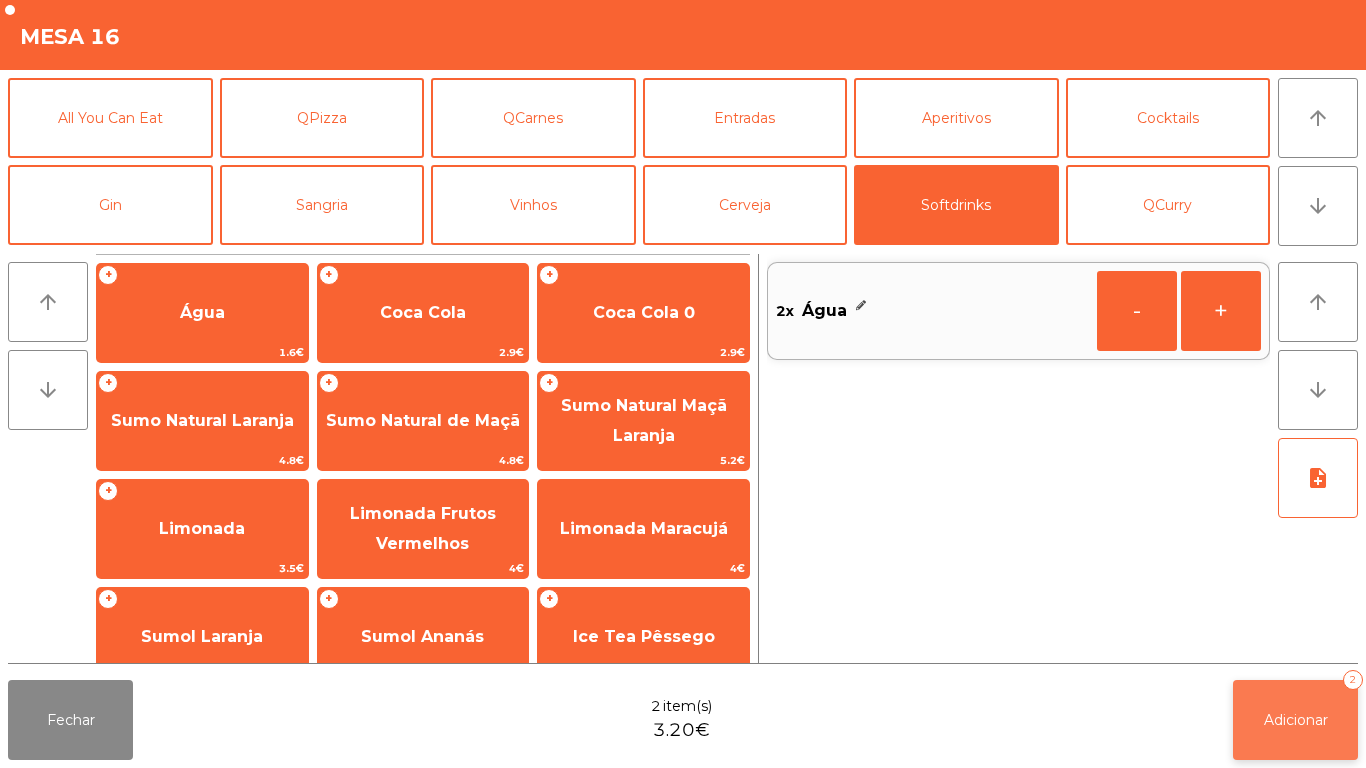 click on "Adicionar   2" 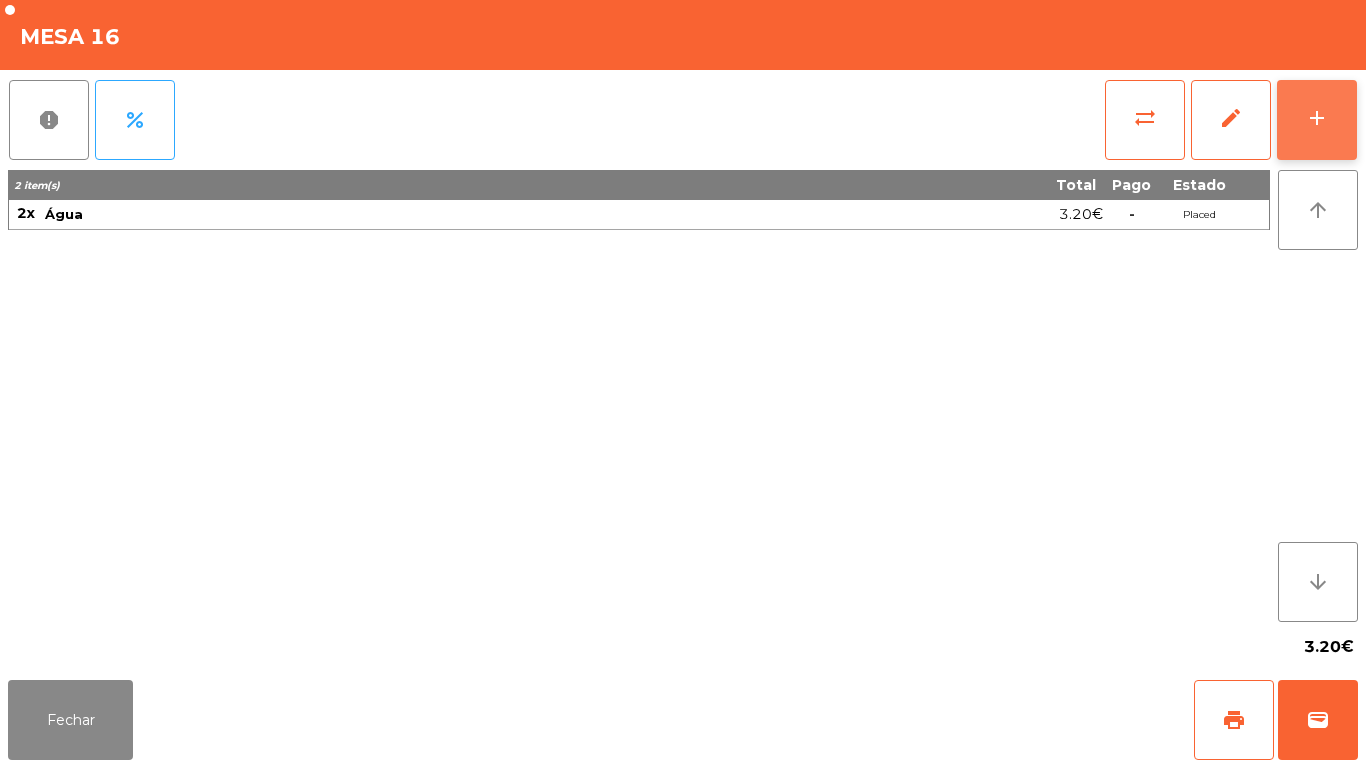 click on "add" 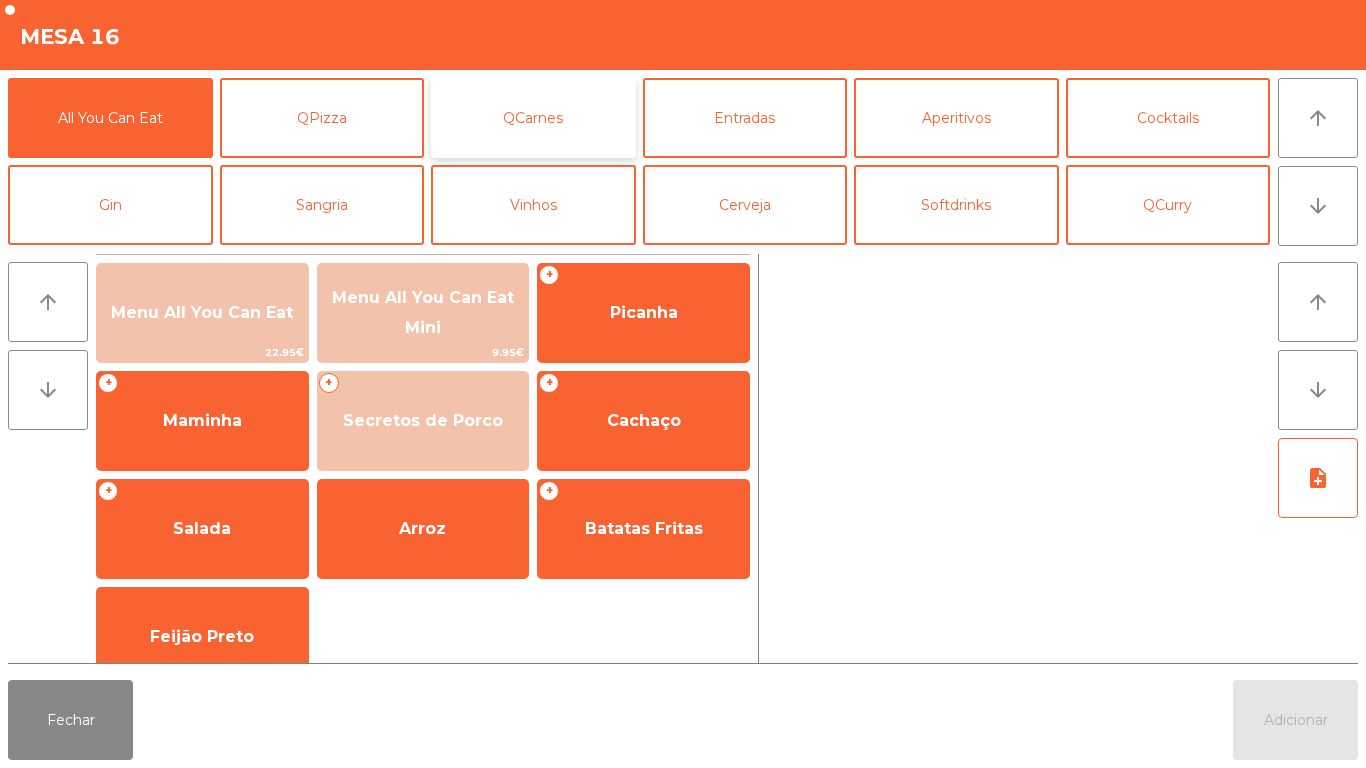 click on "QCarnes" 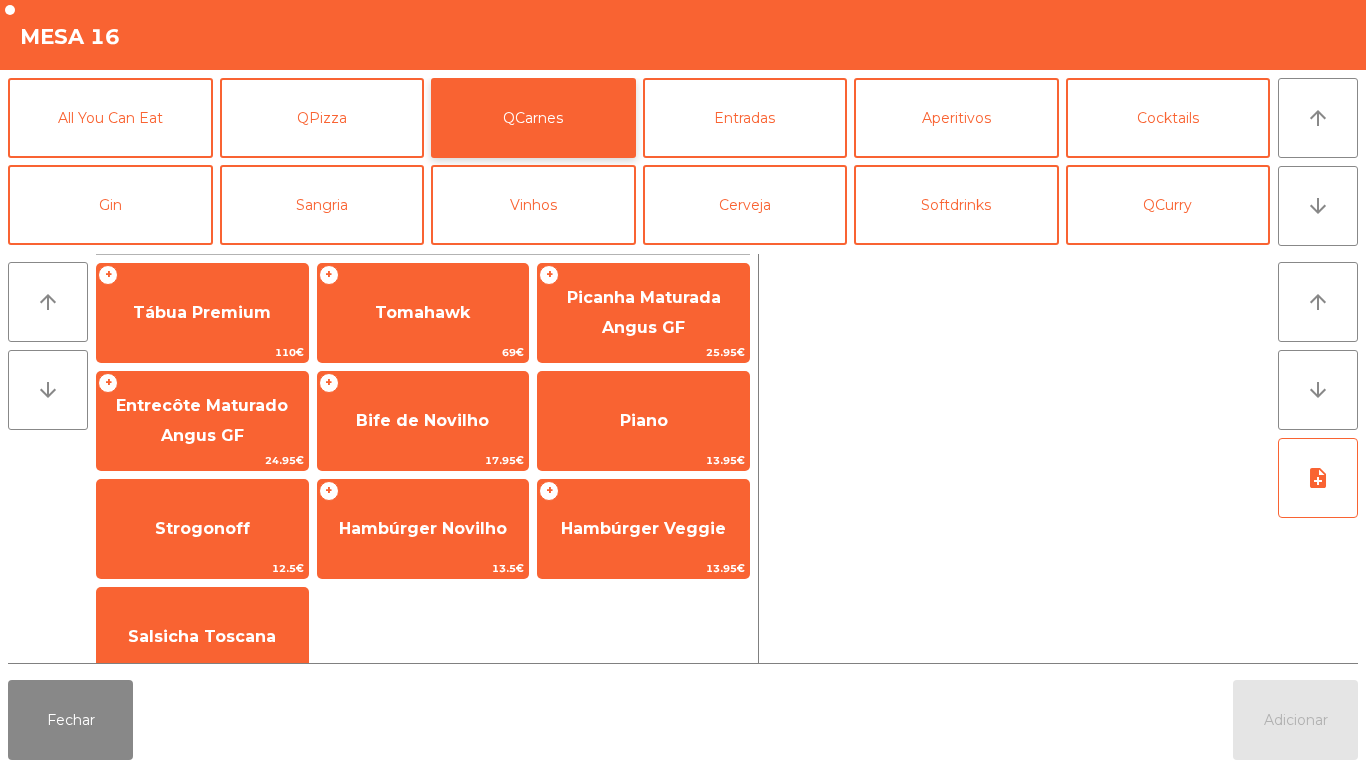 scroll, scrollTop: 32, scrollLeft: 0, axis: vertical 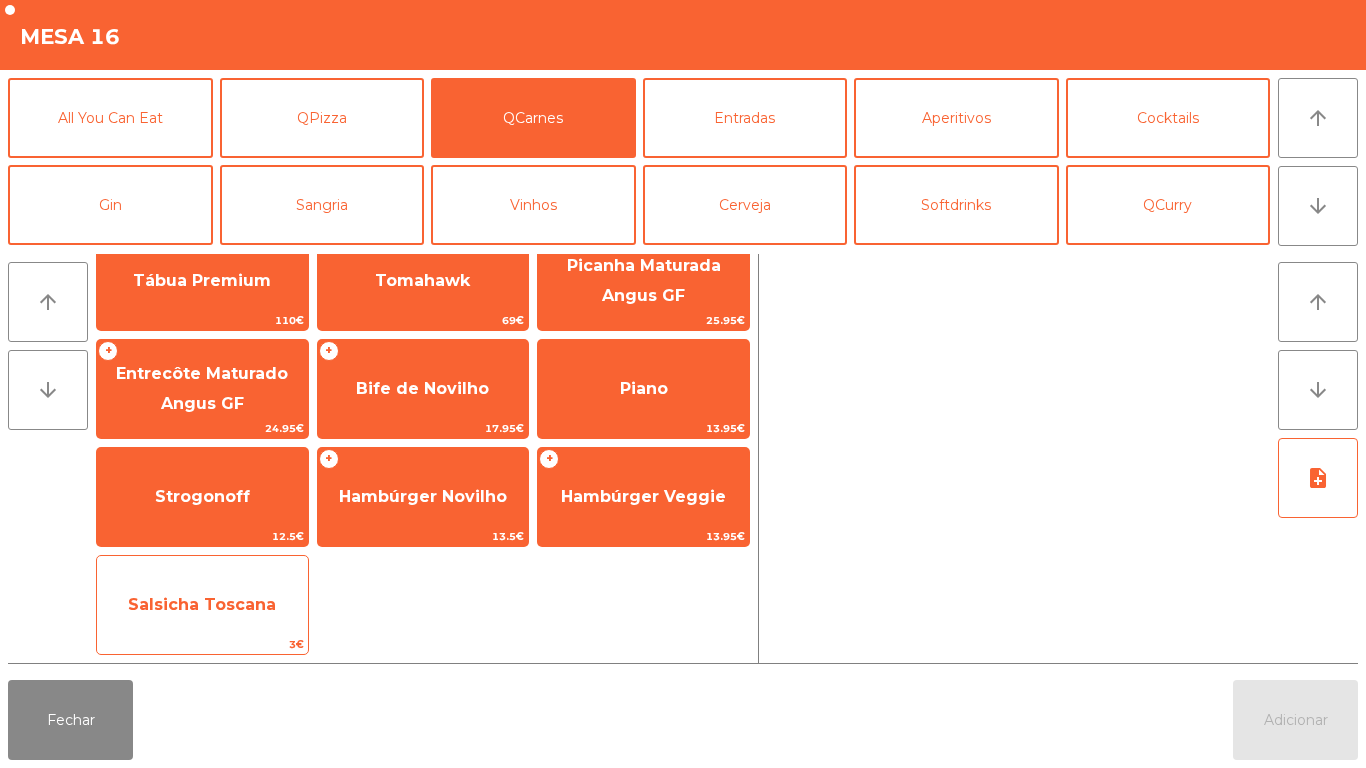 click on "Salsicha Toscana" 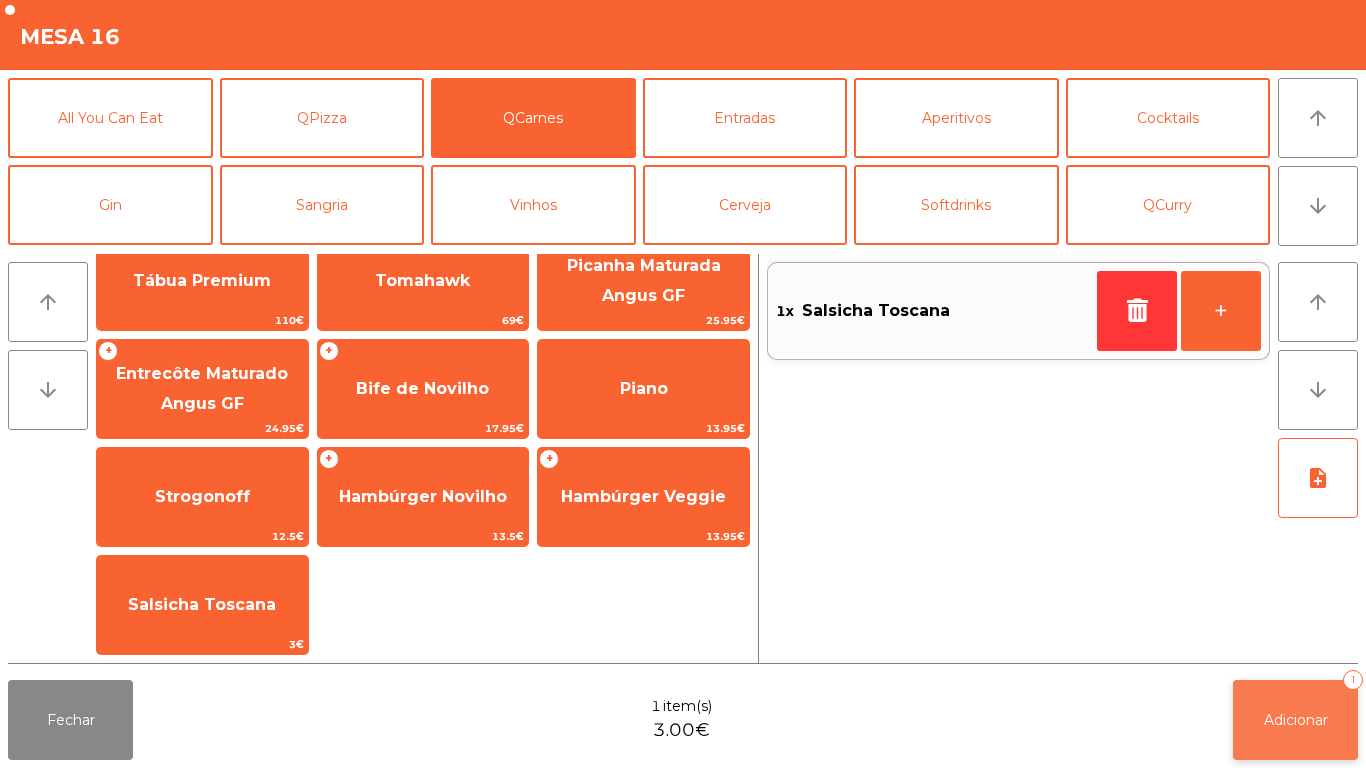 click on "Adicionar   1" 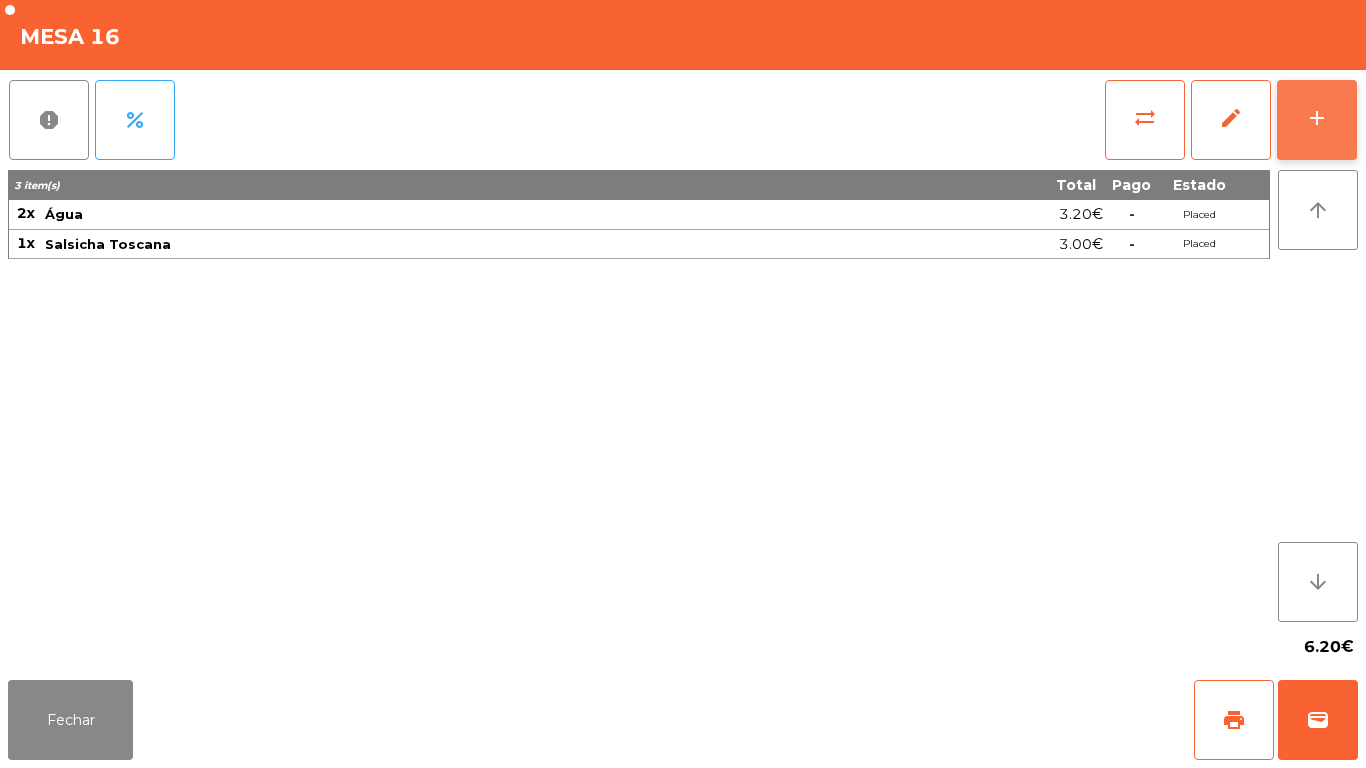 click on "add" 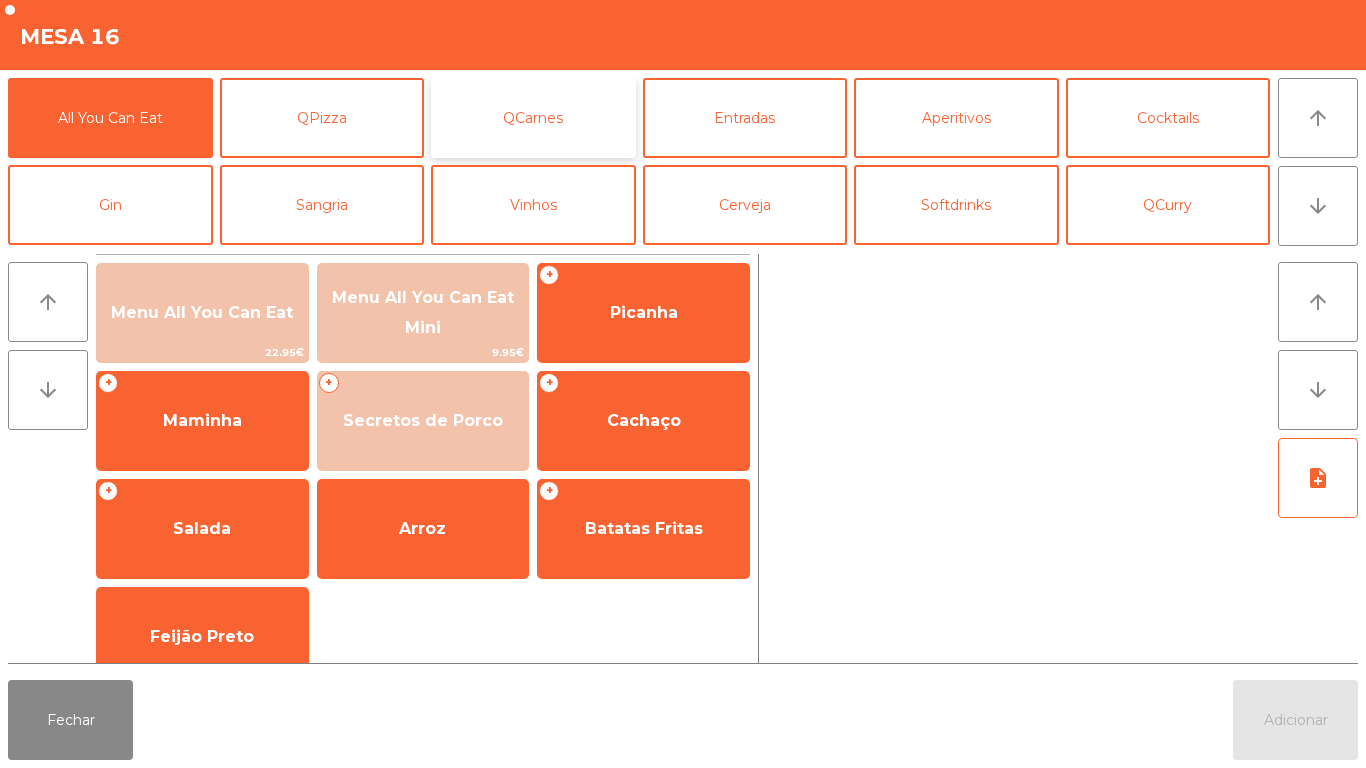 click on "QCarnes" 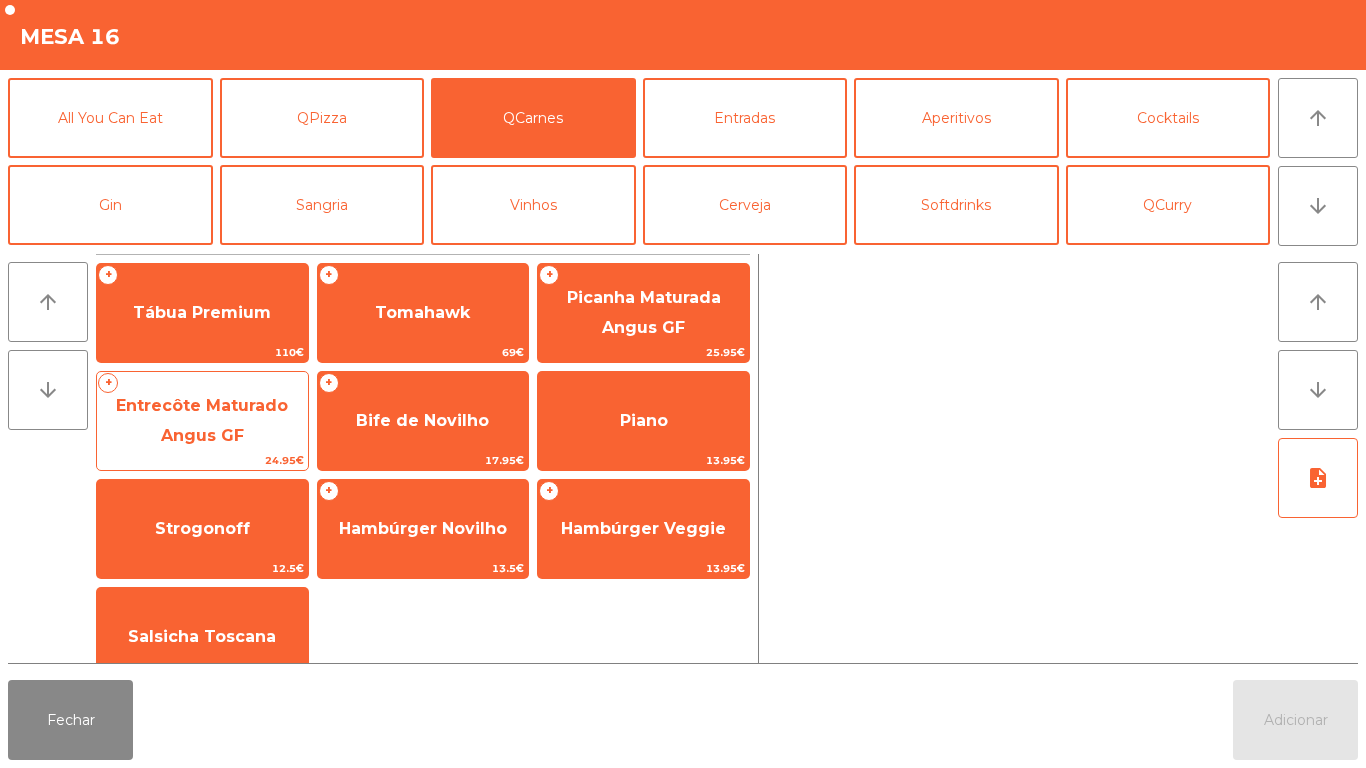 click on "Entrecôte Maturado Angus GF" 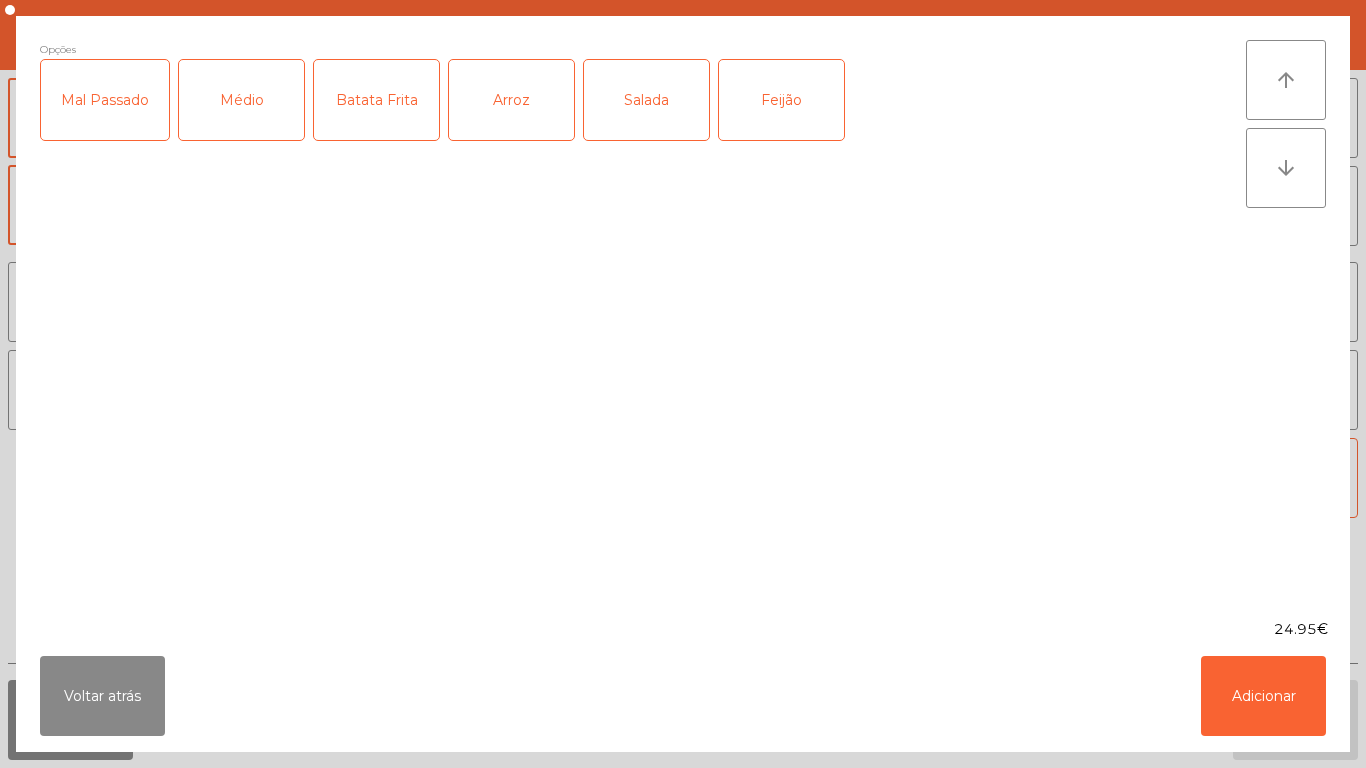 click on "Mal Passado" 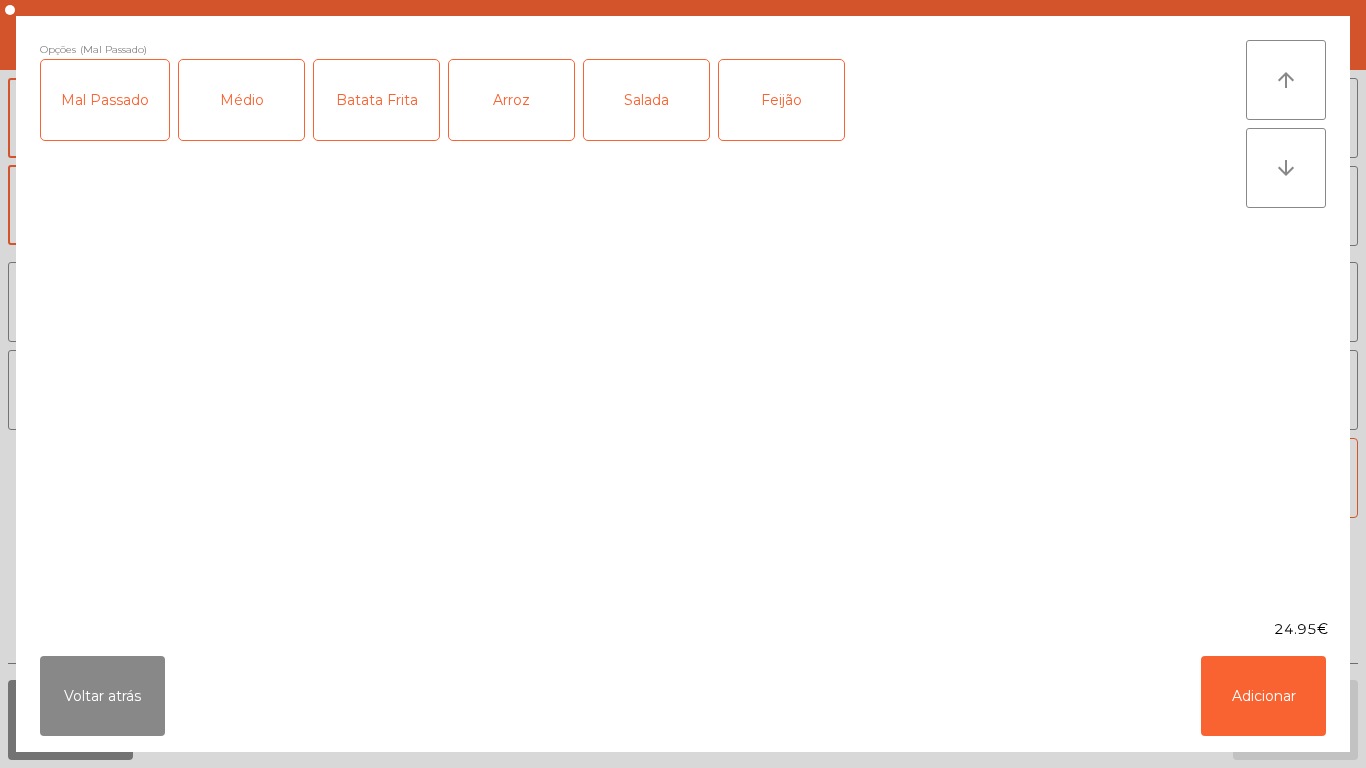 click on "Médio" 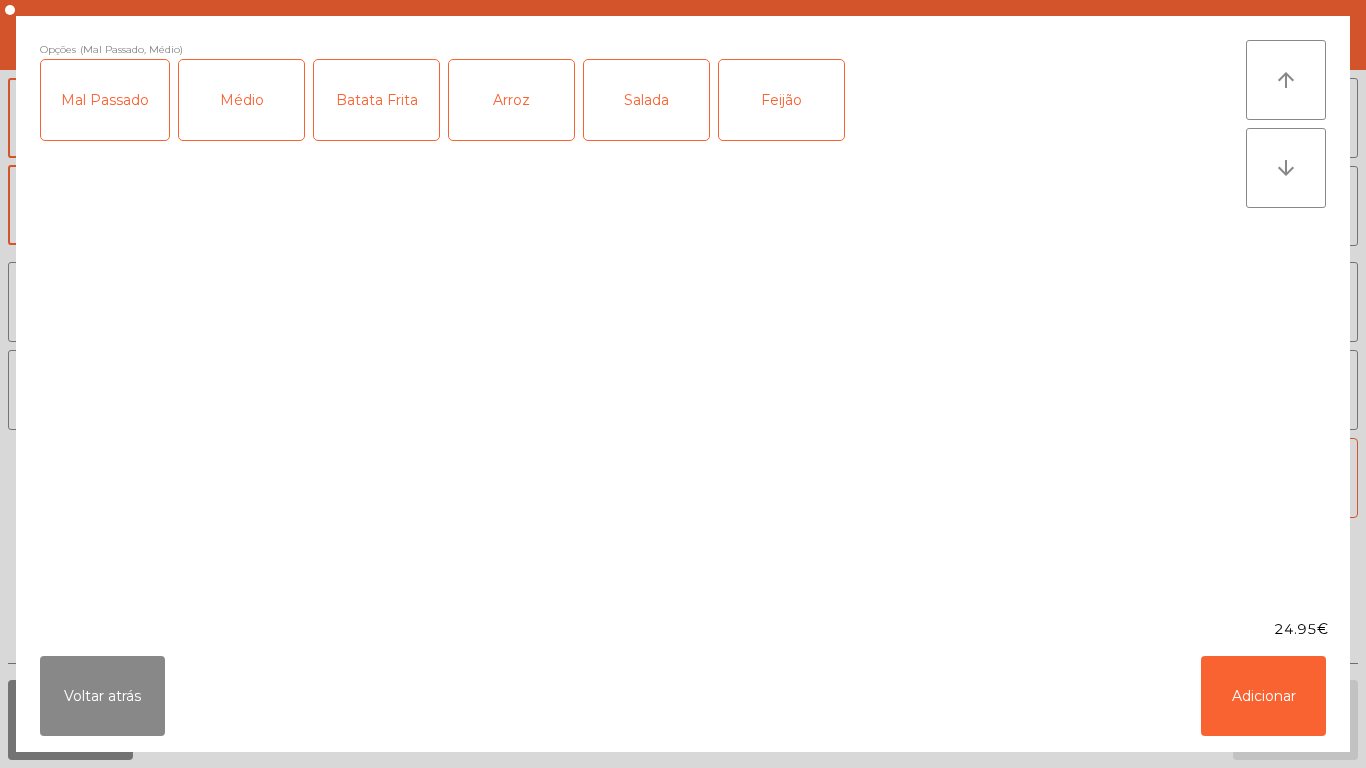 click on "Salada" 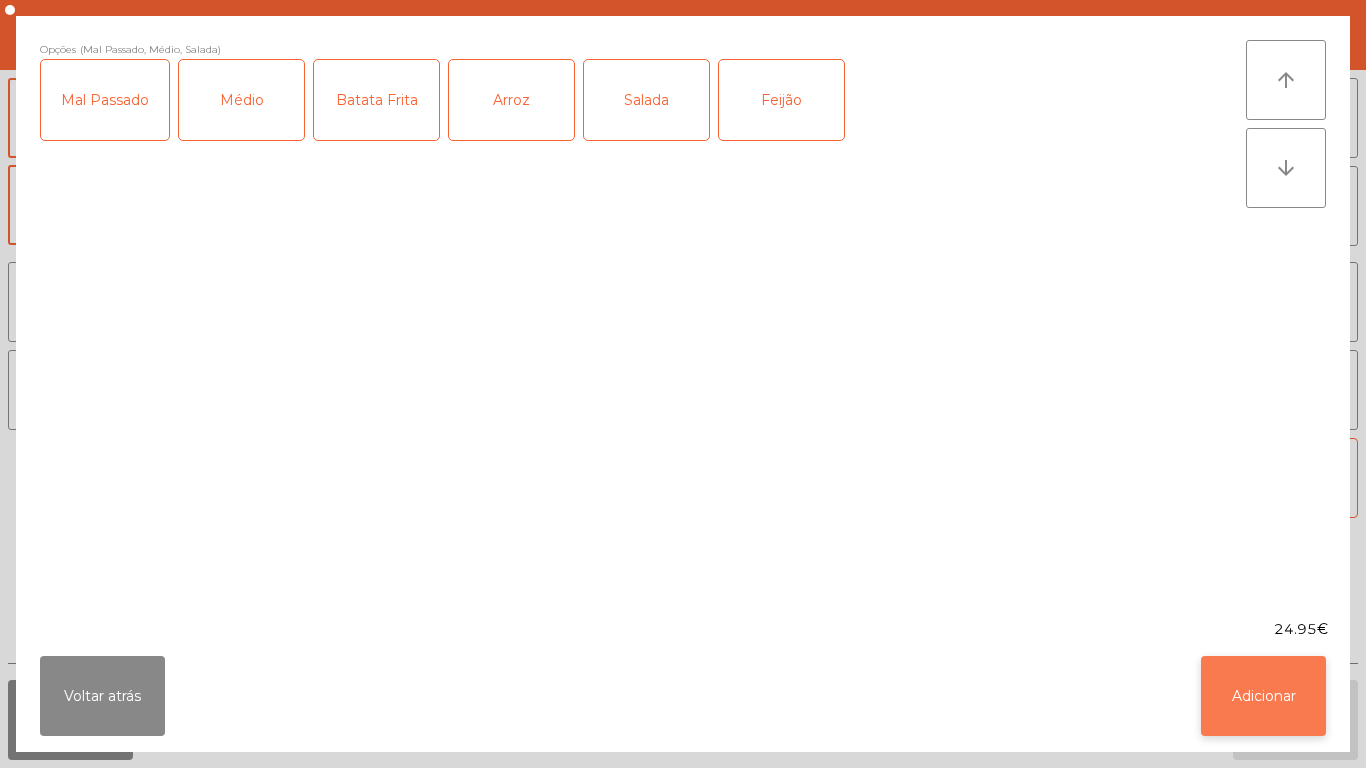 click on "Adicionar" 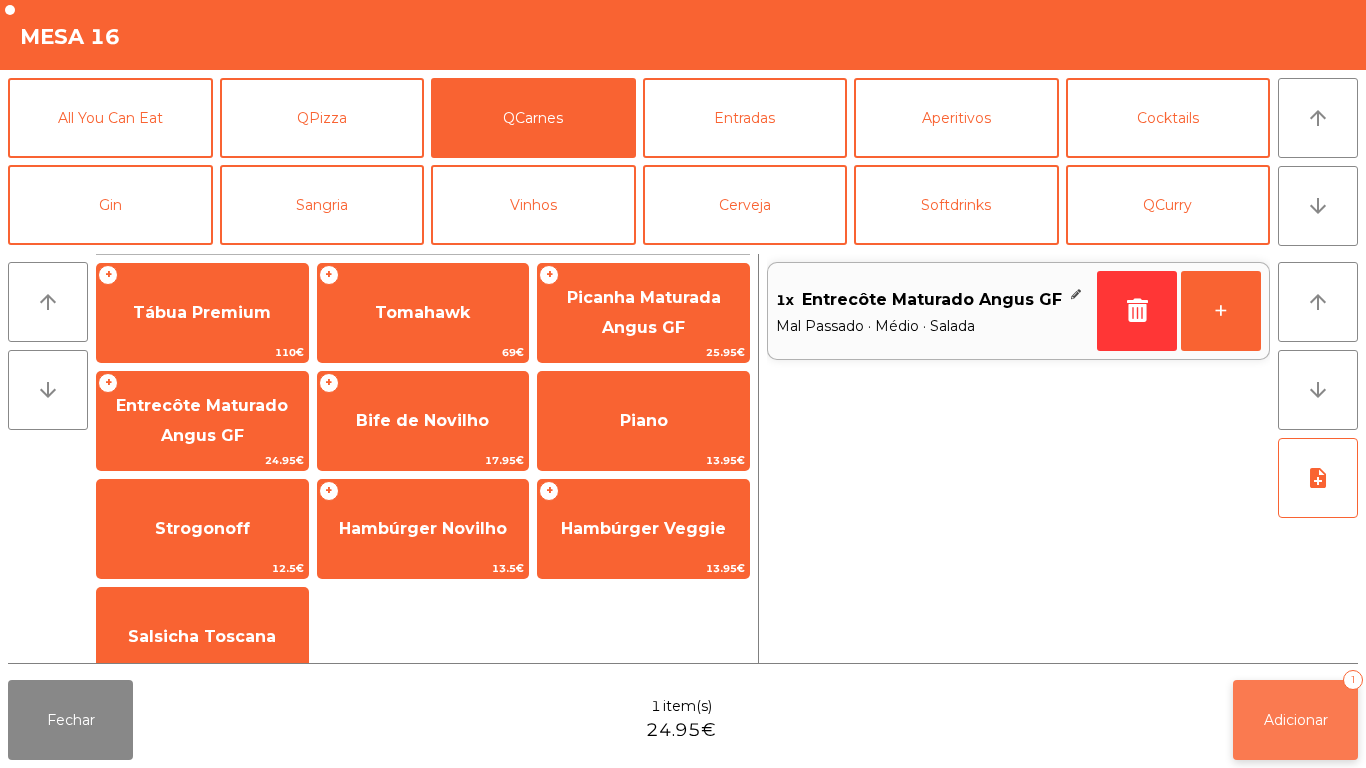 click on "Adicionar" 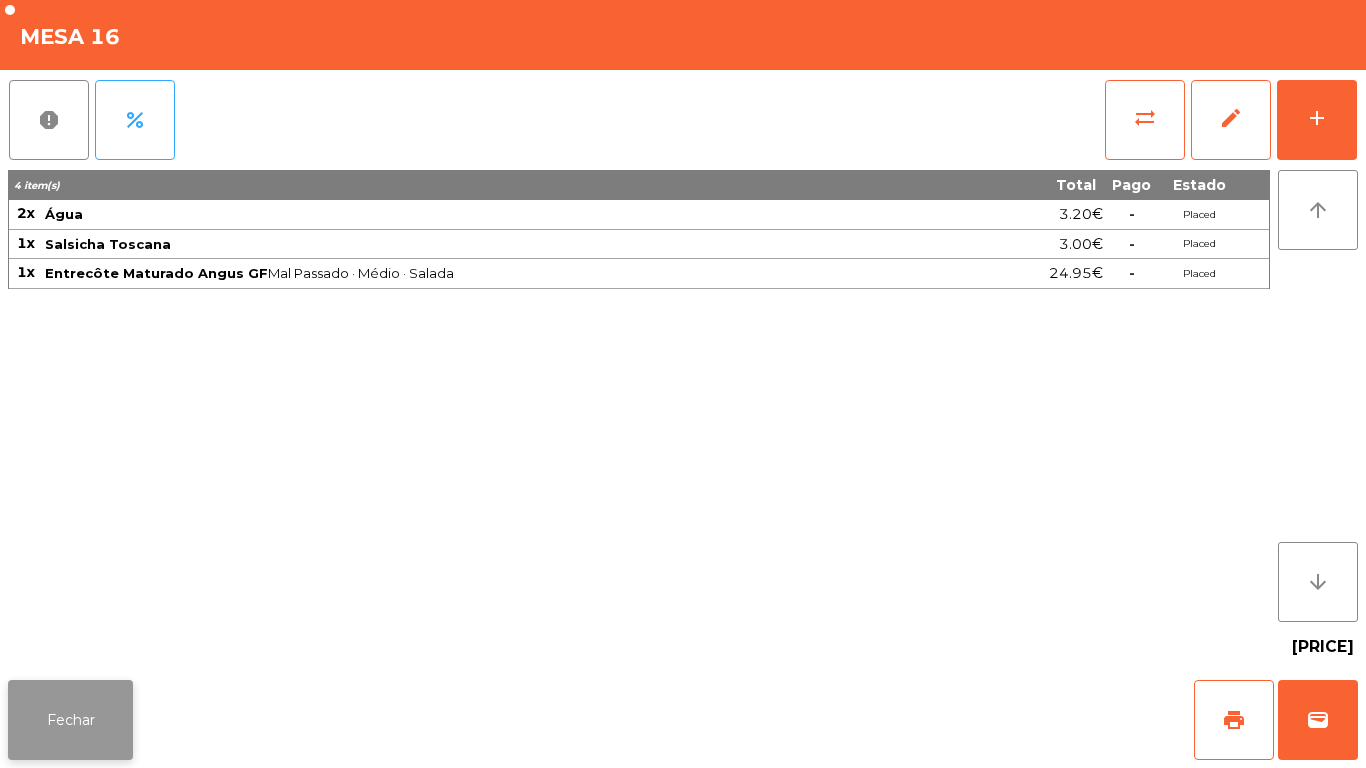 click on "Fechar" 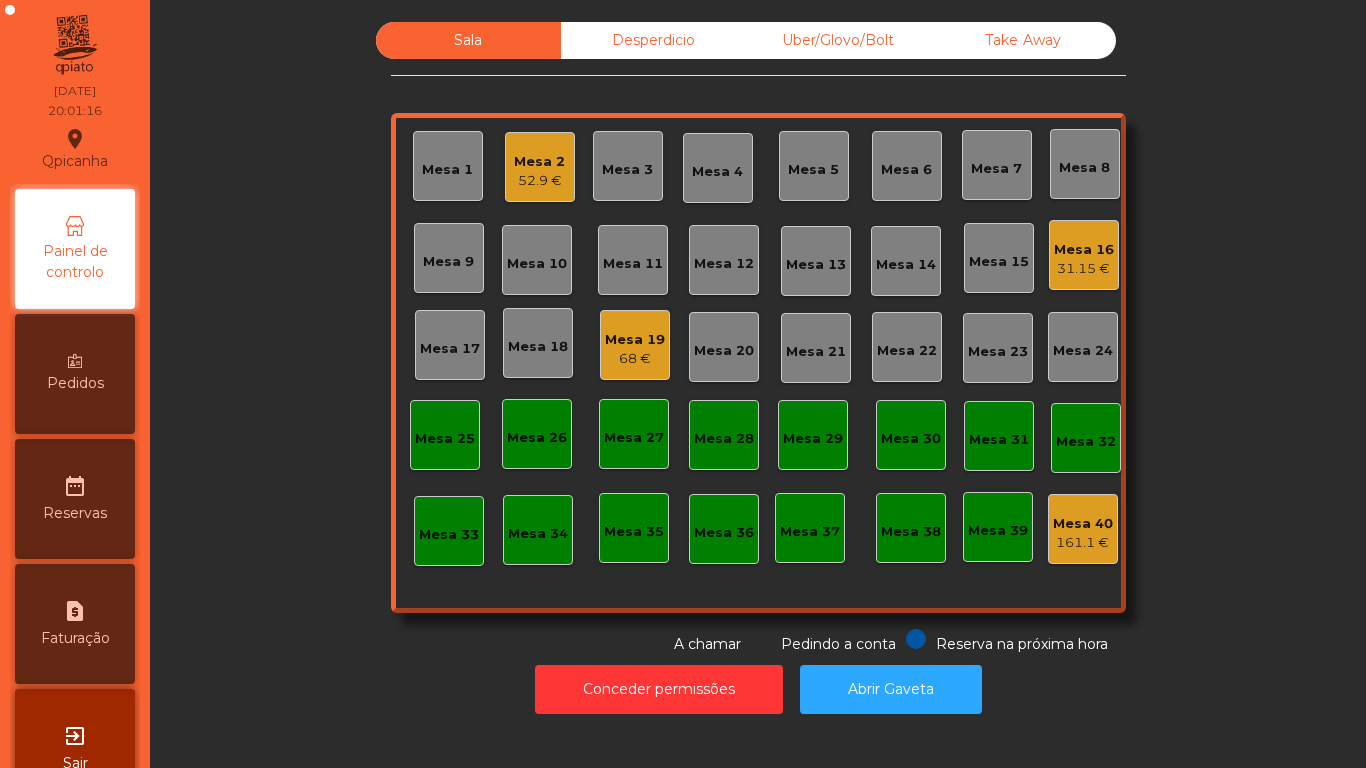click on "Mesa 19" 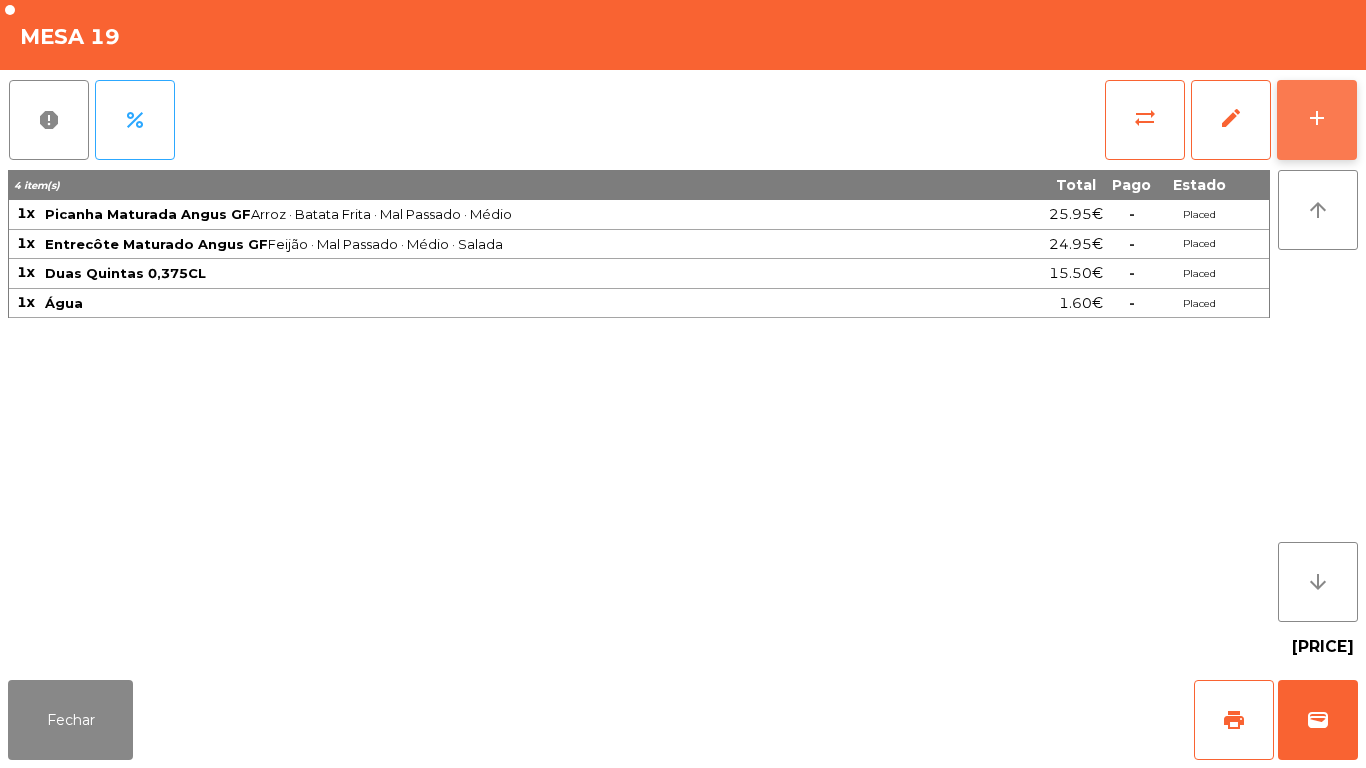 click on "add" 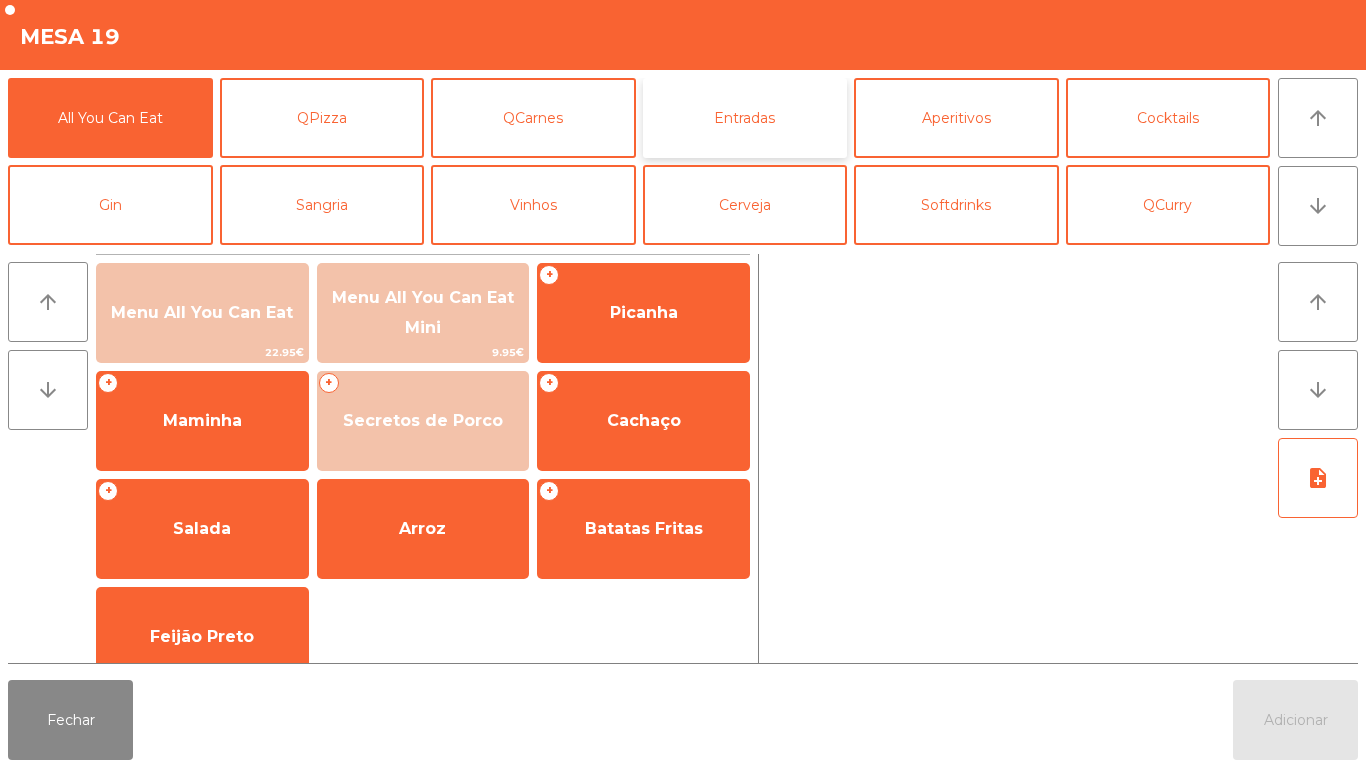 click on "Entradas" 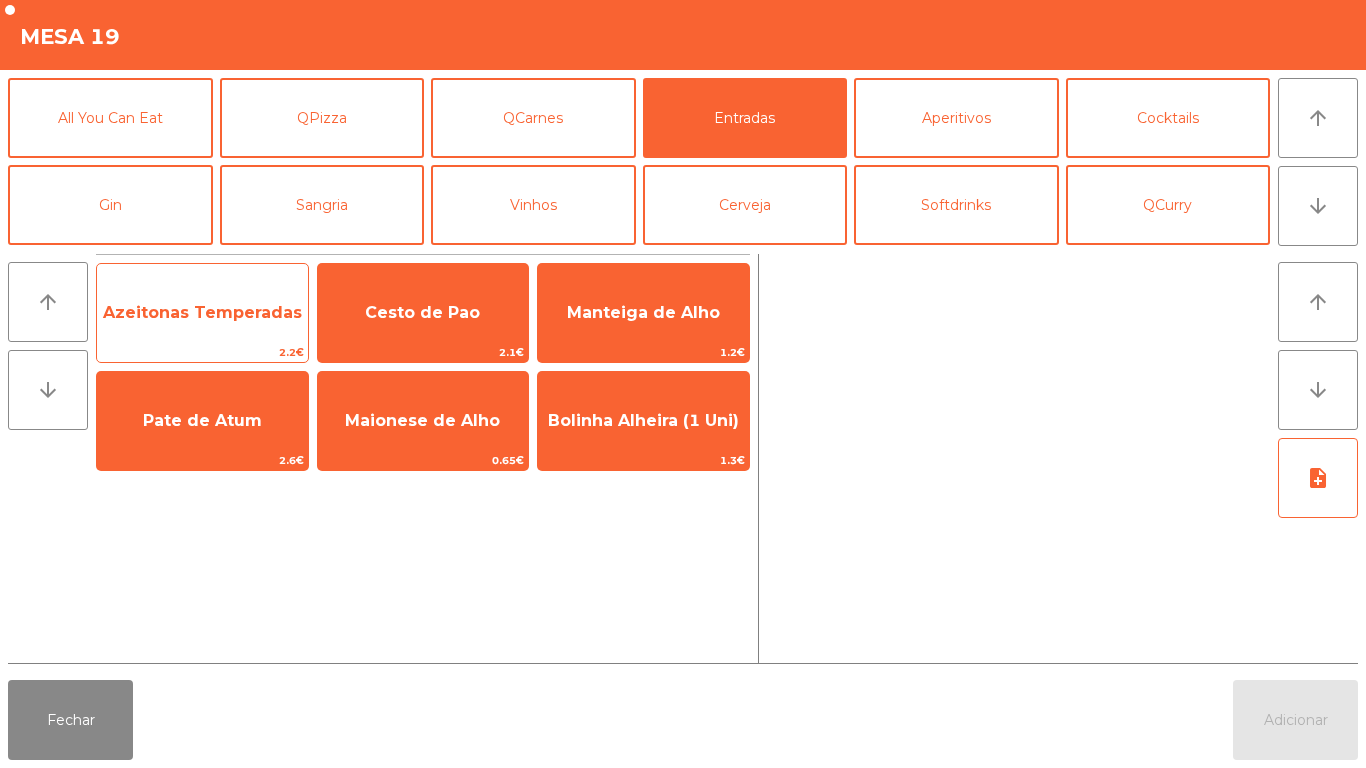 click on "Azeitonas Temperadas" 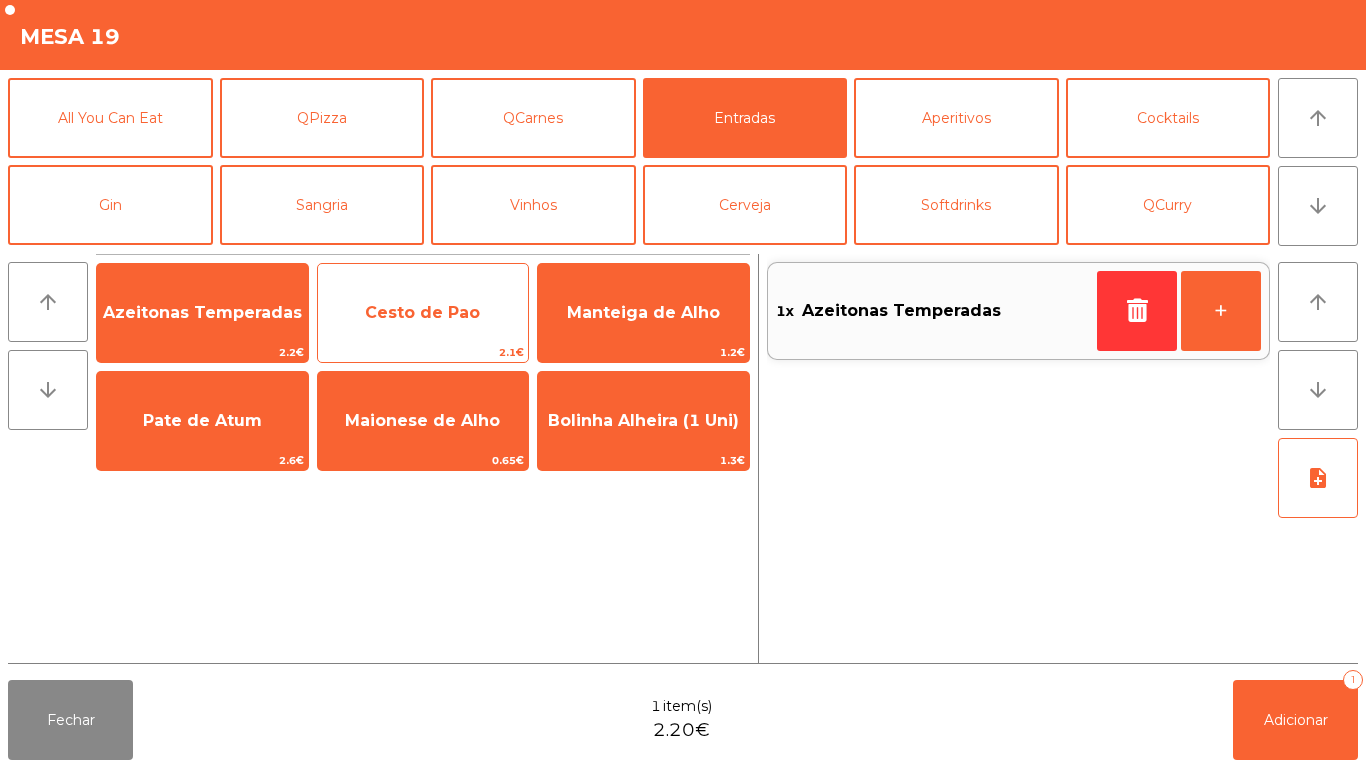 click on "Cesto de Pao" 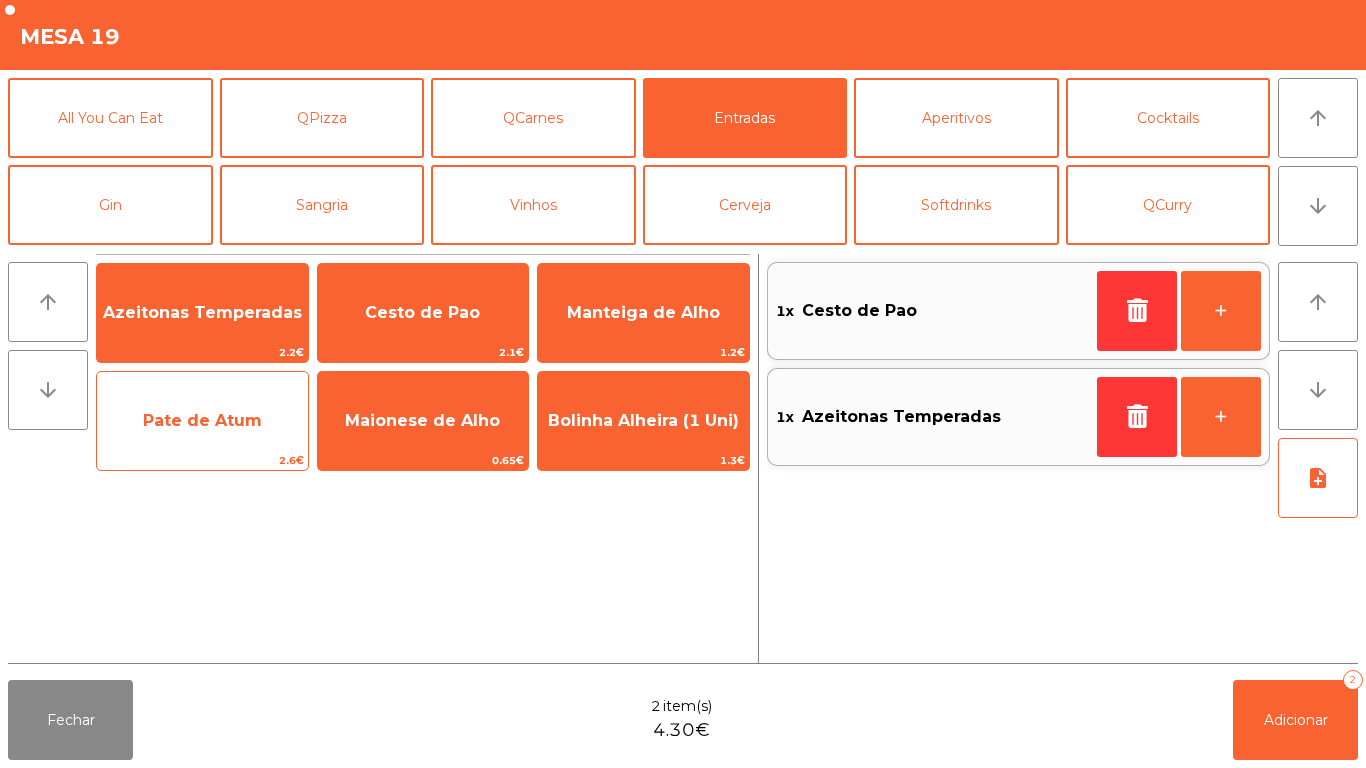 click on "Pate de Atum" 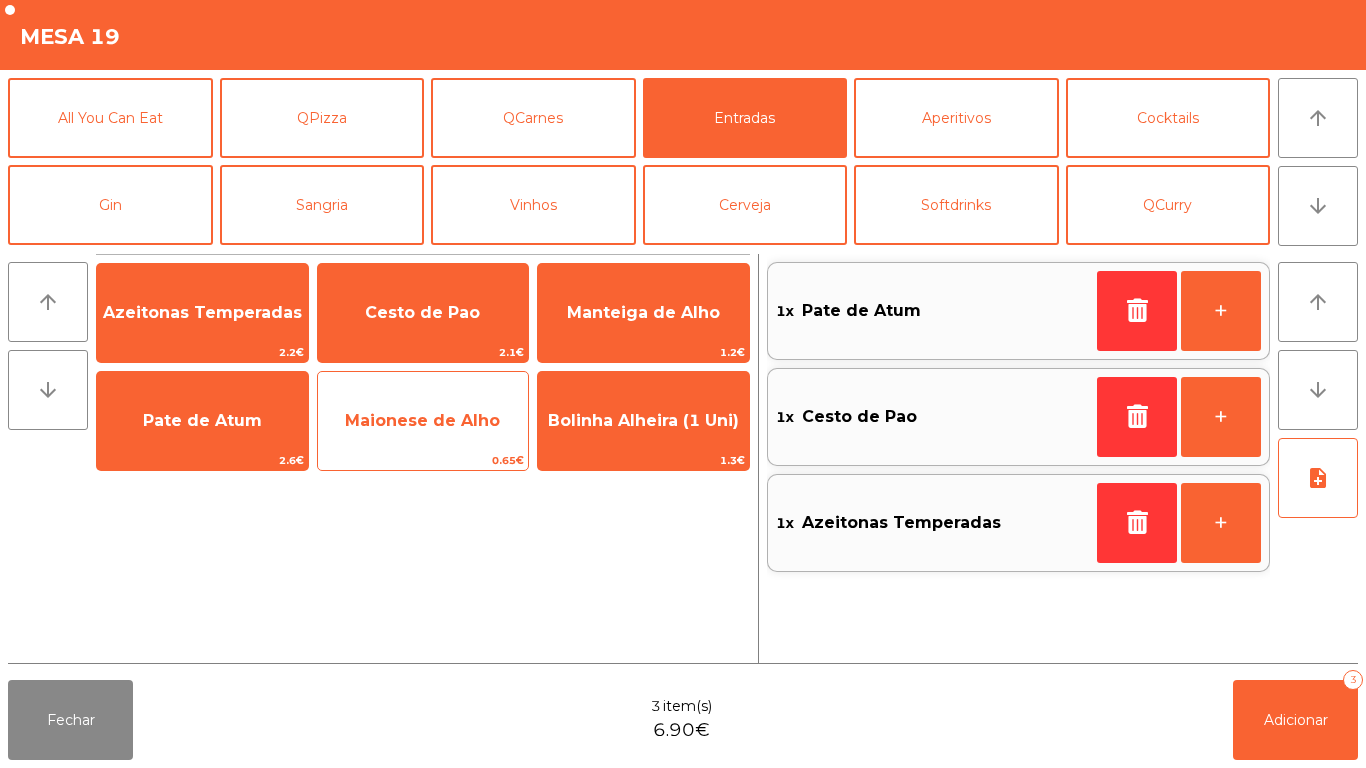 click on "Maionese de Alho   0.65€" 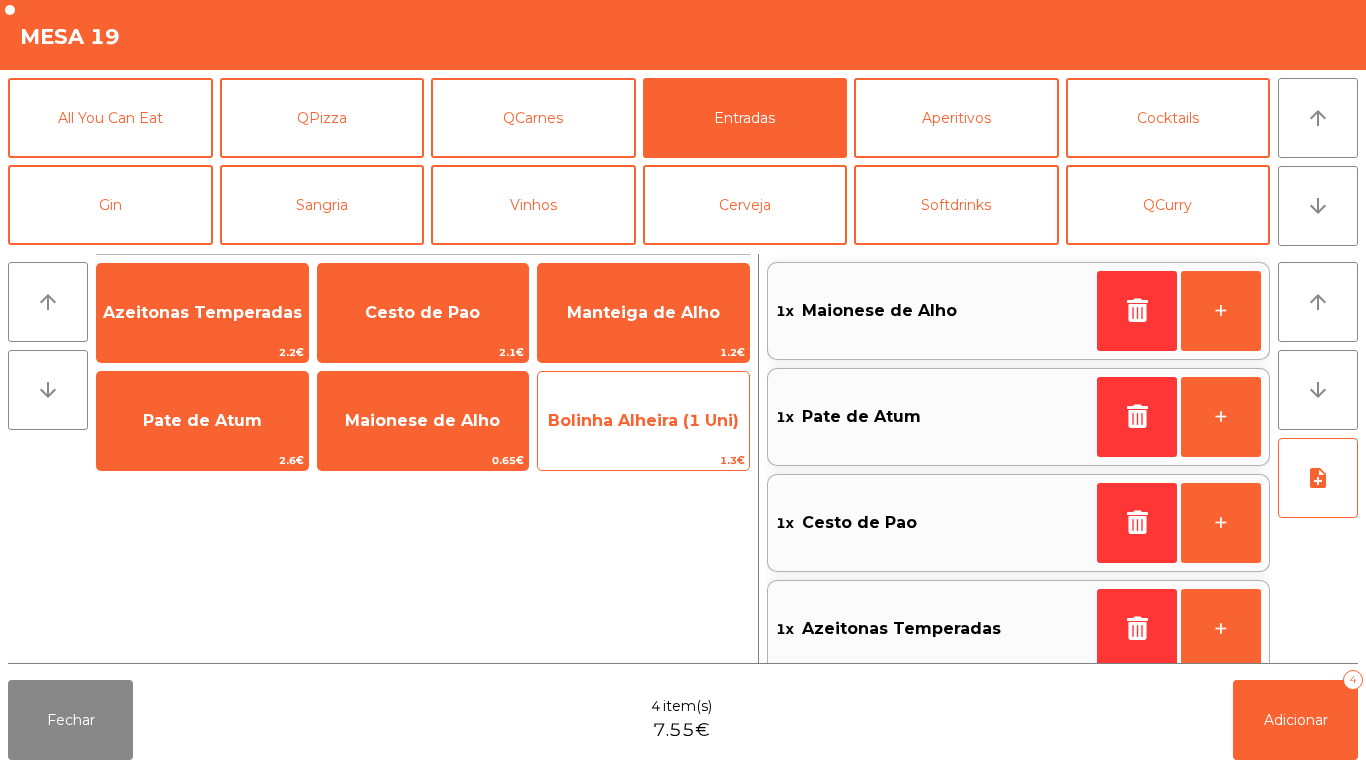 click on "Bolinha Alheira (1 Uni)" 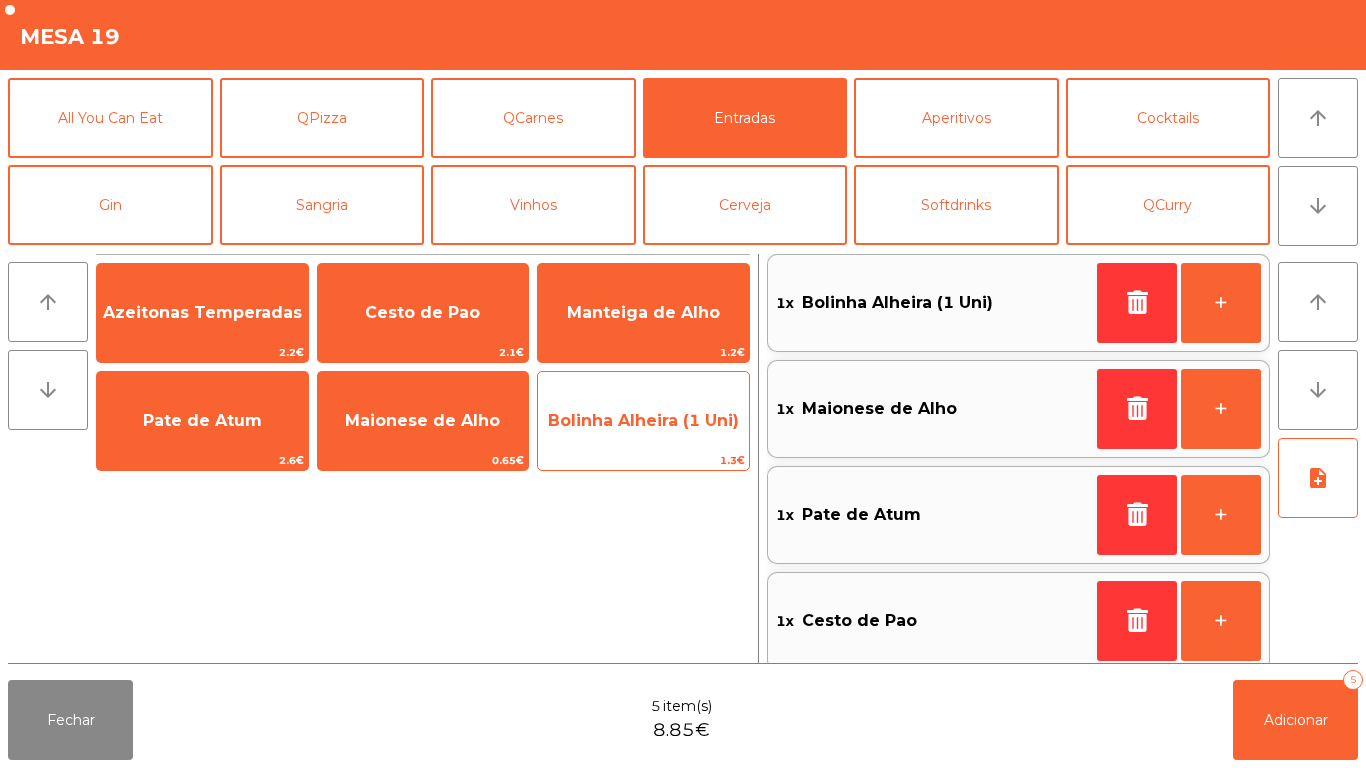 click on "Bolinha Alheira (1 Uni)" 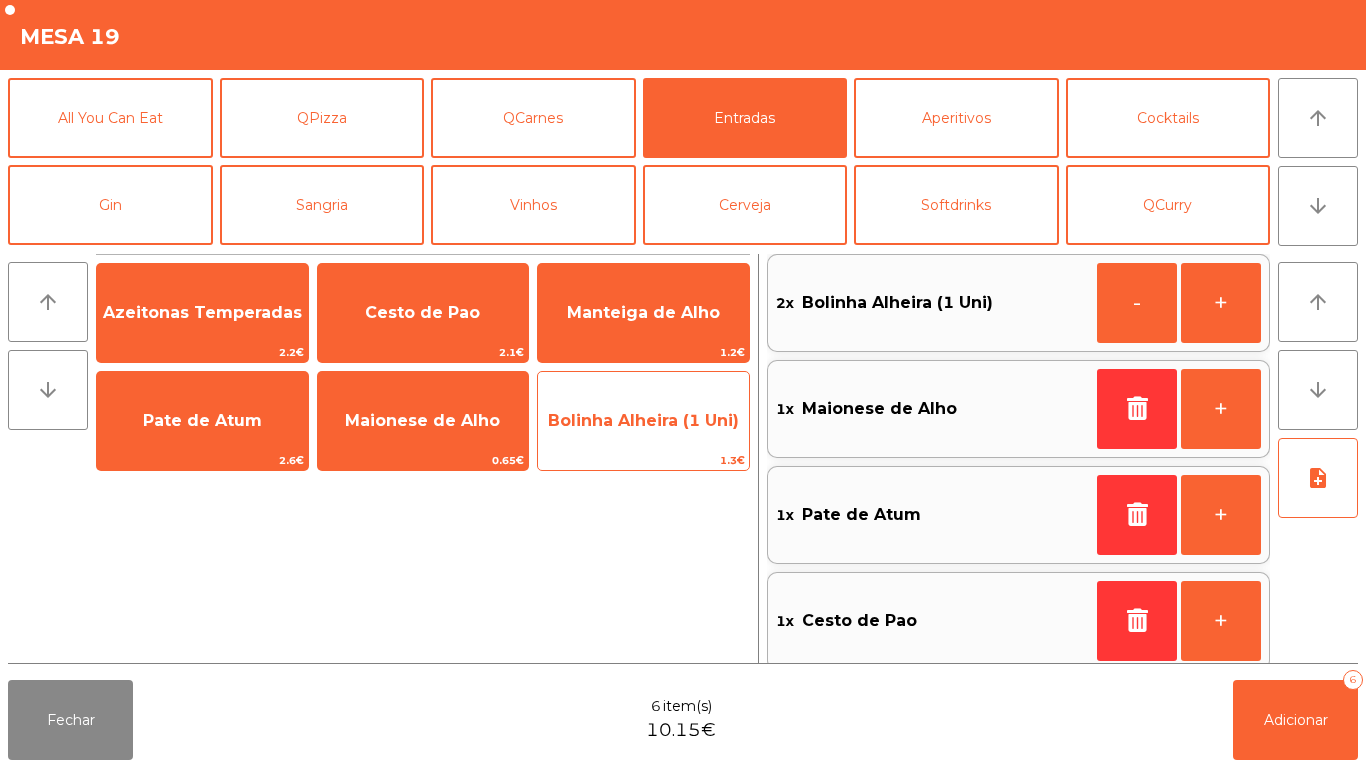 click on "Bolinha Alheira (1 Uni)" 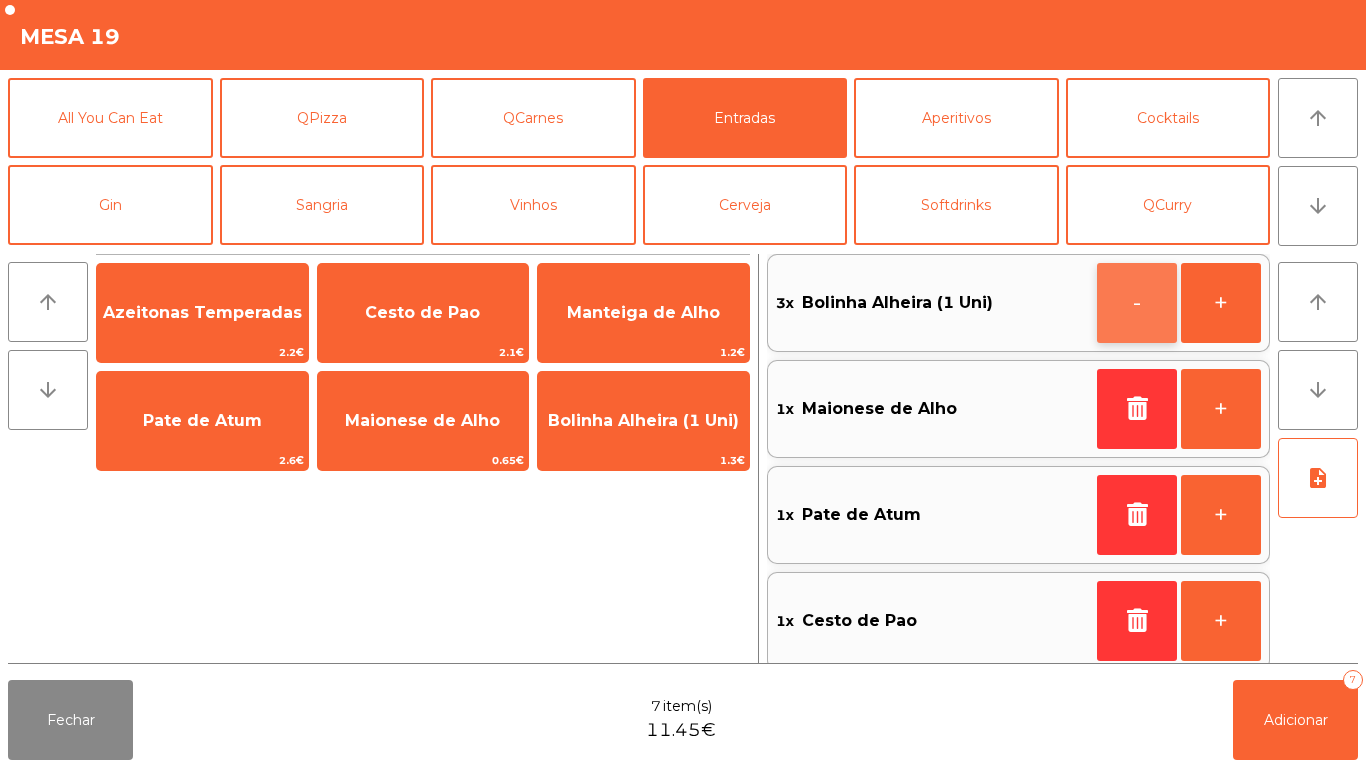 click on "-" 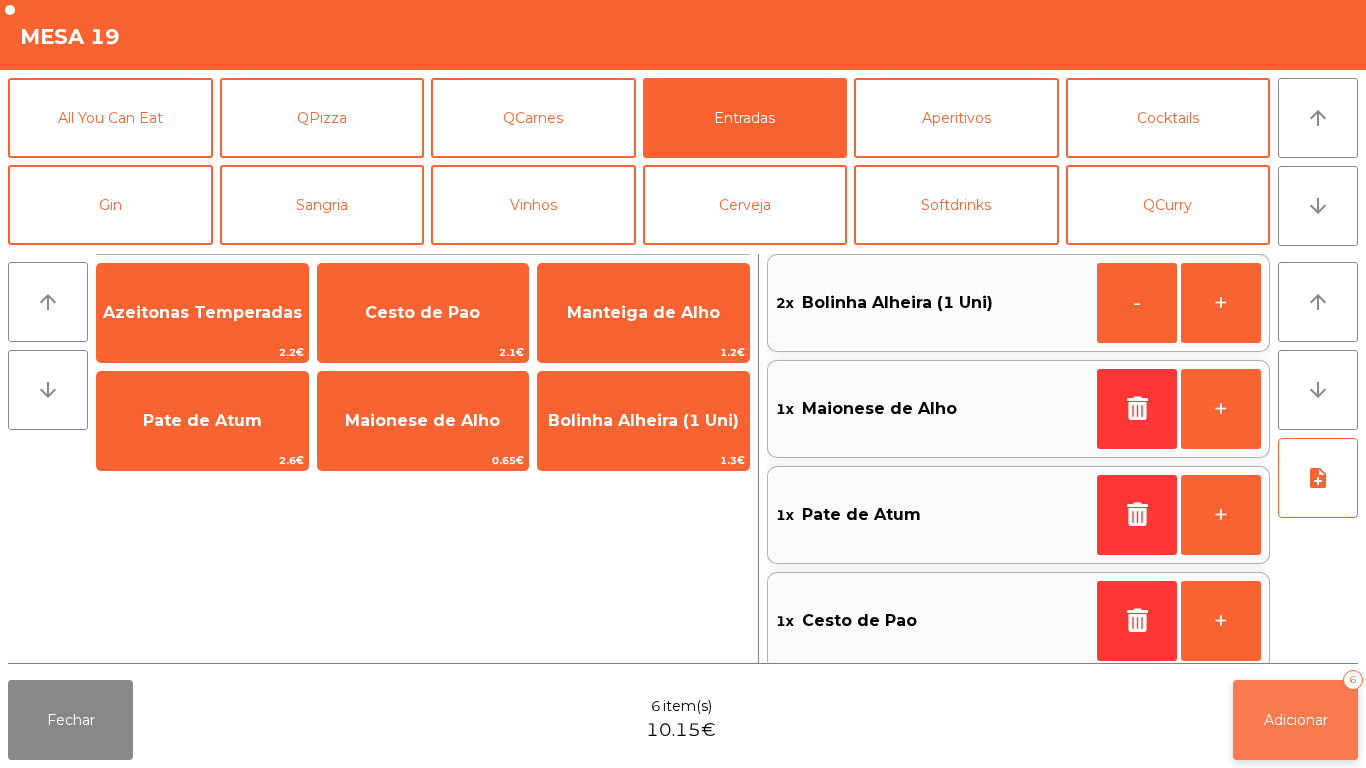 click on "Adicionar" 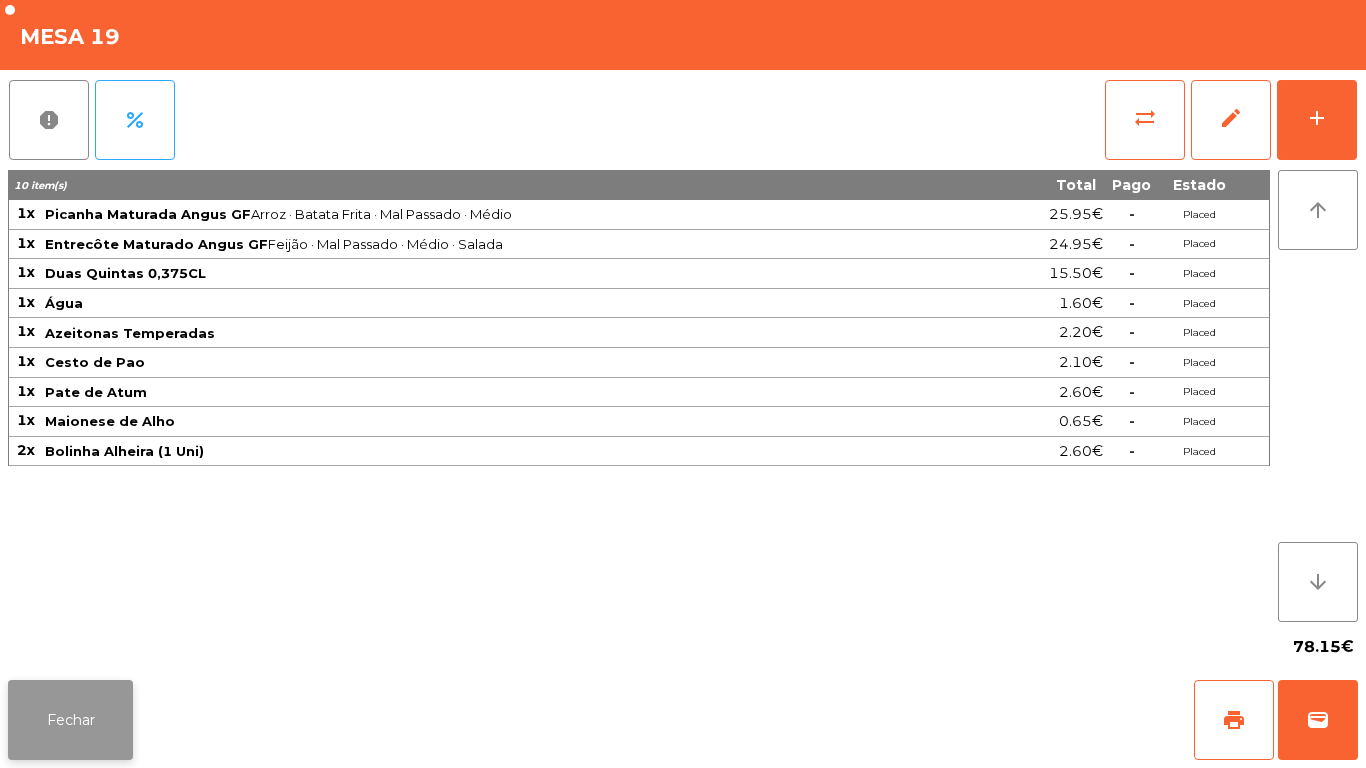 click on "Fechar" 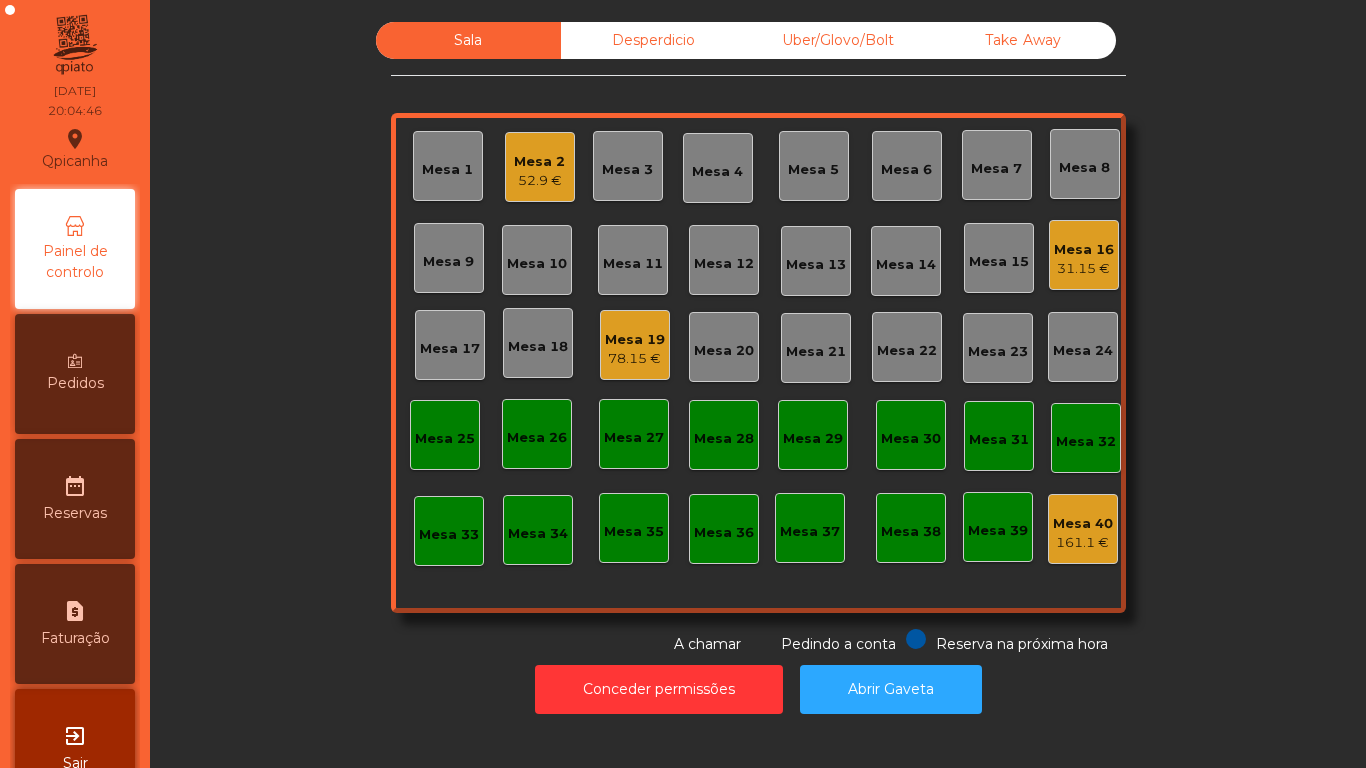click on "Mesa 3" 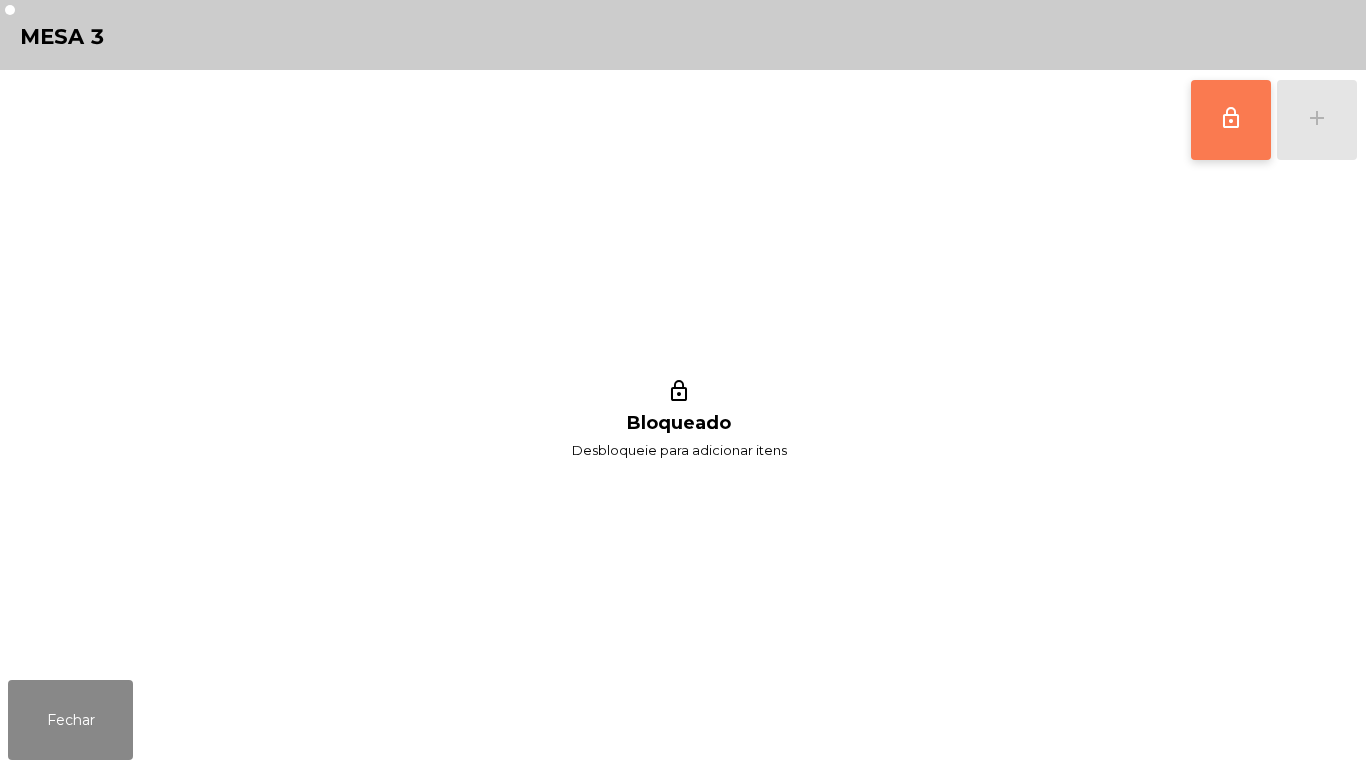 click on "lock_outline" 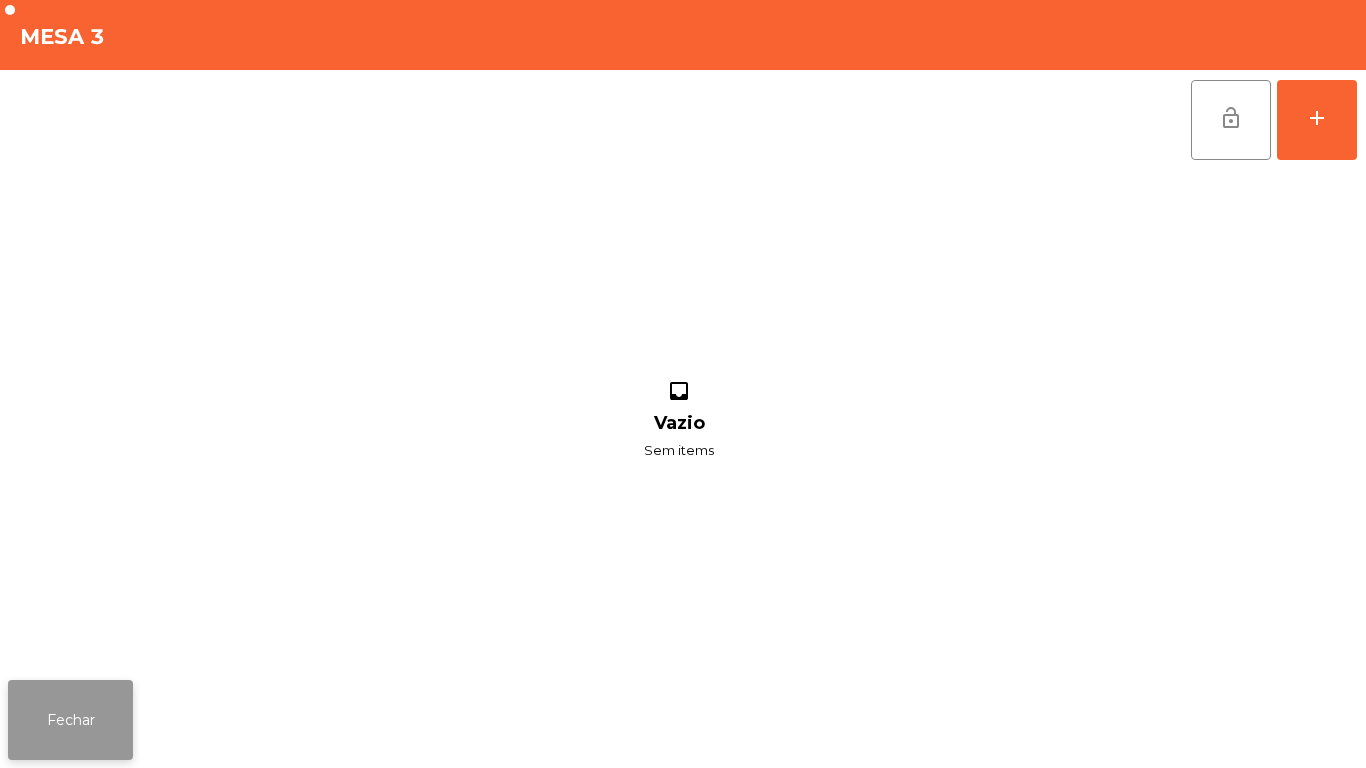 click on "Fechar" 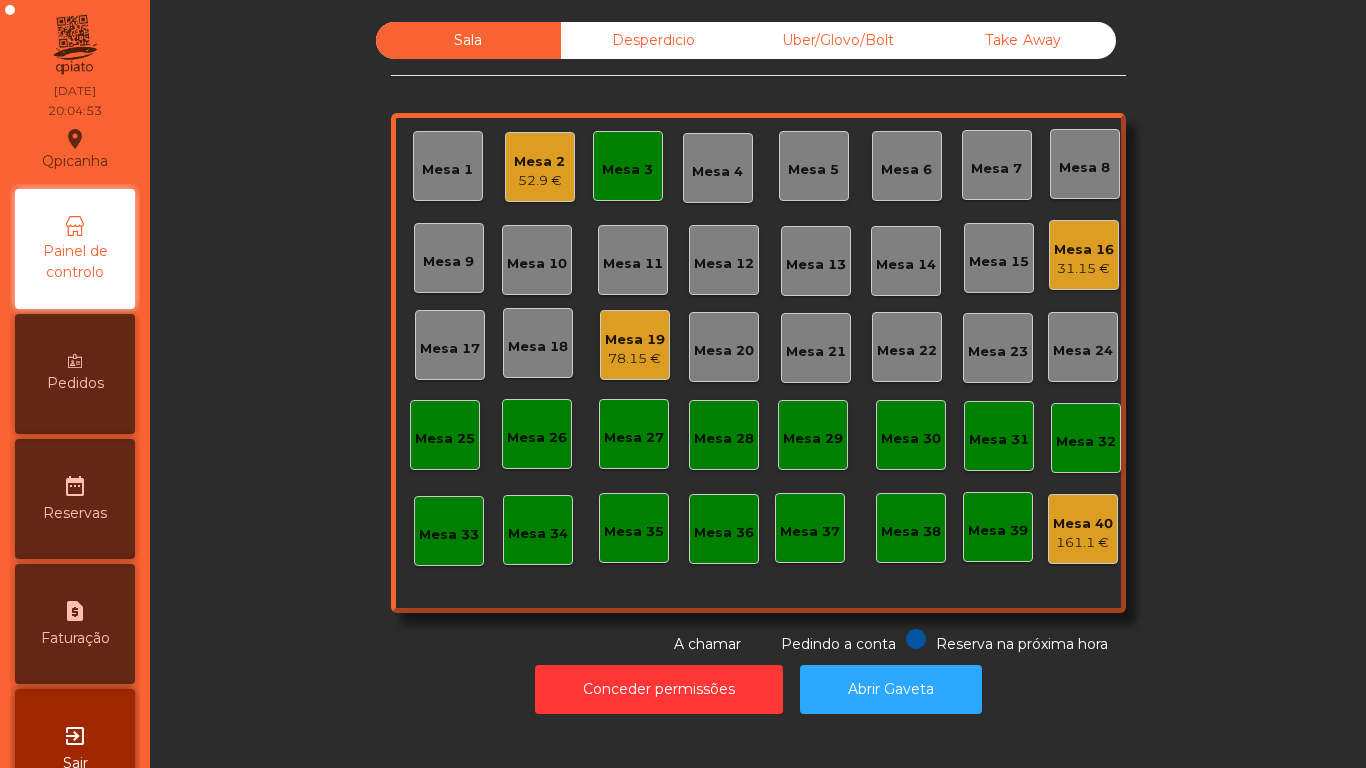 click on "Mesa 3" 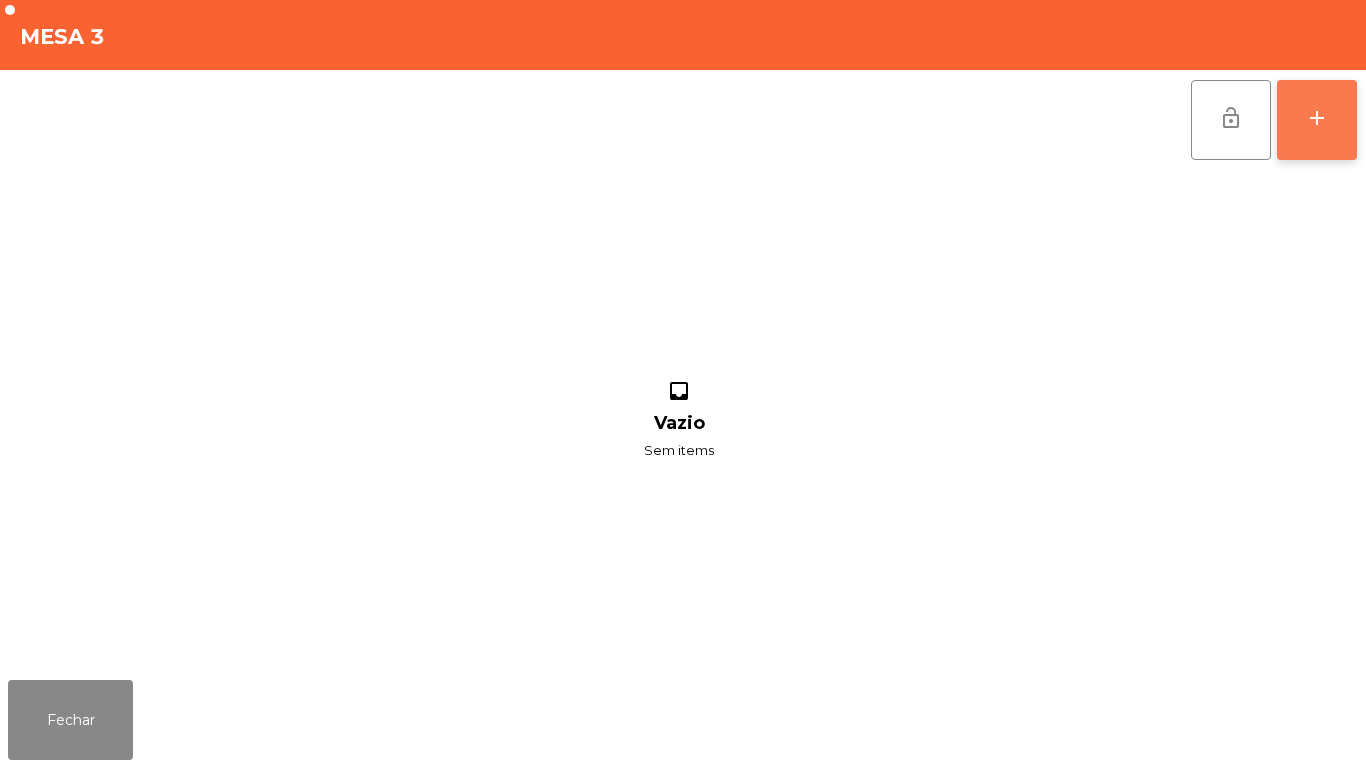 click on "add" 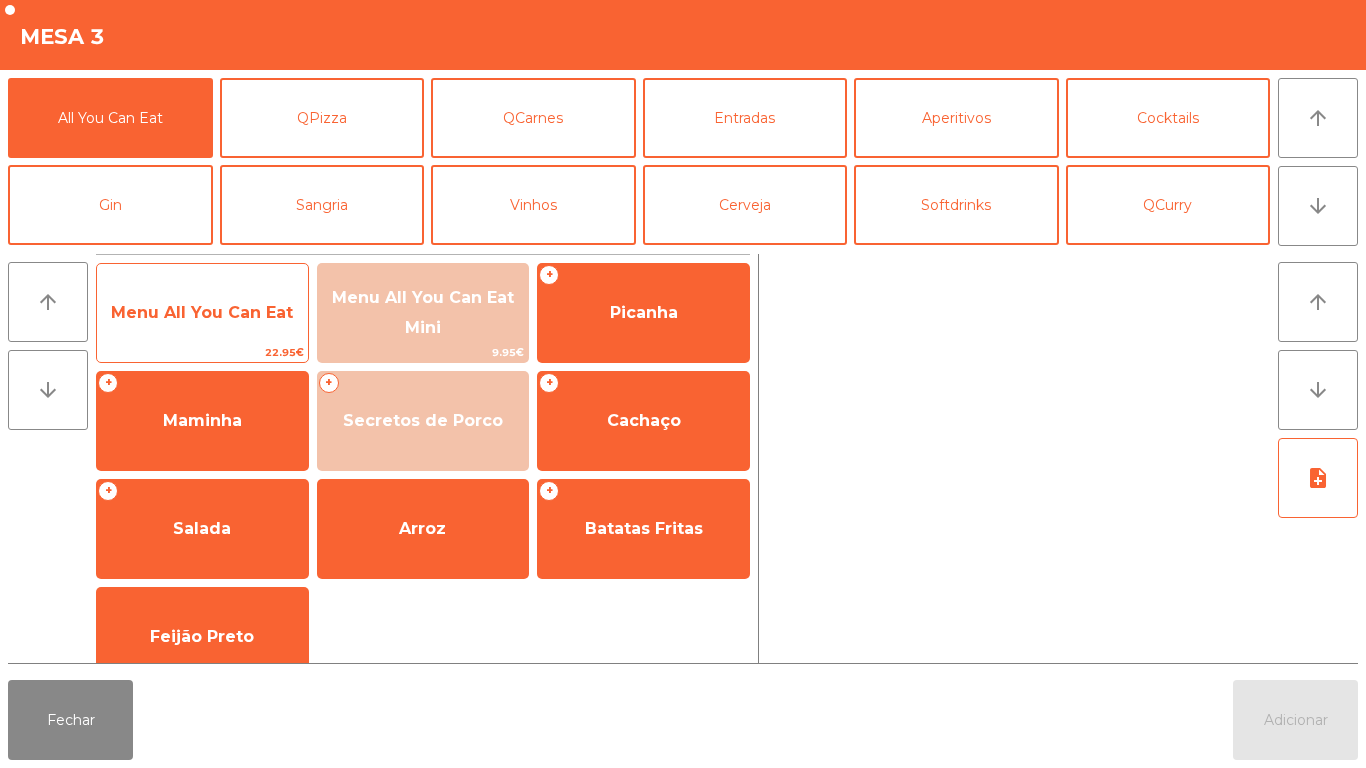 click on "Menu All You Can Eat" 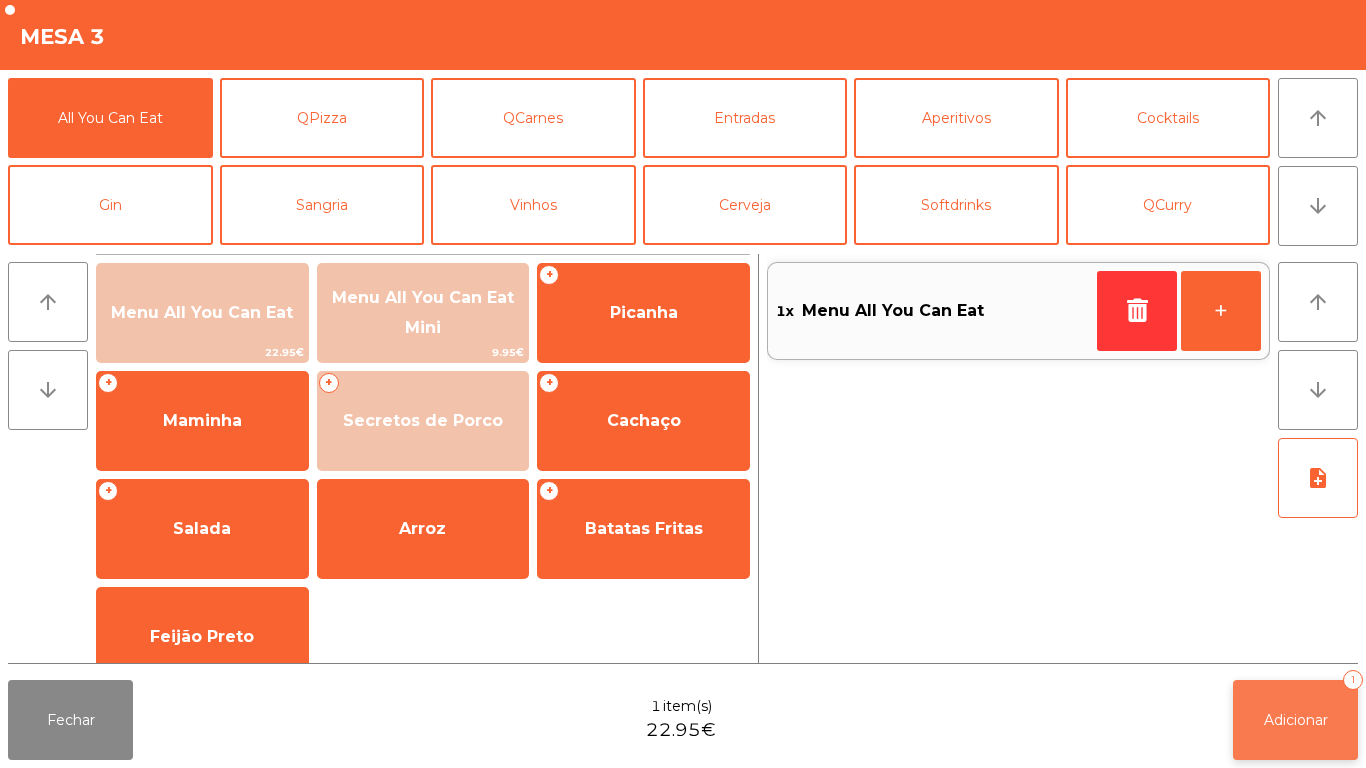 click on "Adicionar   1" 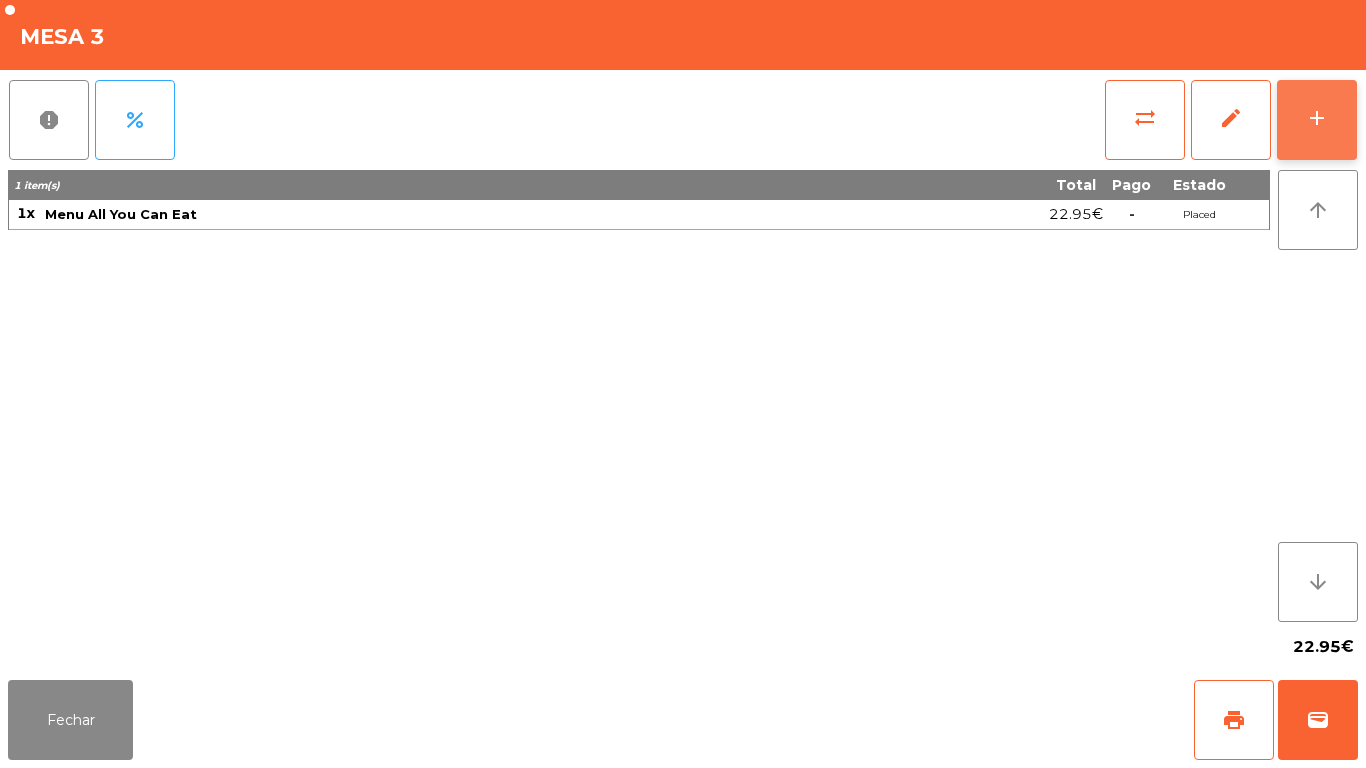 click on "add" 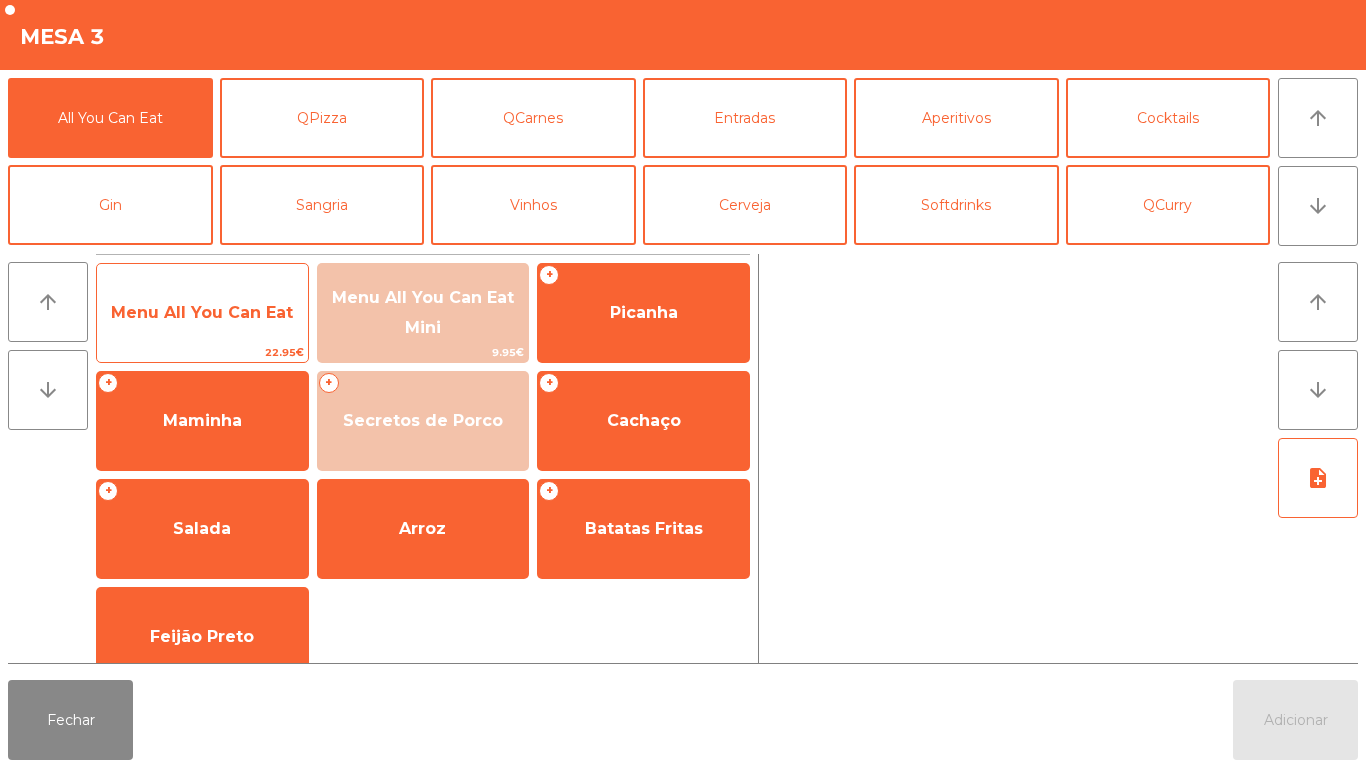 click on "Menu All You Can Eat" 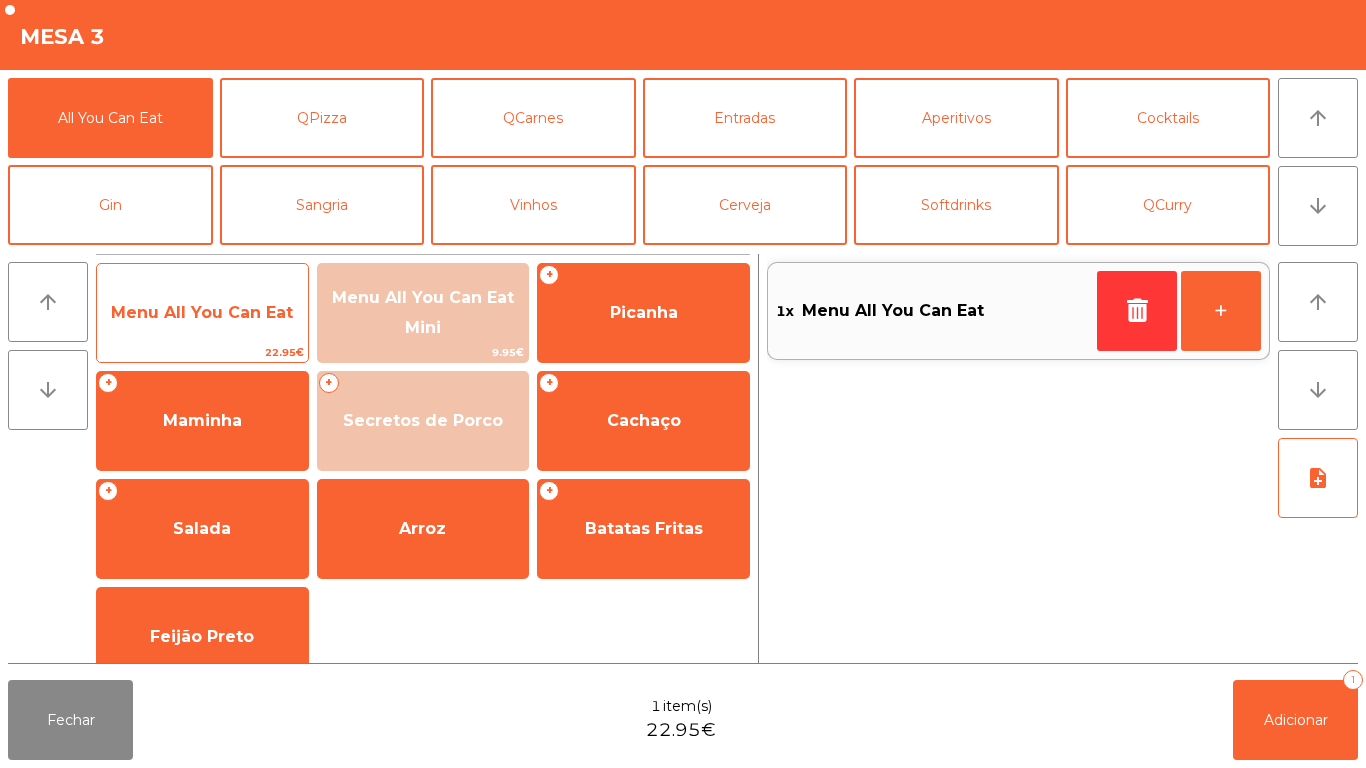 click on "Menu All You Can Eat" 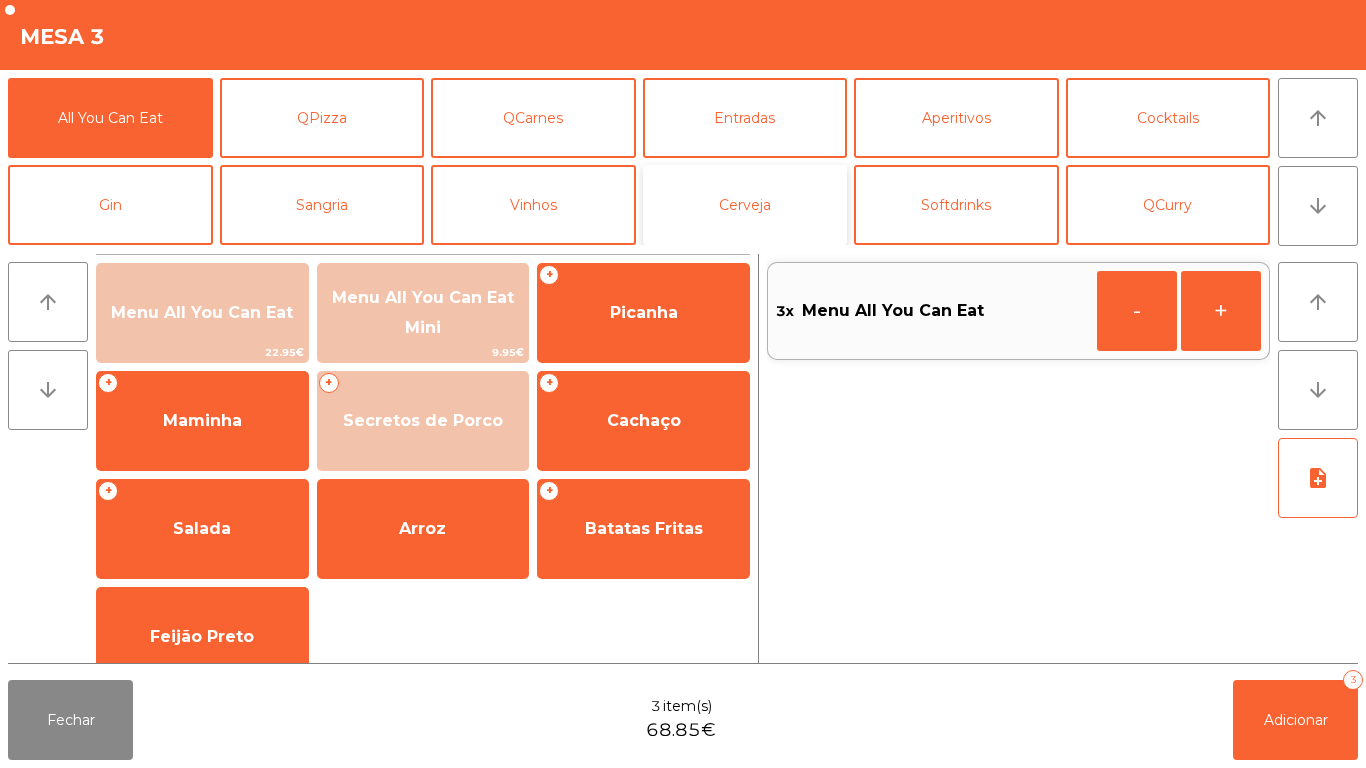 click on "Cerveja" 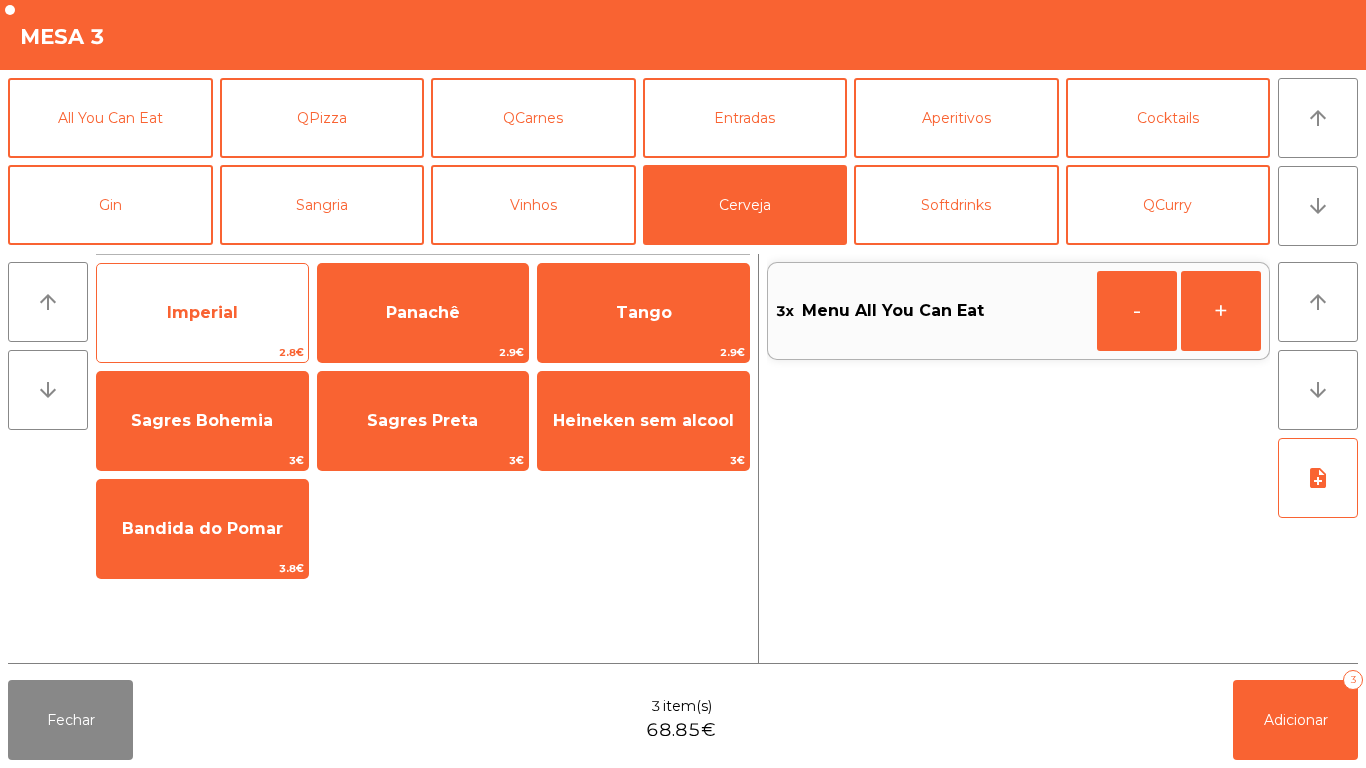 click on "Imperial" 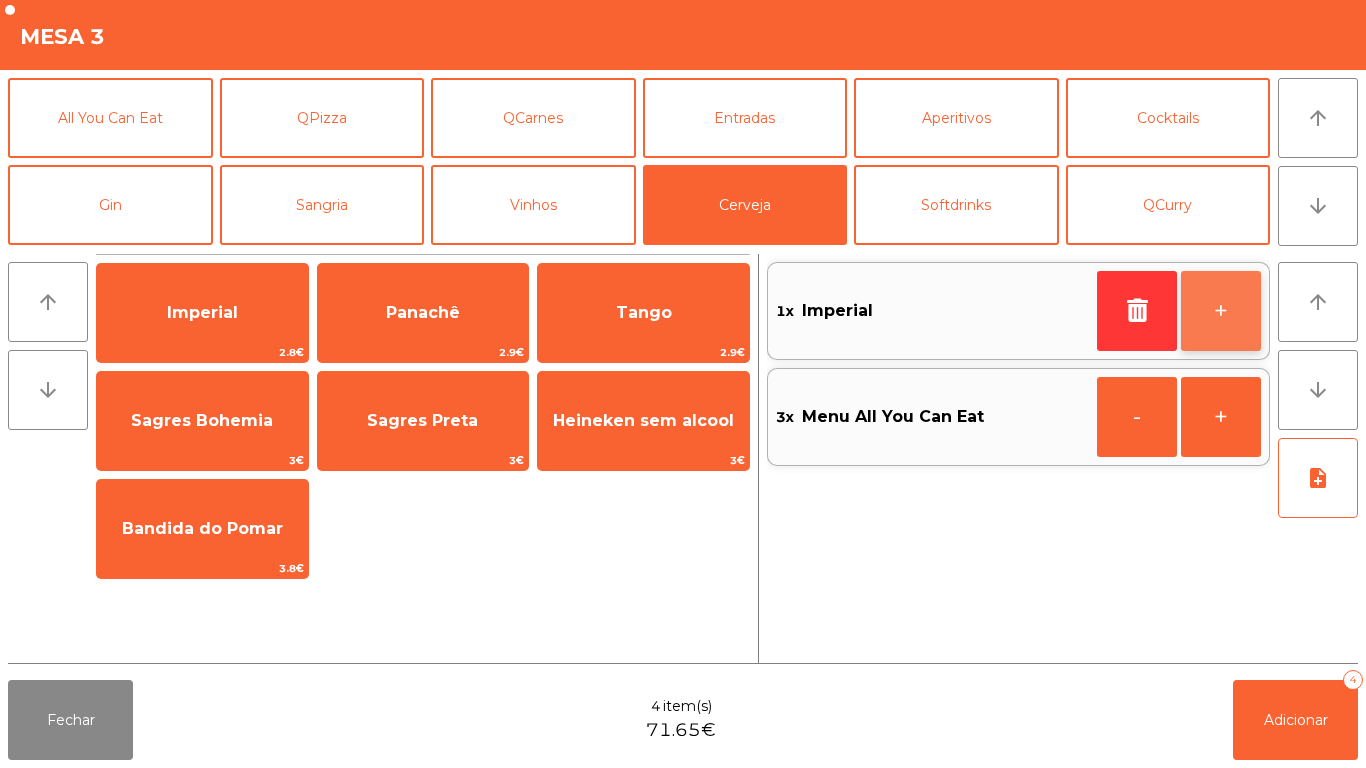 click on "+" 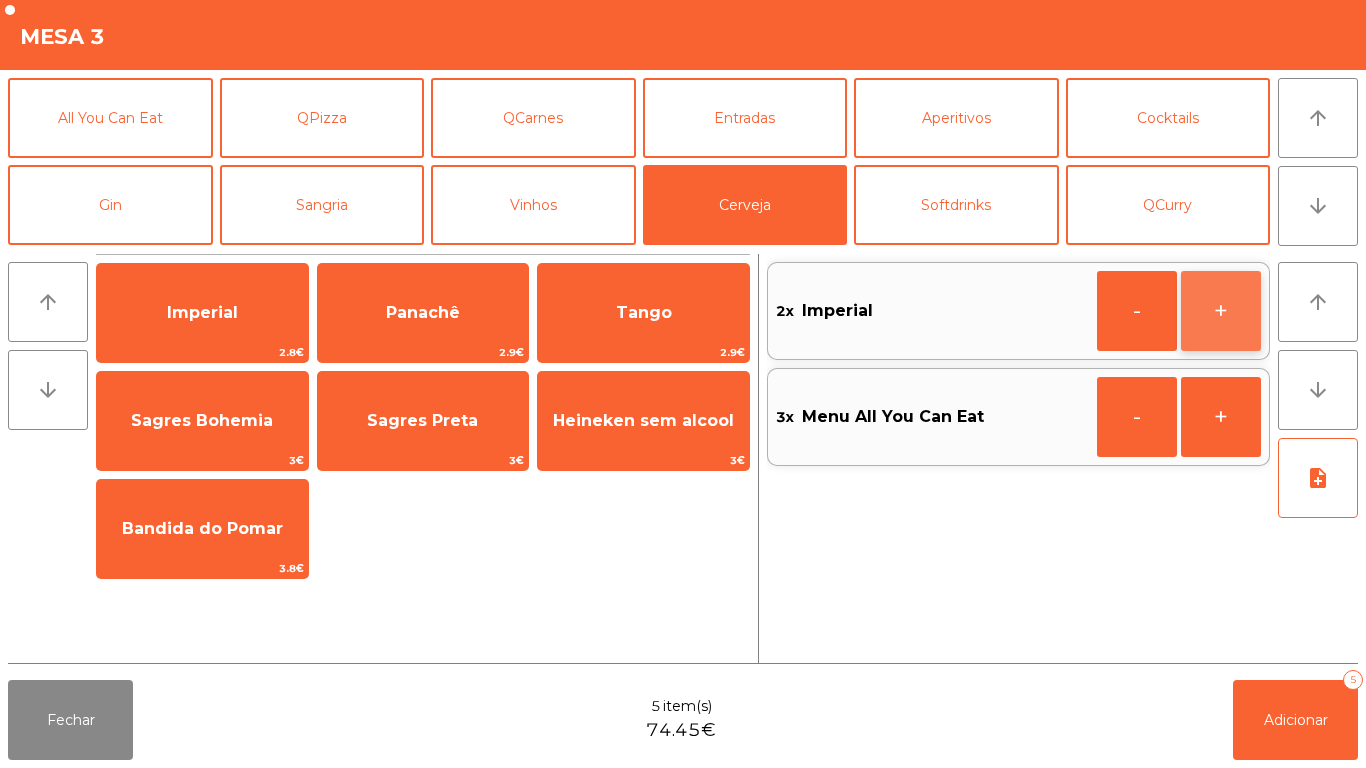 click on "+" 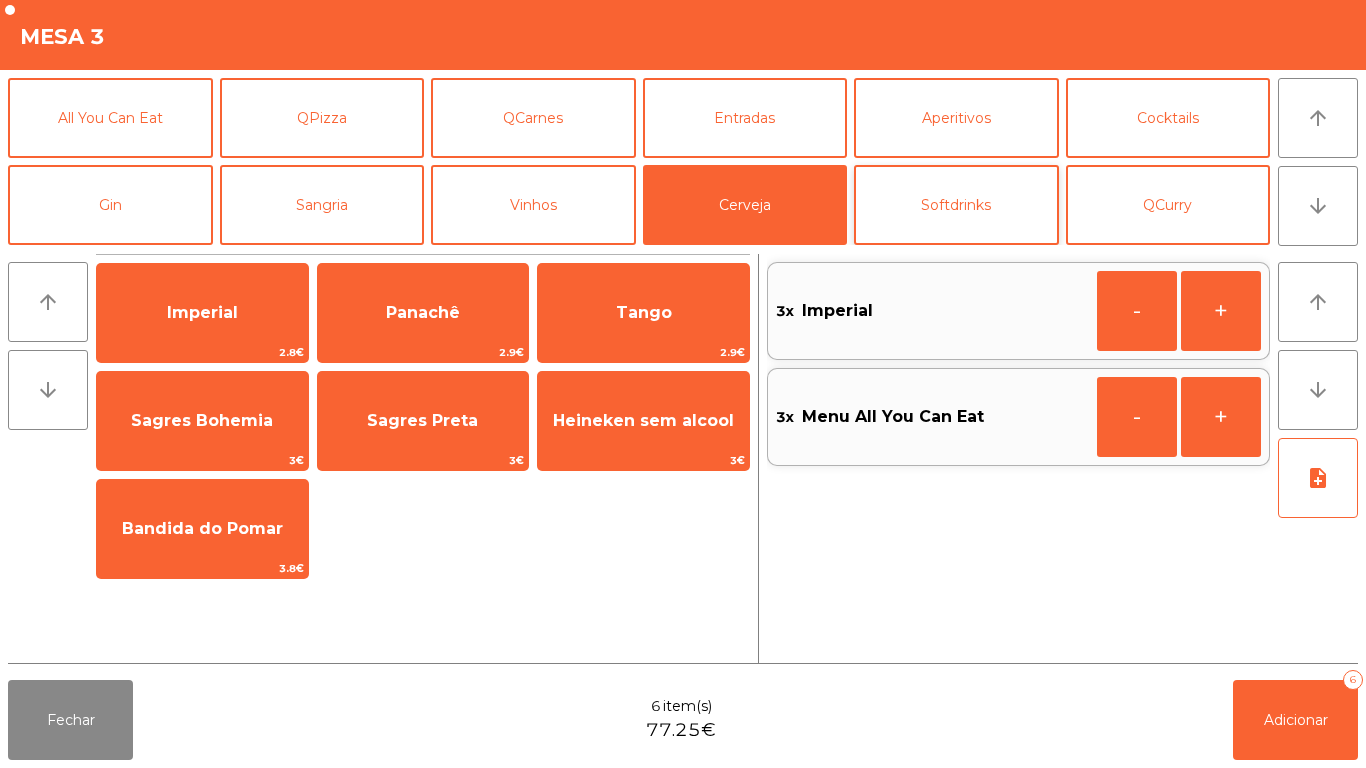 click on "Softdrinks" 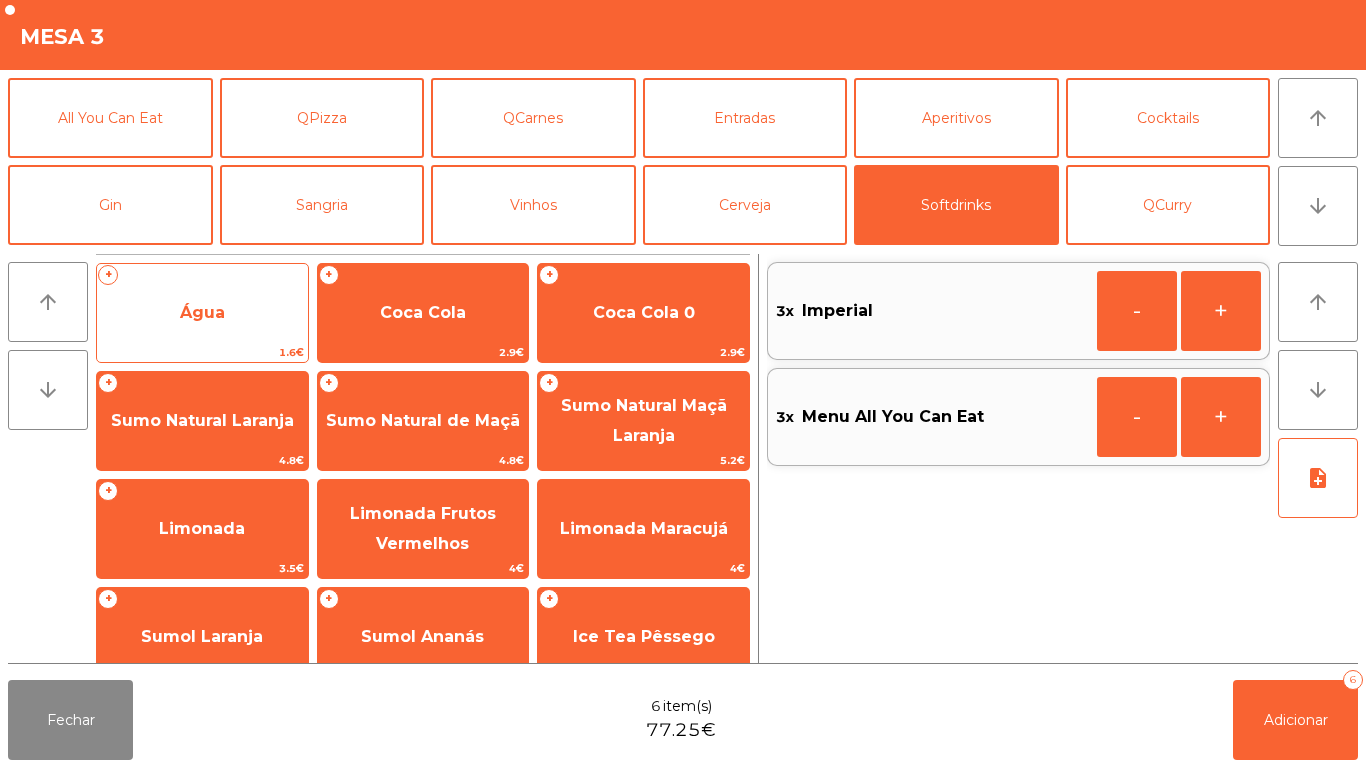 click on "Água" 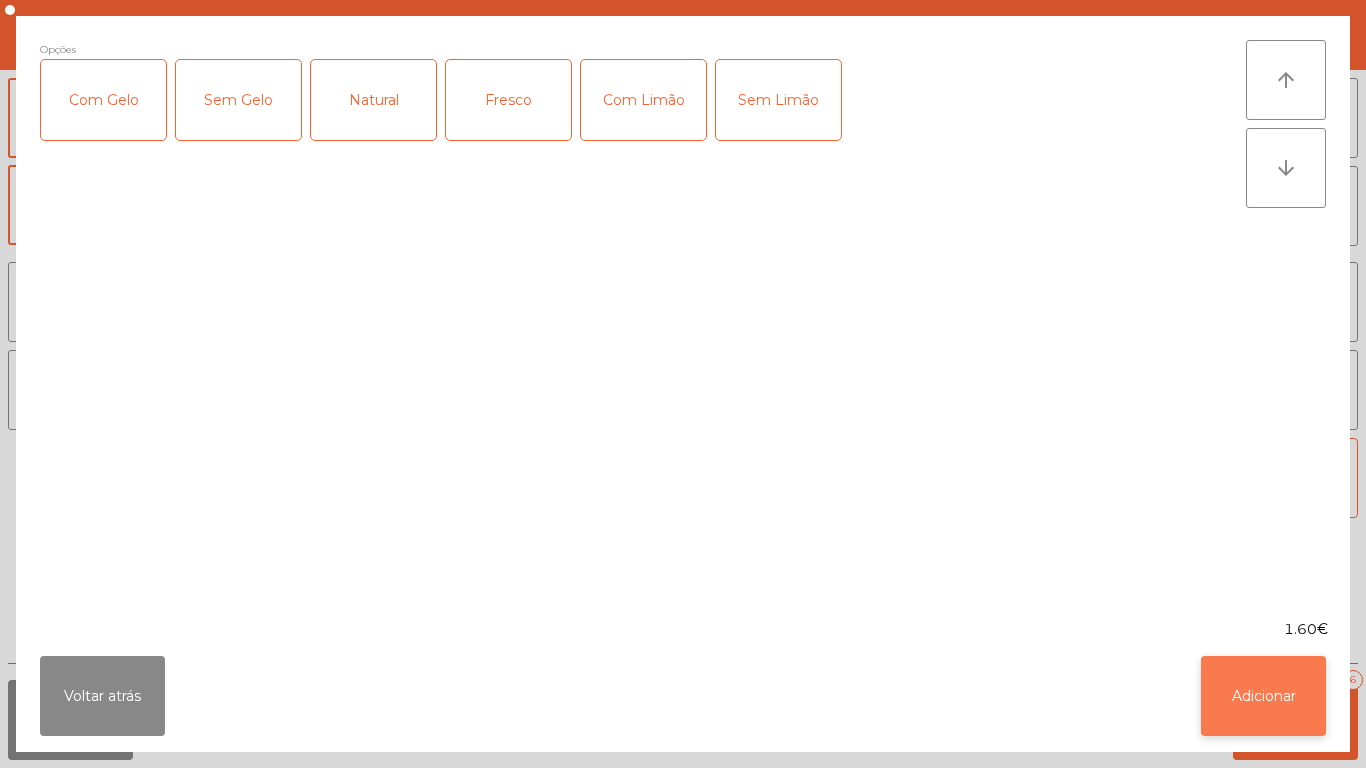 click on "Adicionar" 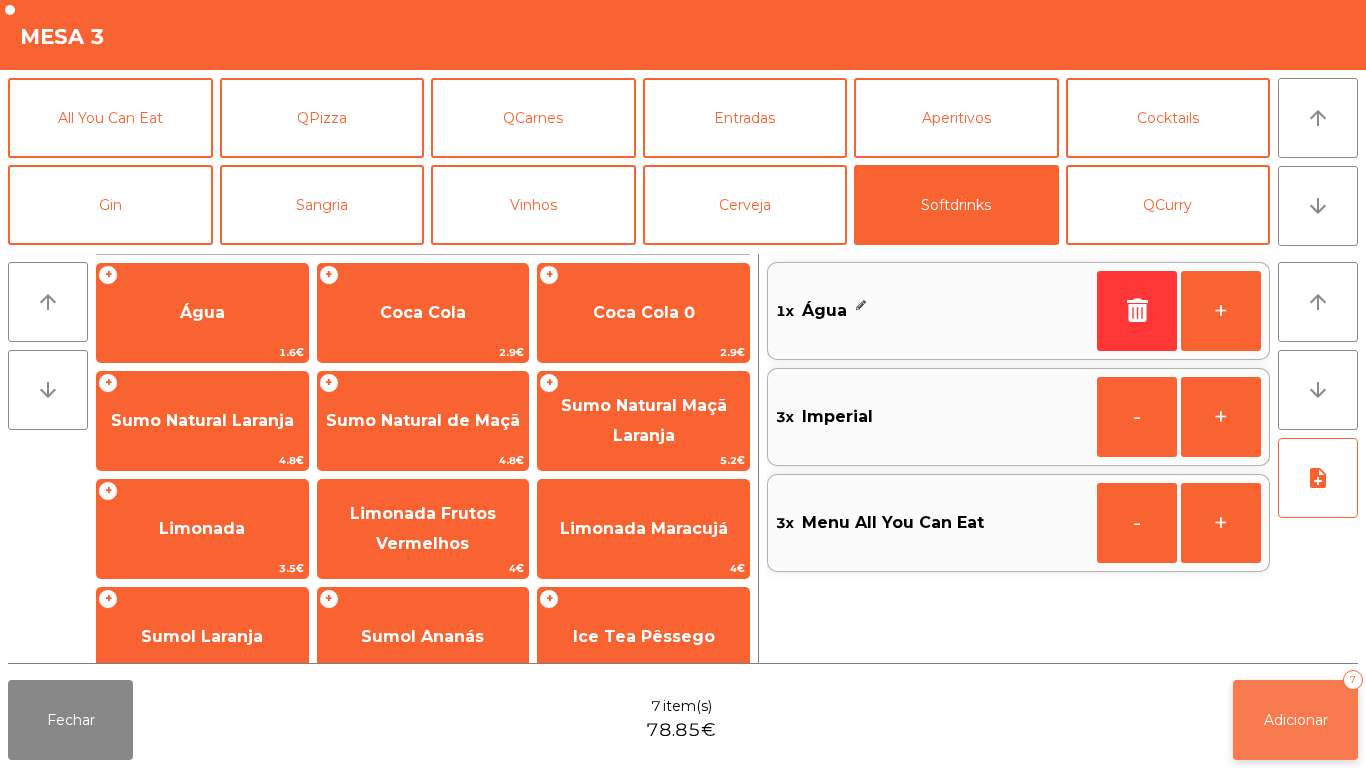 click on "Adicionar   7" 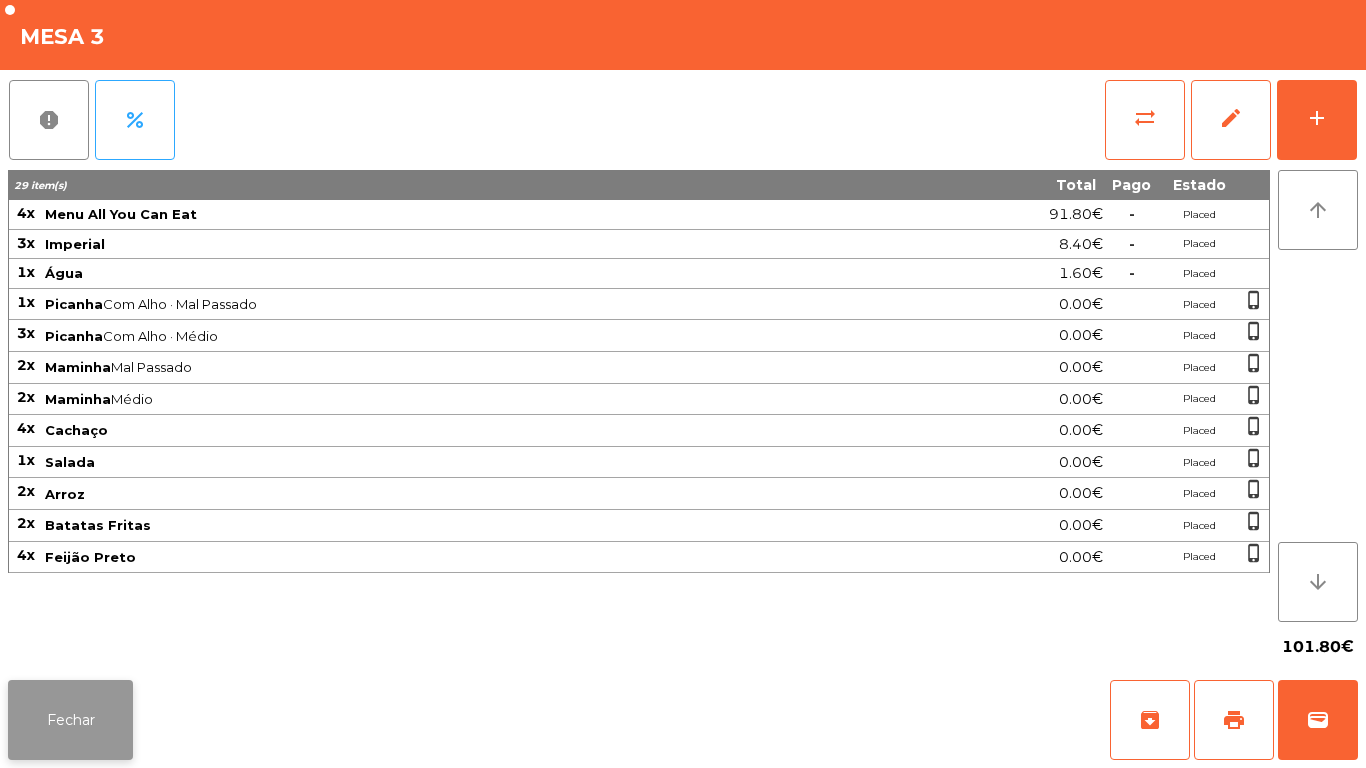 click on "Fechar" 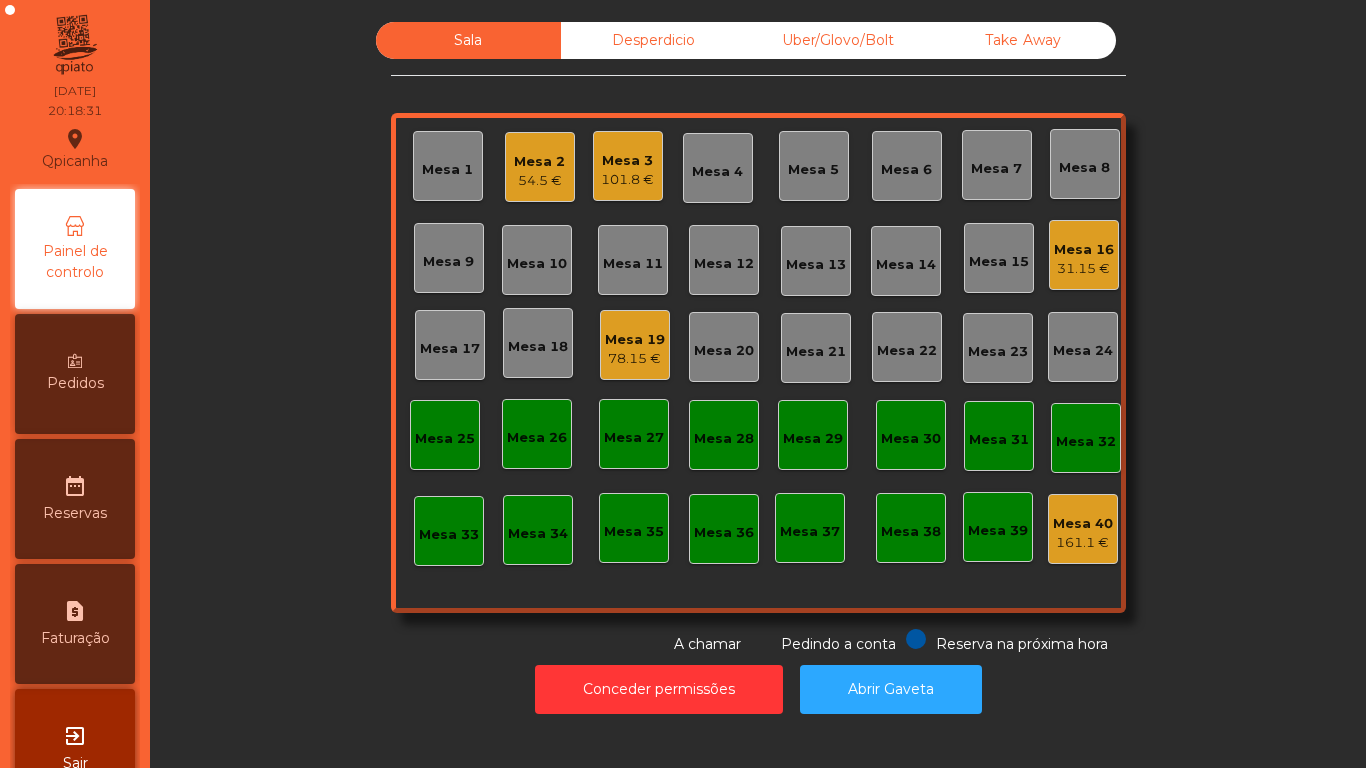 click on "Mesa 1" 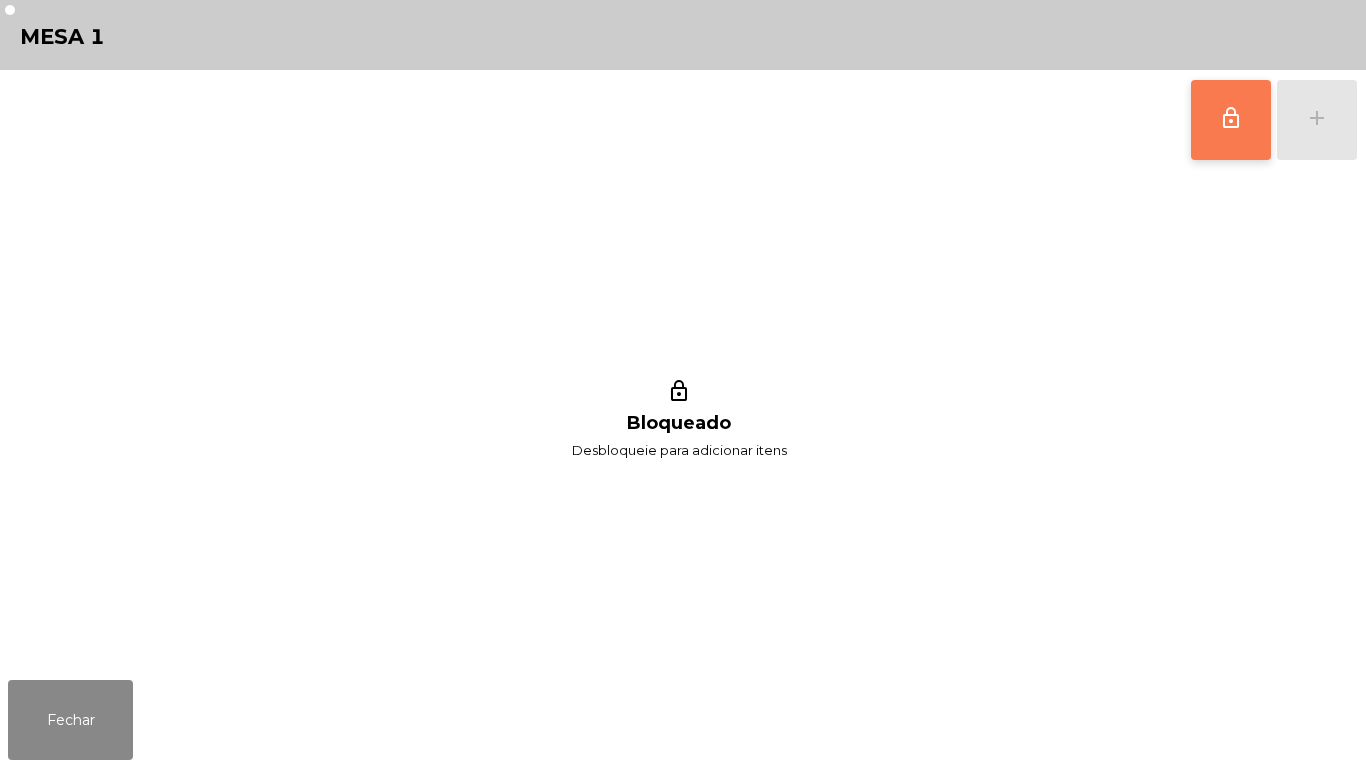 click on "lock_outline" 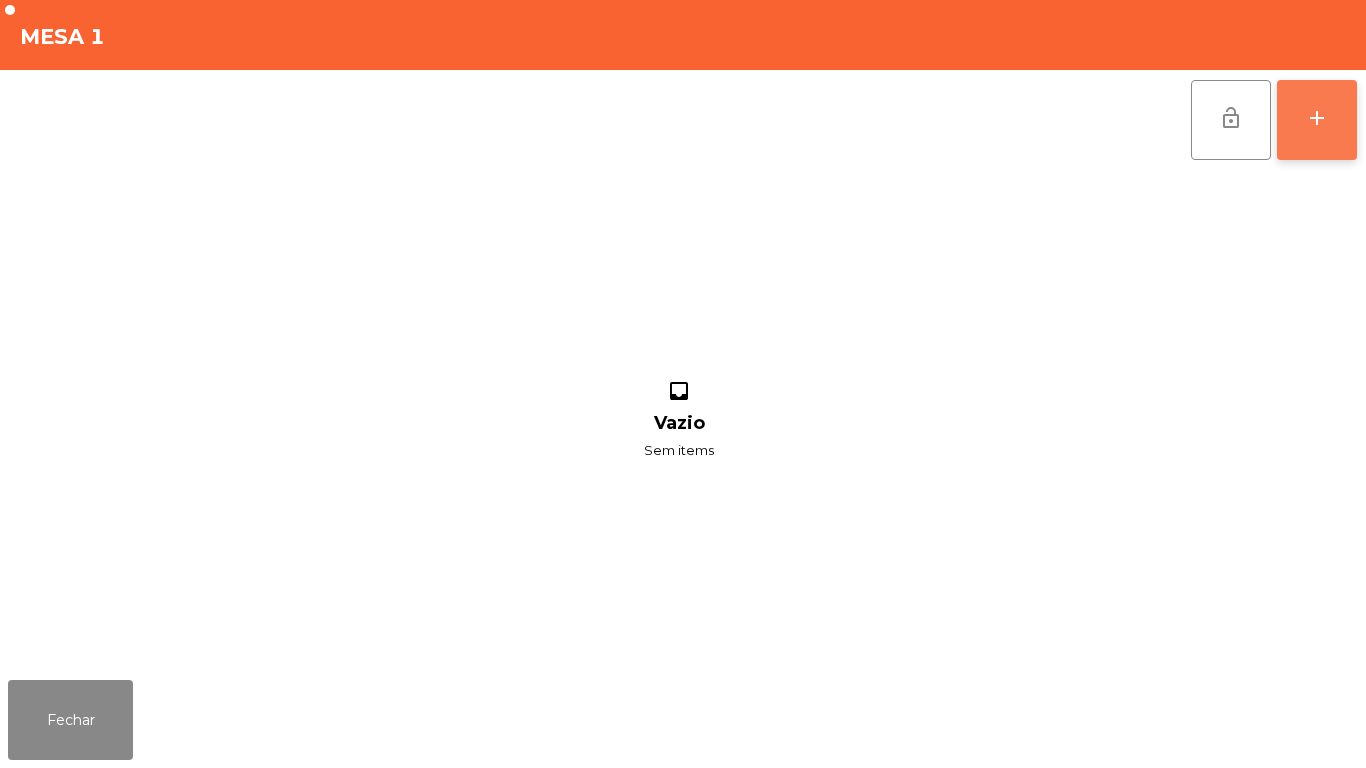 click on "add" 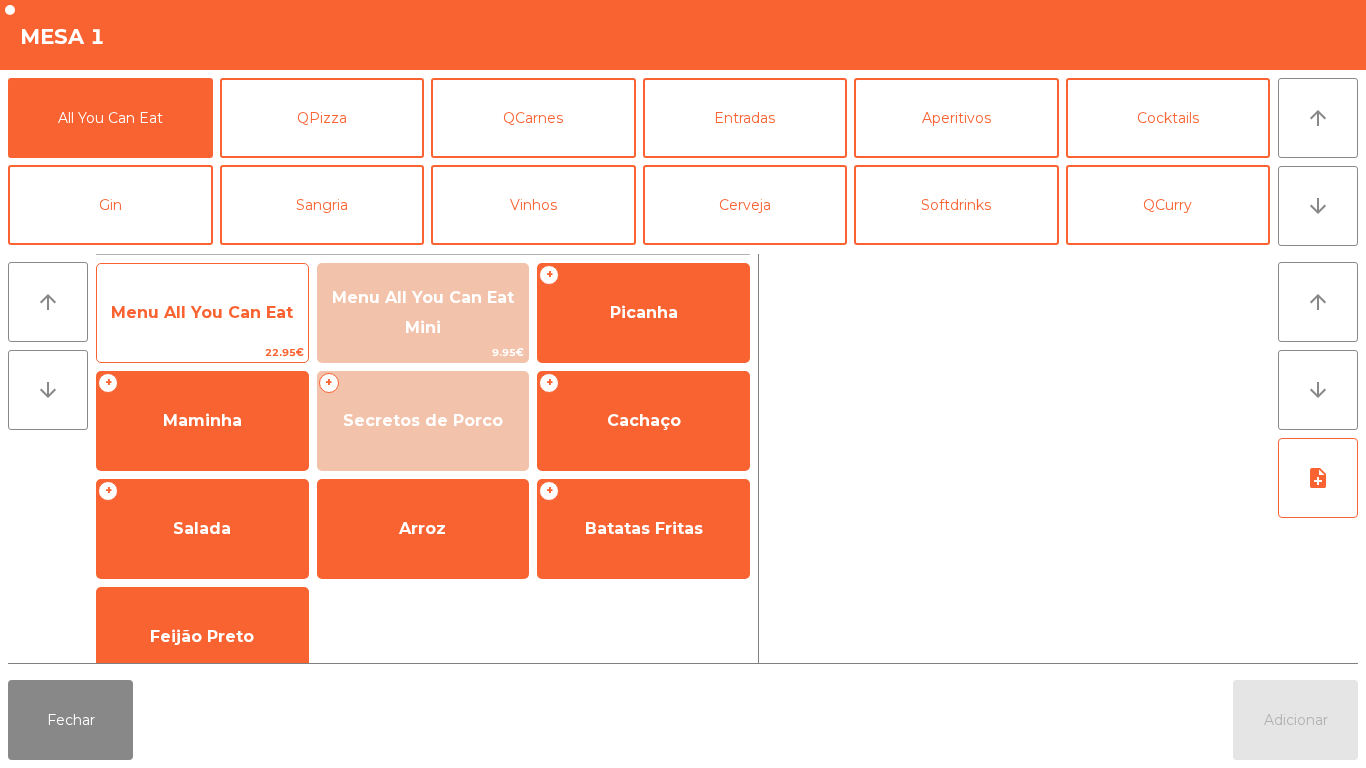 click on "Menu All You Can Eat" 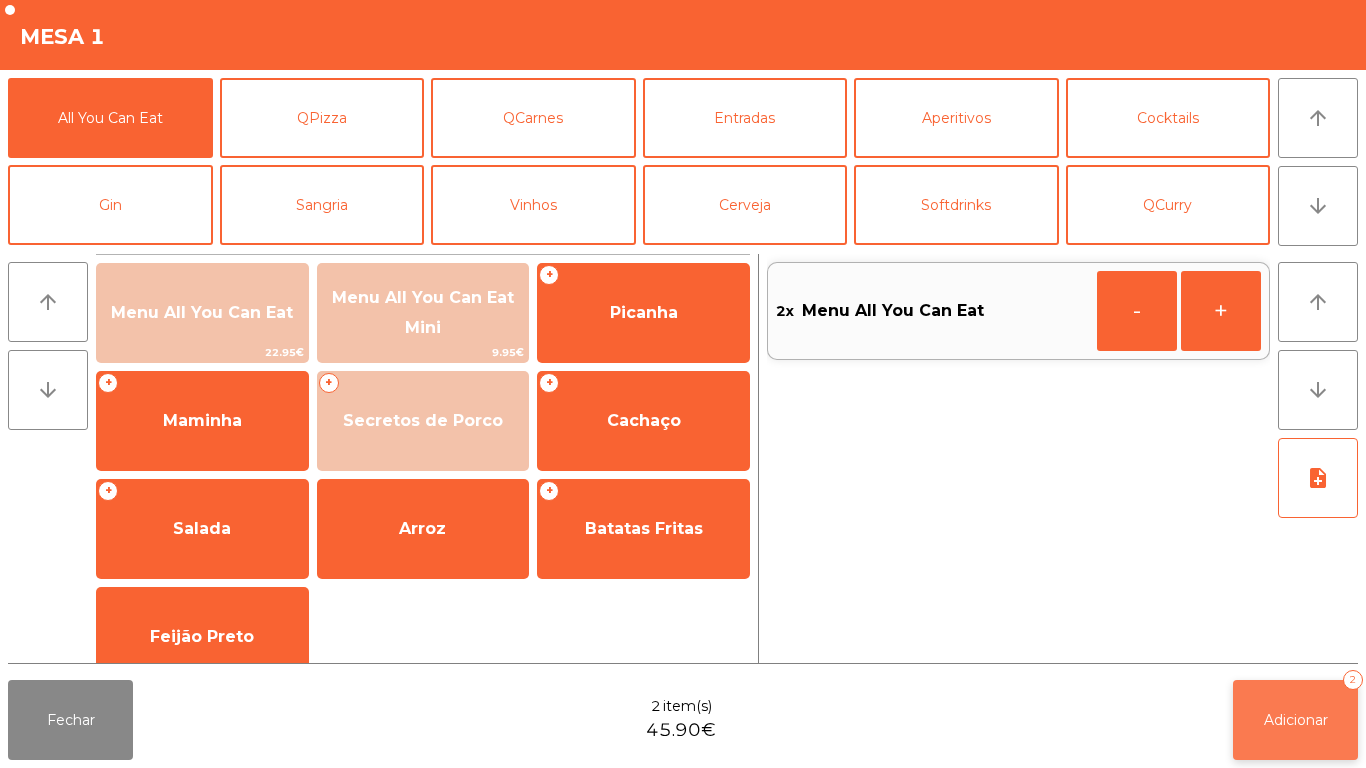 click on "Adicionar" 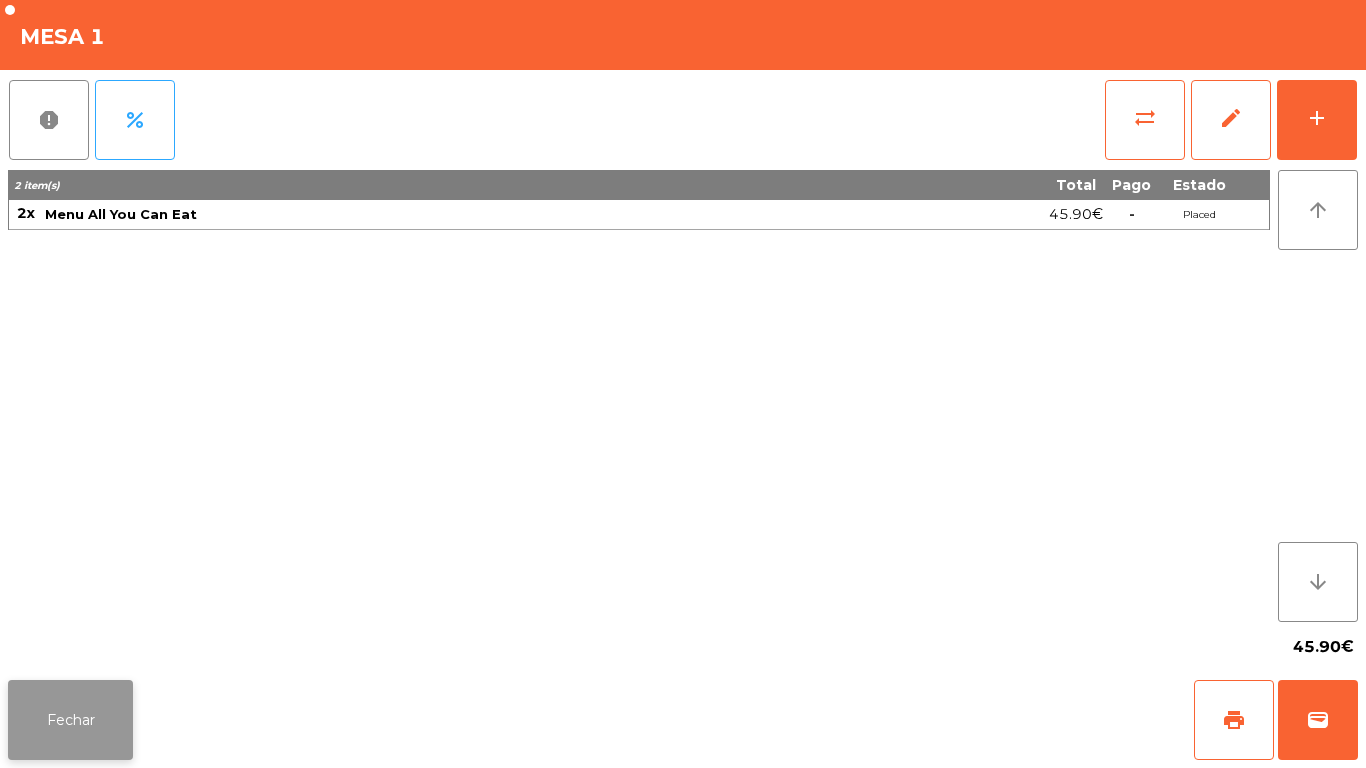 click on "Fechar" 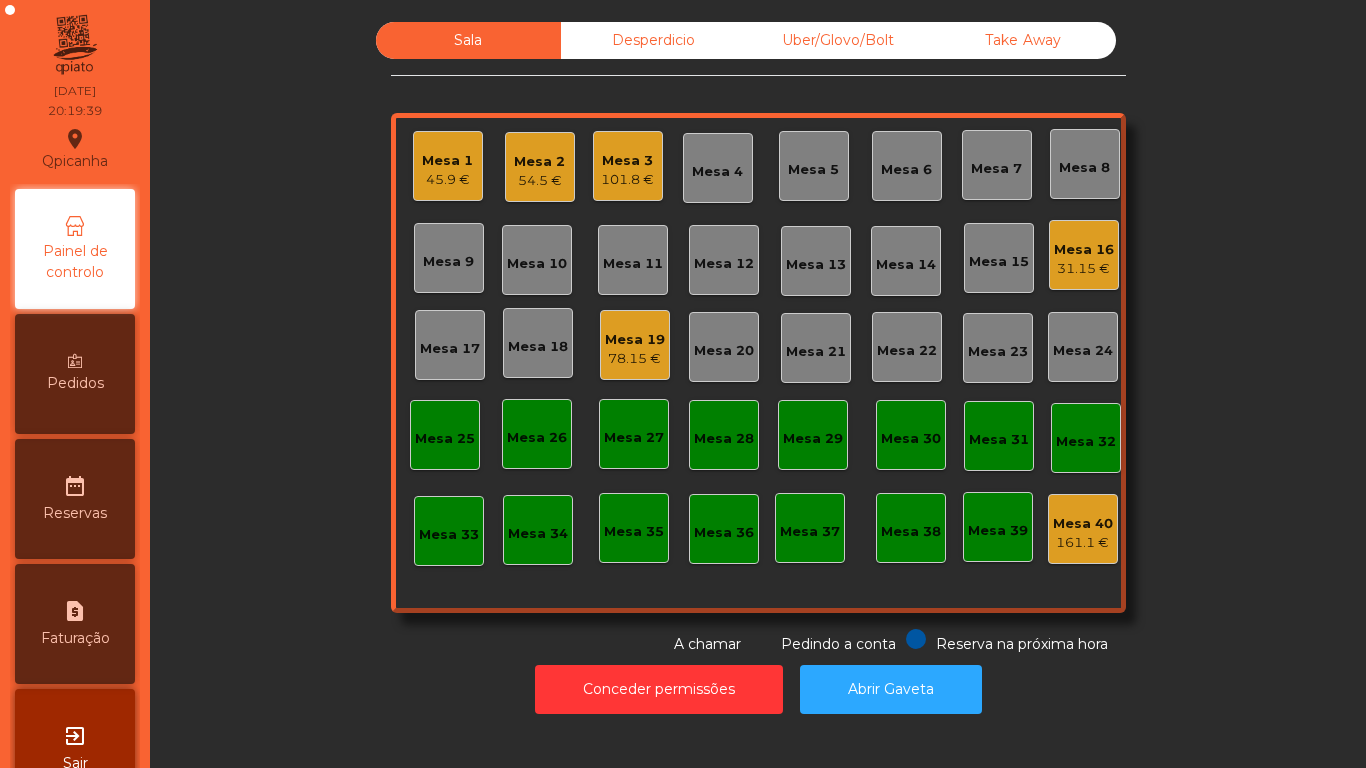 click on "Mesa 11" 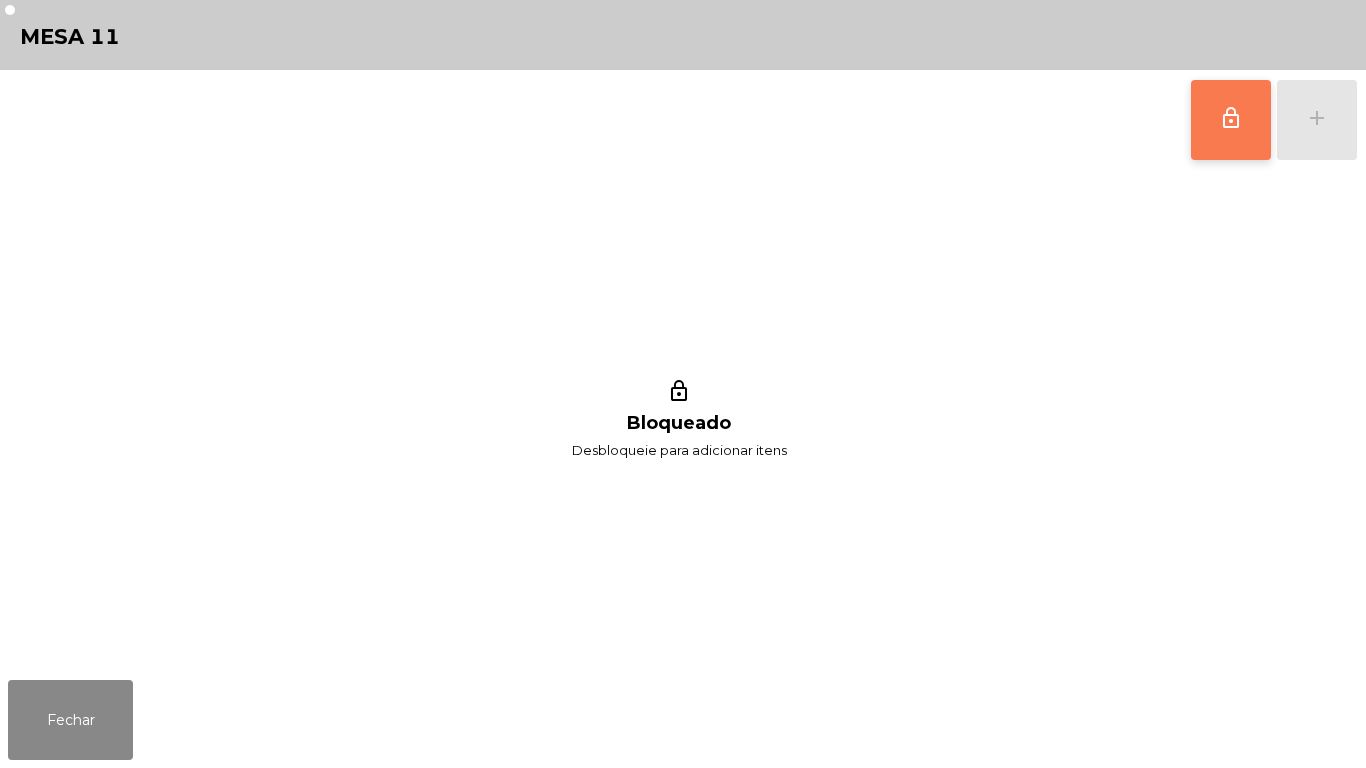 click on "lock_outline" 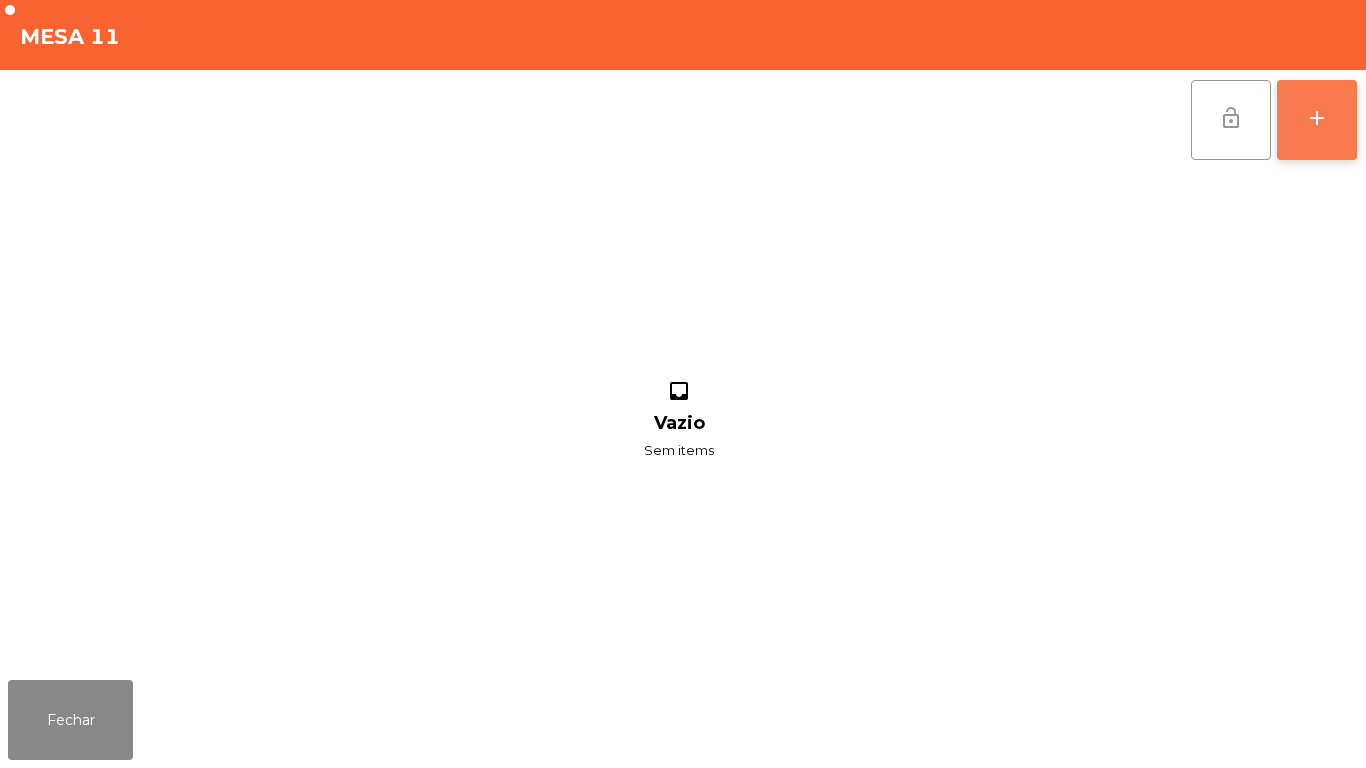 click on "add" 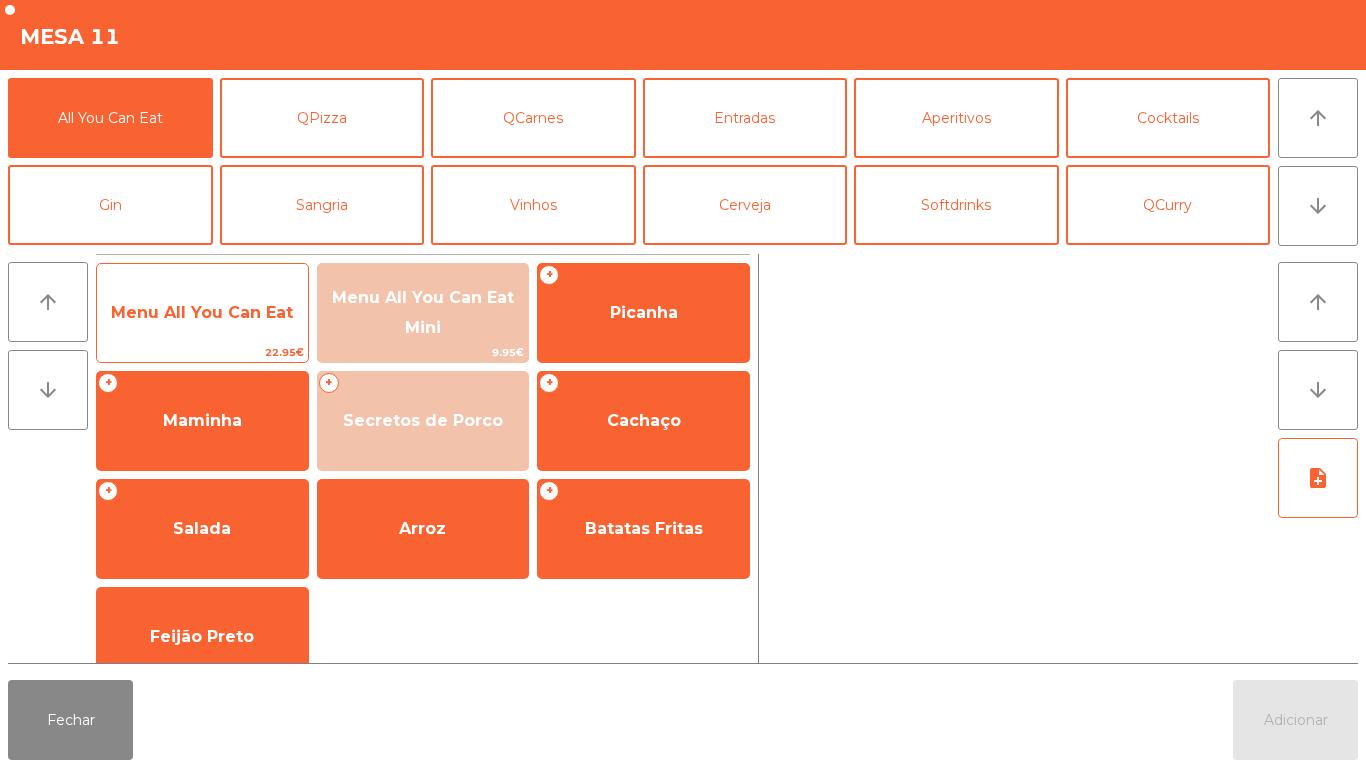 click on "Menu All You Can Eat" 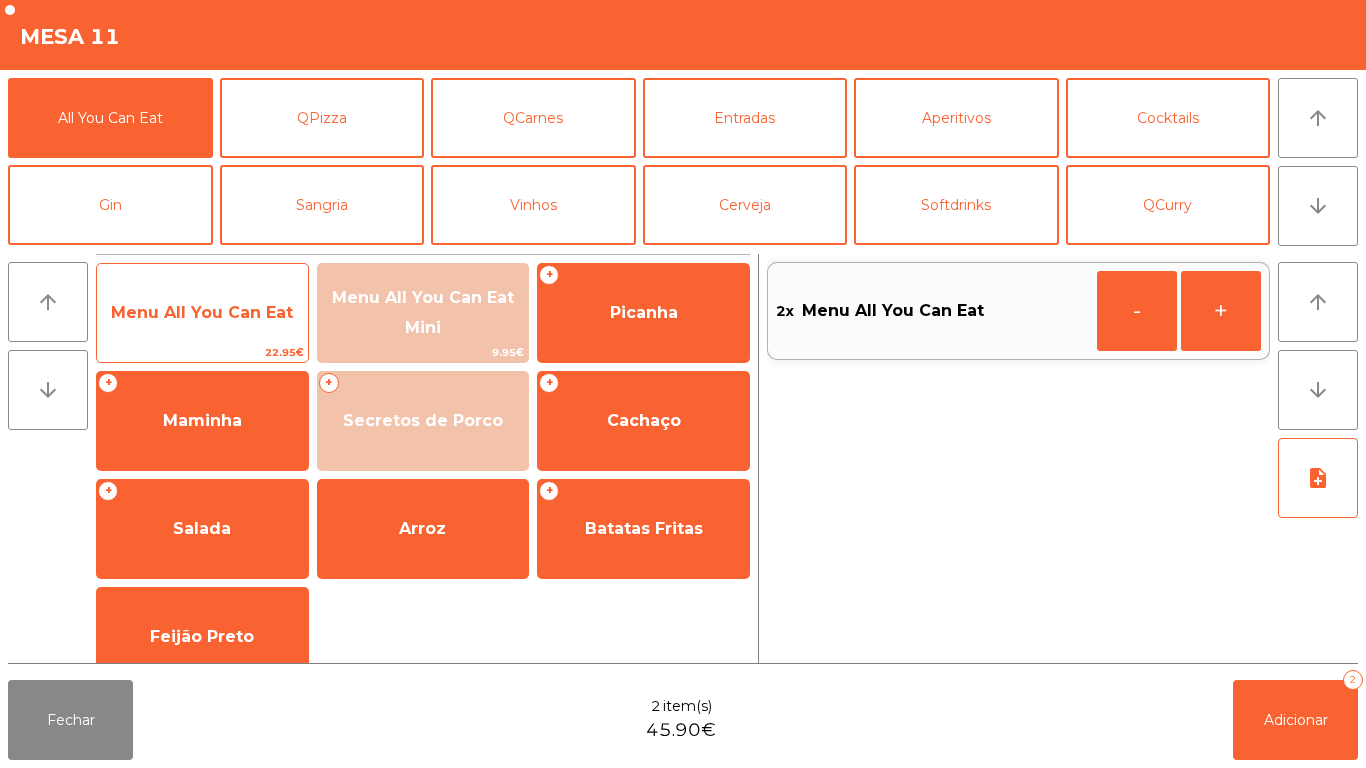 click on "Menu All You Can Eat" 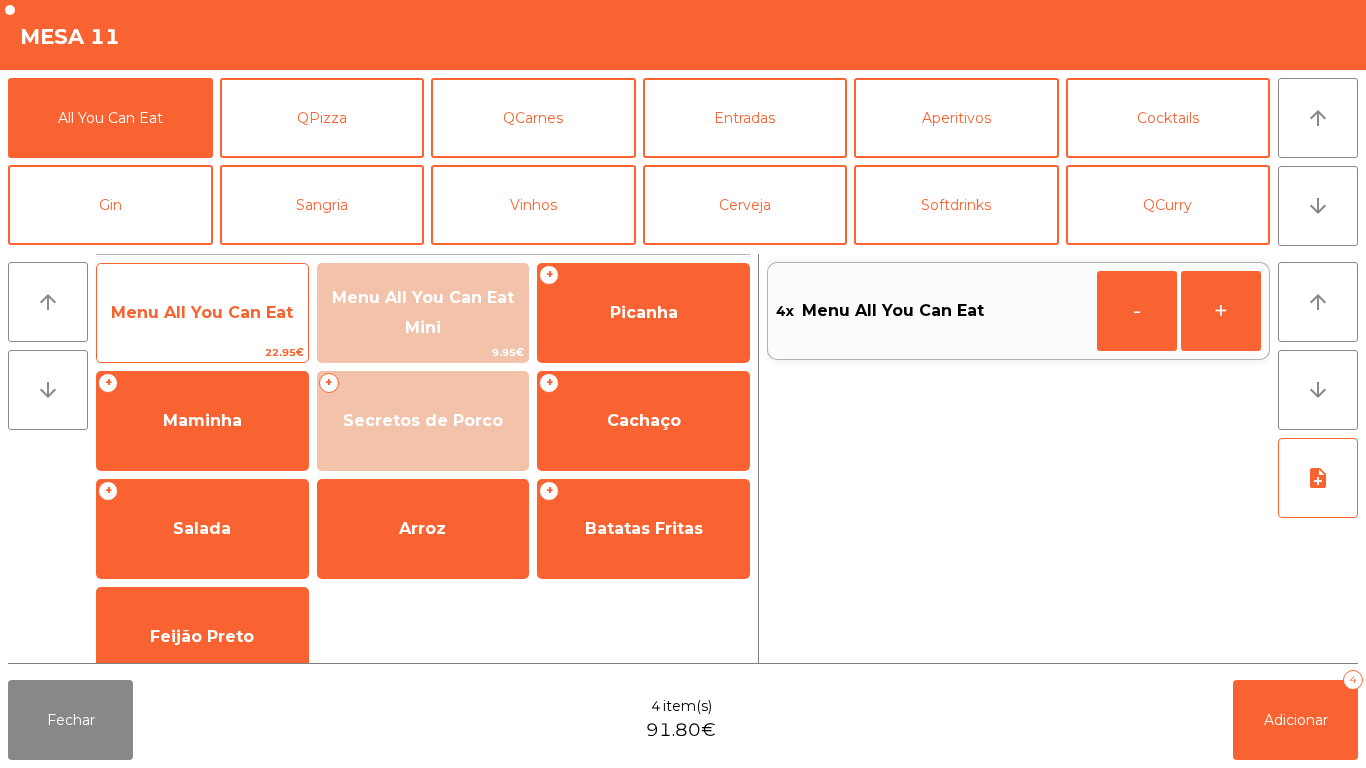 click on "Menu All You Can Eat" 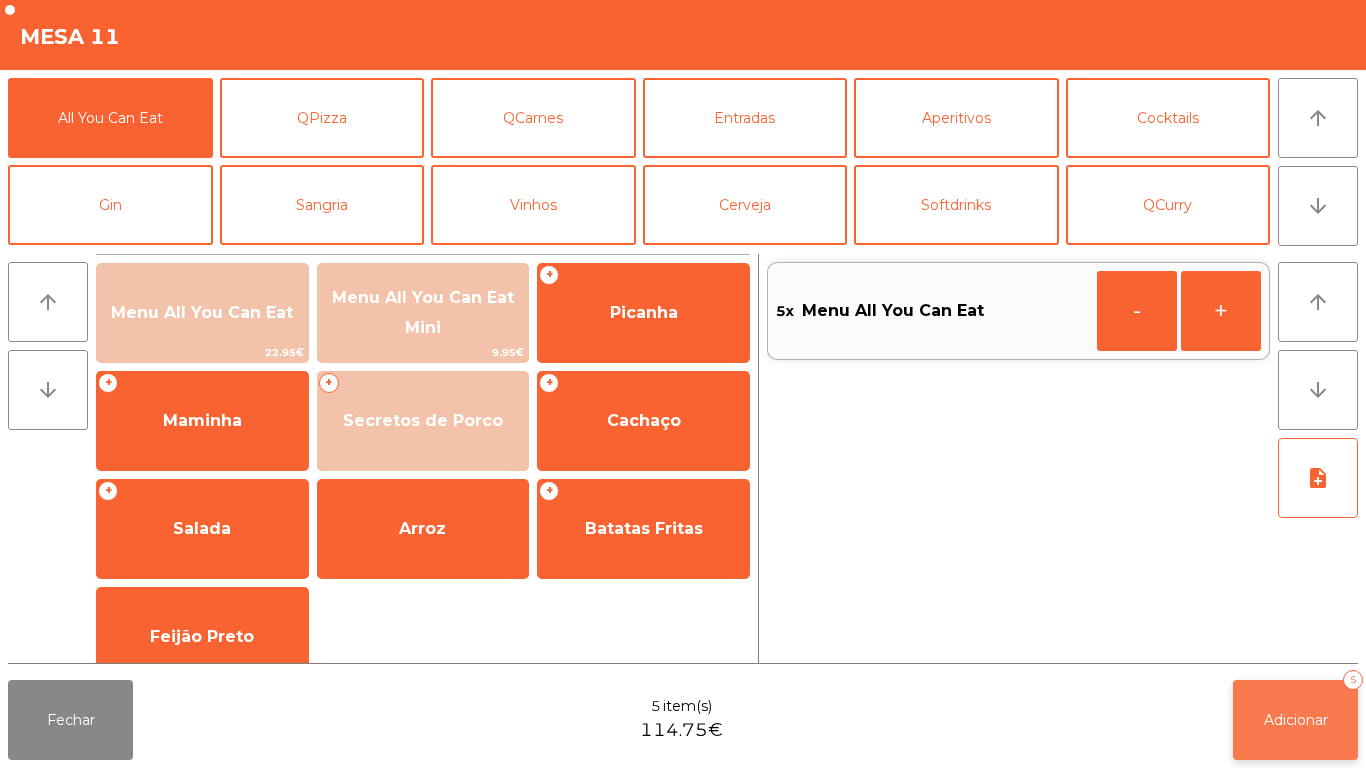 click on "Adicionar   5" 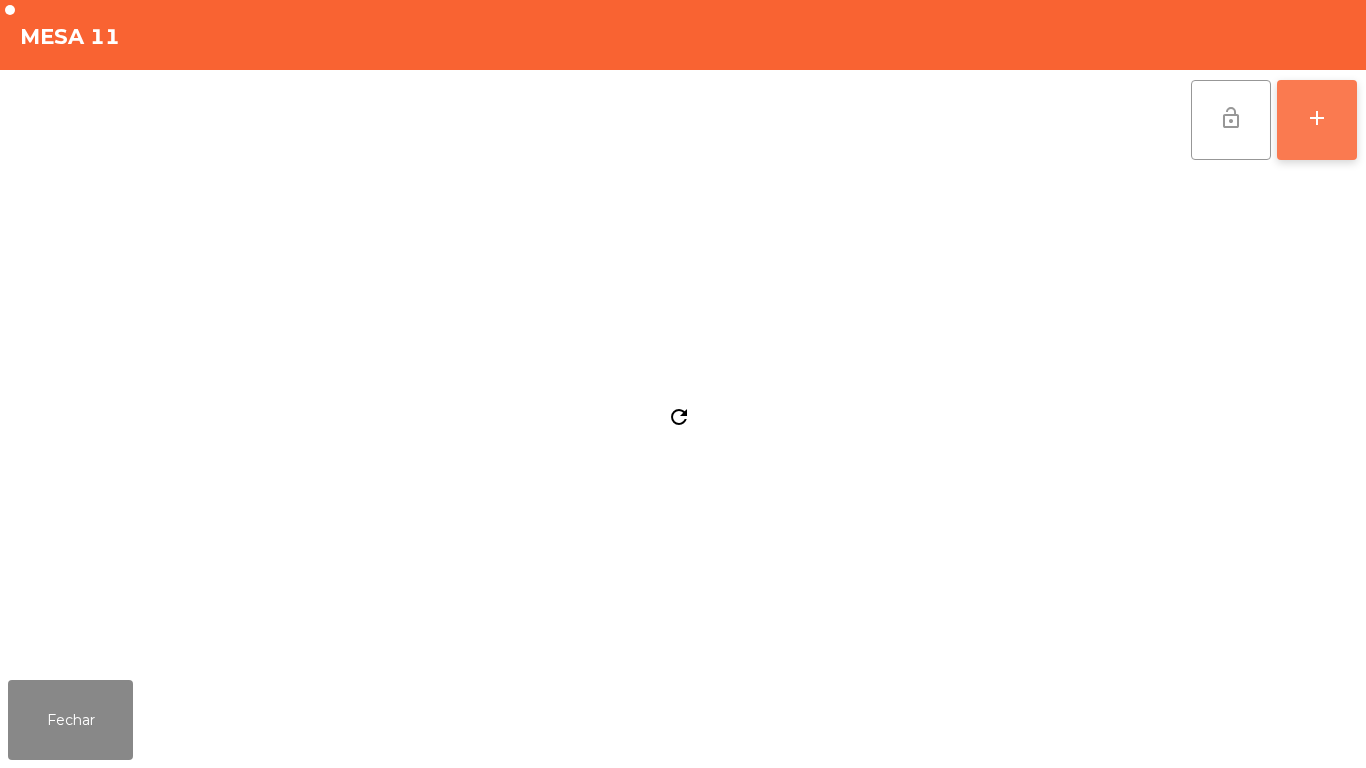 click on "add" 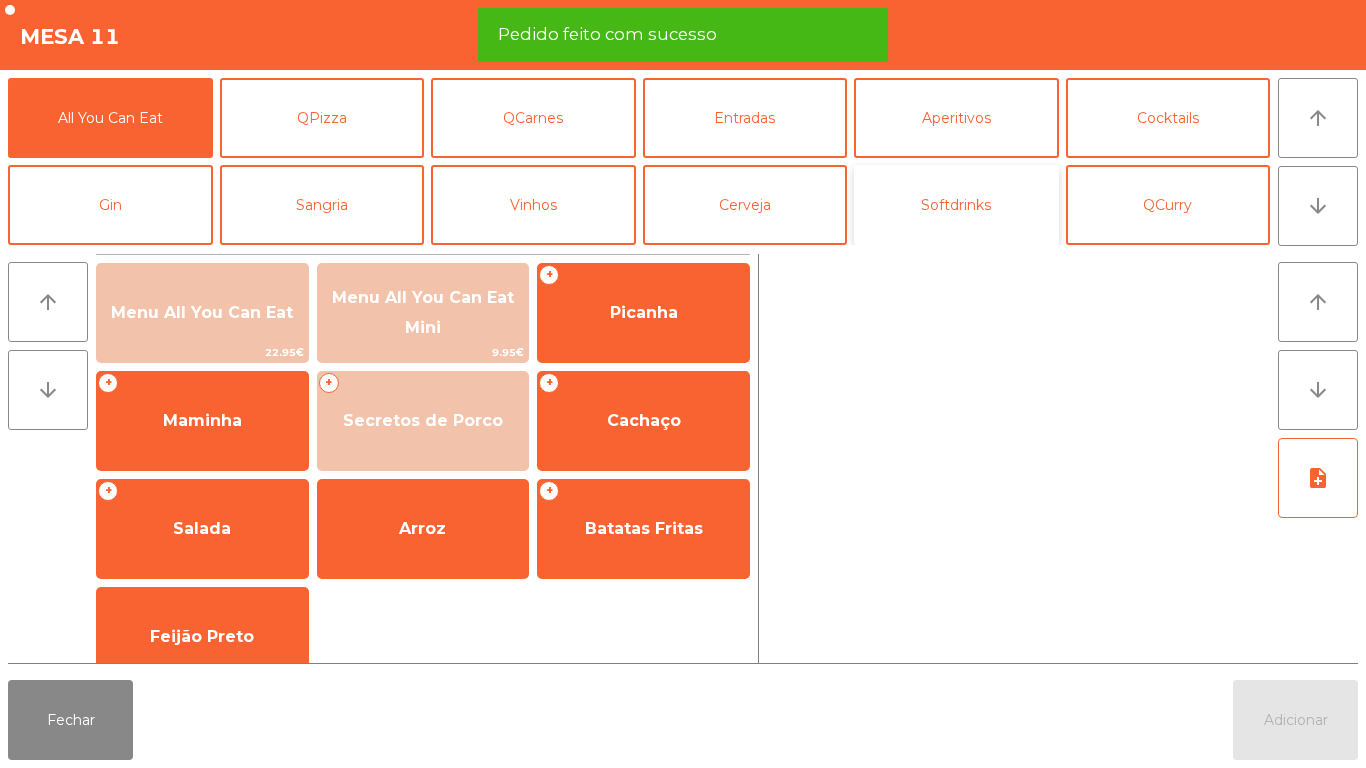 click on "Softdrinks" 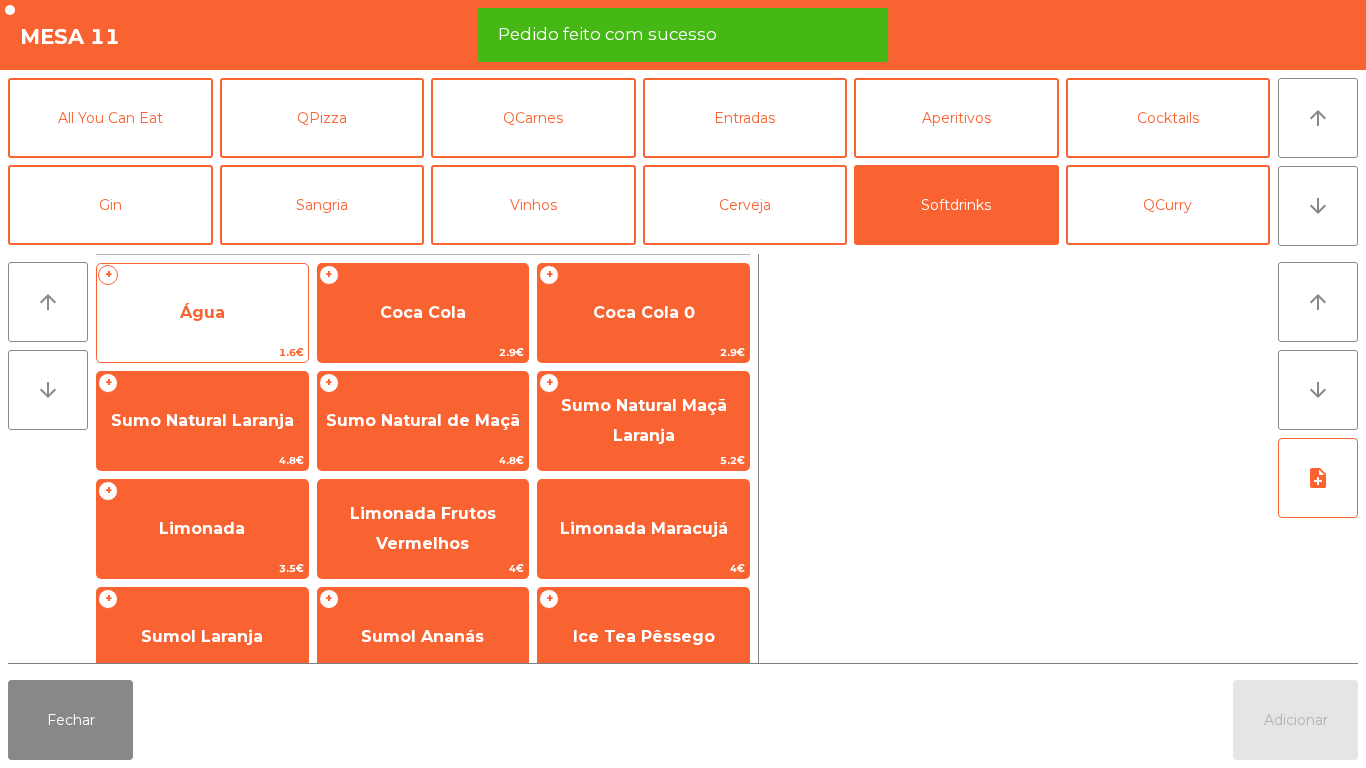 click on "Água" 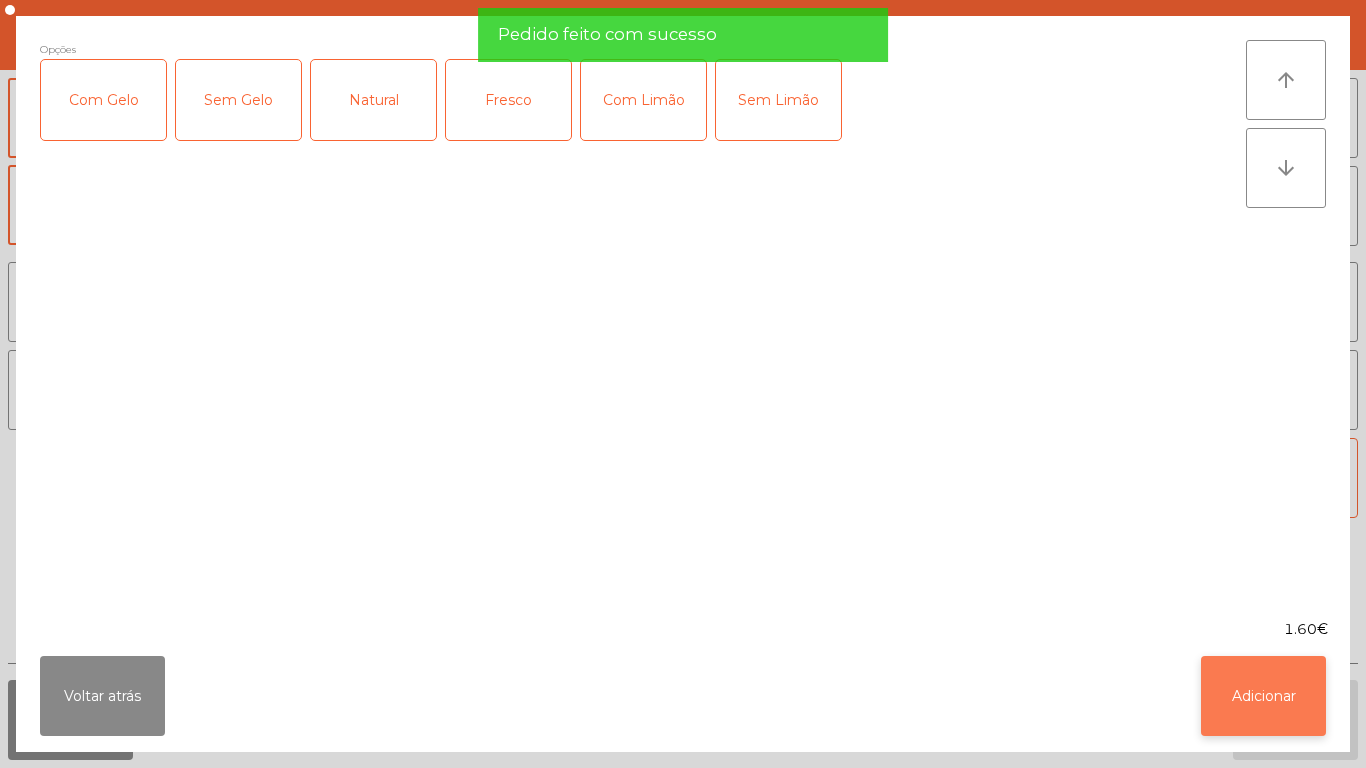 click on "Adicionar" 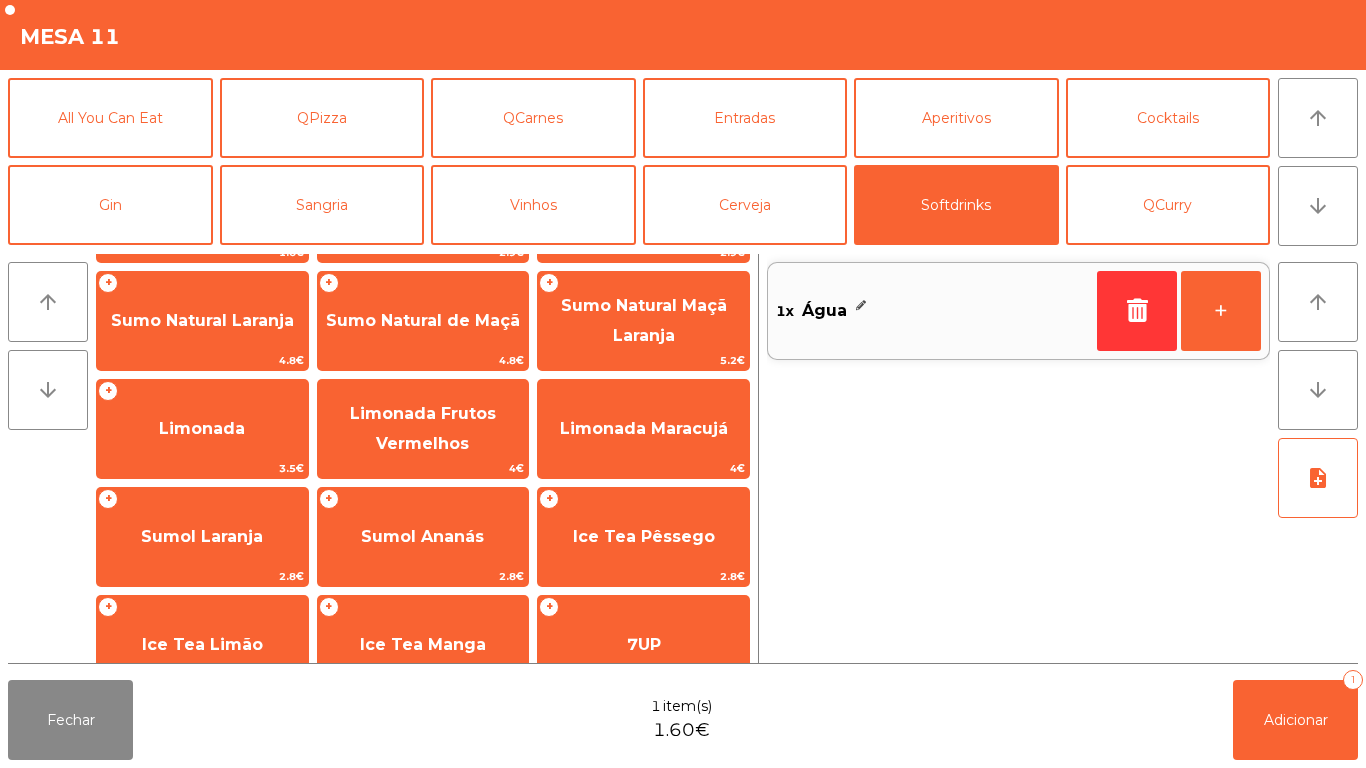 scroll, scrollTop: 194, scrollLeft: 0, axis: vertical 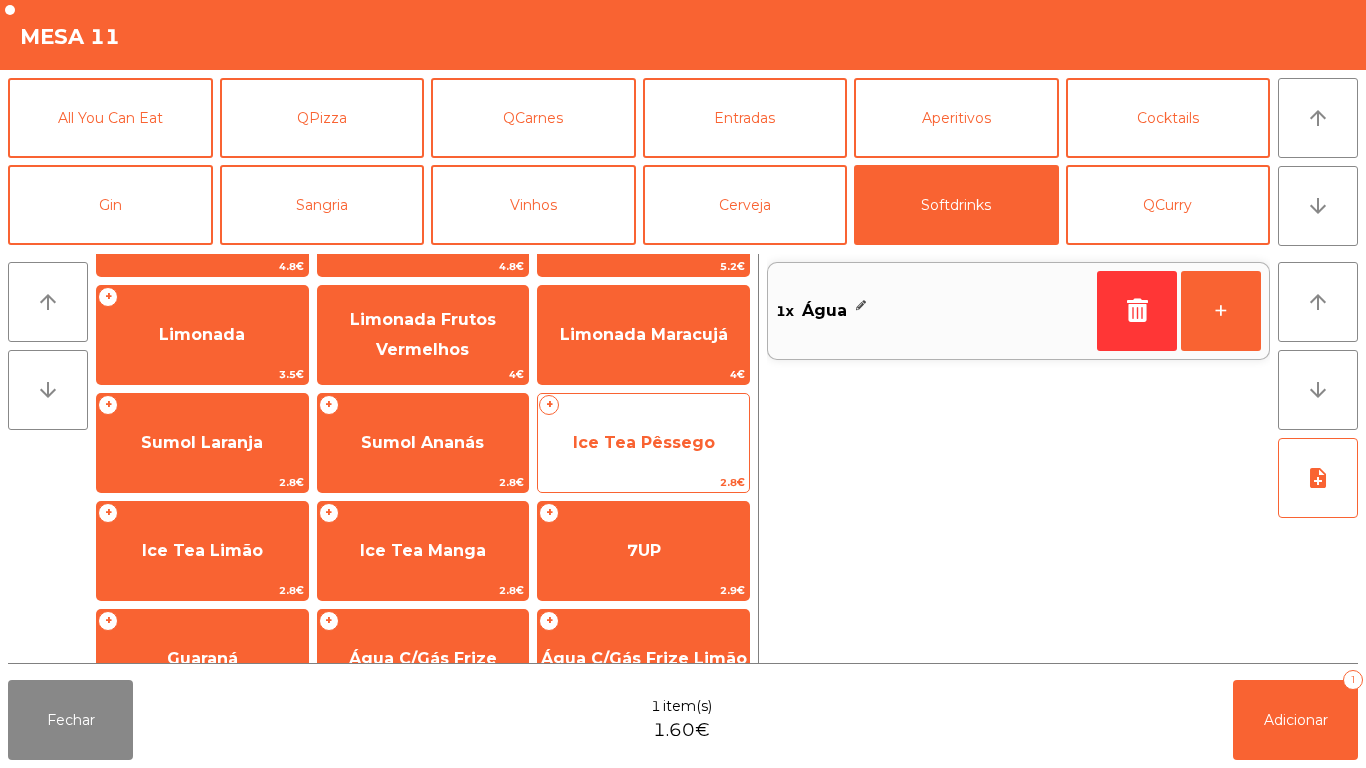 click on "Ice Tea Pêssego" 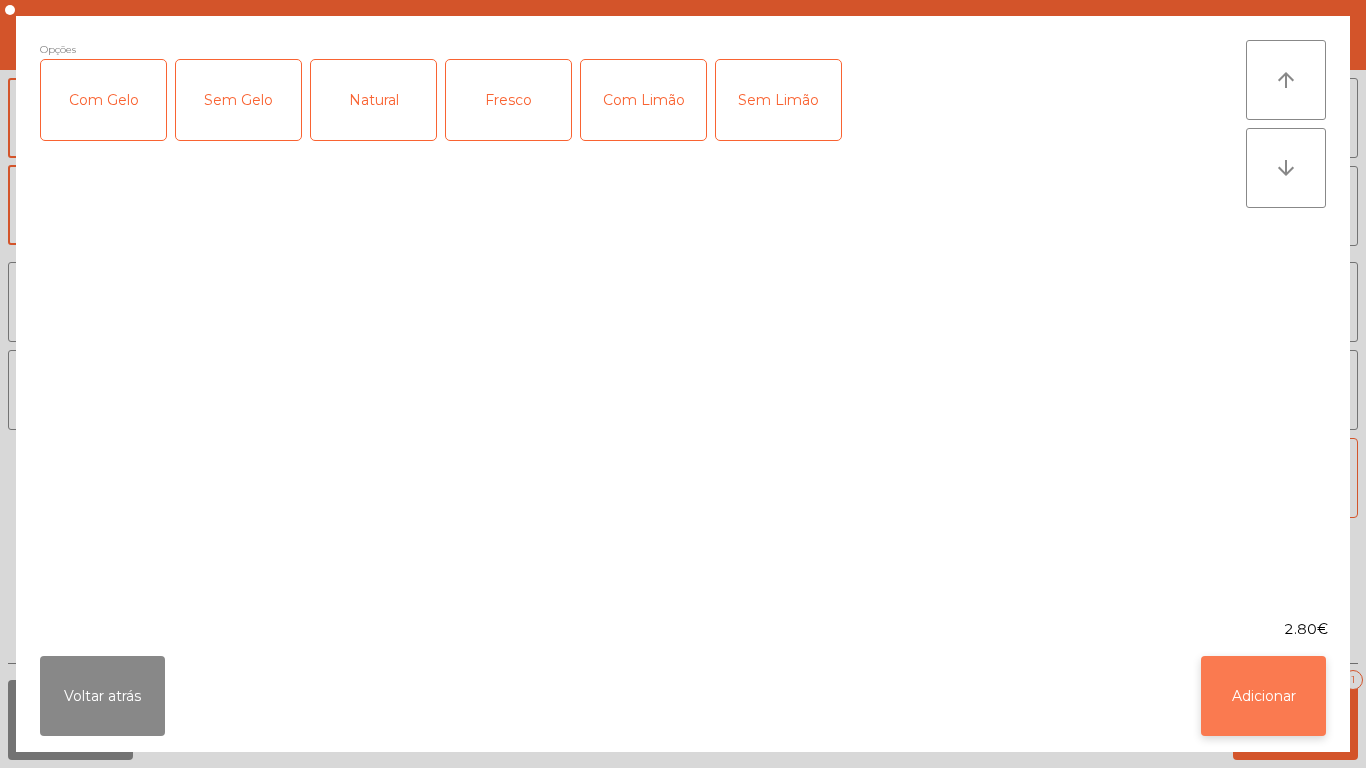 click on "Adicionar" 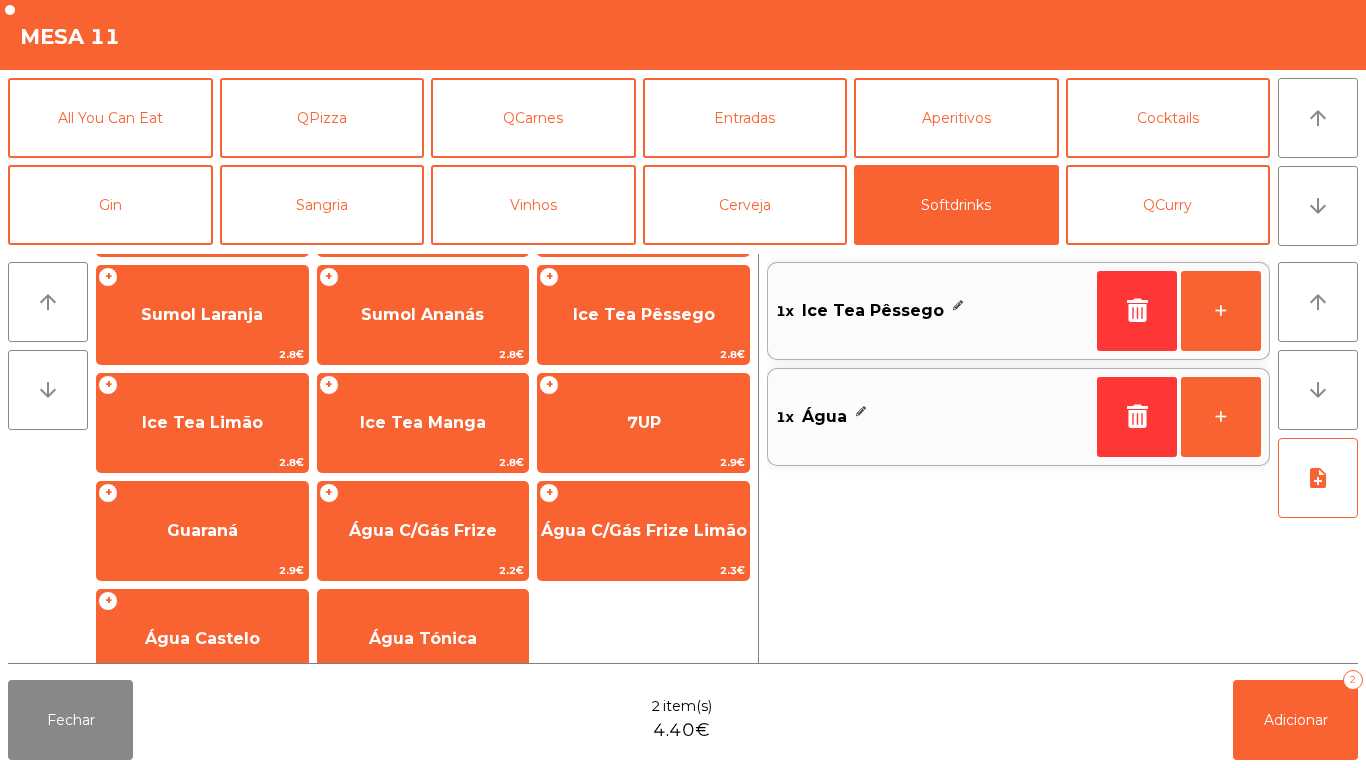 scroll, scrollTop: 356, scrollLeft: 0, axis: vertical 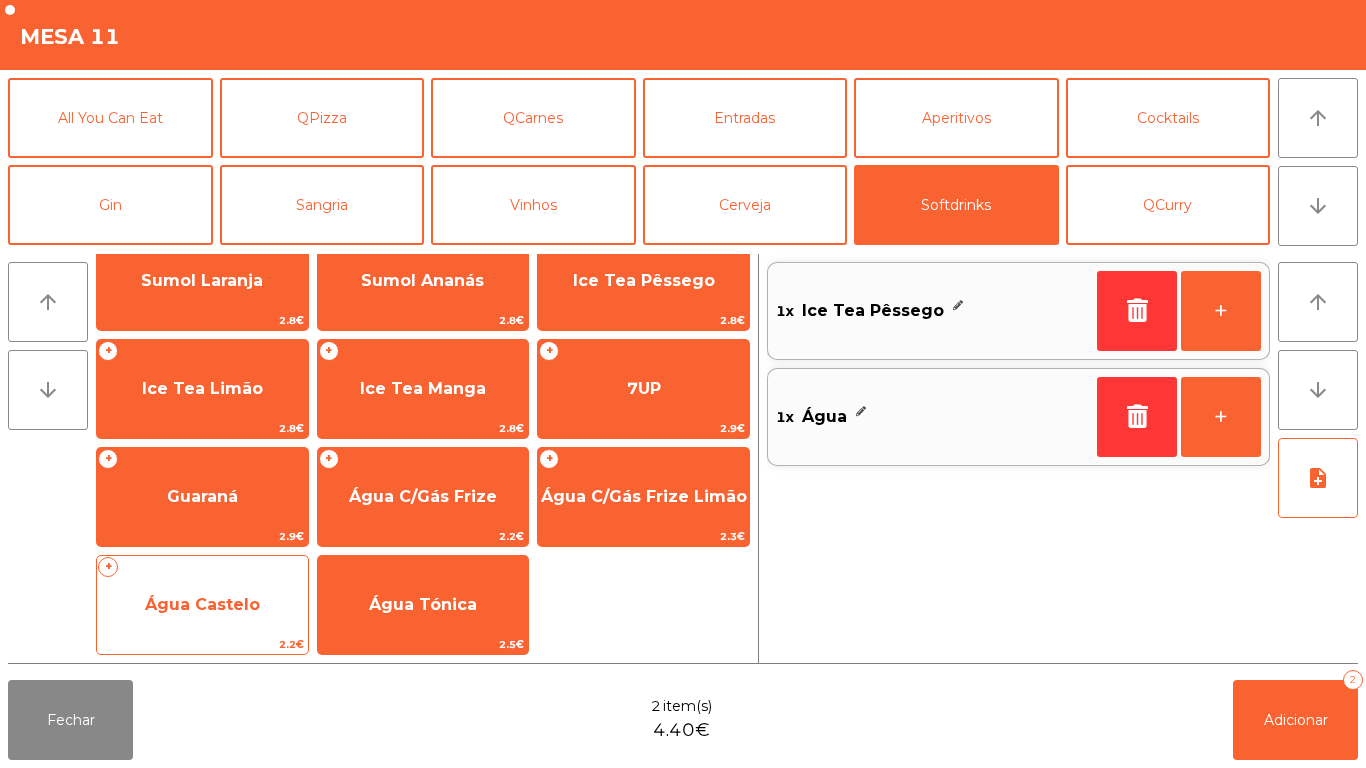 click on "Água Castelo" 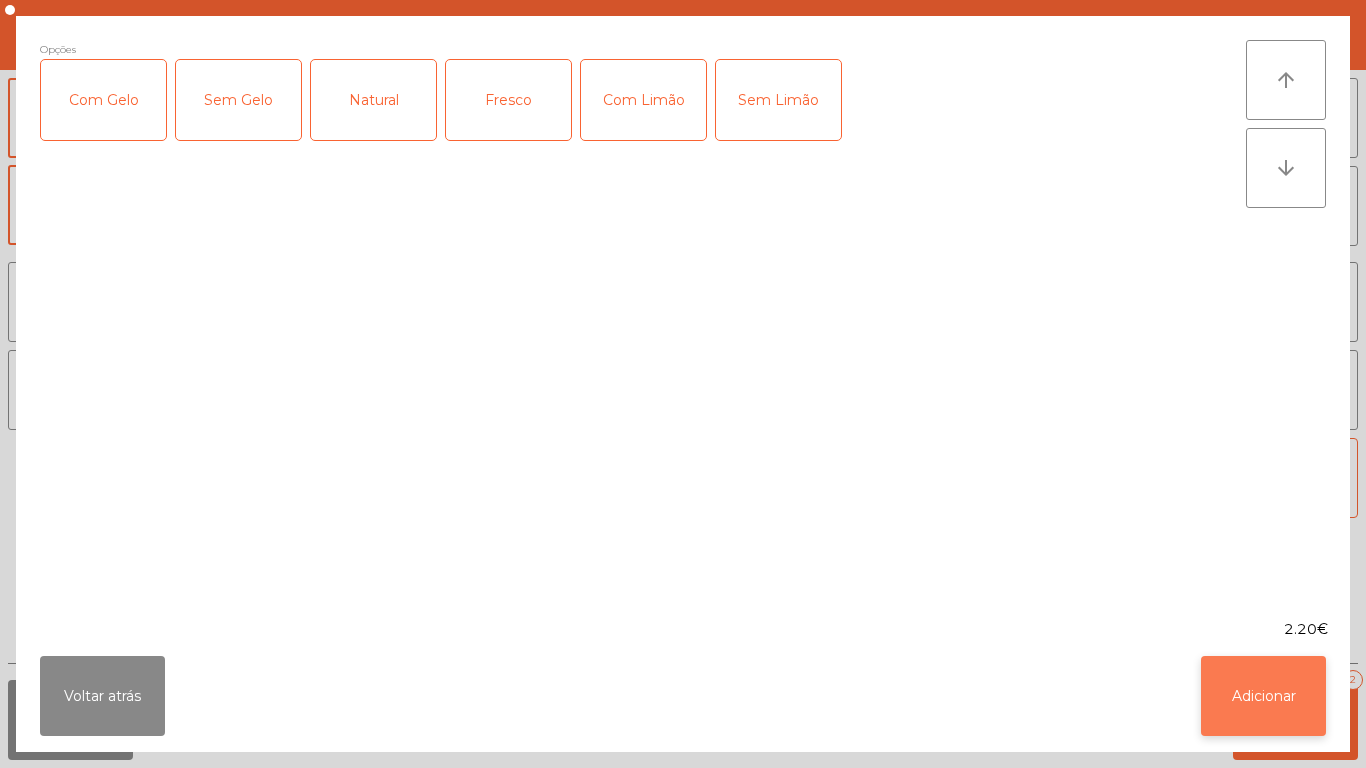 click on "Adicionar" 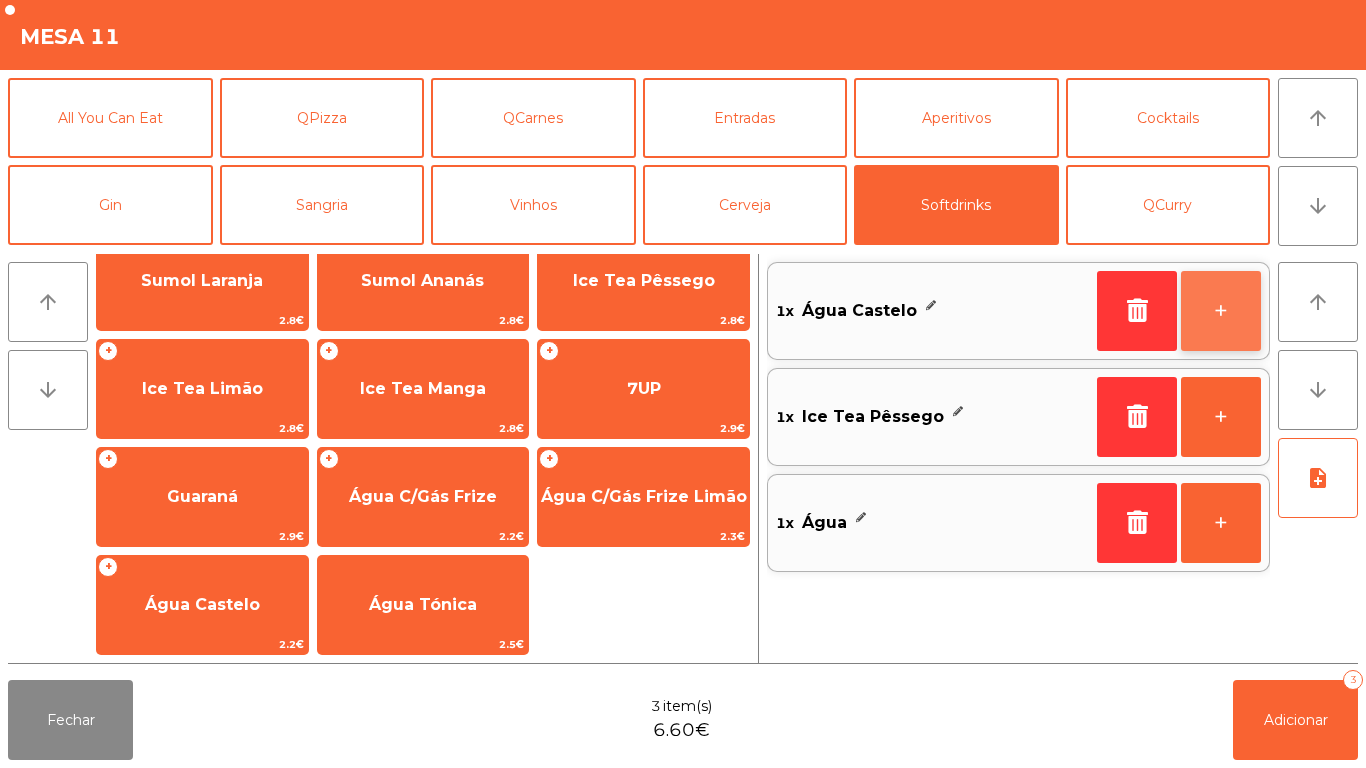 click on "+" 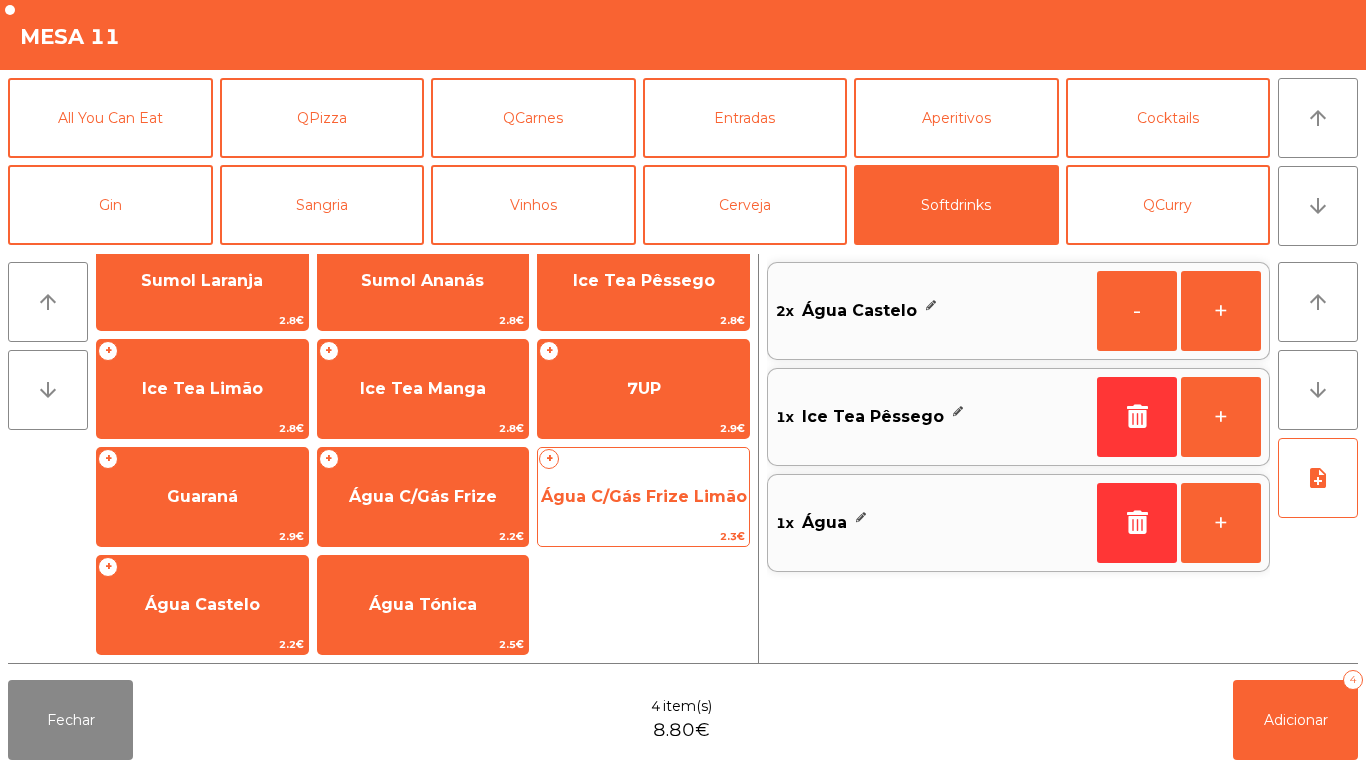 click on "Água C/Gás Frize Limão" 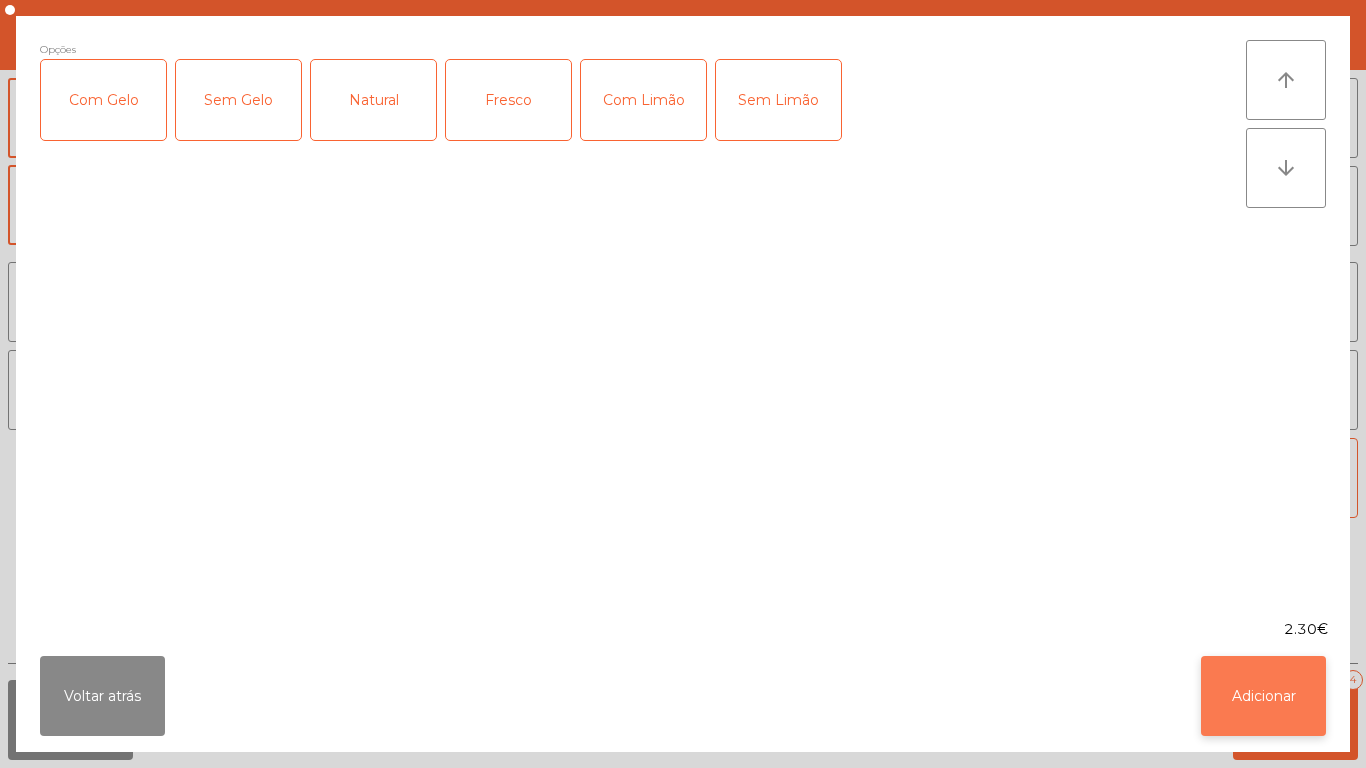 click on "Adicionar" 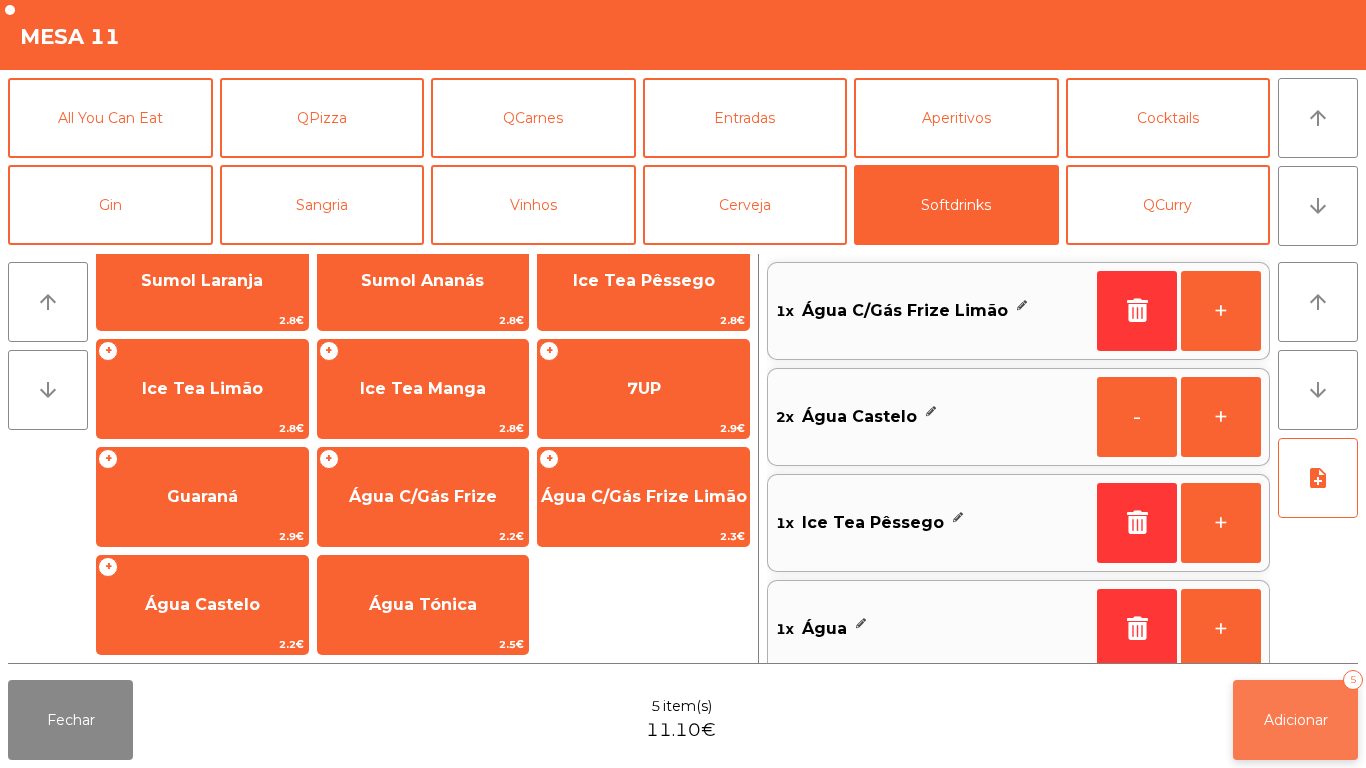 click on "Adicionar" 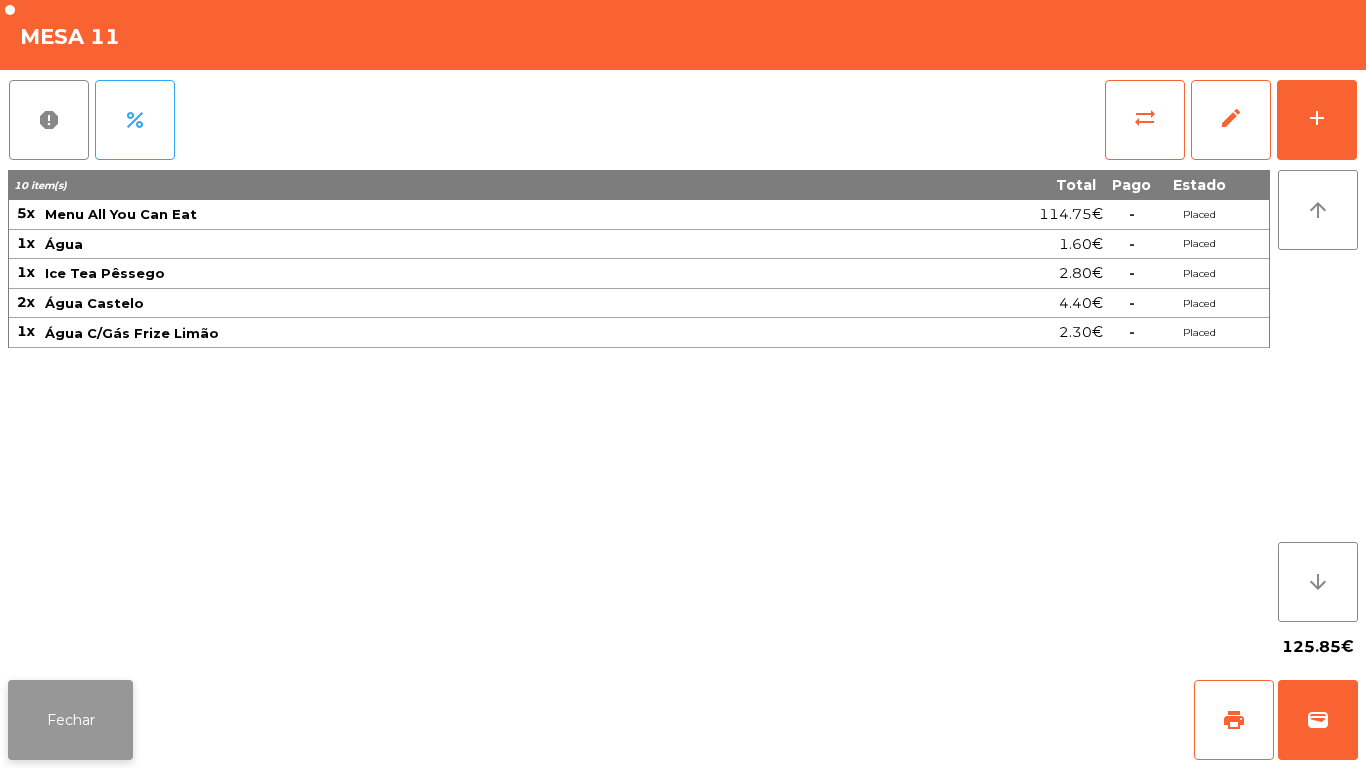 click on "Fechar" 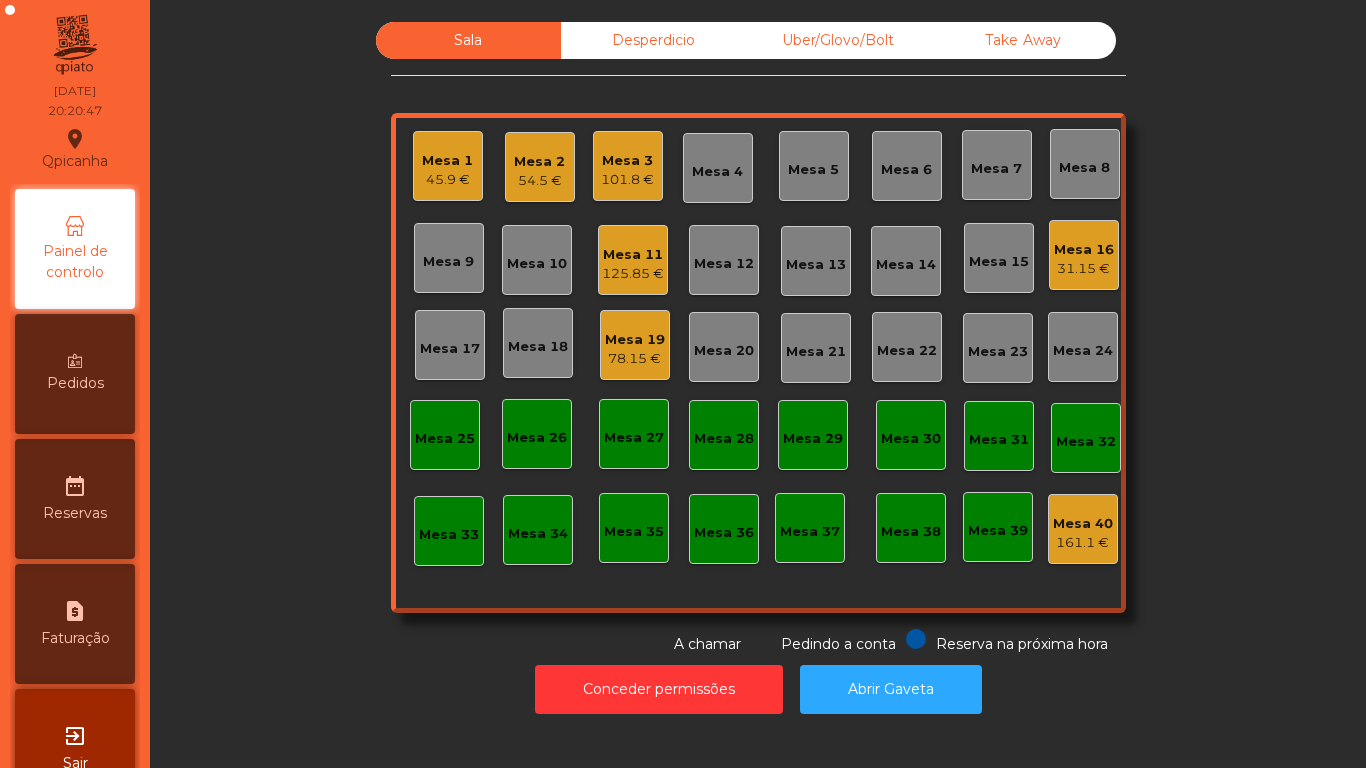 click on "45.9 €" 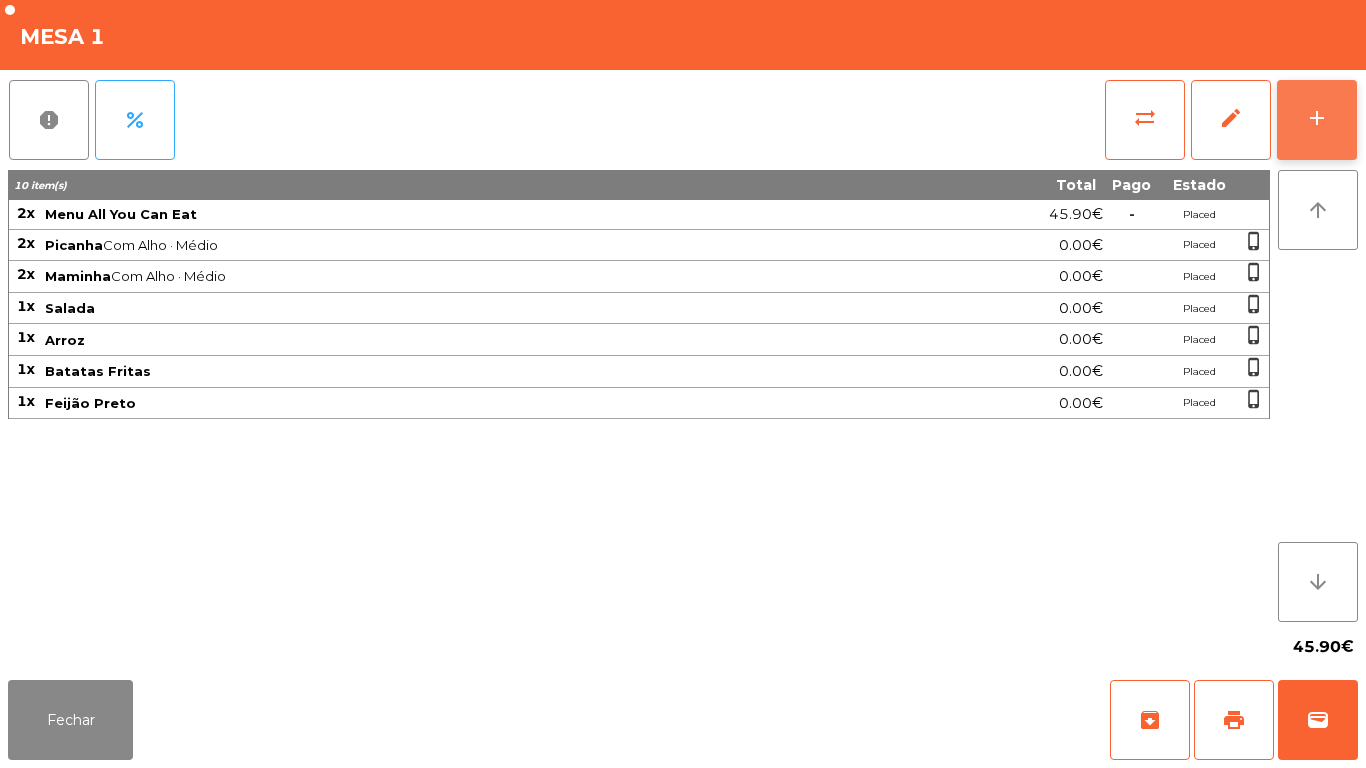 click on "add" 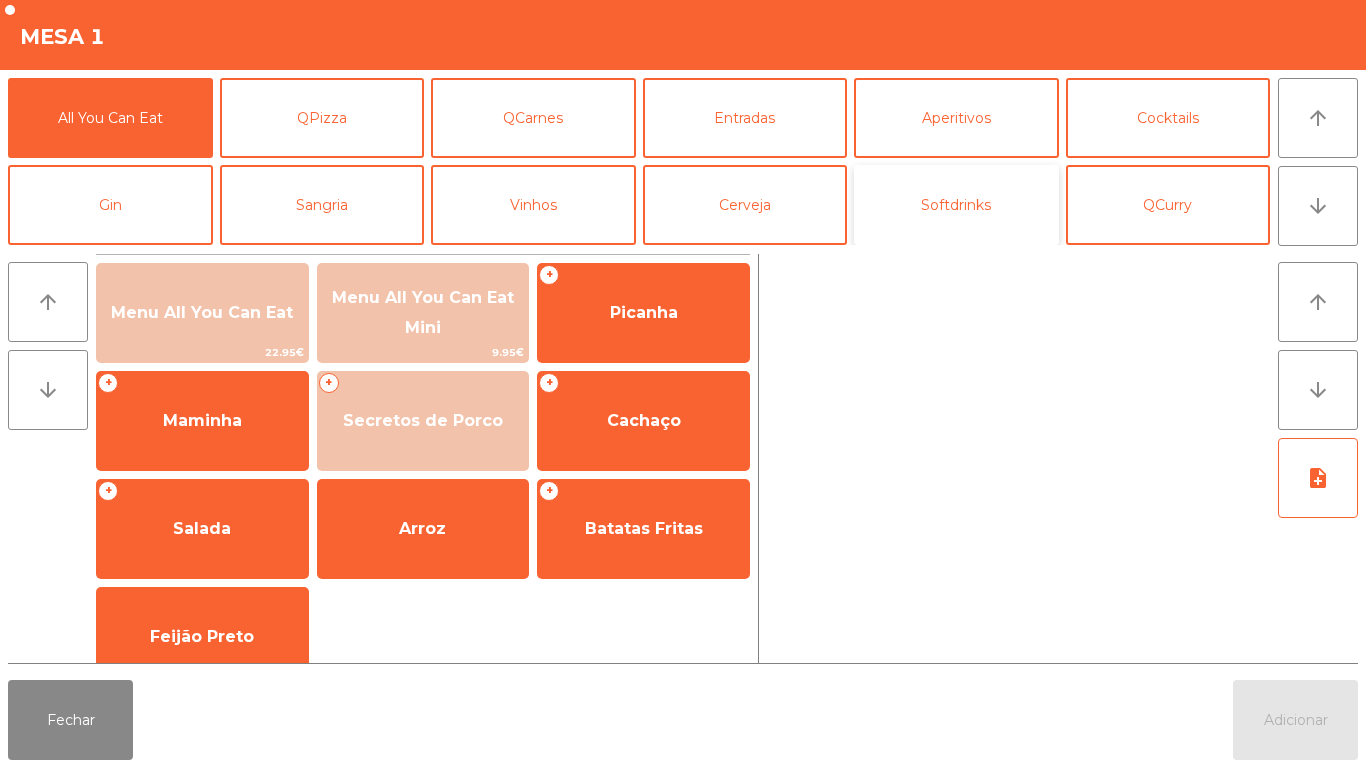 click on "Softdrinks" 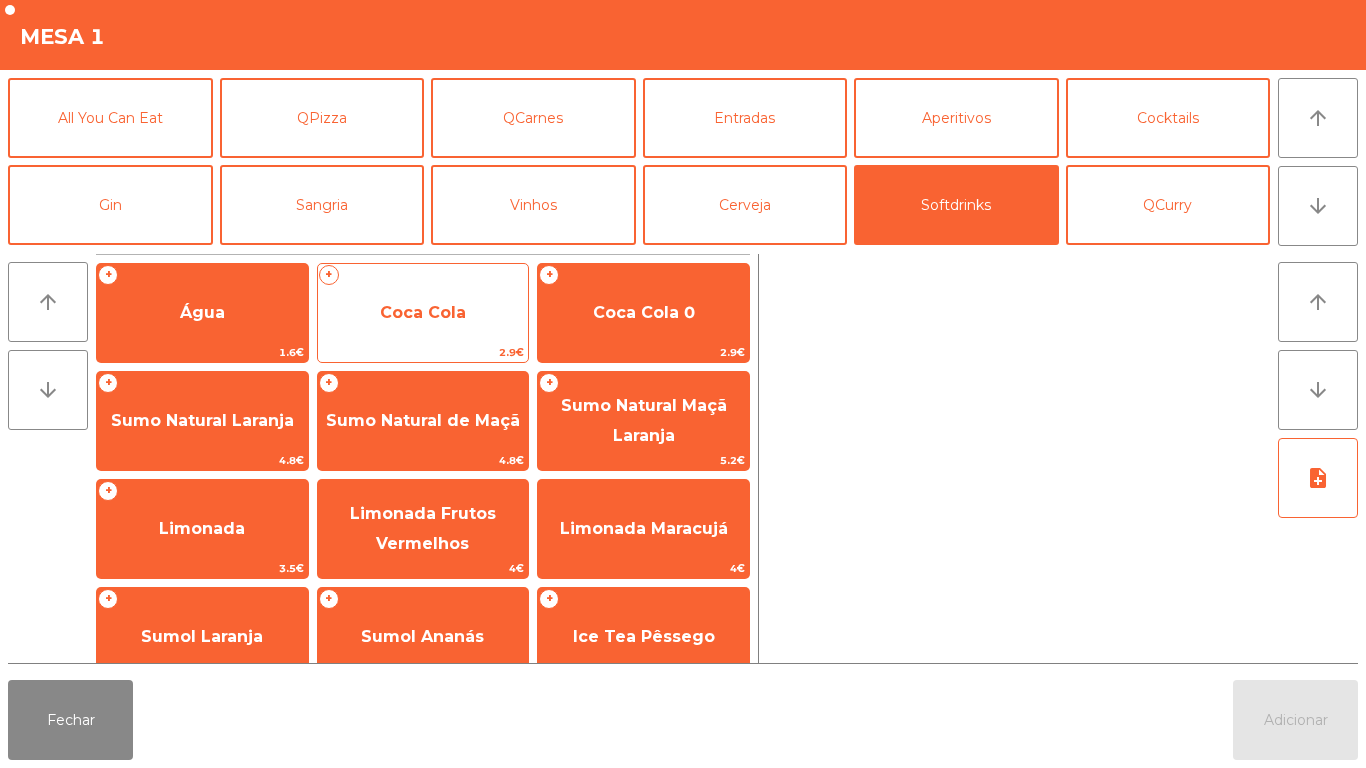 click on "Coca Cola" 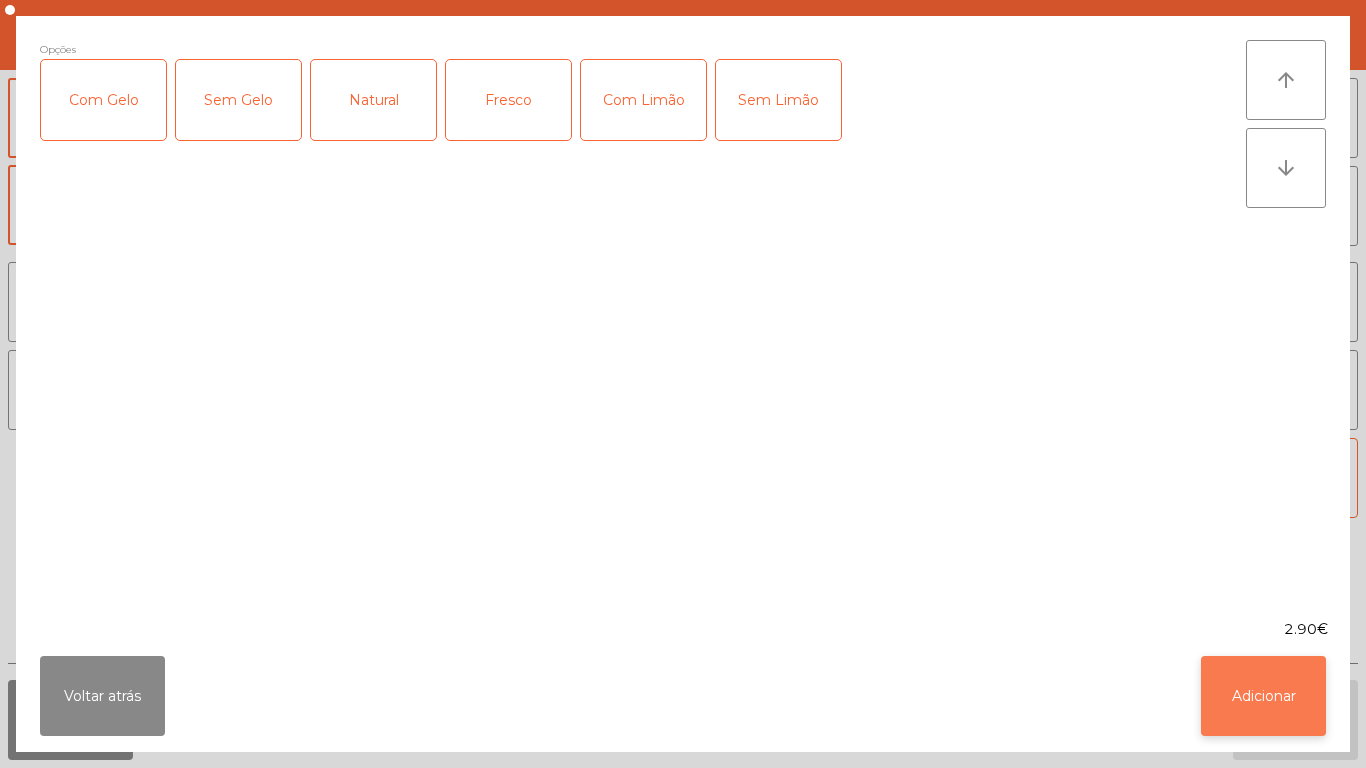 click on "Adicionar" 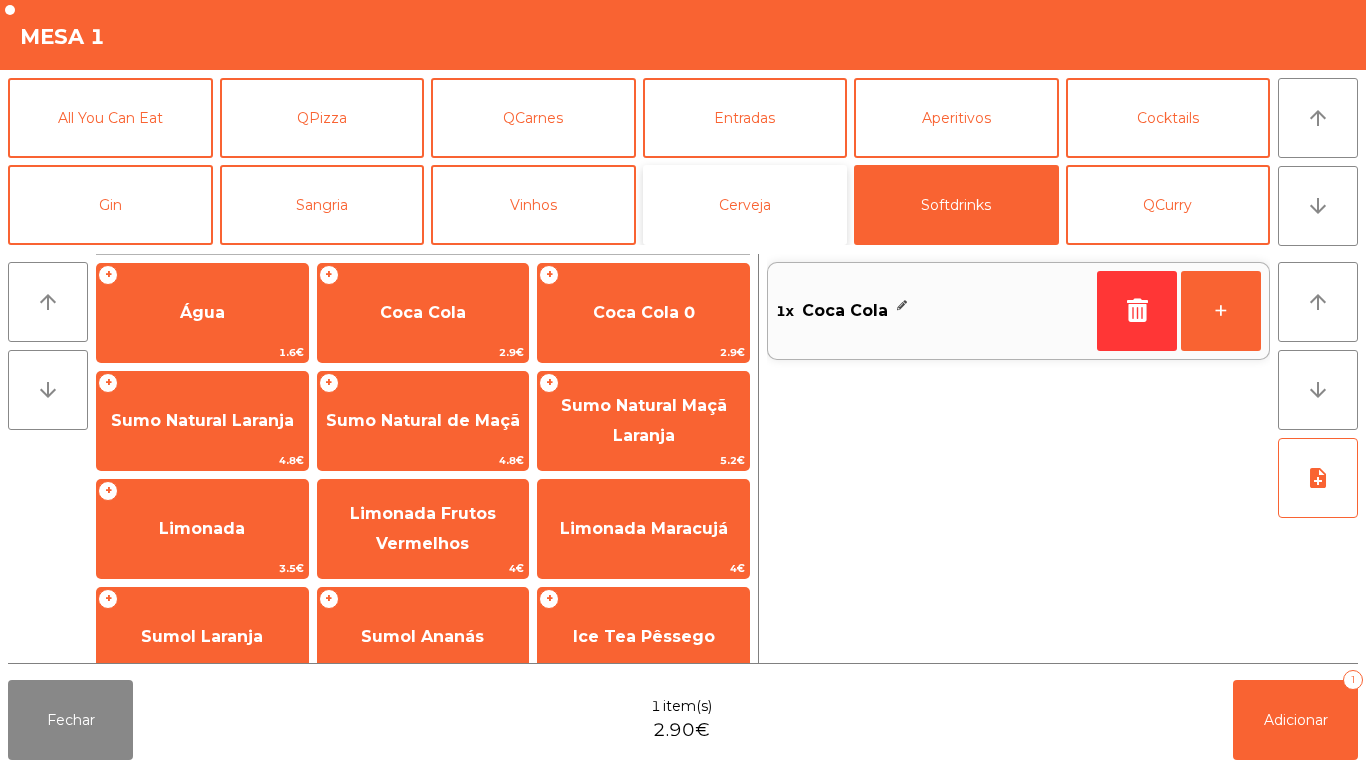 click on "Cerveja" 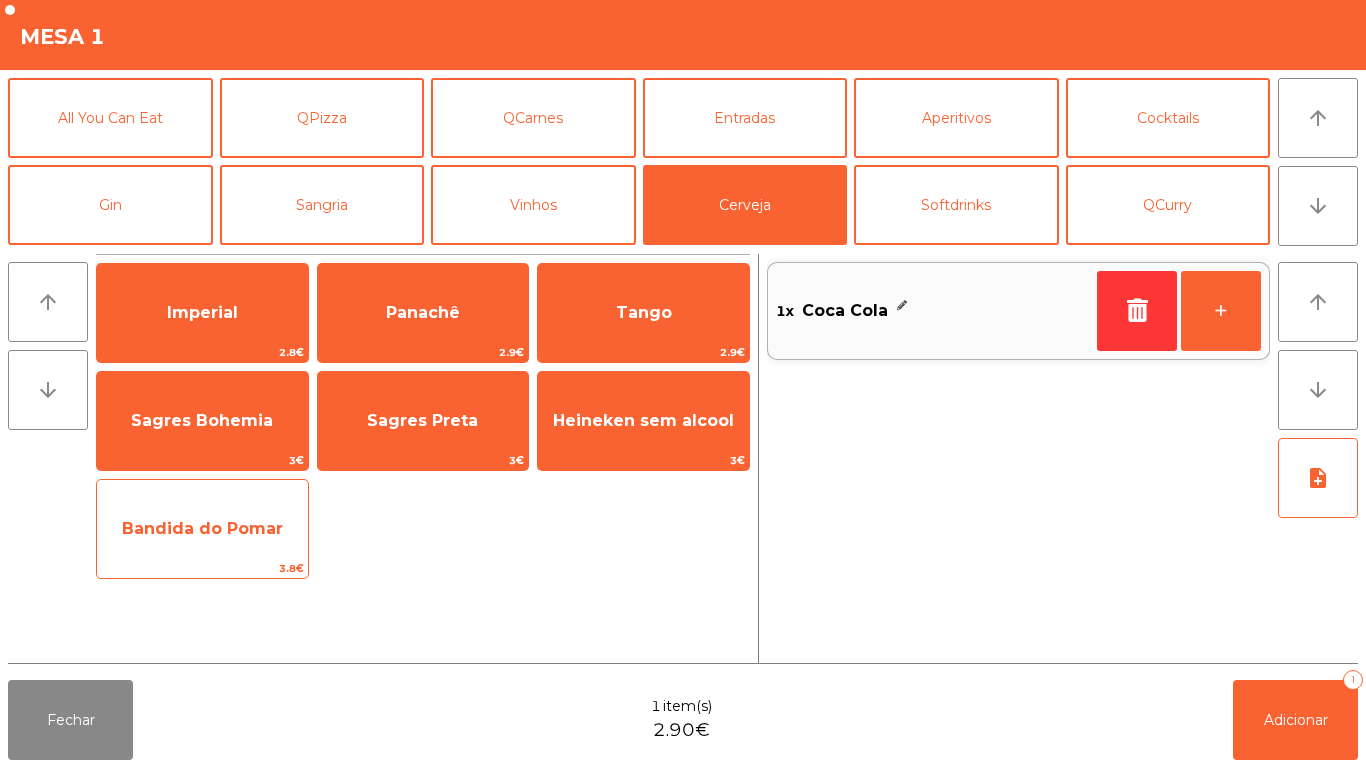 click on "Bandida do Pomar" 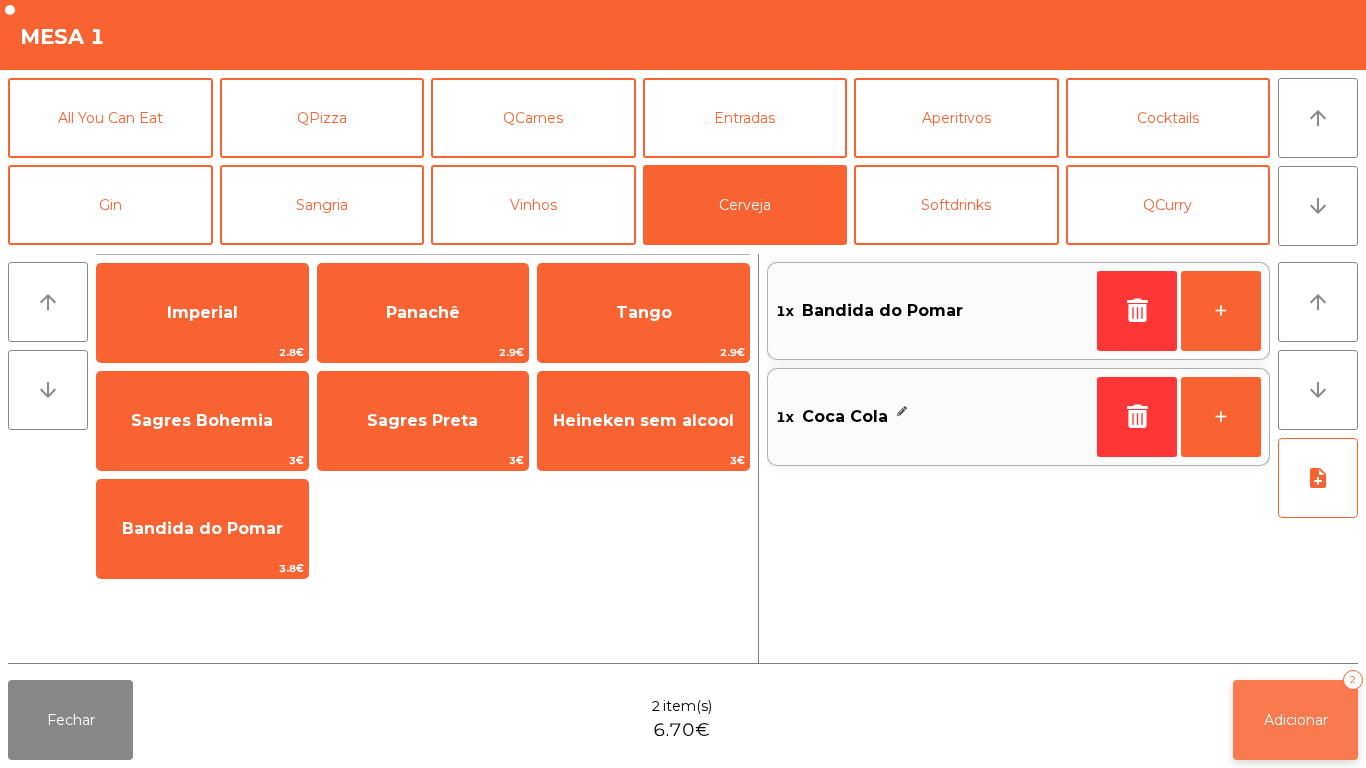click on "Adicionar   2" 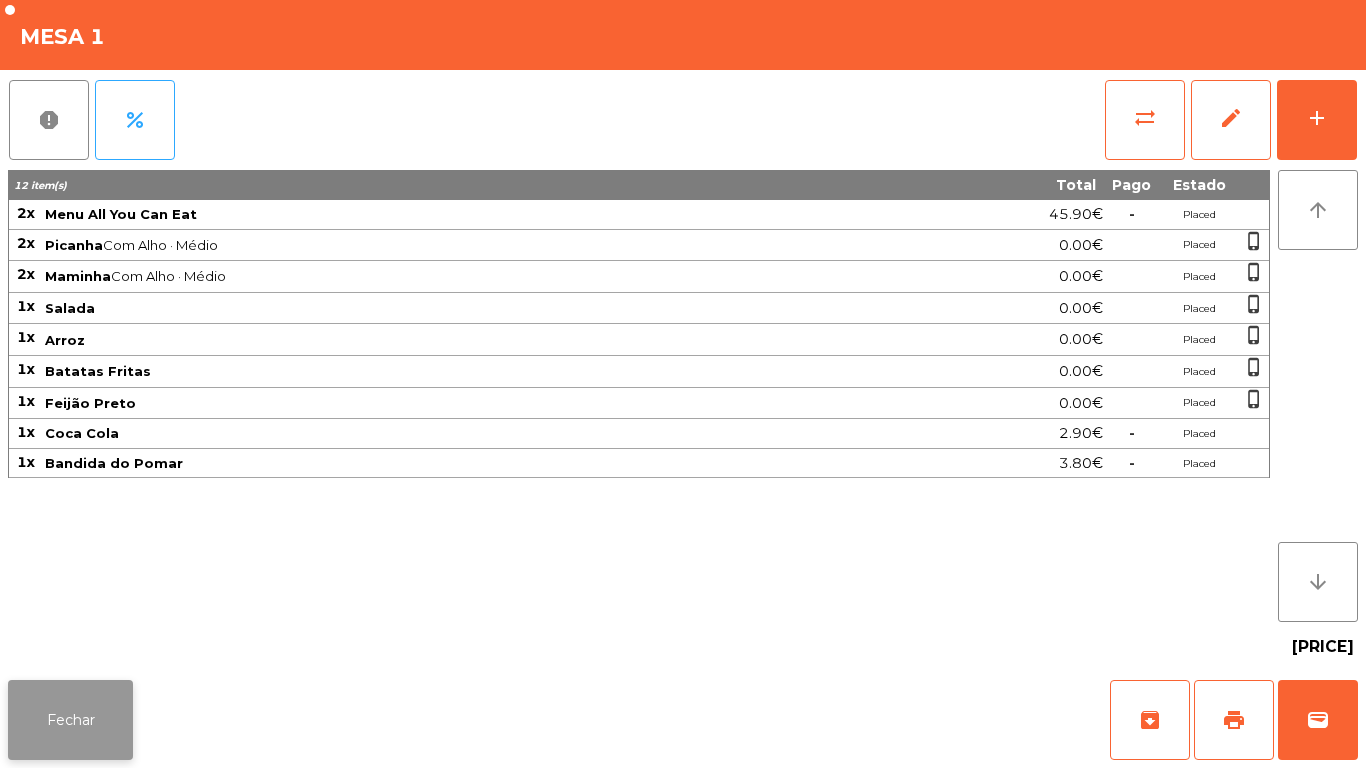 click on "Fechar" 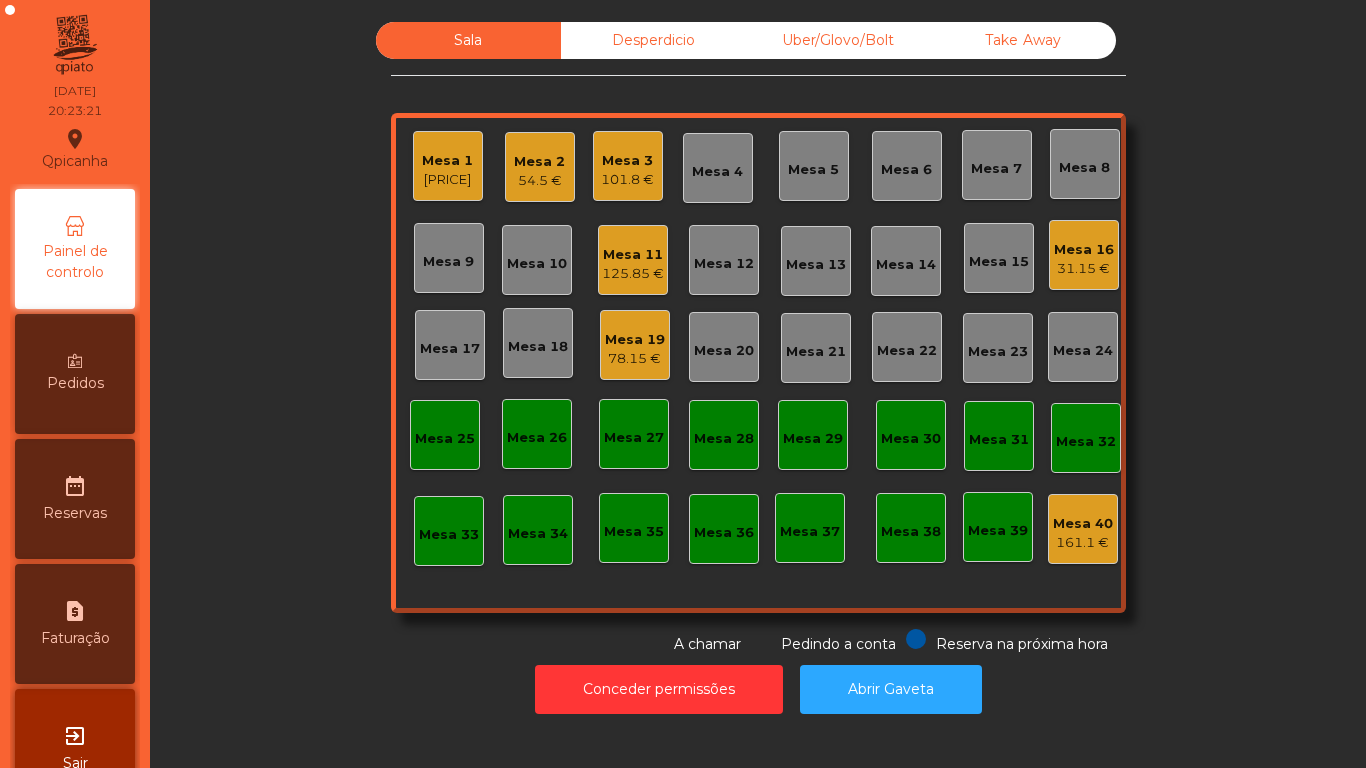 click on "101.8 €" 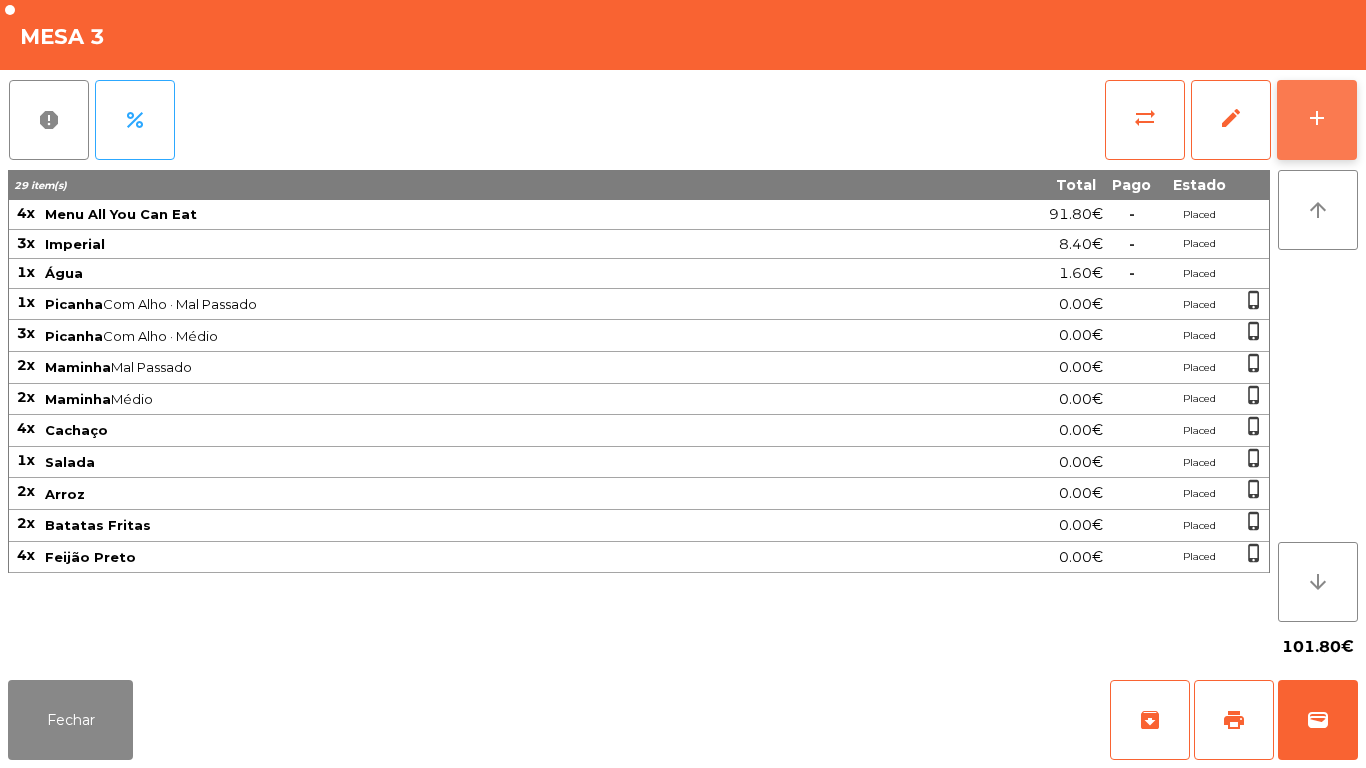 click on "add" 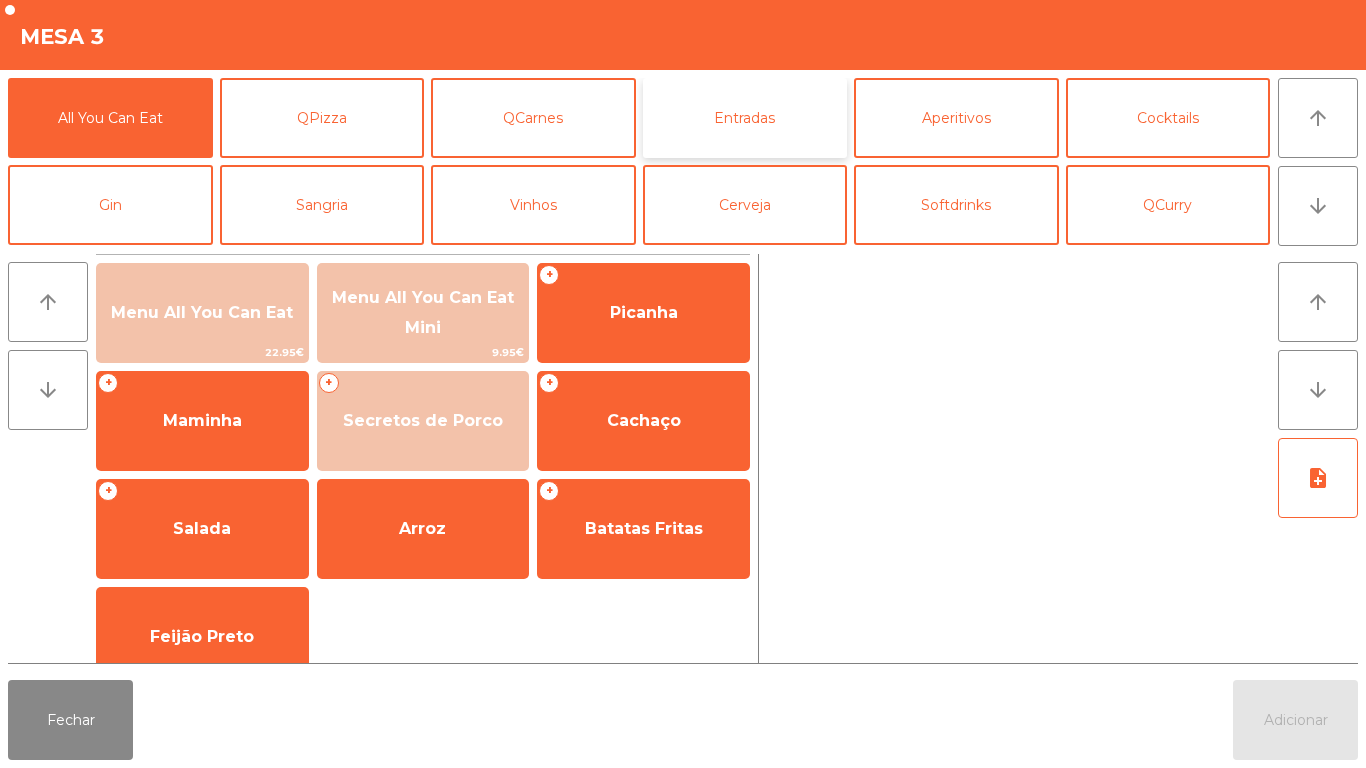 click on "Entradas" 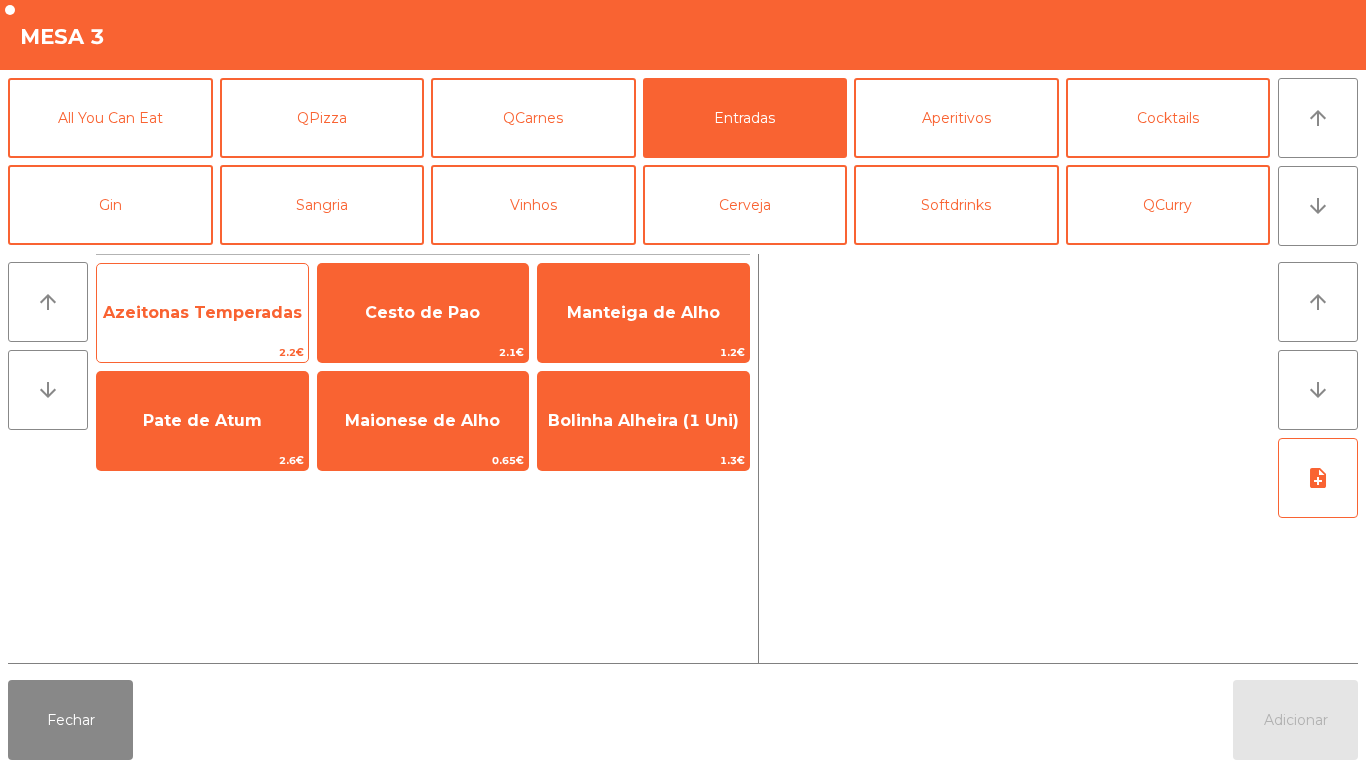 click on "Azeitonas Temperadas   2.2€" 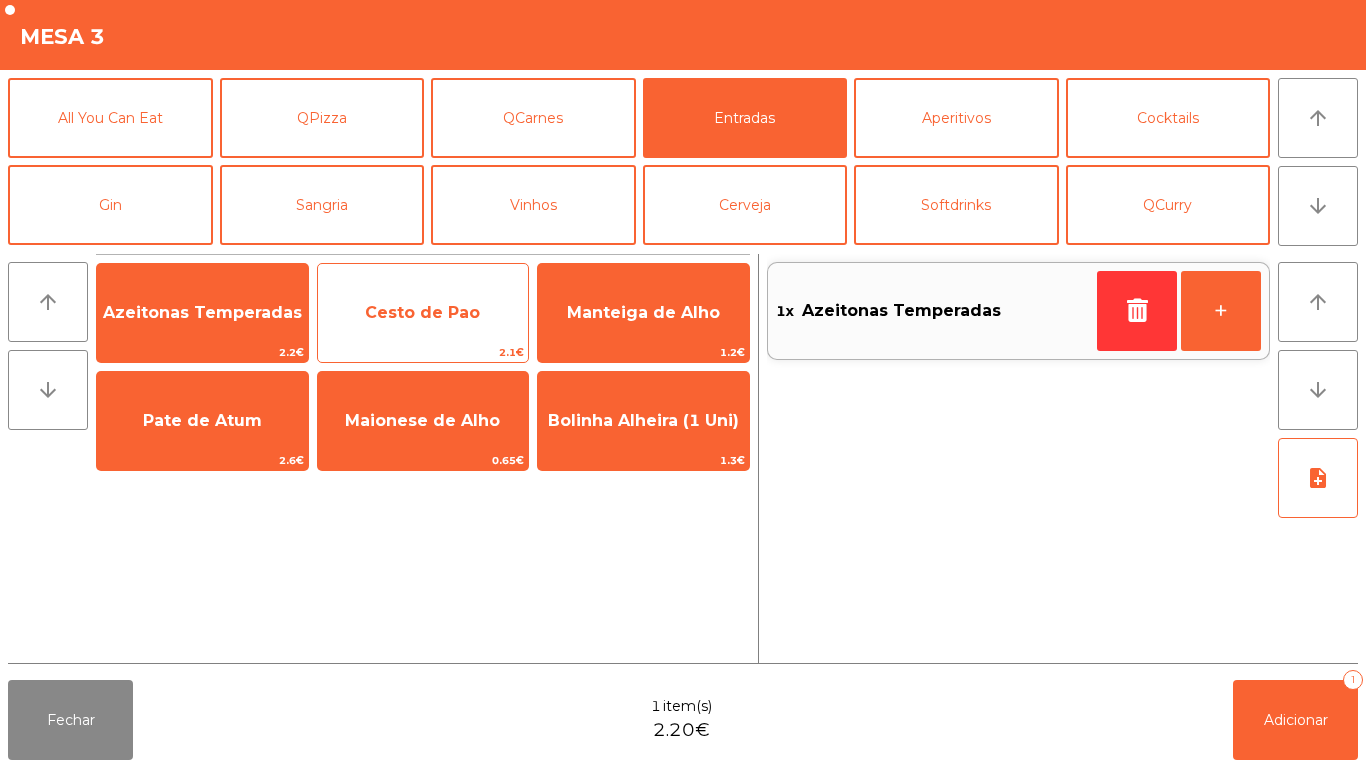 click on "Cesto de Pao" 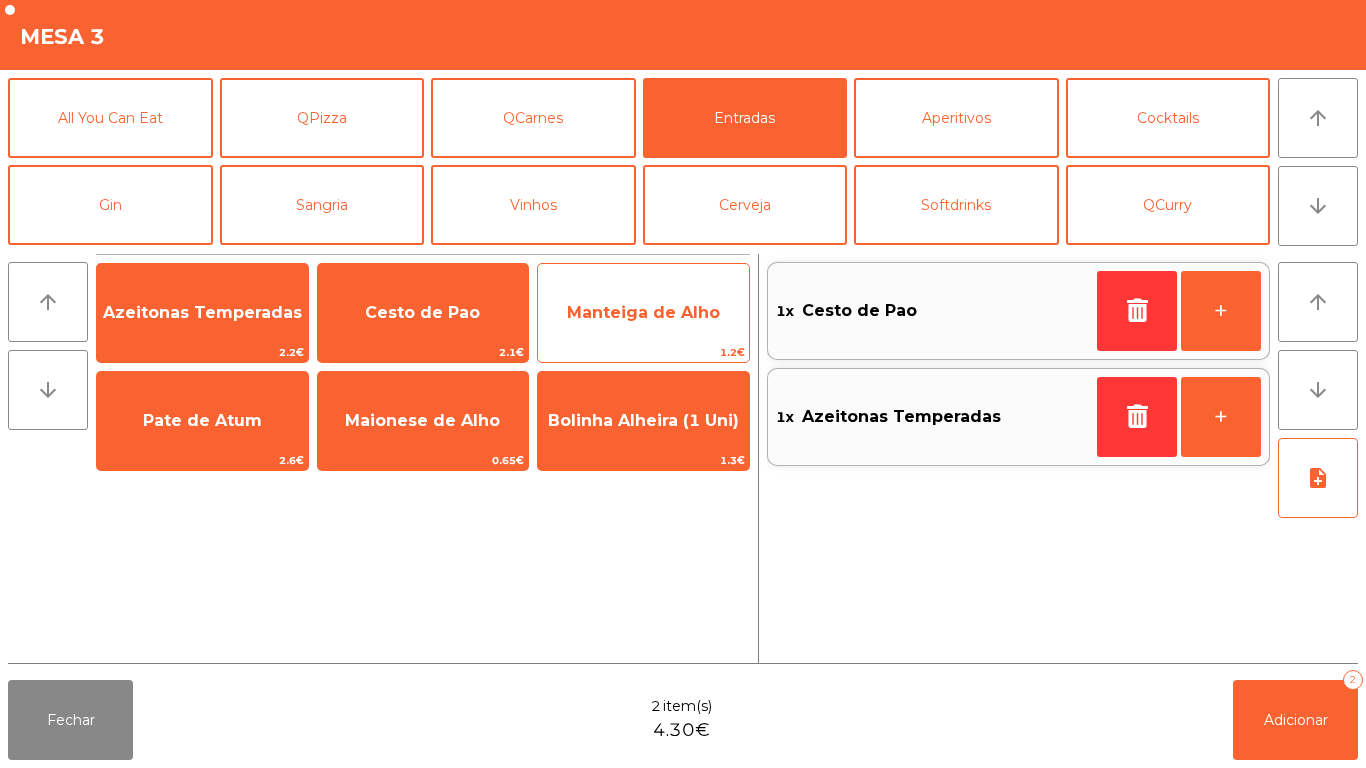 click on "Manteiga de Alho" 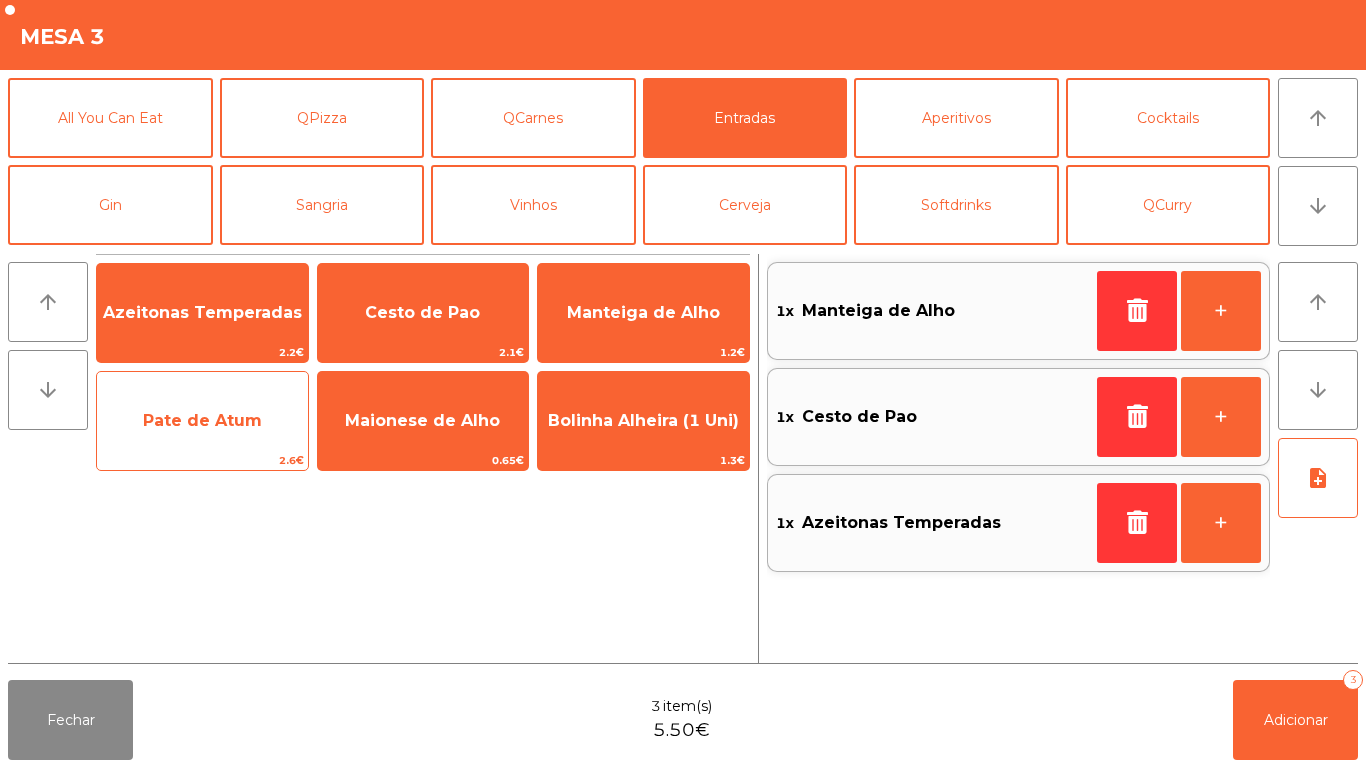 click on "Pate de Atum" 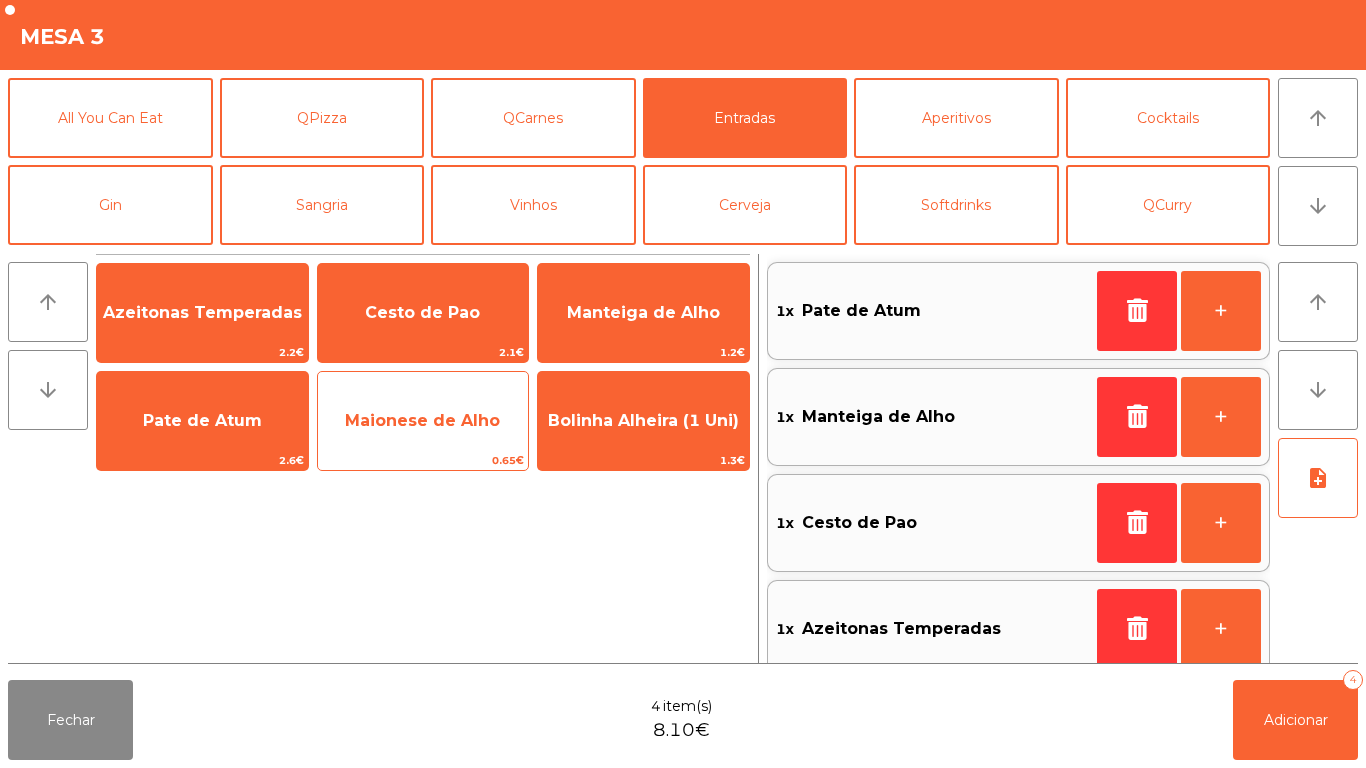 click on "Maionese de Alho" 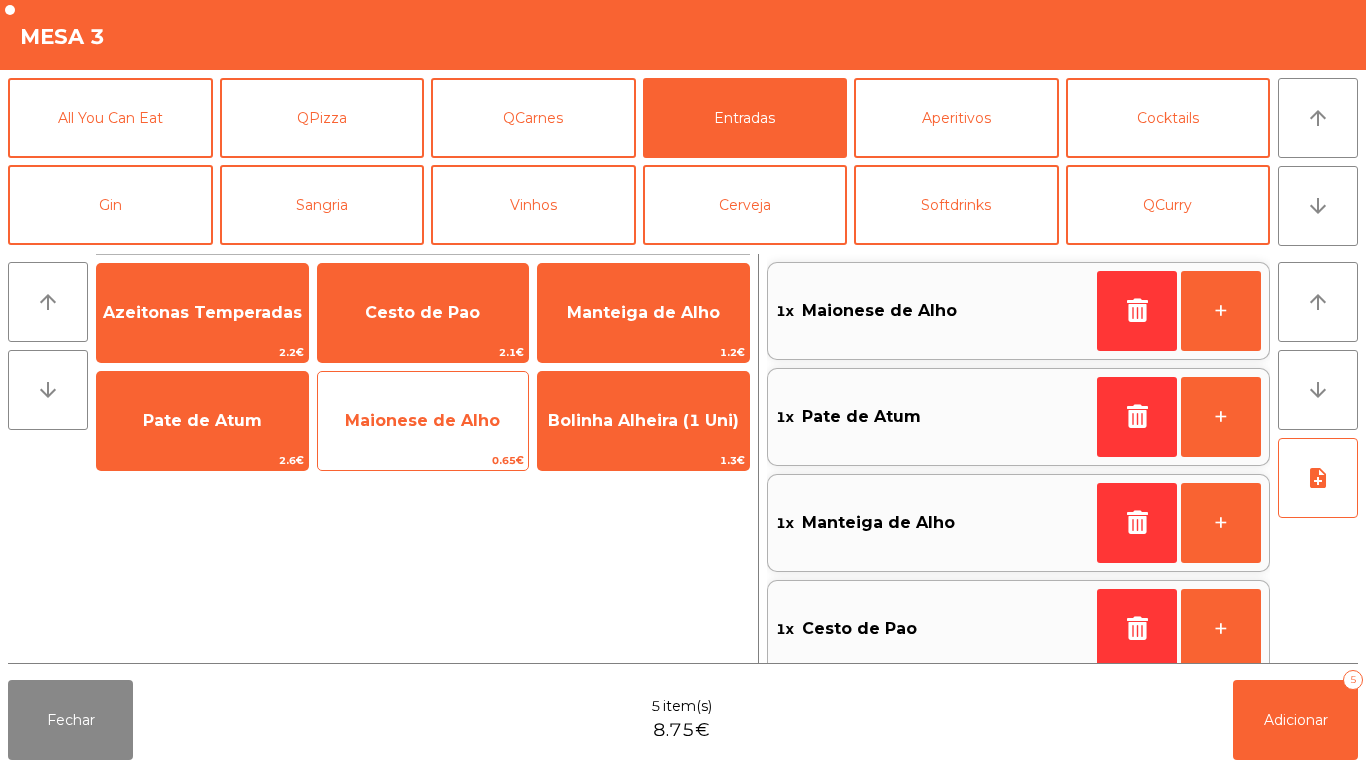 scroll, scrollTop: 8, scrollLeft: 0, axis: vertical 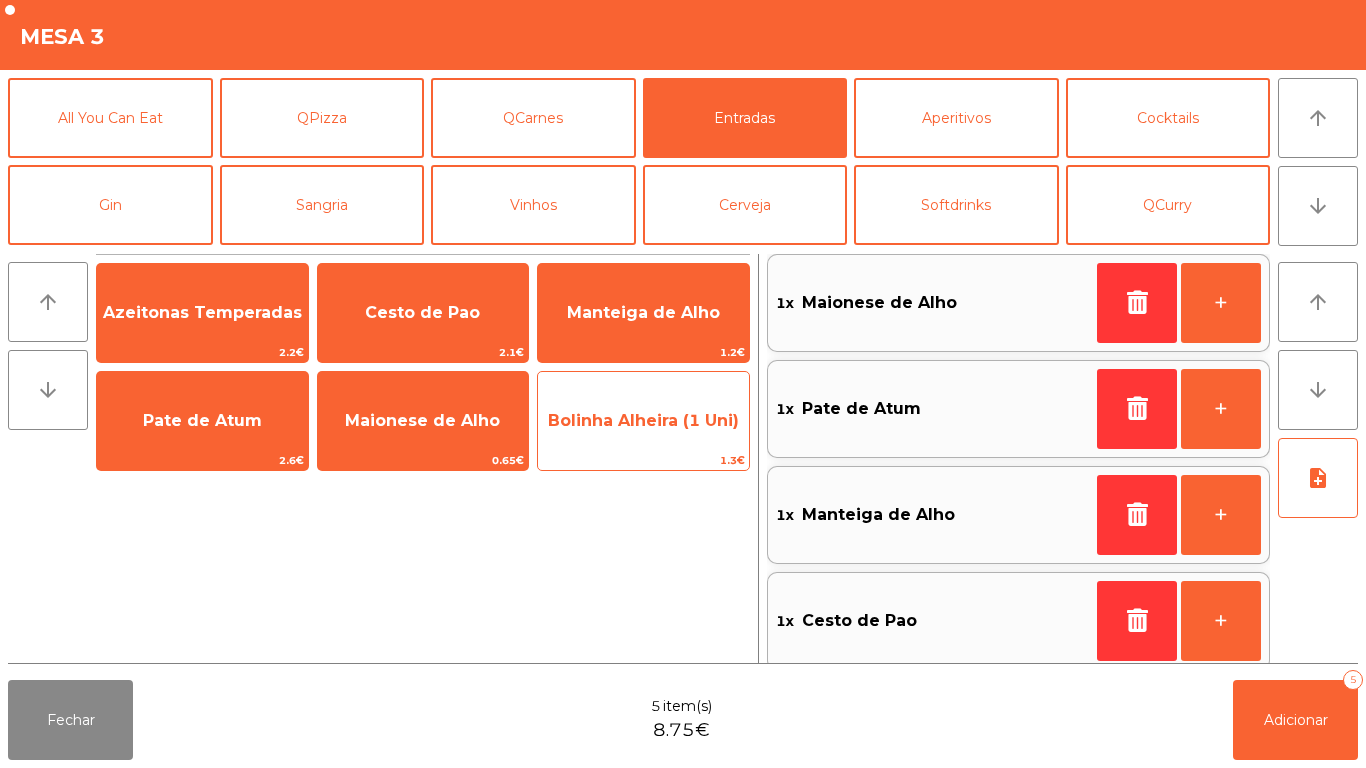 click on "Bolinha Alheira (1 Uni)" 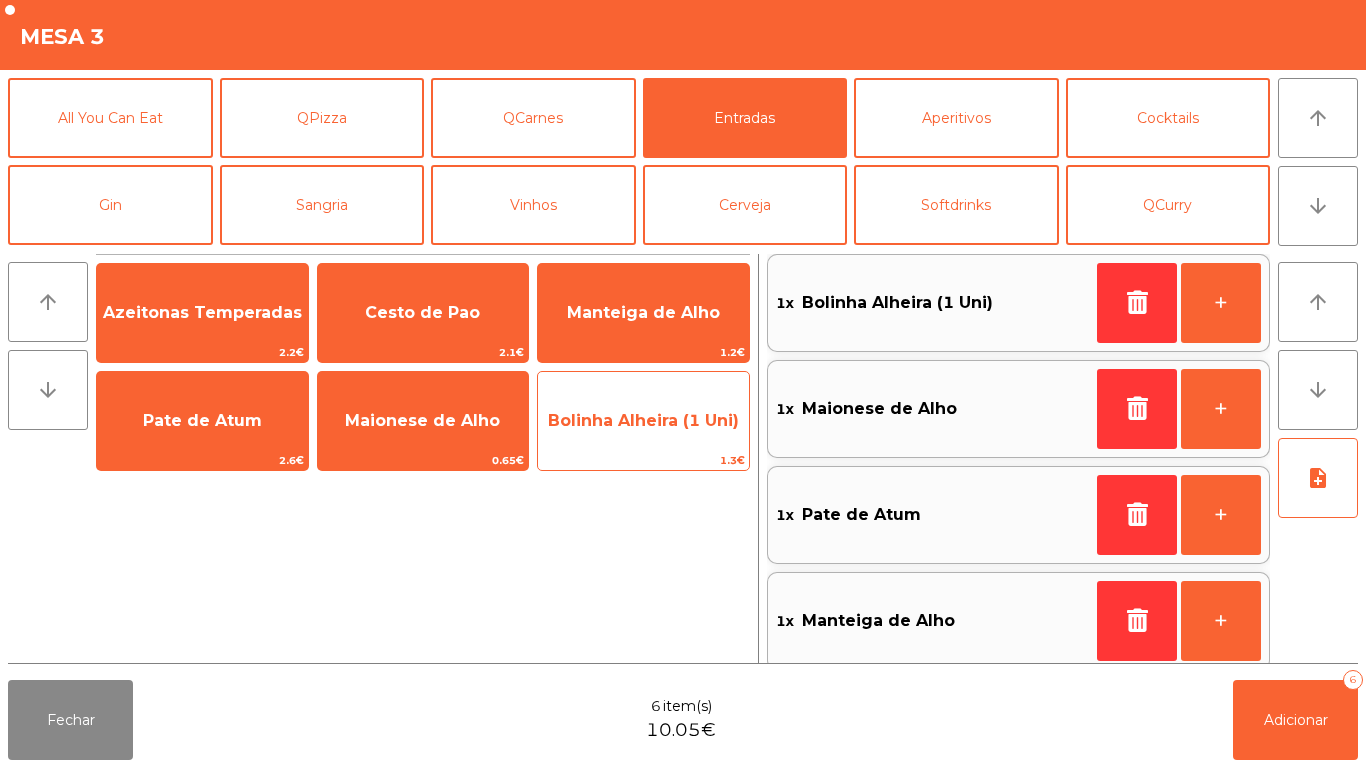 click on "Bolinha Alheira (1 Uni)" 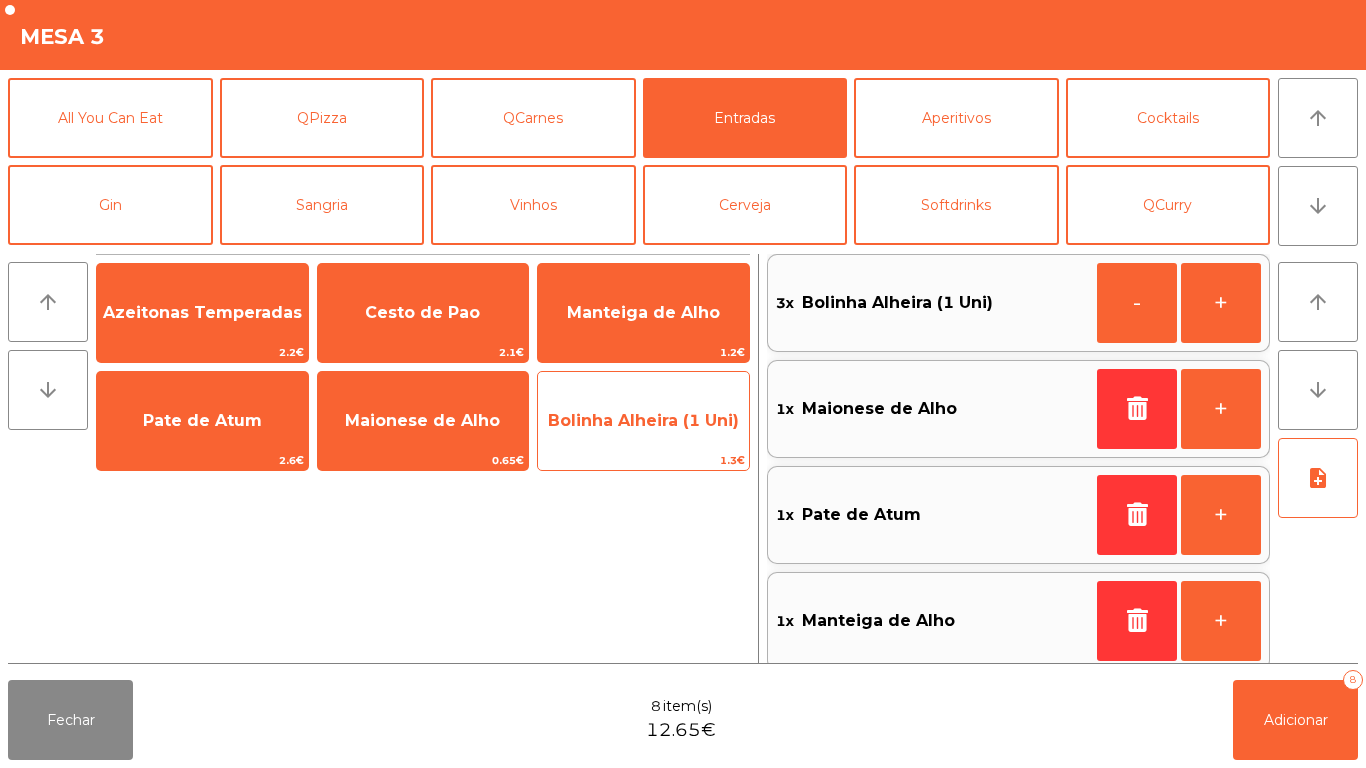 click on "Bolinha Alheira (1 Uni)" 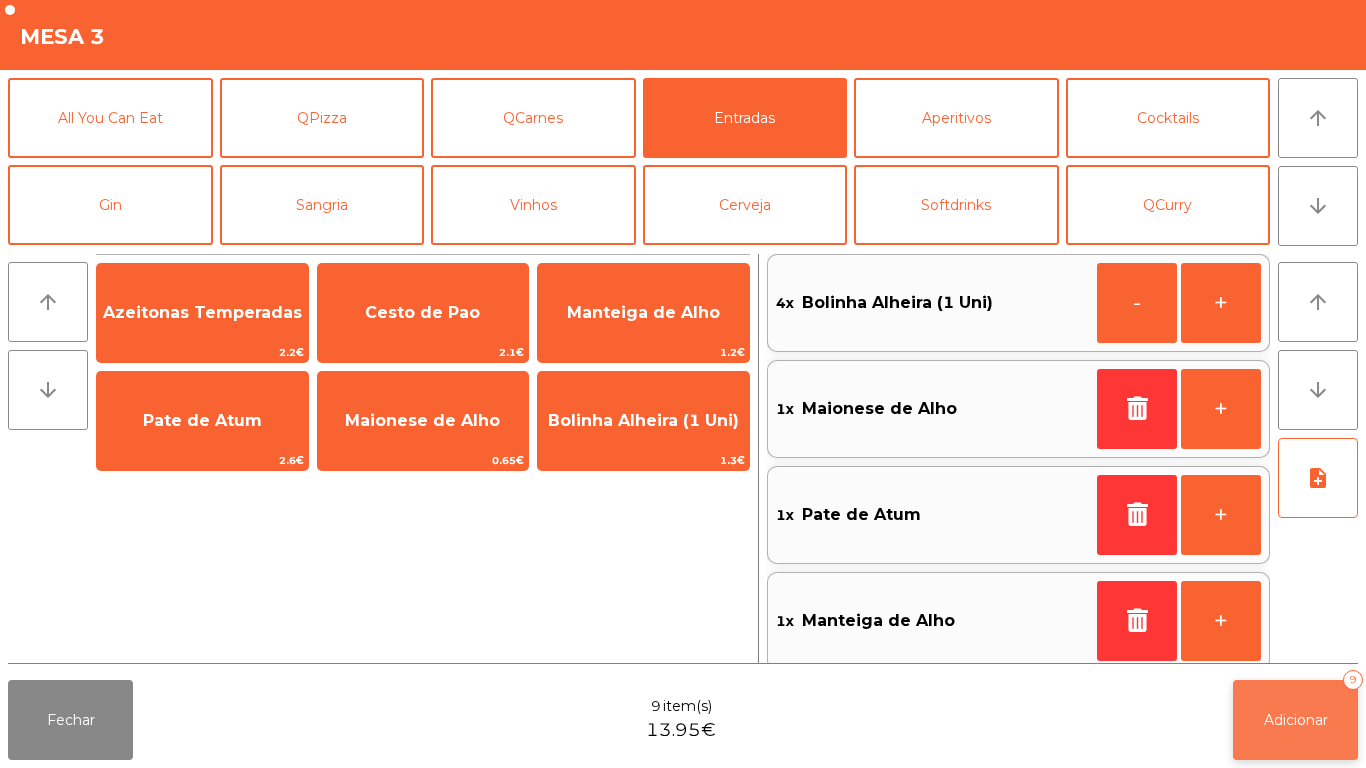 click on "Adicionar   9" 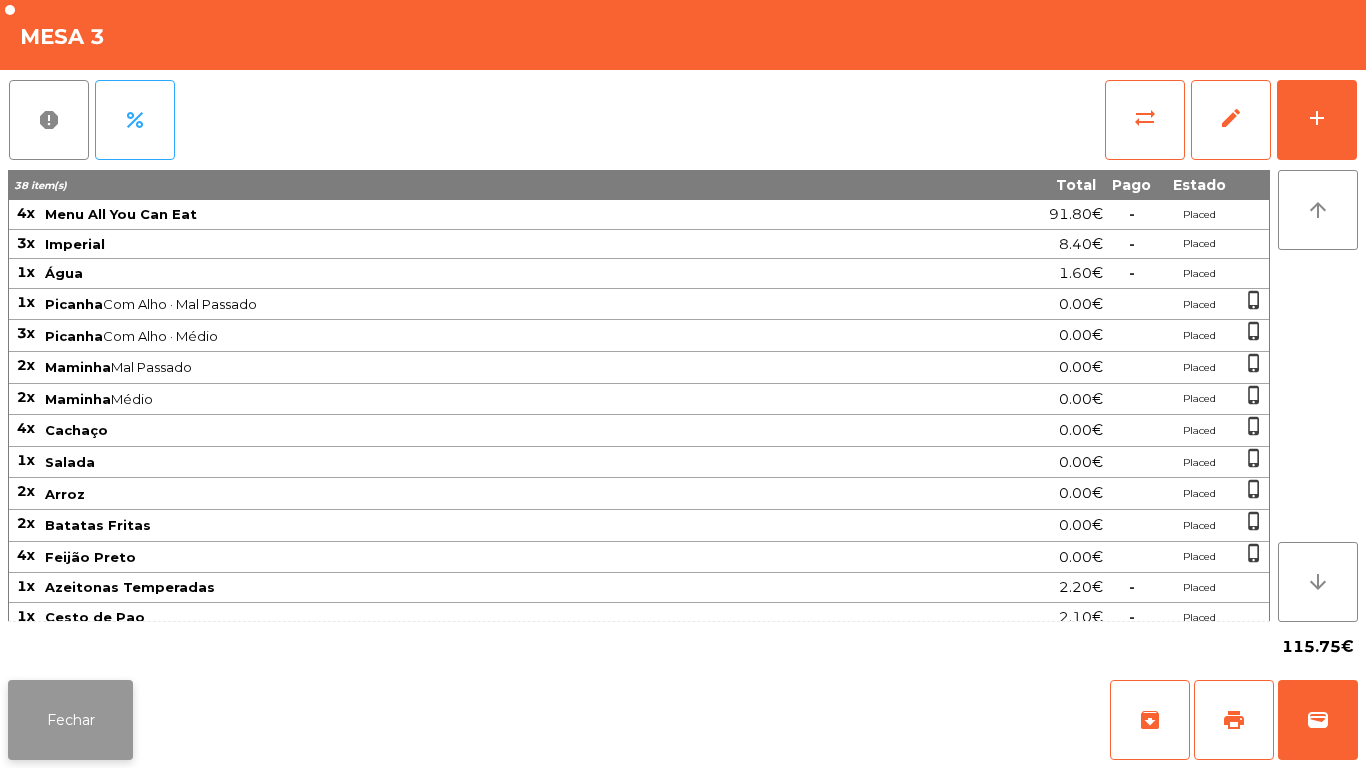 click on "Fechar" 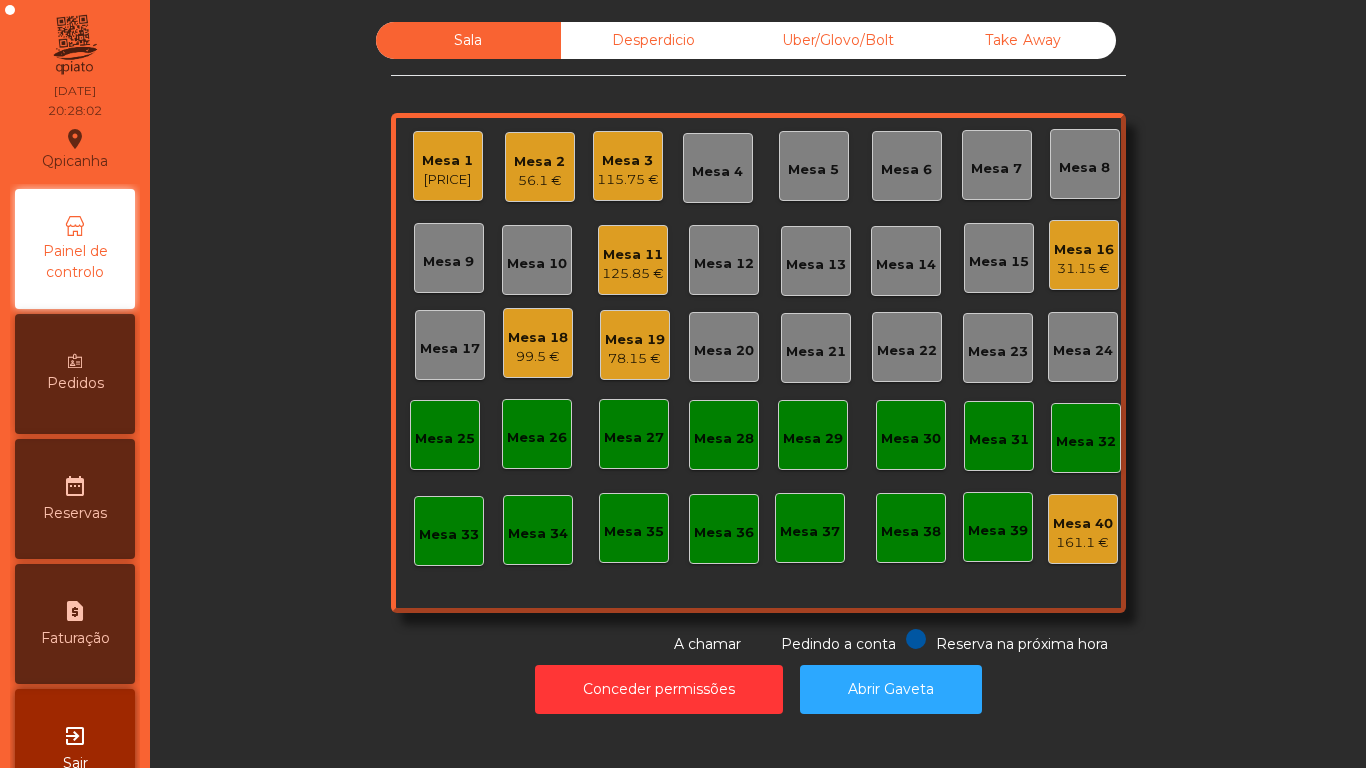 click on "Mesa 3" 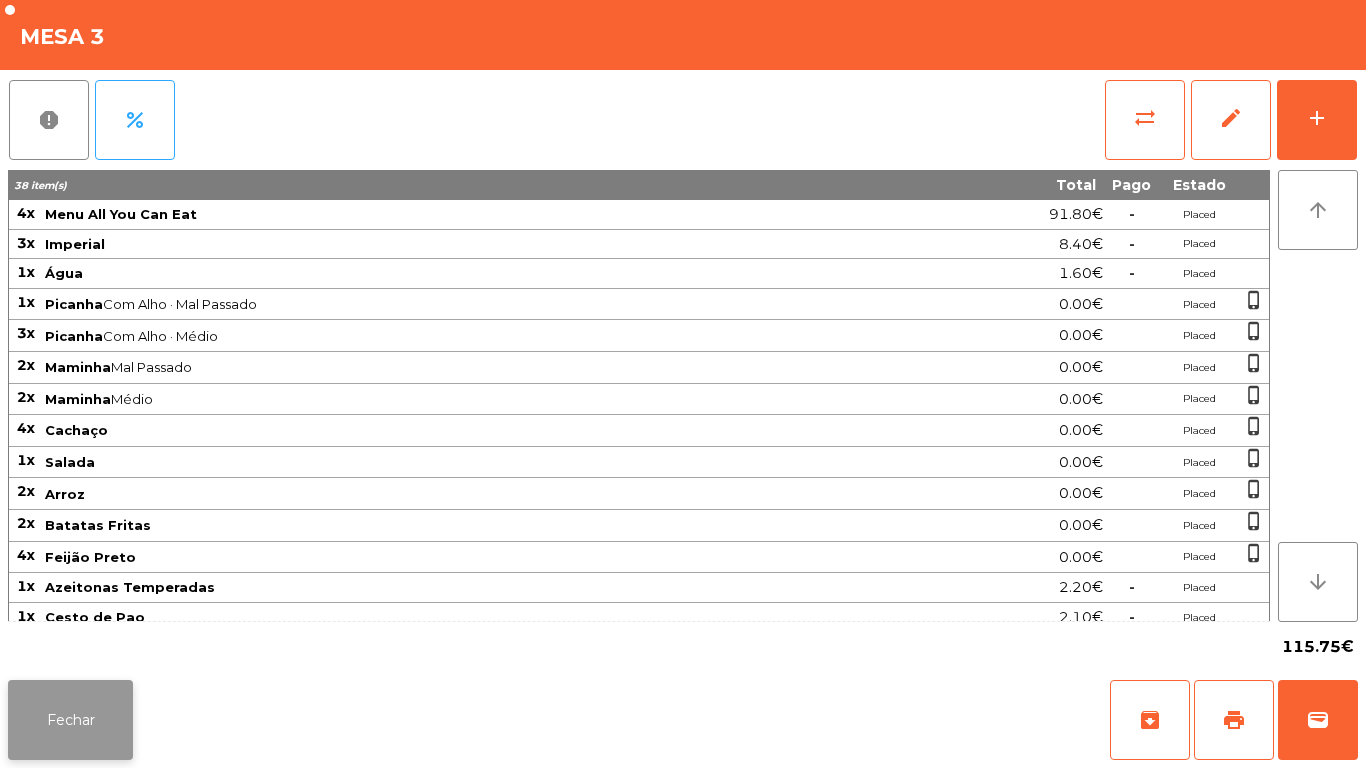 click on "Fechar" 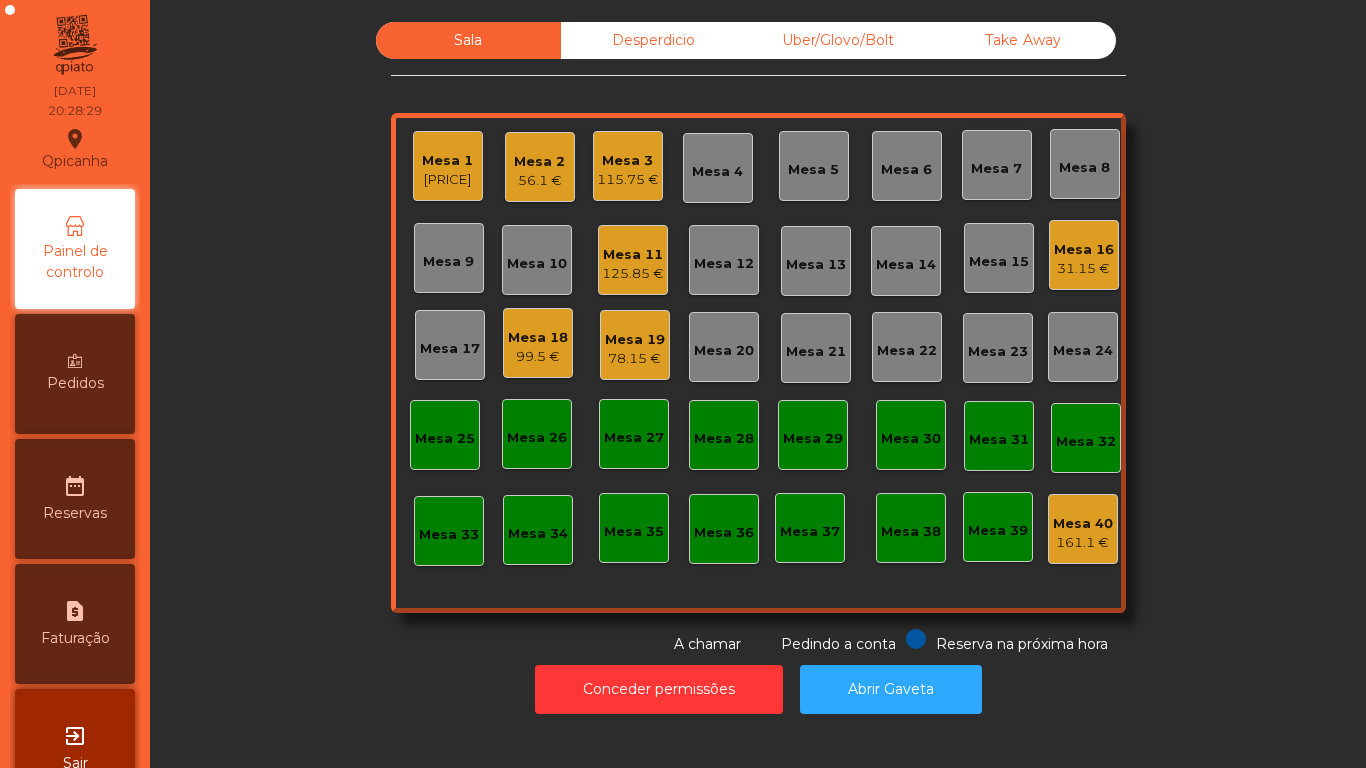 click on "Mesa [NUMBER]   [PRICE]" 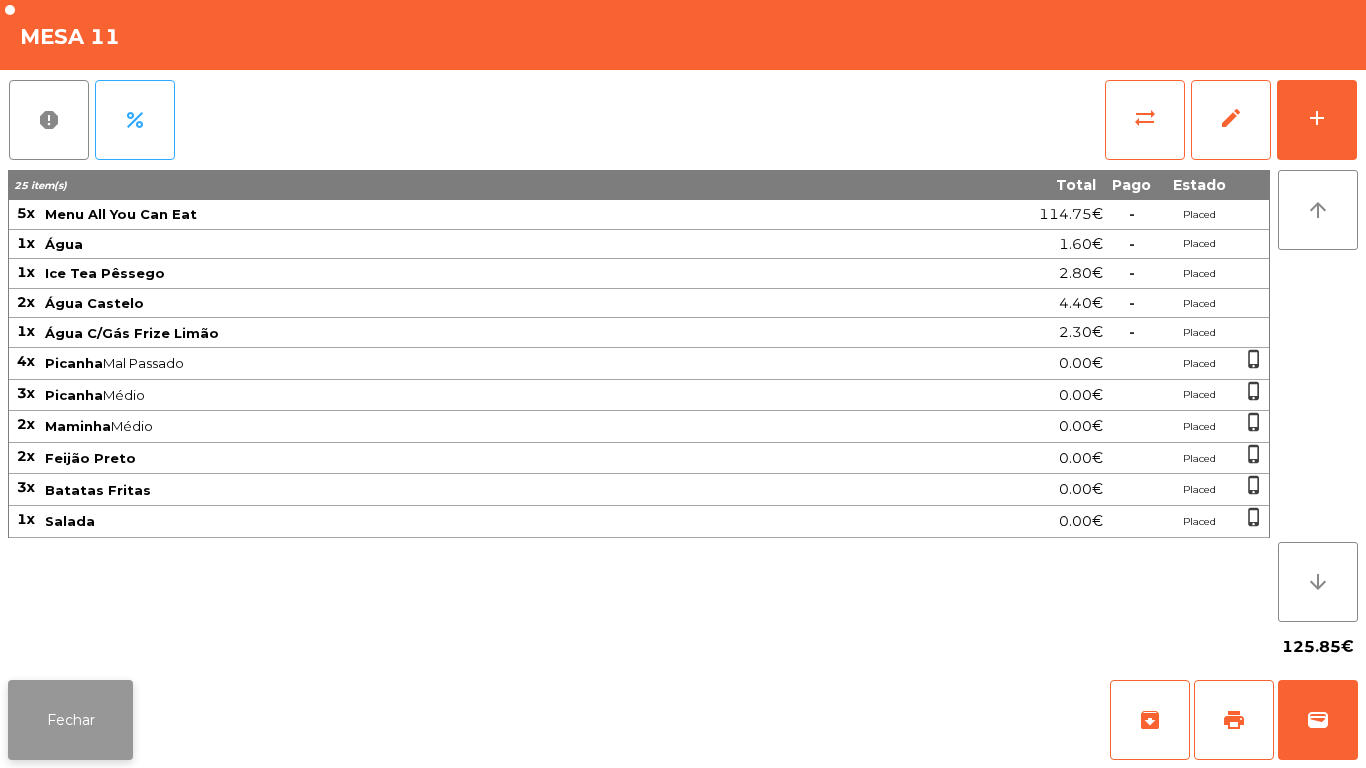 click on "Fechar" 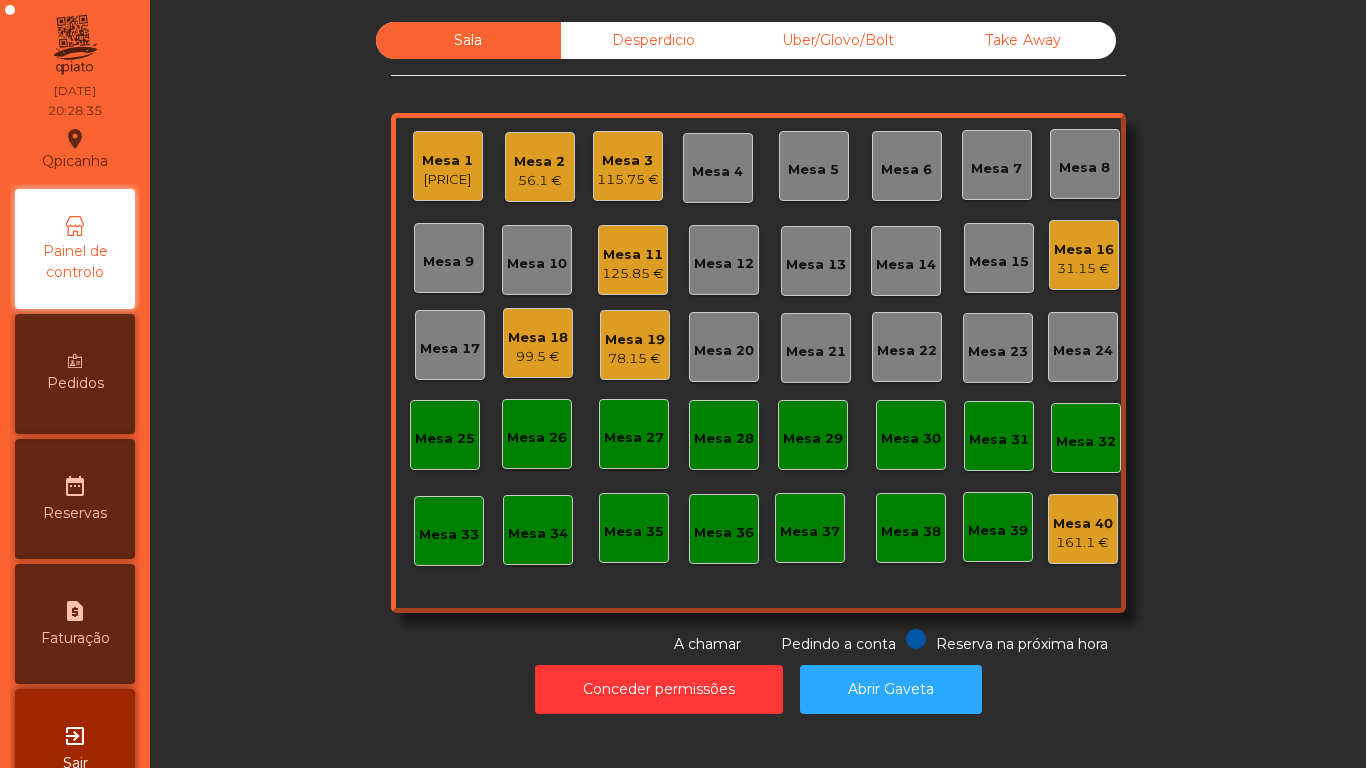 click on "Pedidos" at bounding box center (75, 374) 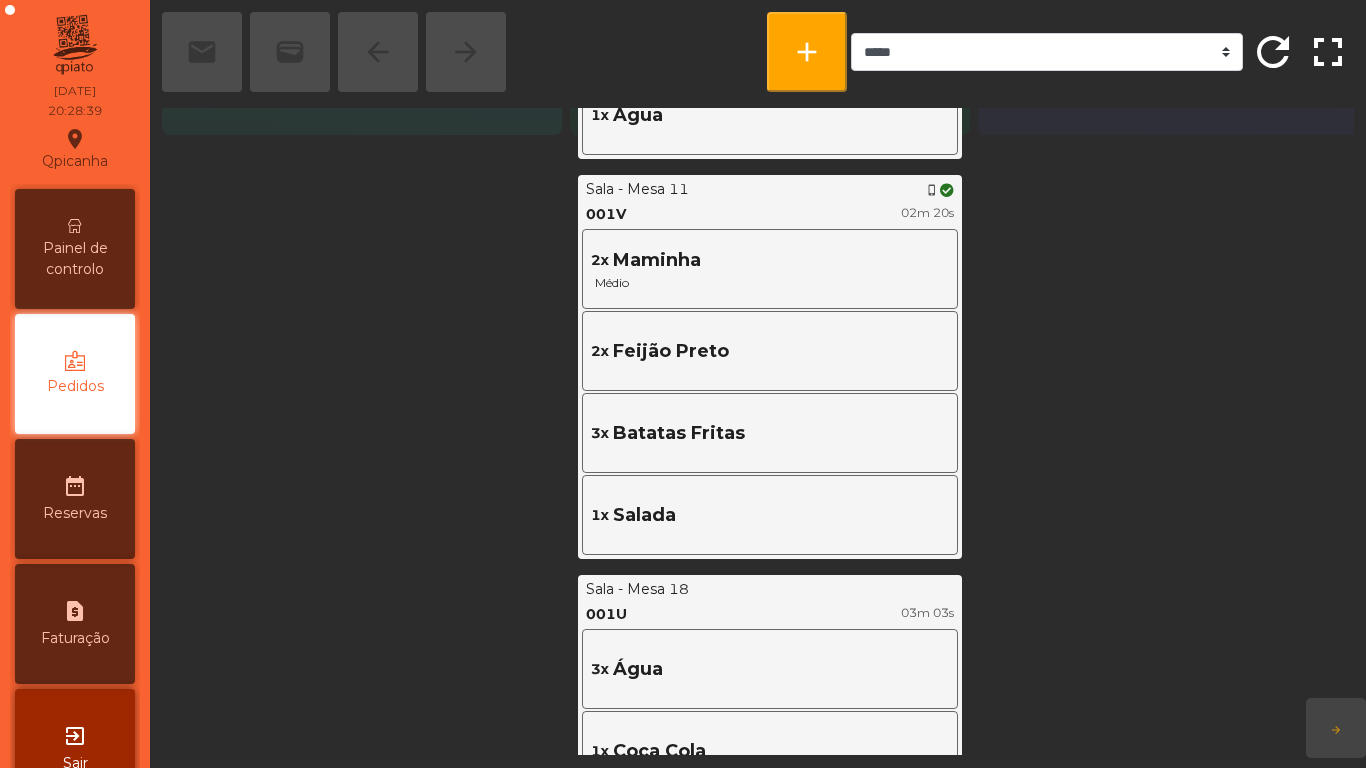 scroll, scrollTop: 626, scrollLeft: 0, axis: vertical 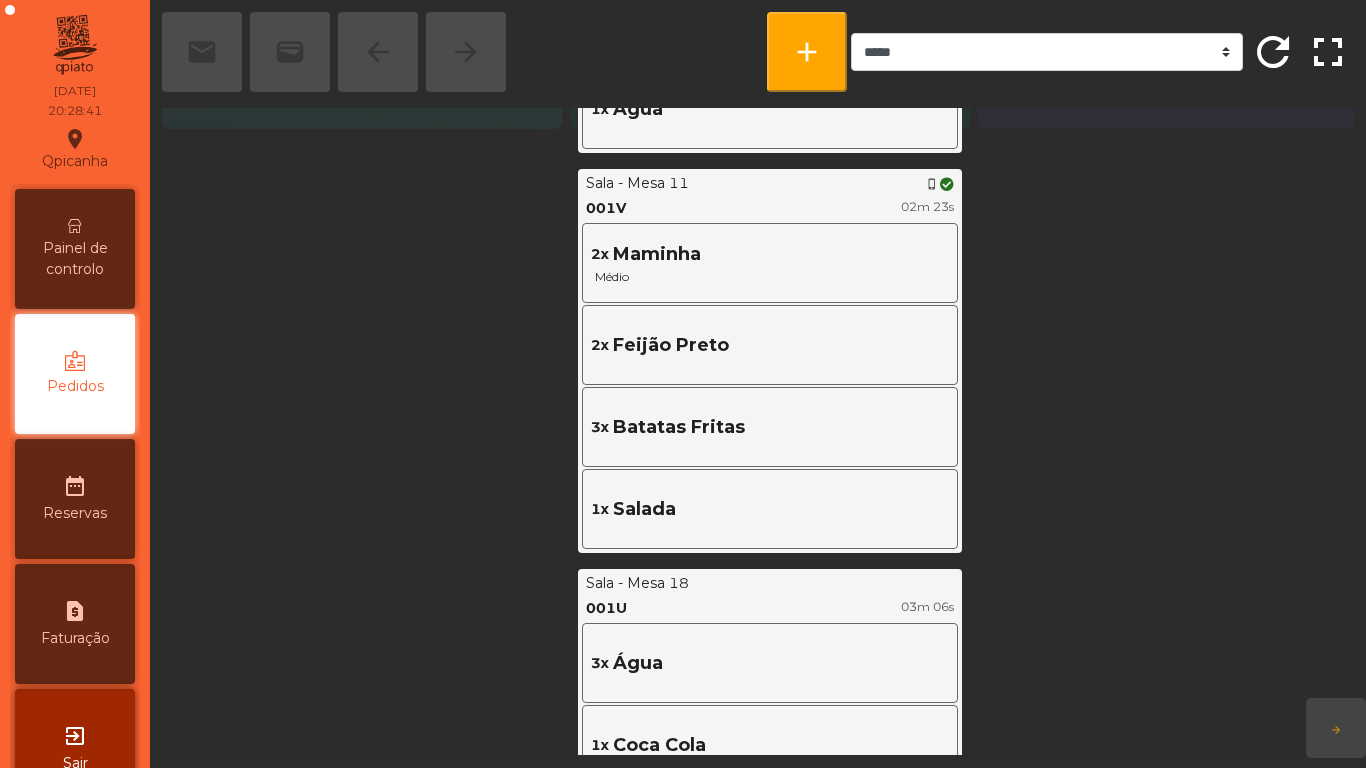click on "Painel de controlo" at bounding box center (75, 249) 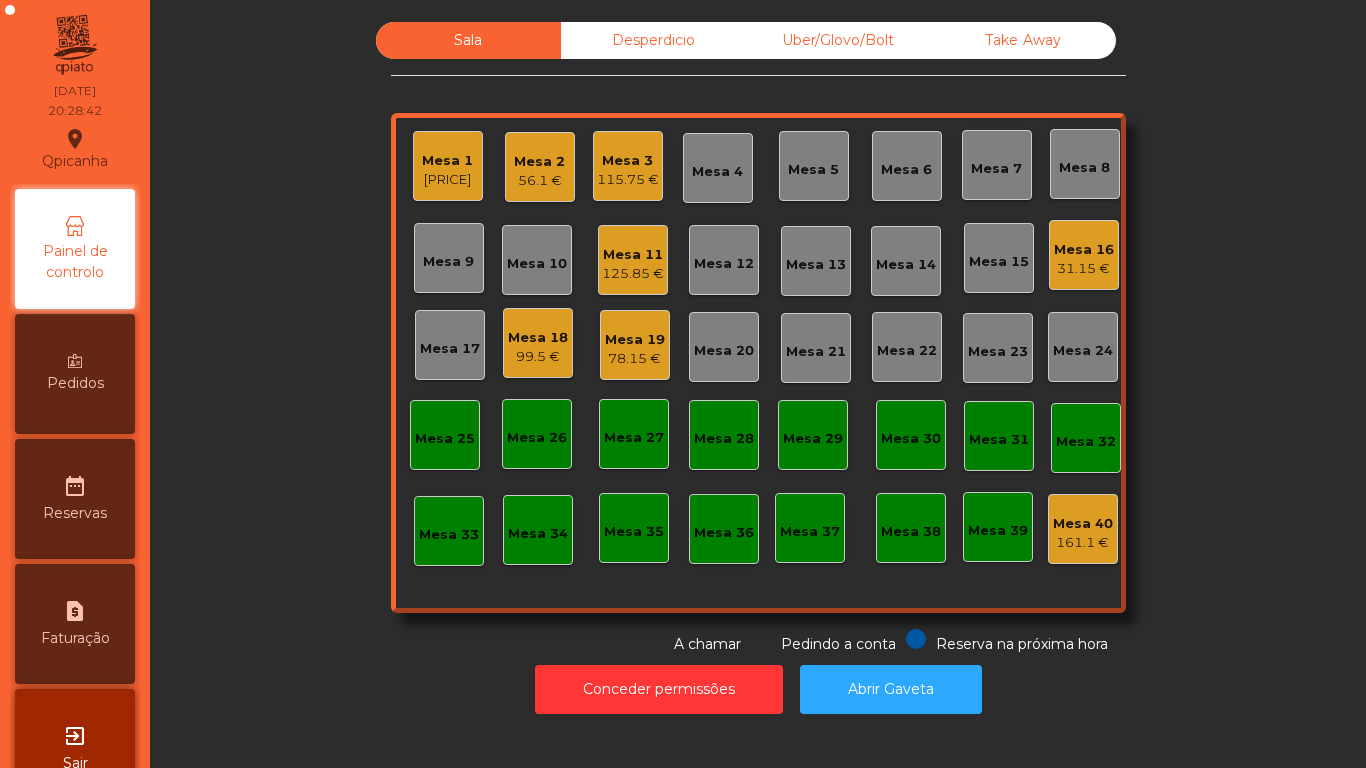 click on "Mesa [NUMBER]   [PRICE]" 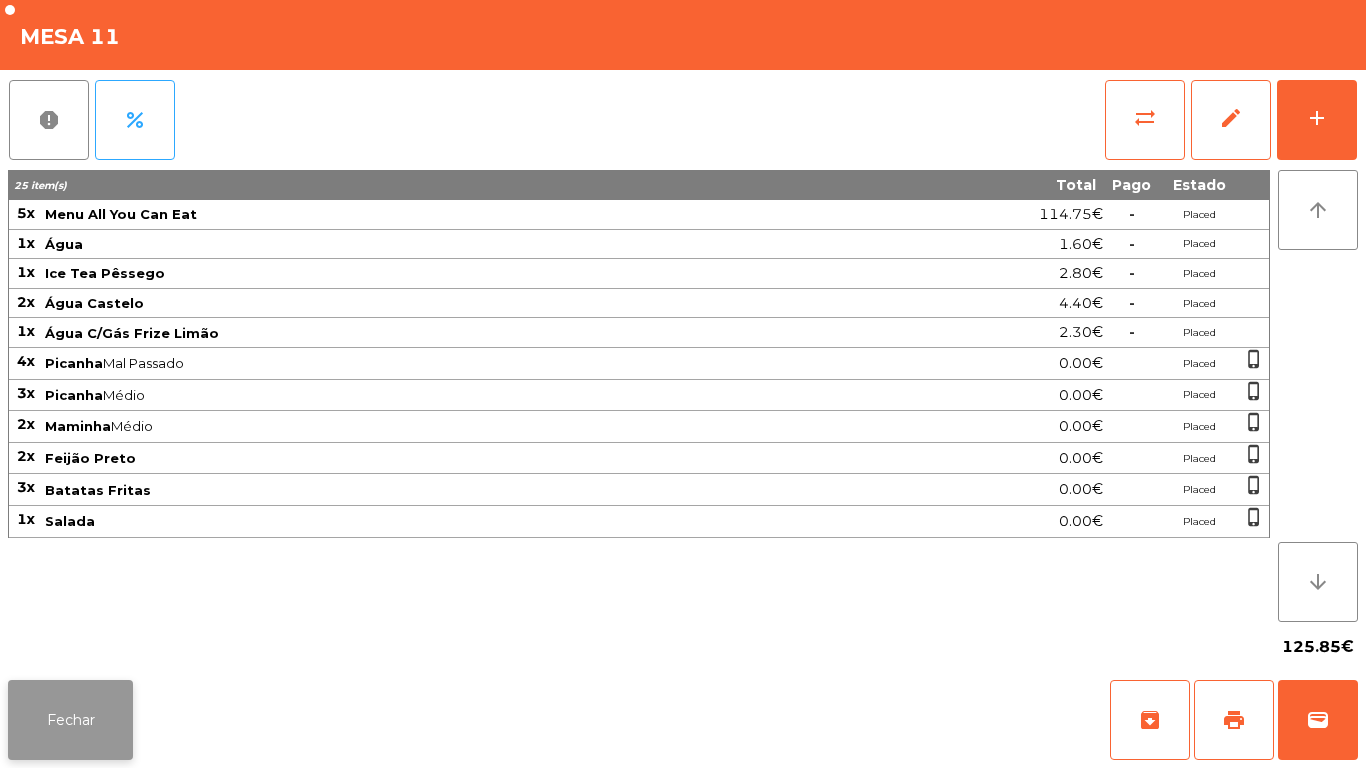click on "Fechar" 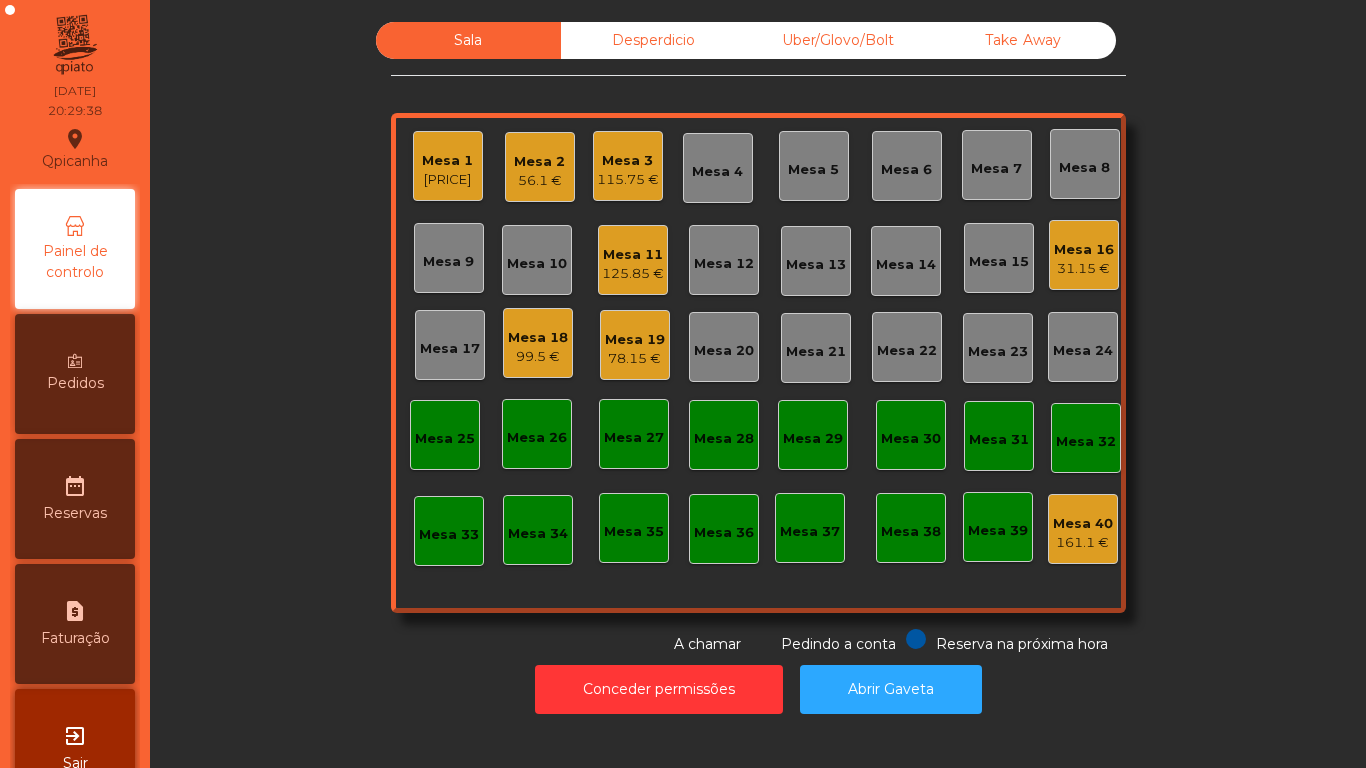 click on "125.85 €" 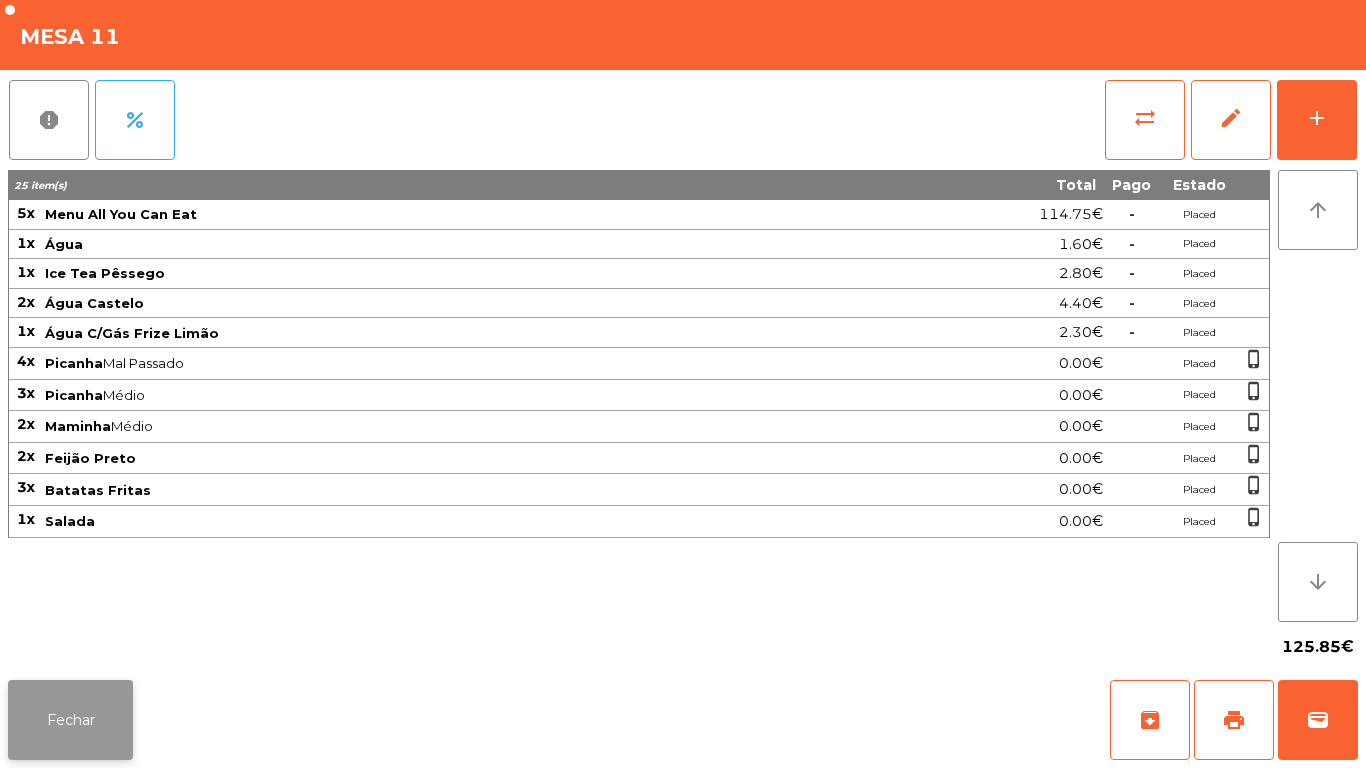 click on "Fechar" 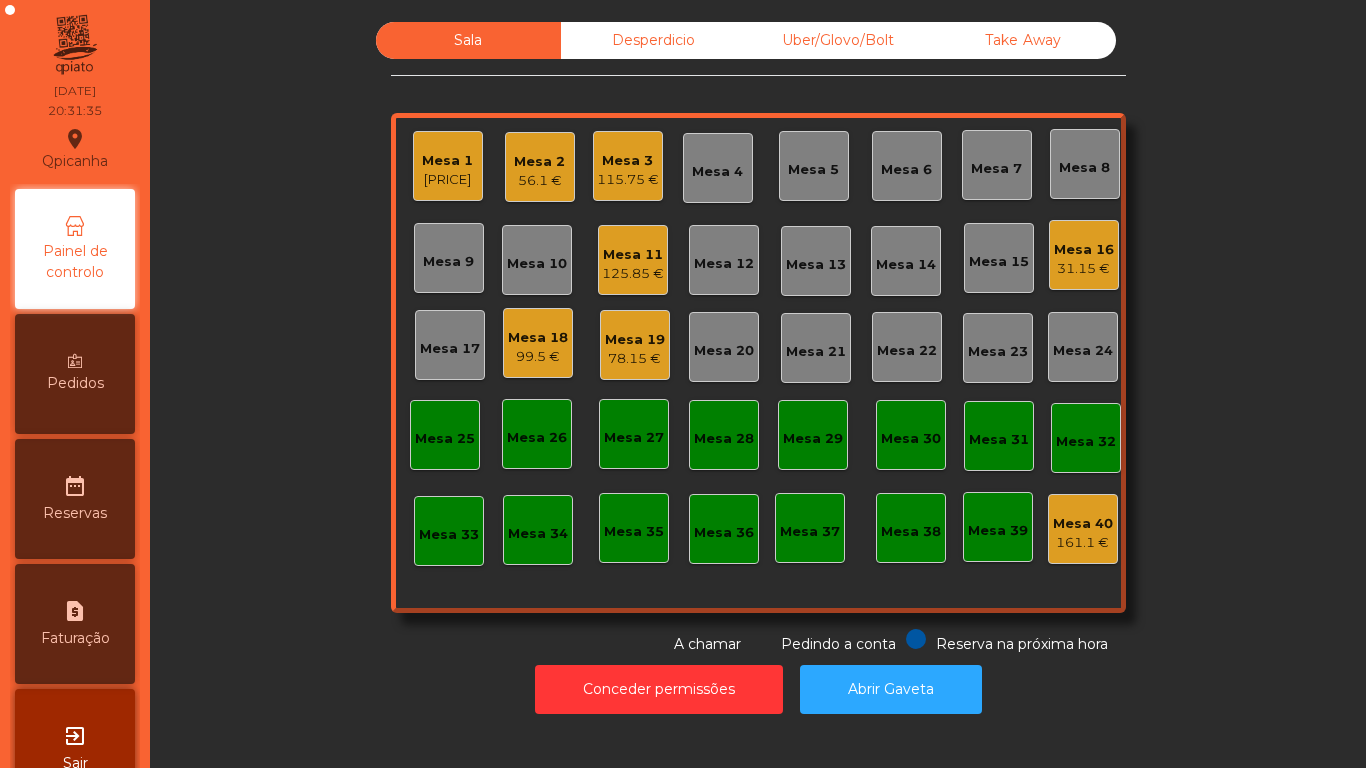 click on "Mesa 1" 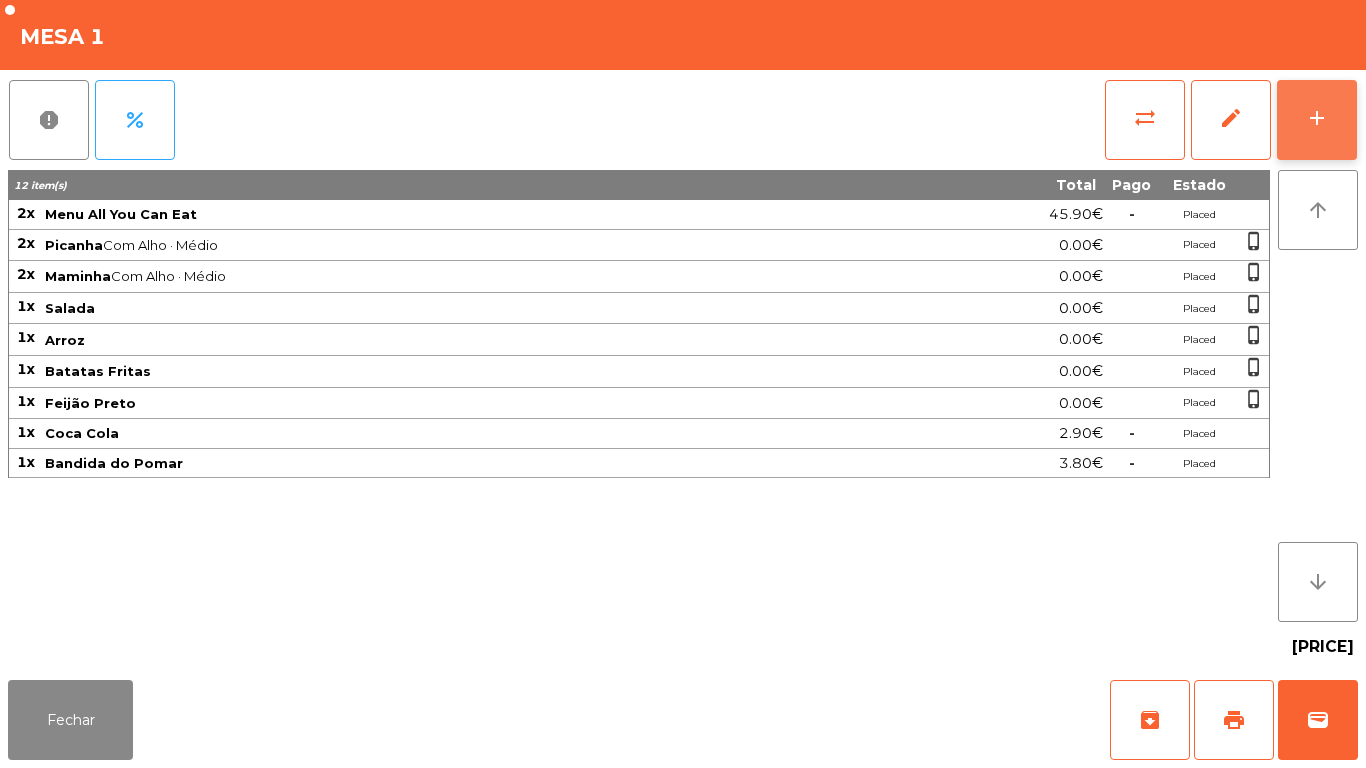 click on "add" 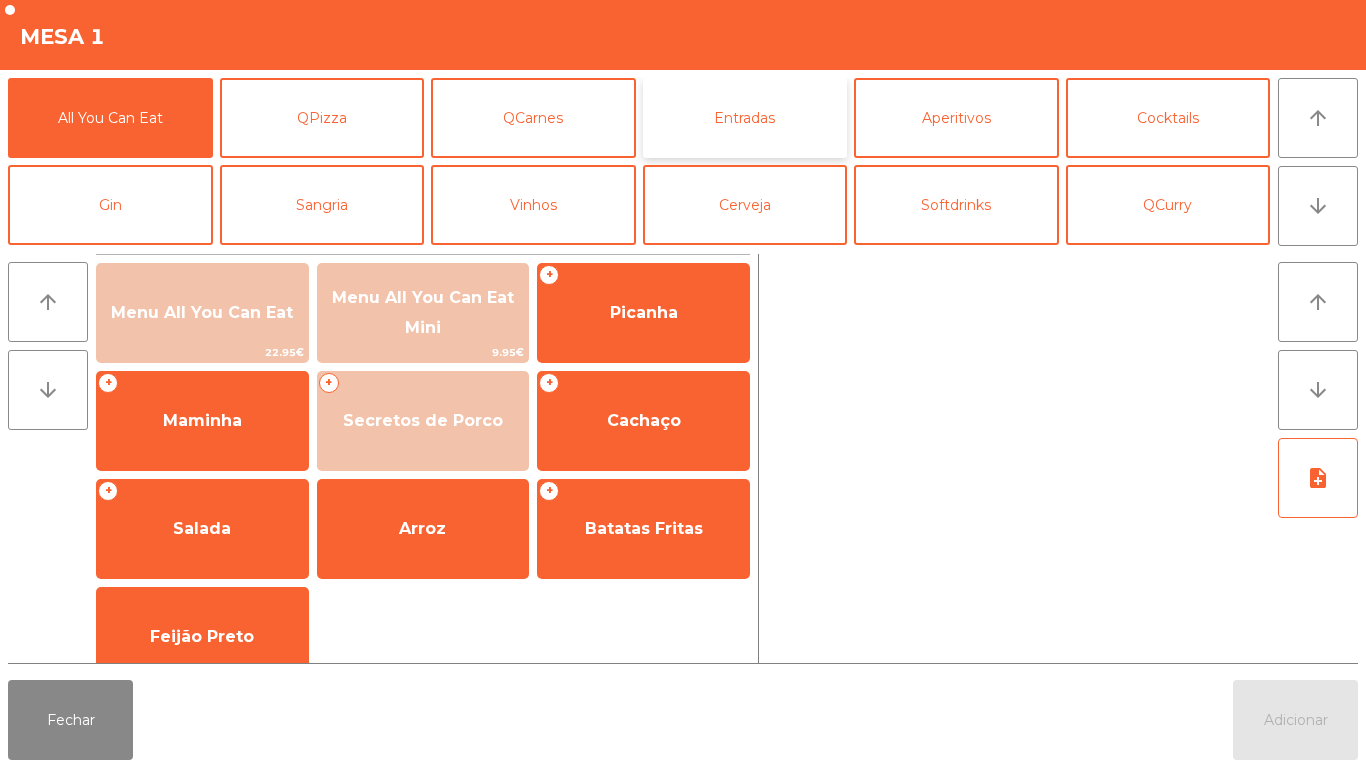 click on "Entradas" 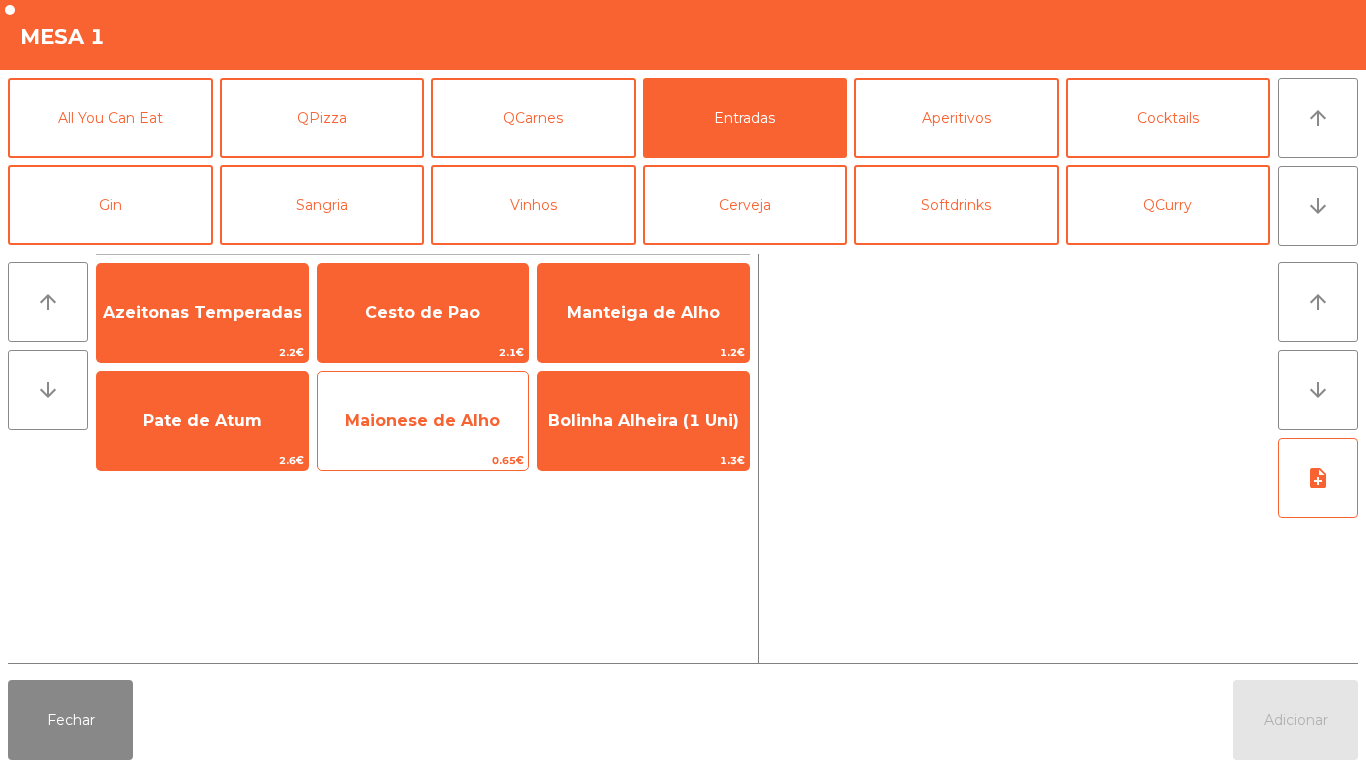 click on "Maionese de Alho" 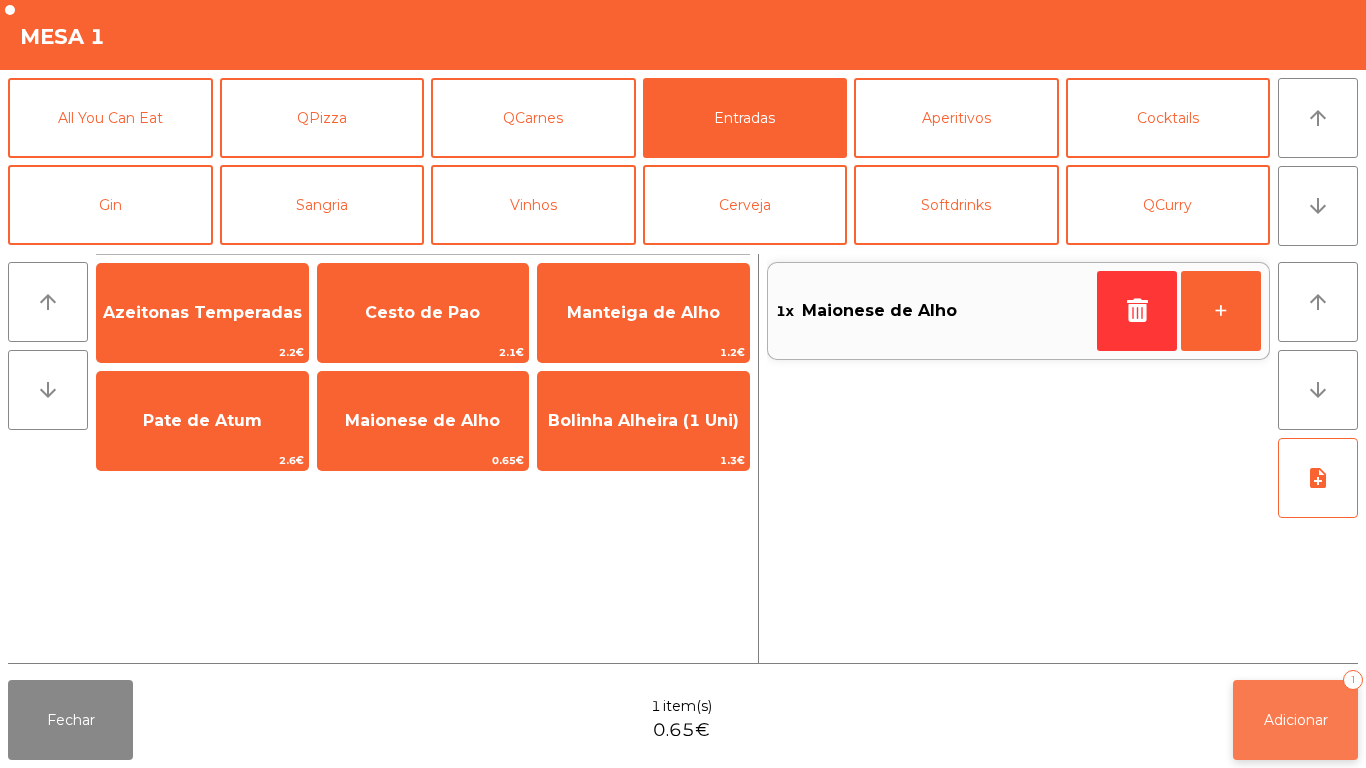 click on "Adicionar   1" 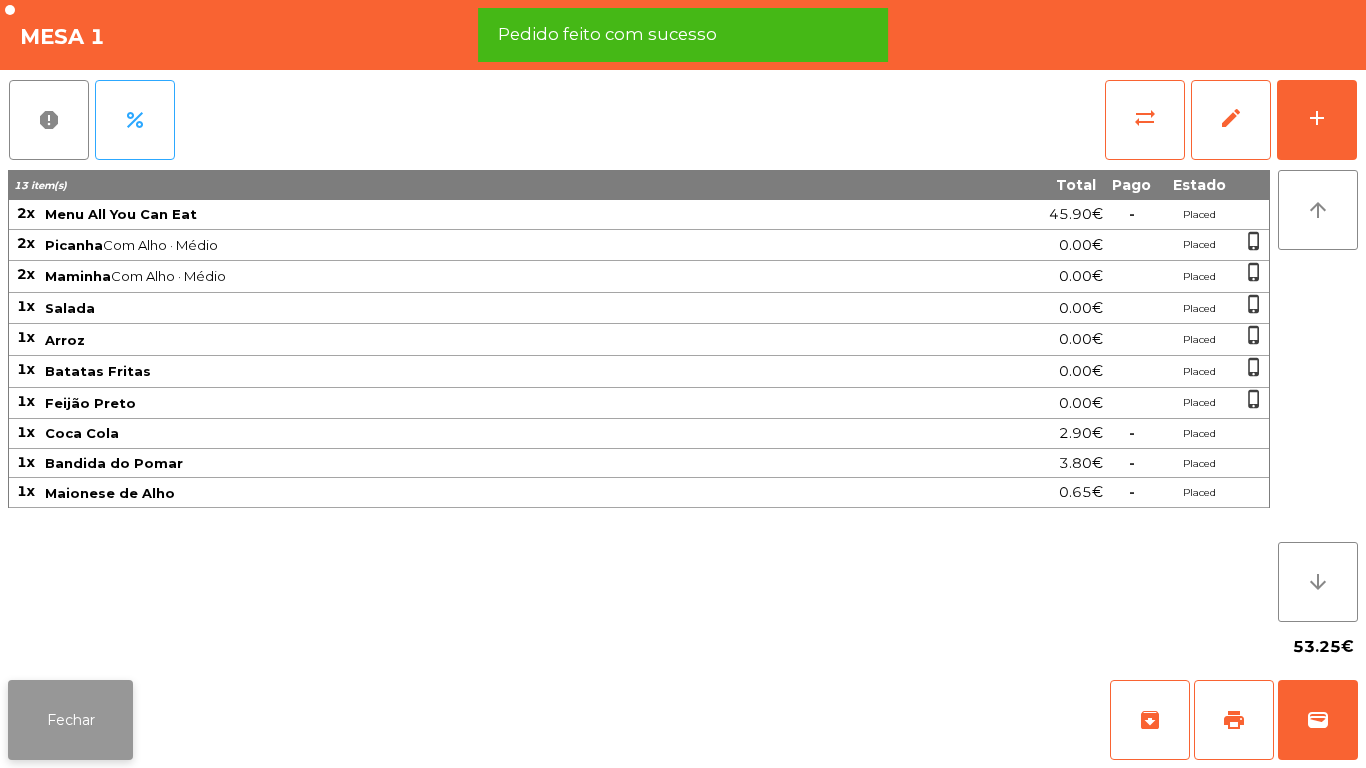 click on "Fechar" 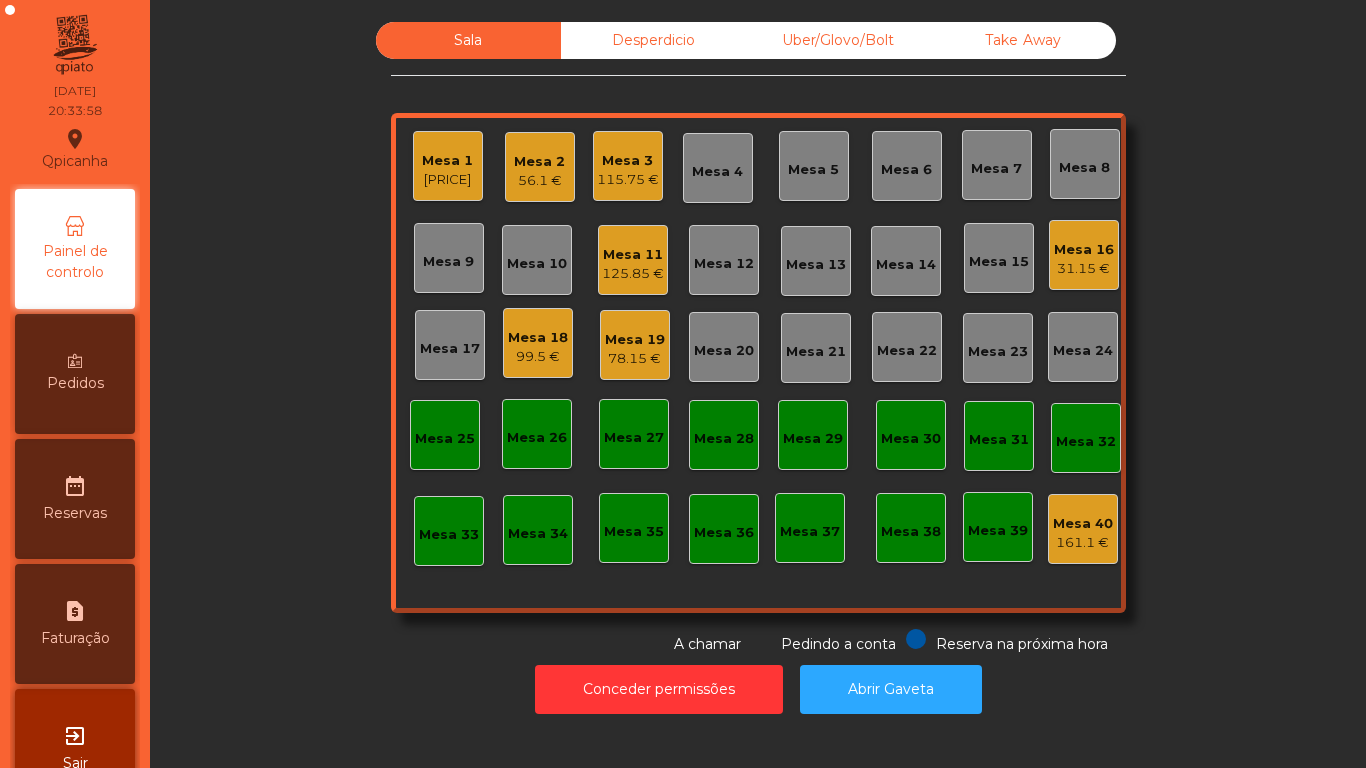 click on "Mesa 11" 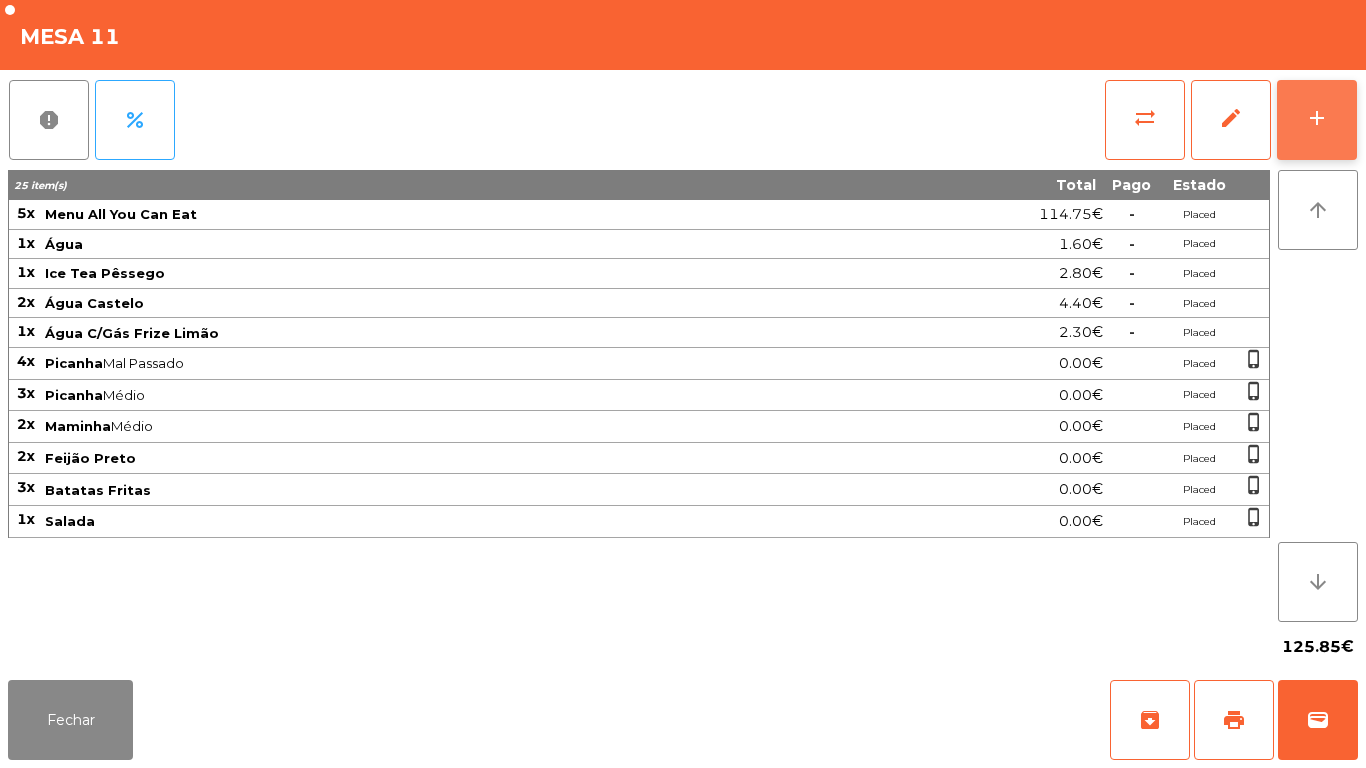 click on "add" 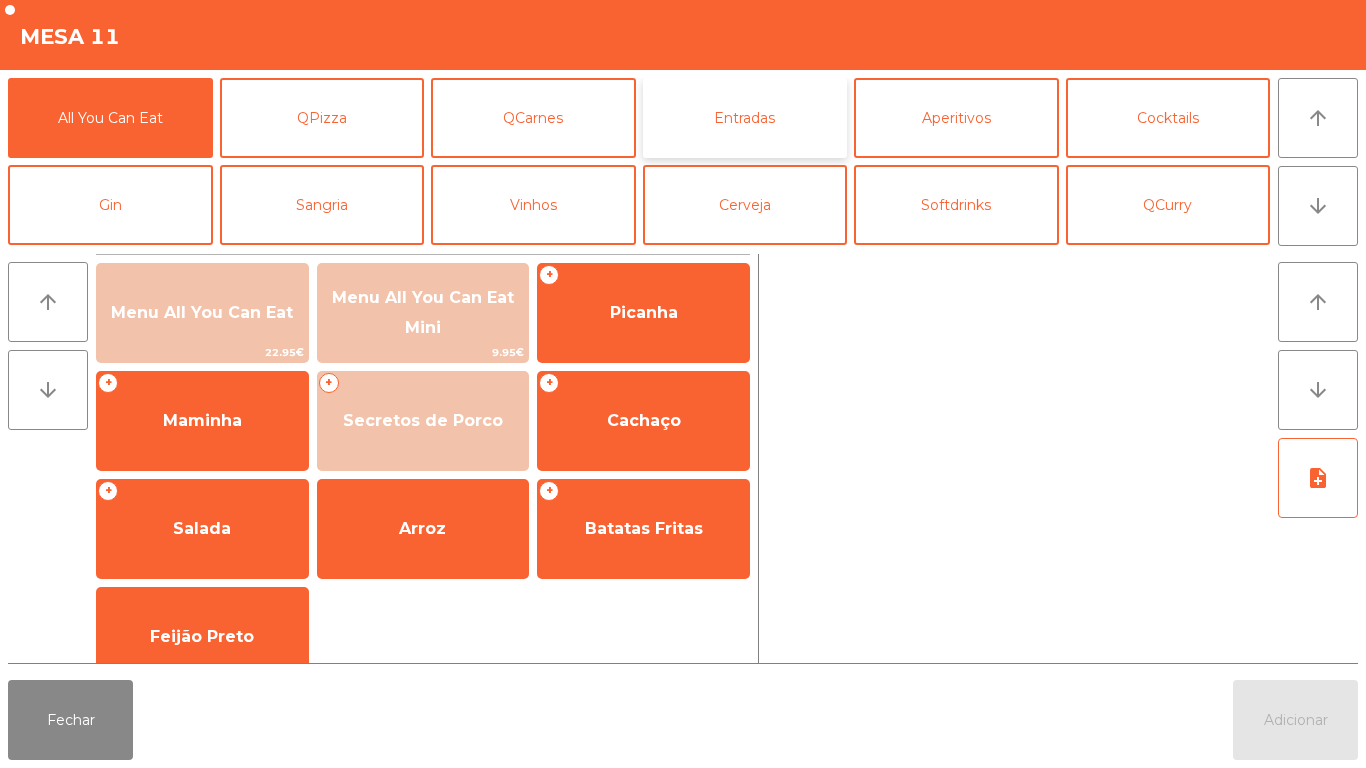 click on "Entradas" 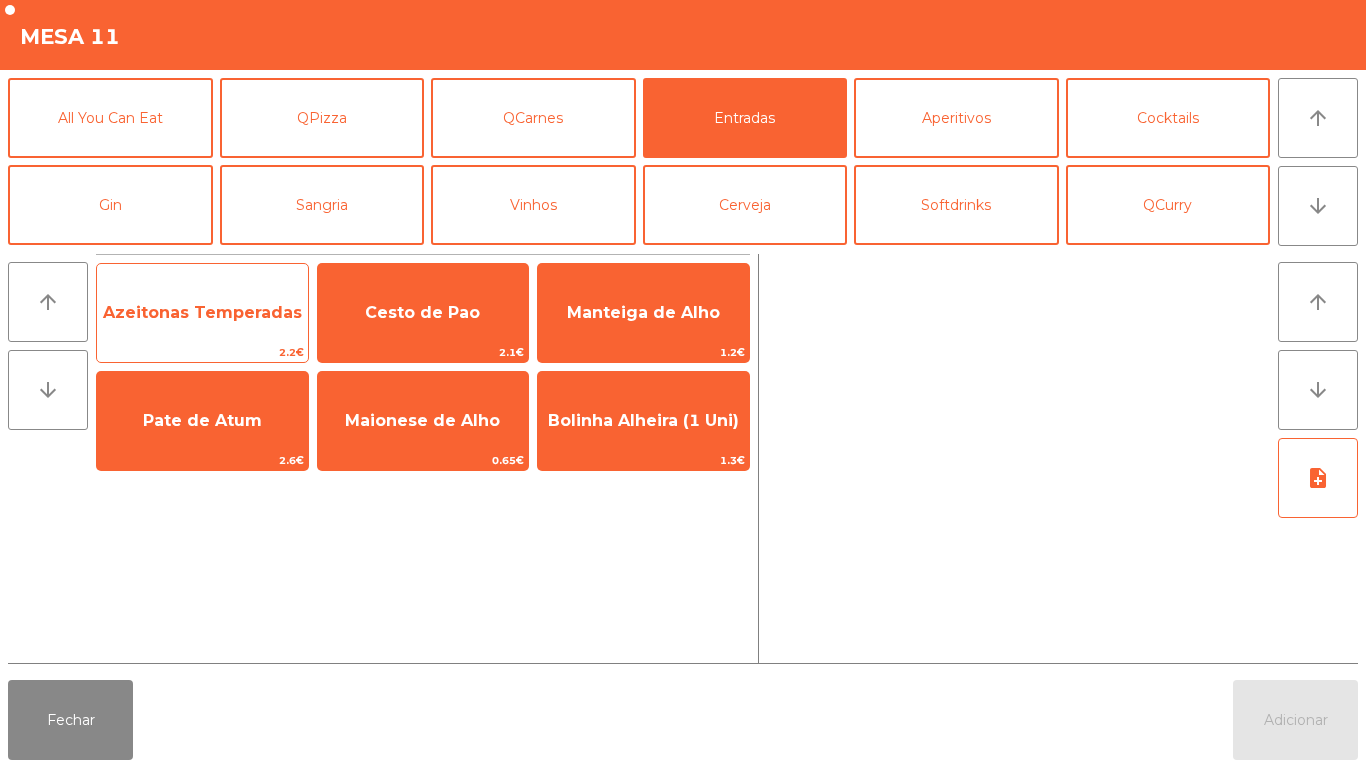 click on "Azeitonas Temperadas" 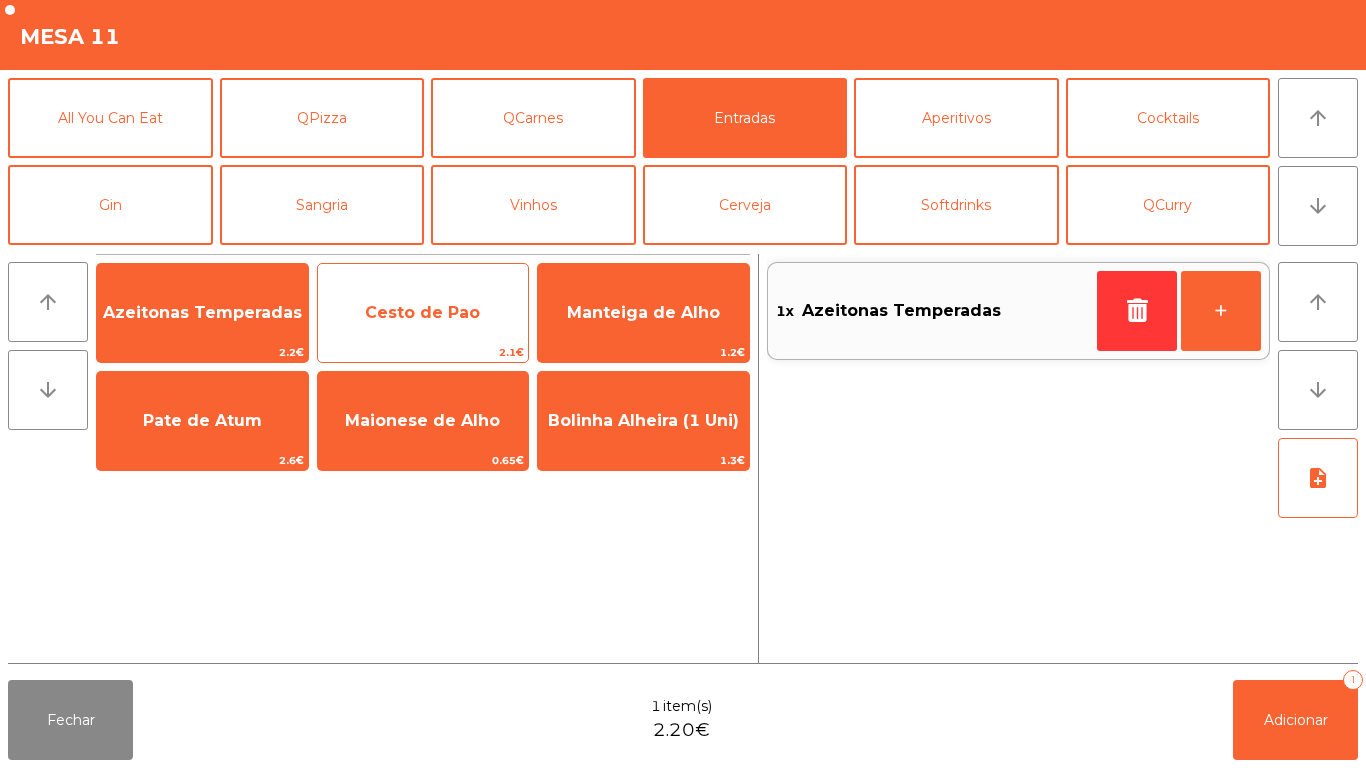 click on "Cesto de Pao" 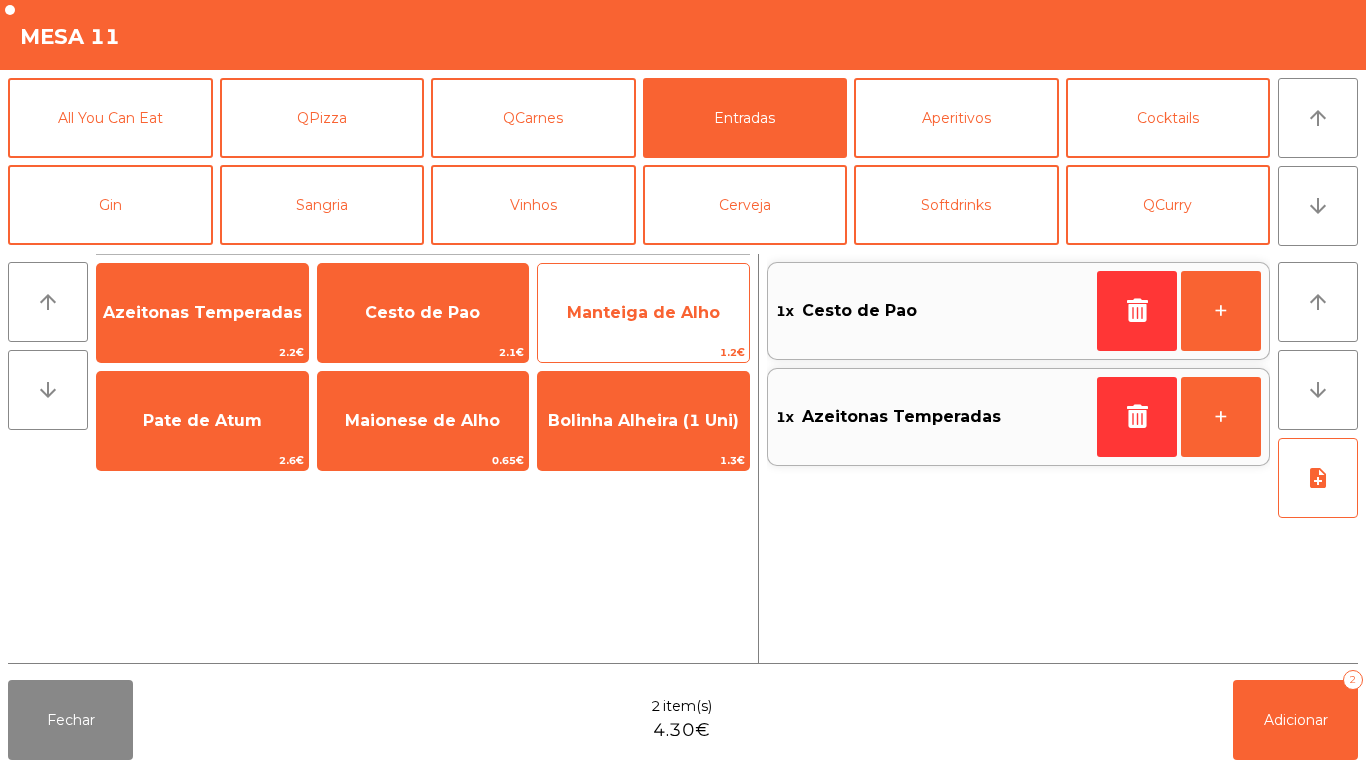 click on "Manteiga de Alho" 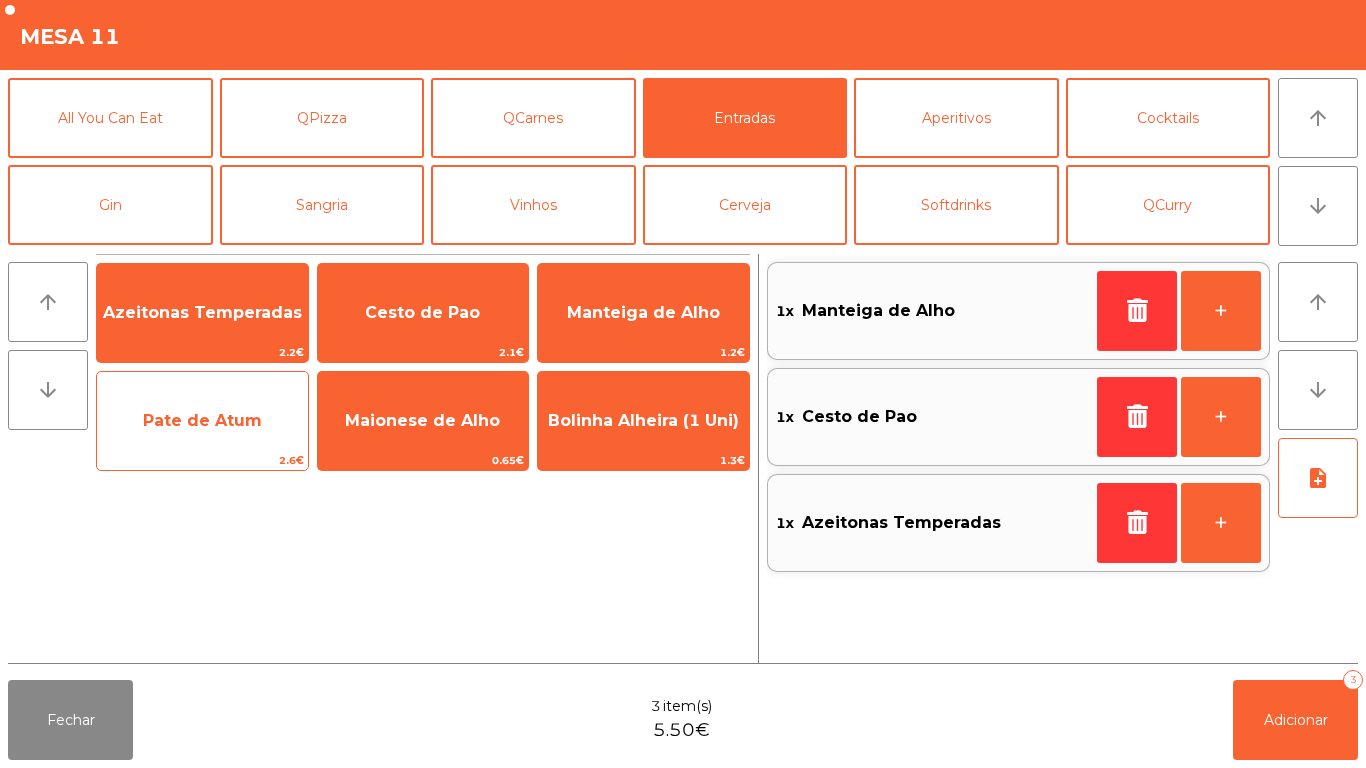 click on "Pate de Atum   2.6€" 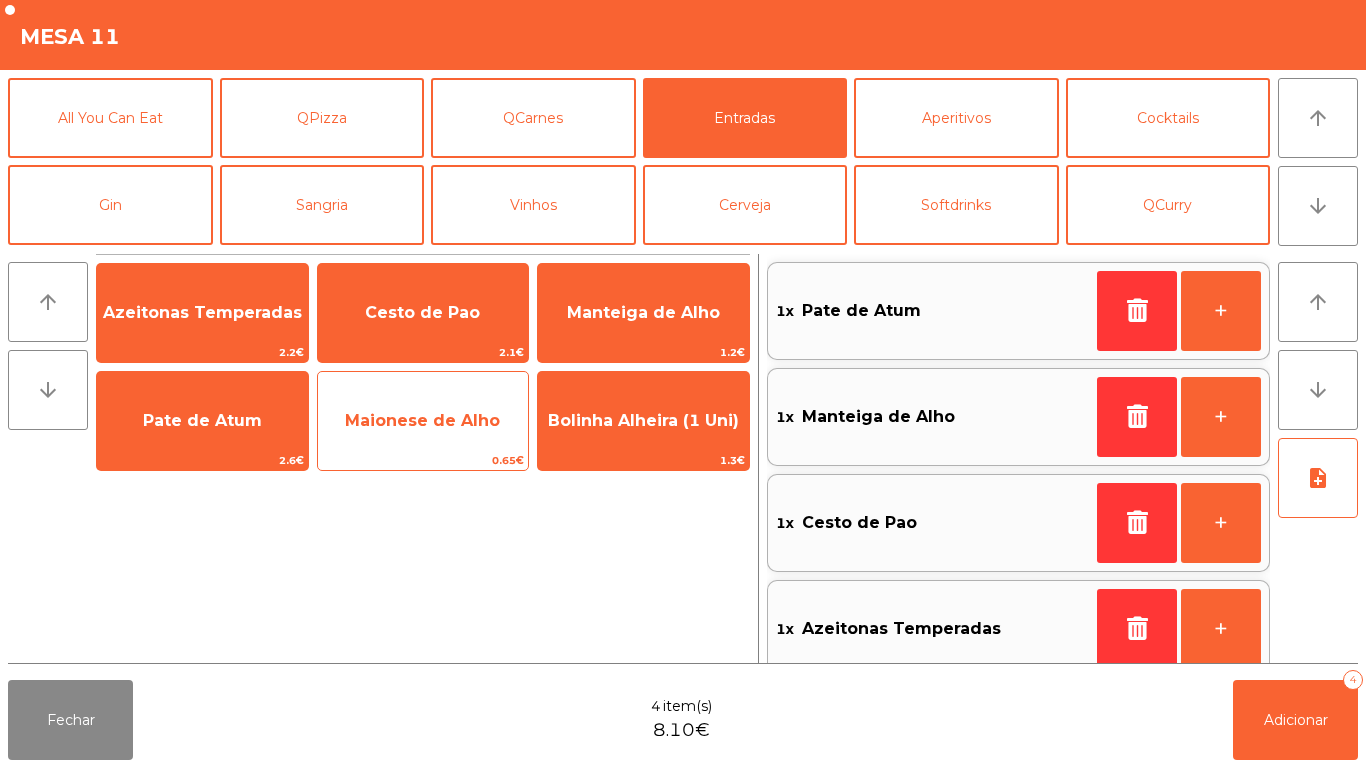 click on "0.65€" 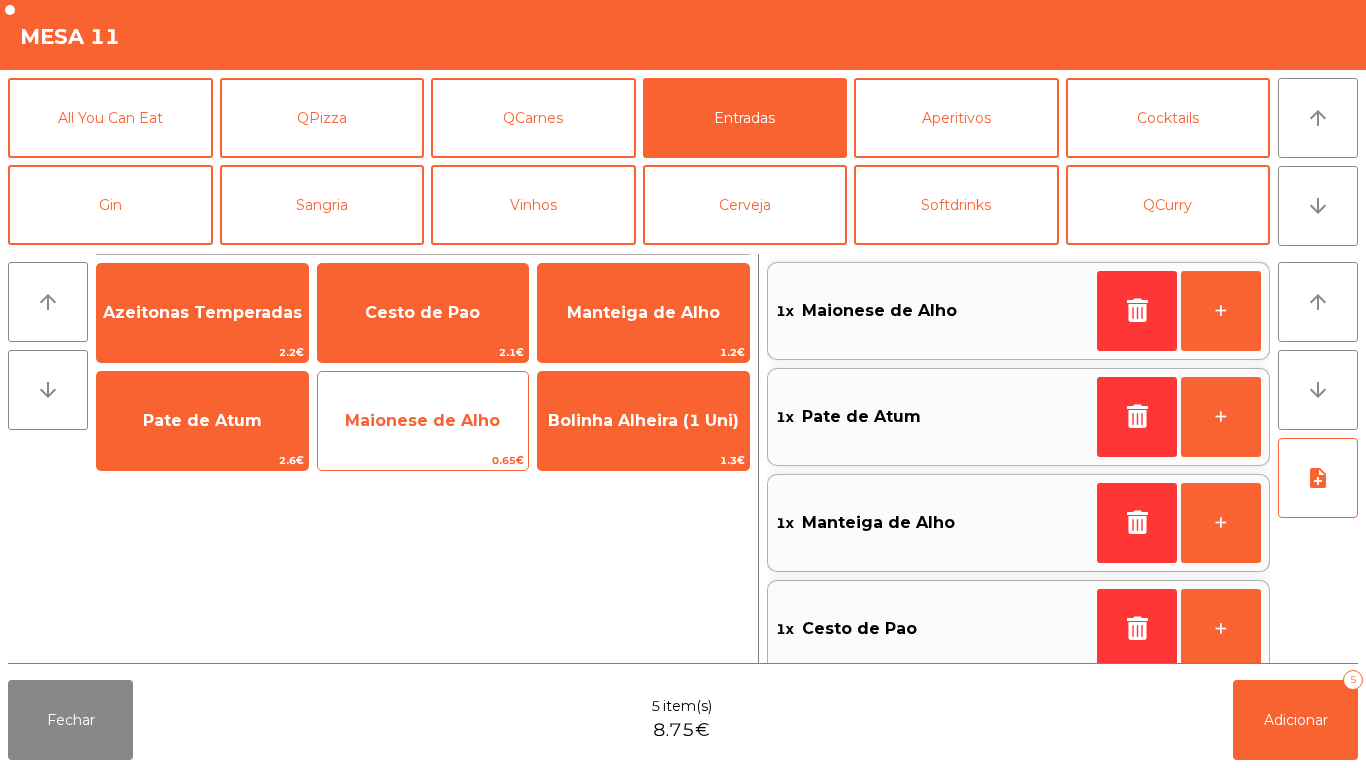 scroll, scrollTop: 8, scrollLeft: 0, axis: vertical 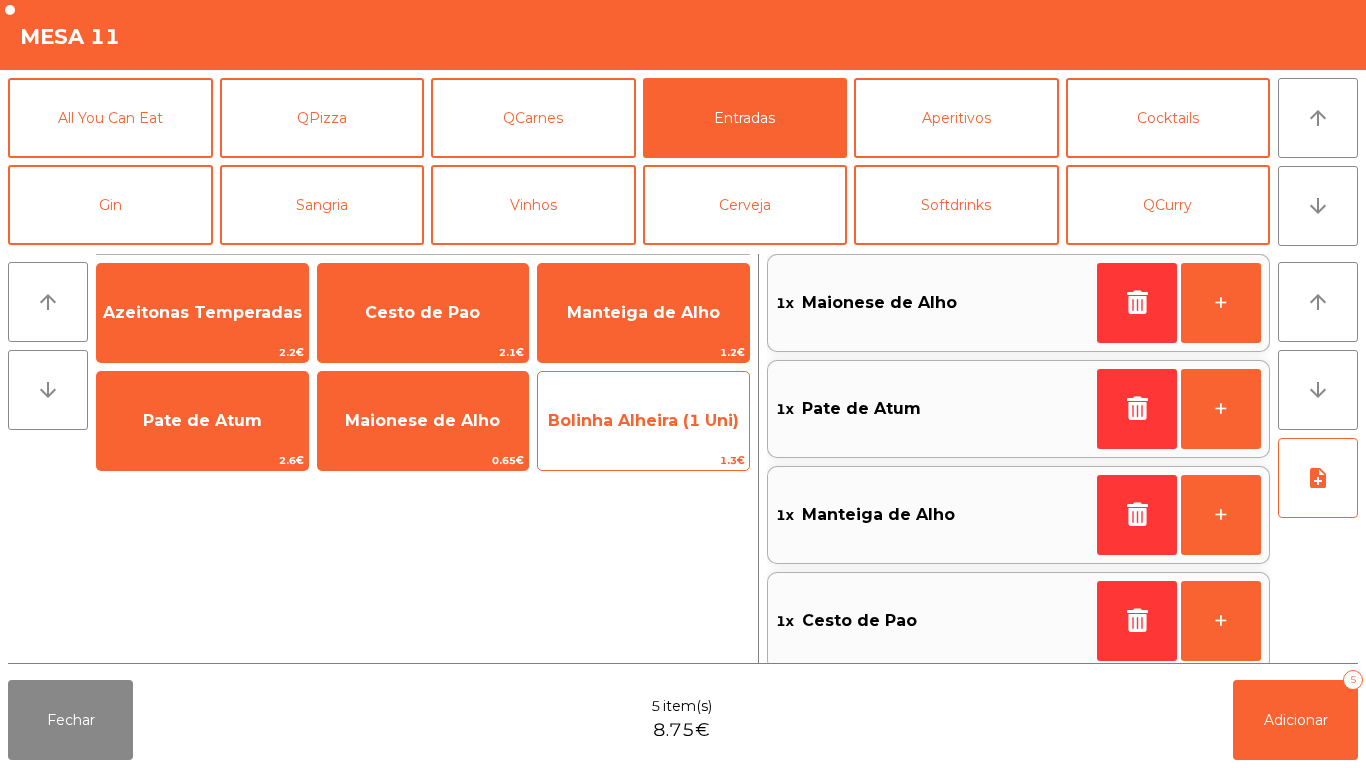 click on "Bolinha Alheira (1 Uni)" 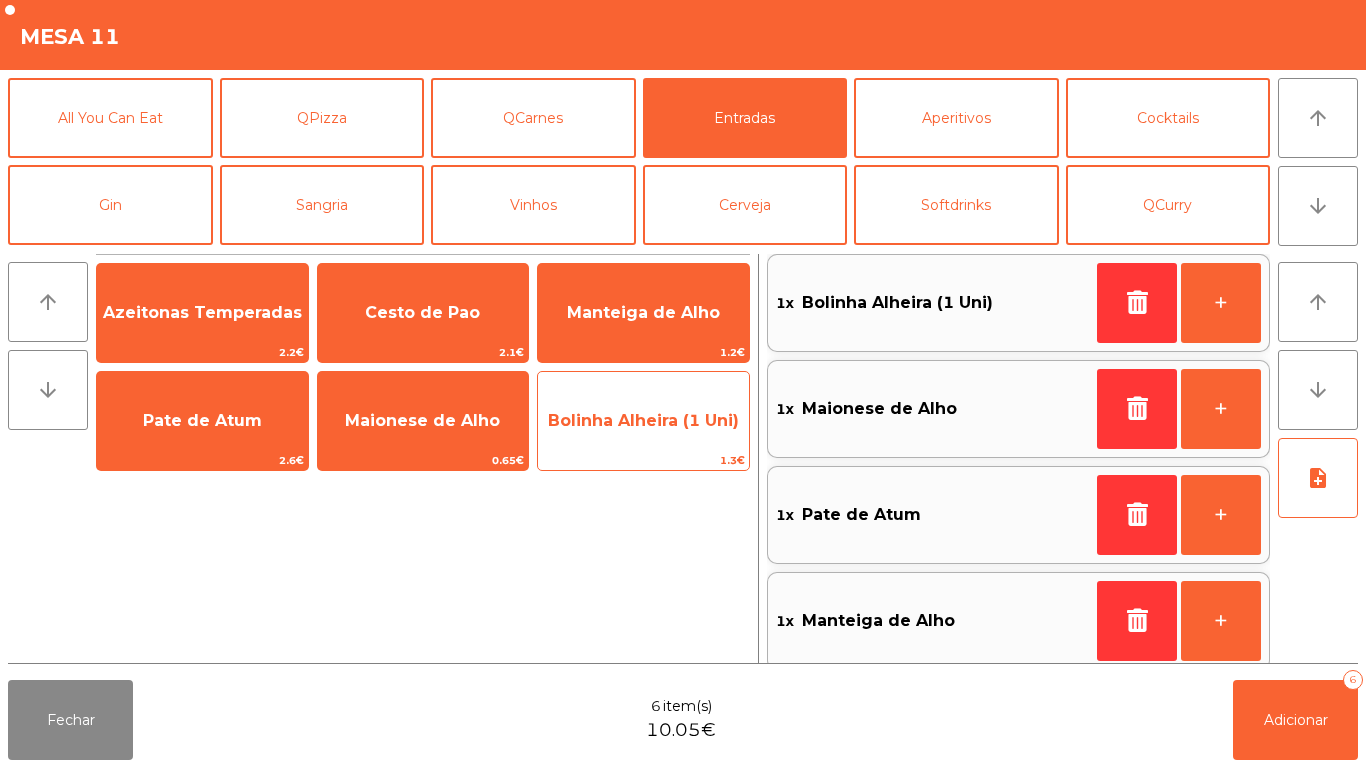 click on "Bolinha Alheira (1 Uni)" 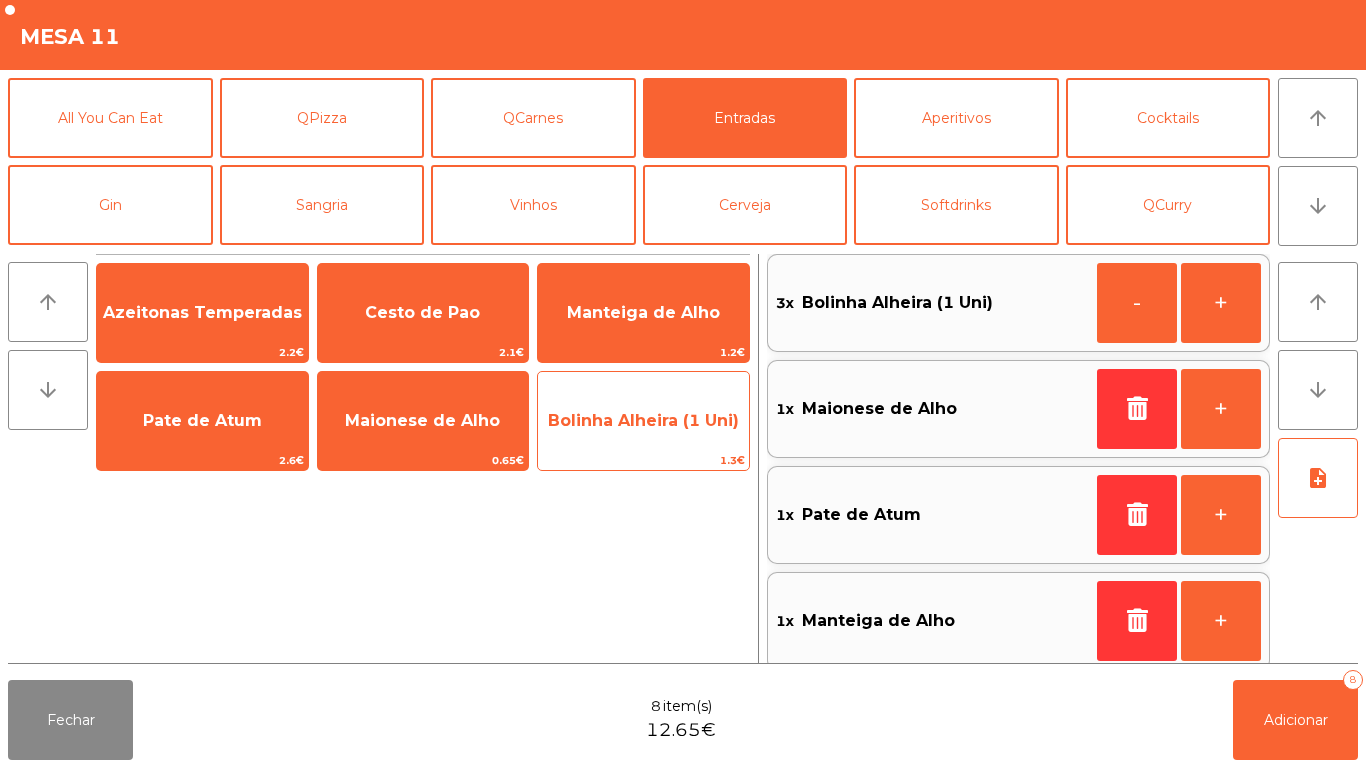 click on "Bolinha Alheira (1 Uni)" 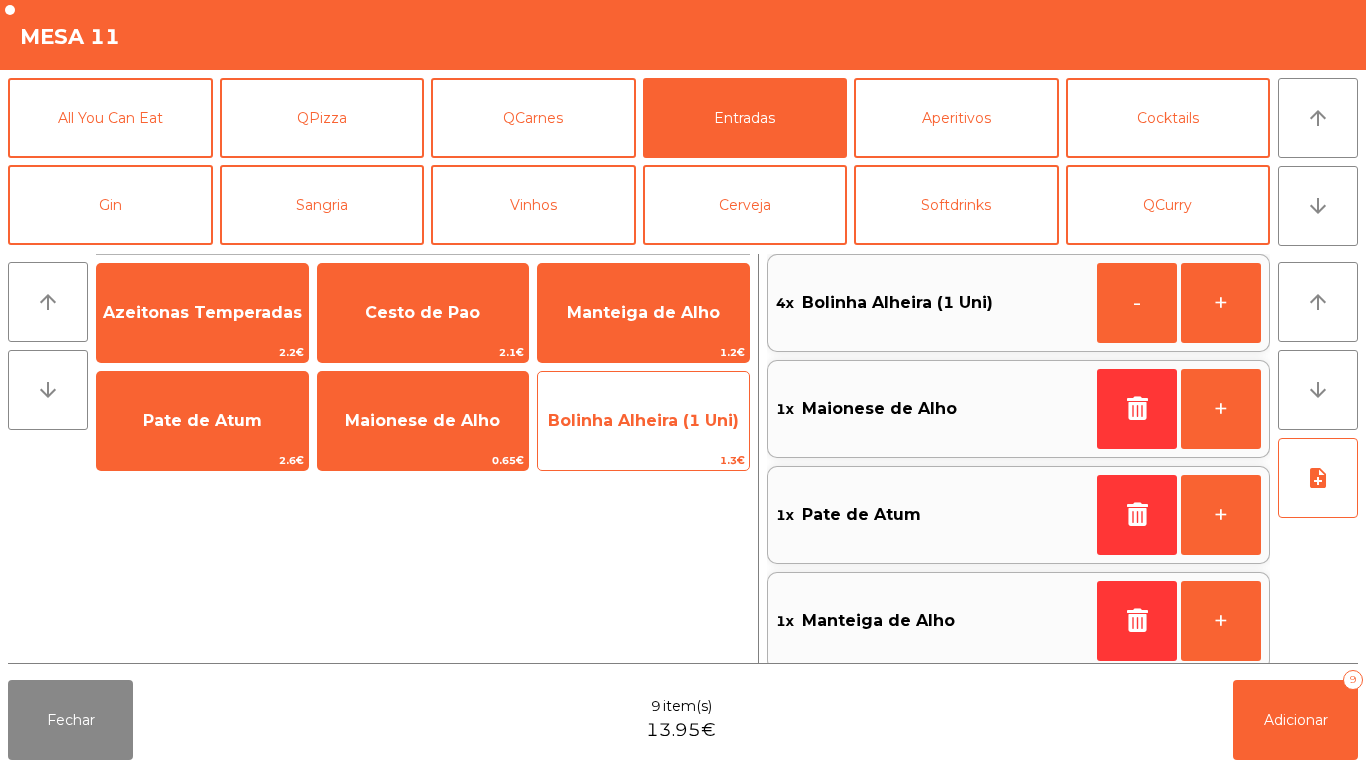 click on "Bolinha Alheira (1 Uni)" 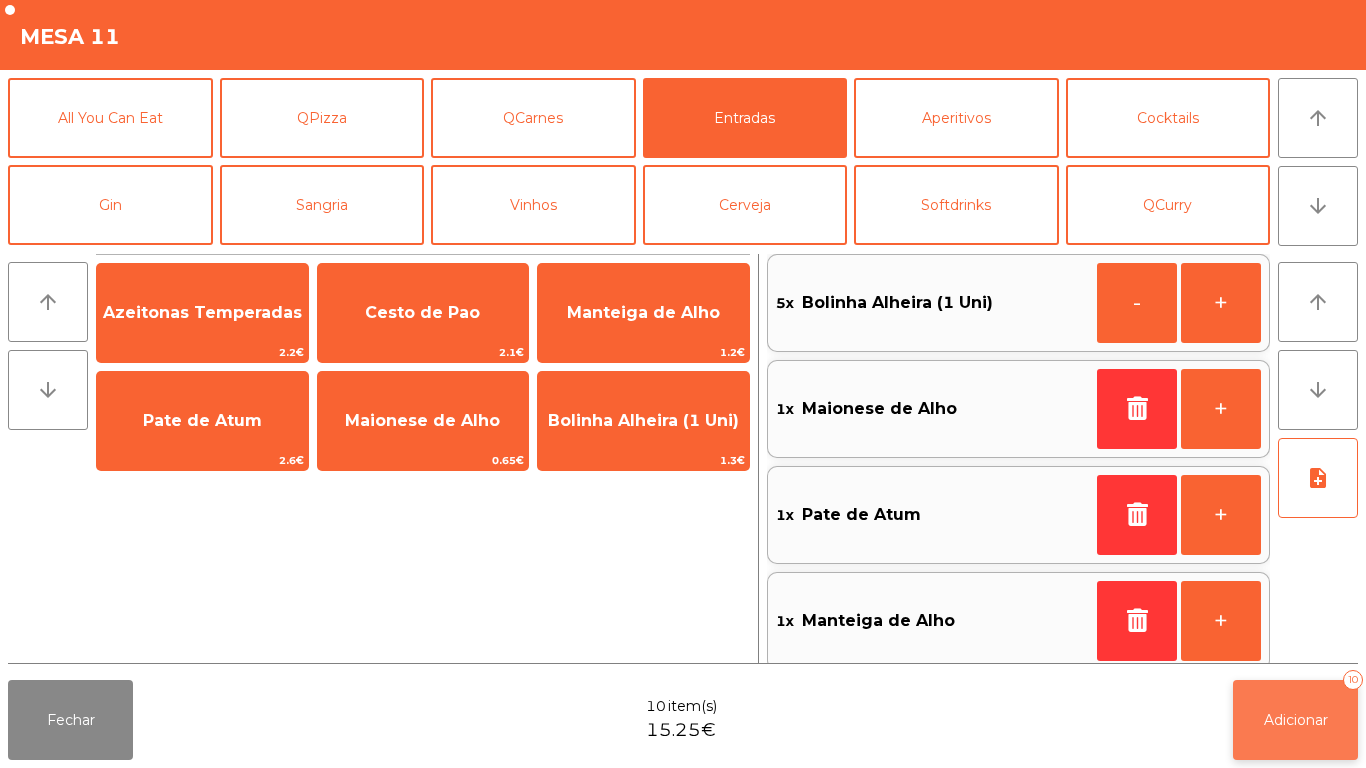 click on "Adicionar   10" 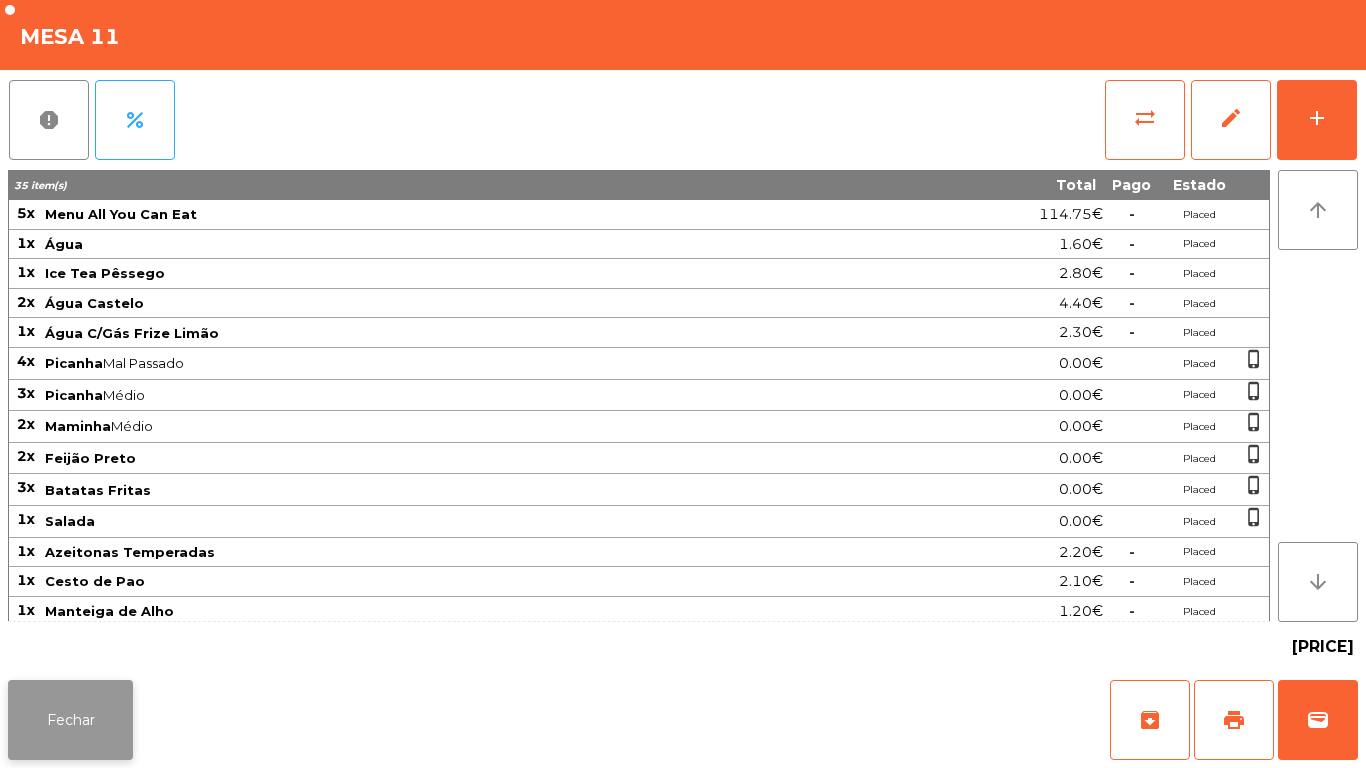 click on "Fechar" 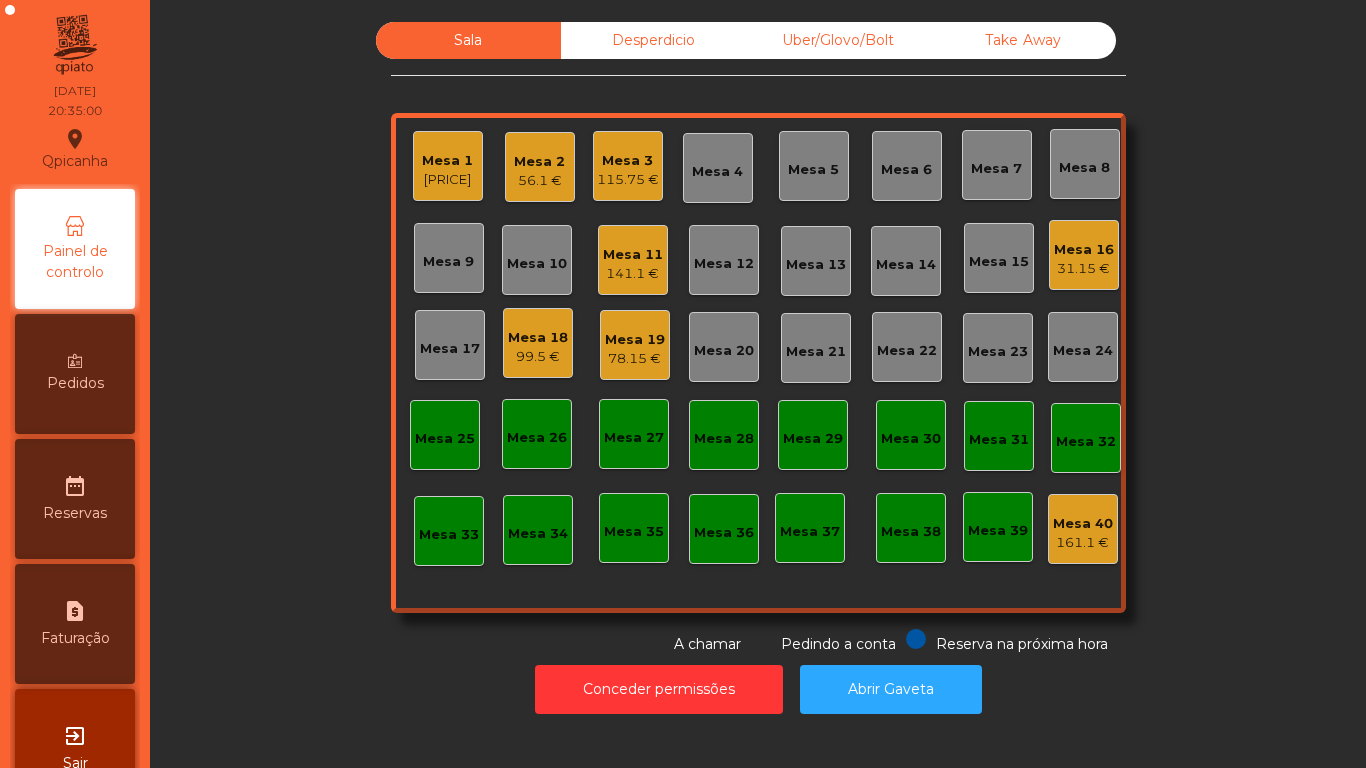 click on "Mesa 13" 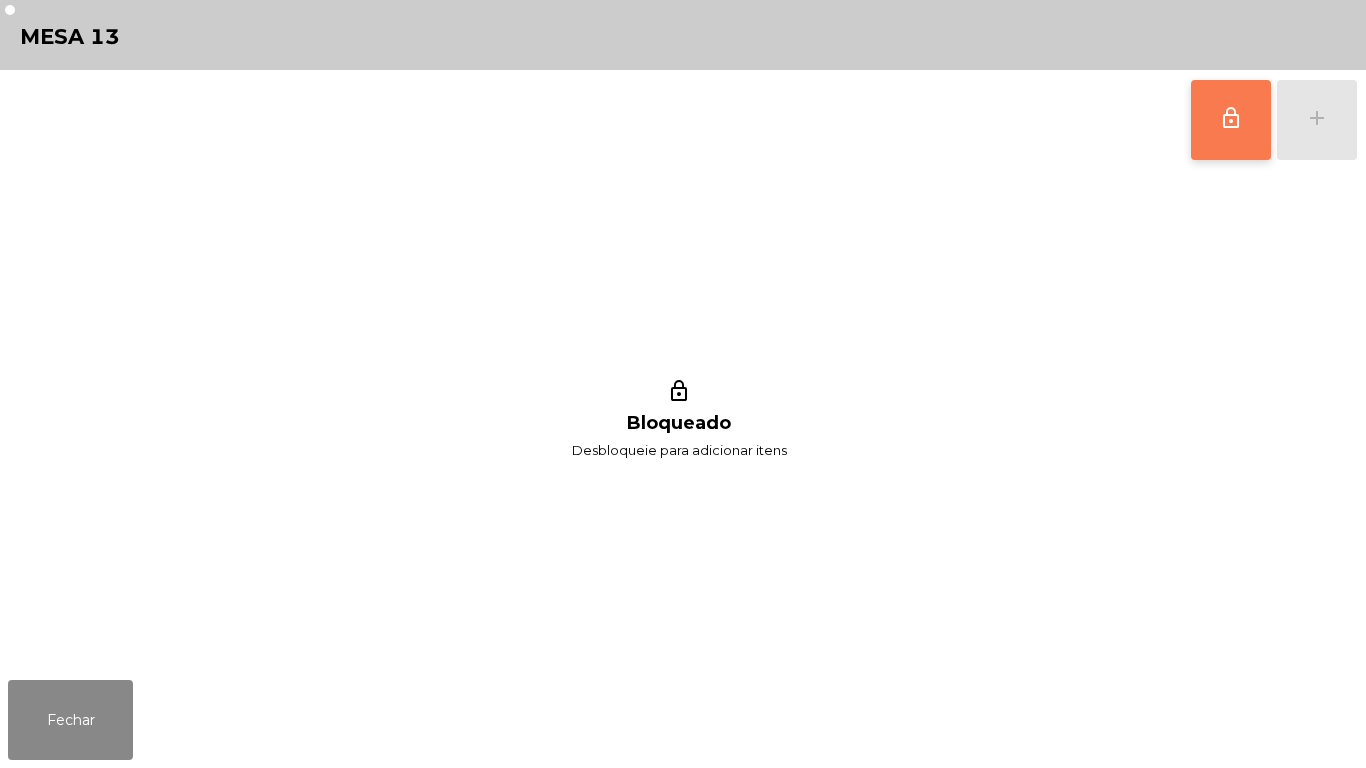 click on "lock_outline" 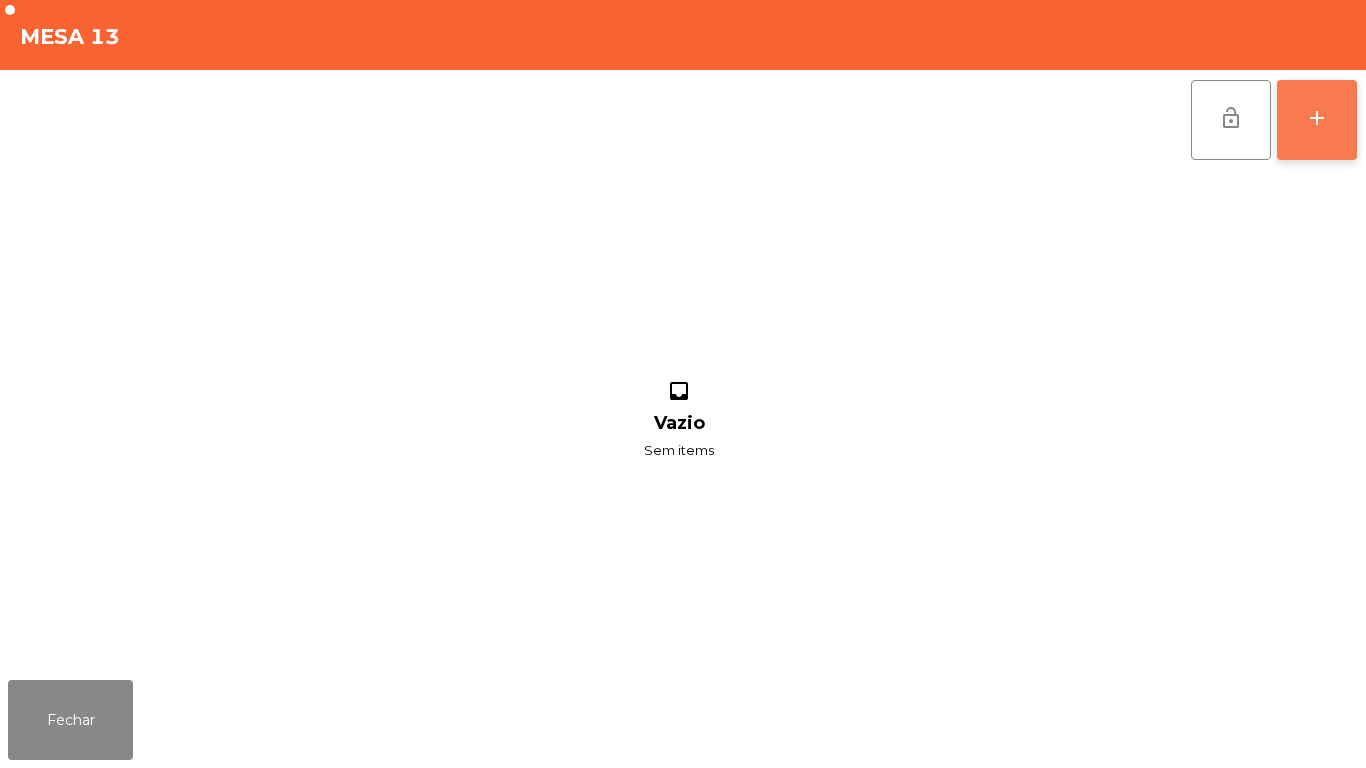 click on "add" 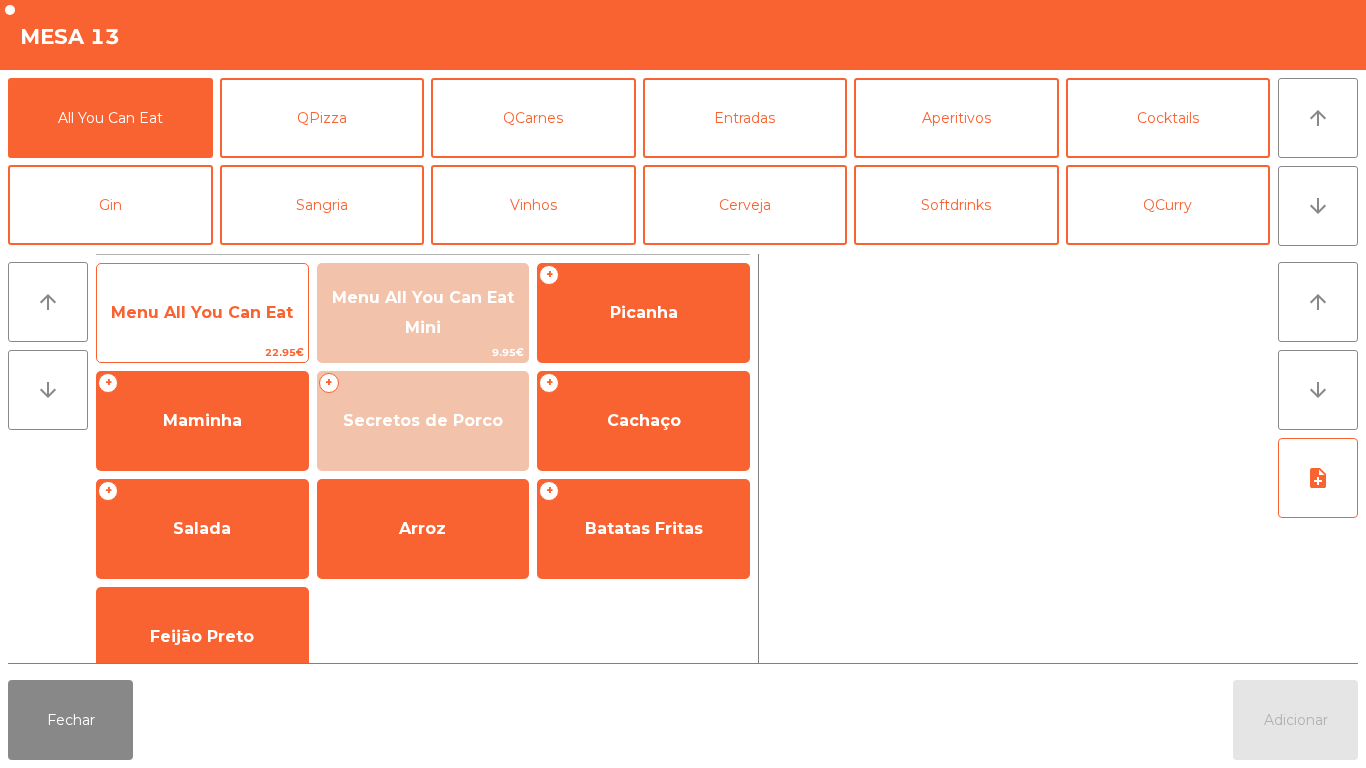click on "Menu All You Can Eat" 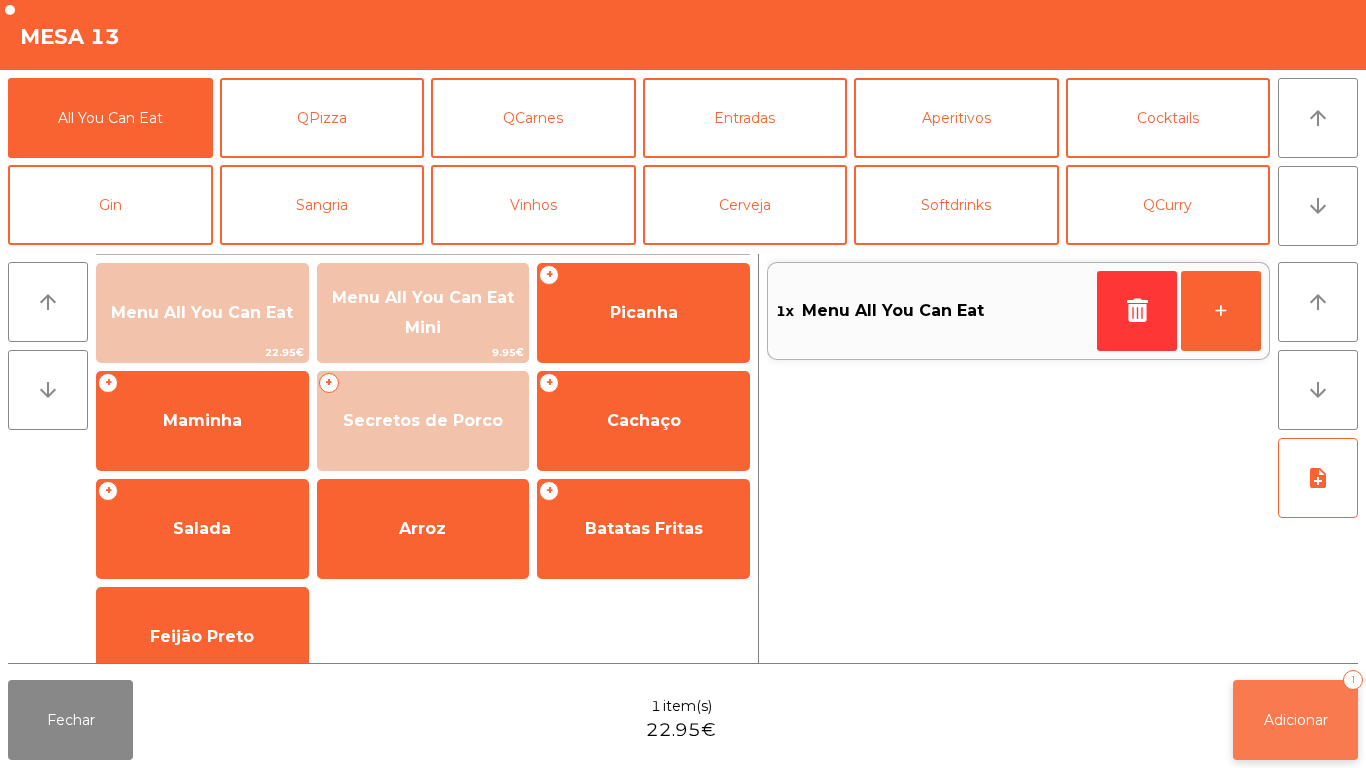 click on "Adicionar   1" 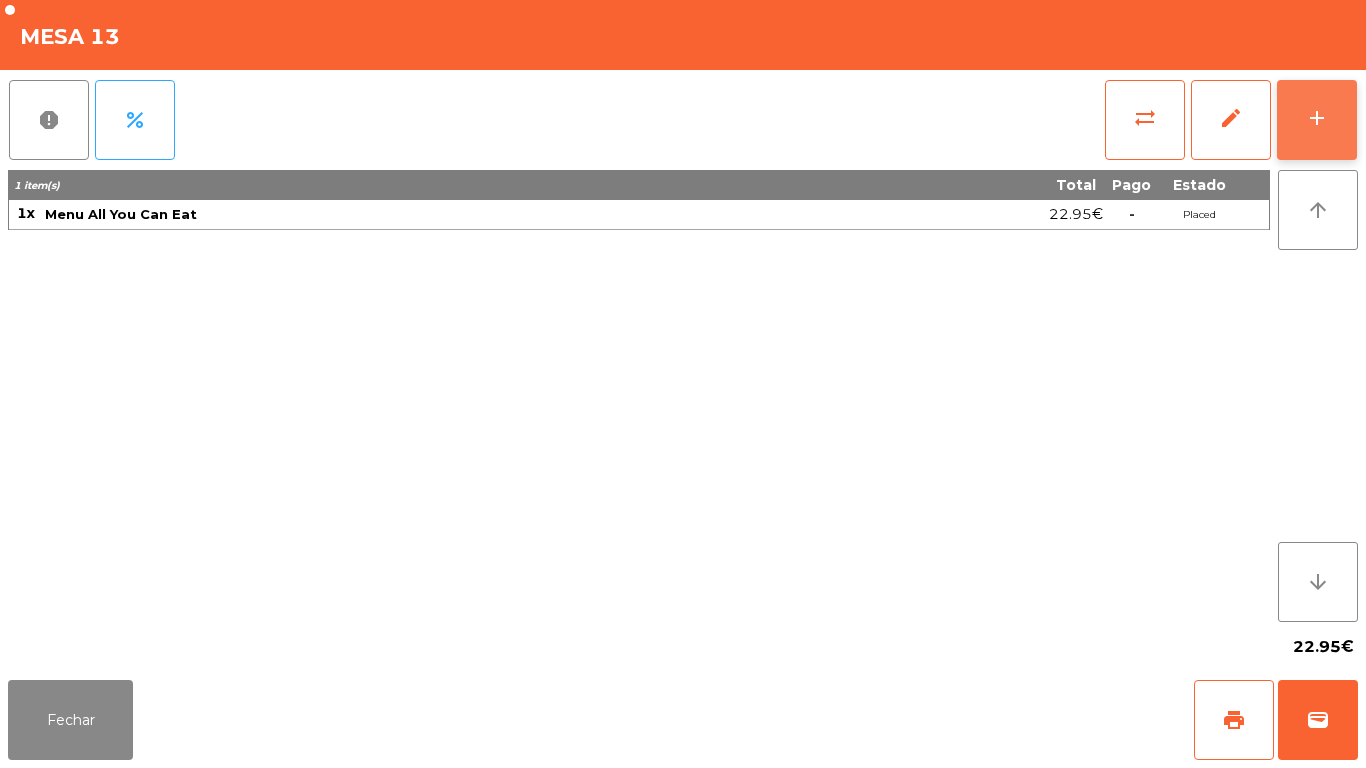 click on "add" 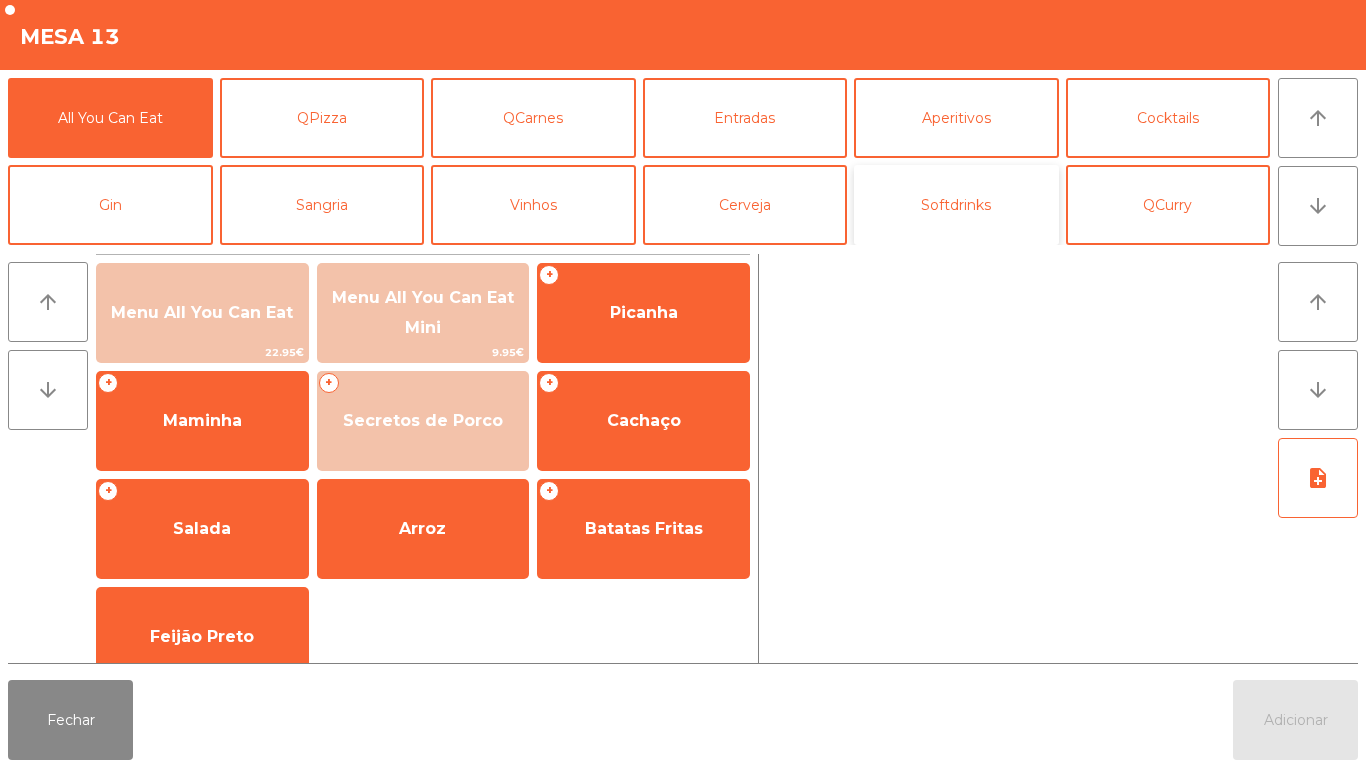 click on "Softdrinks" 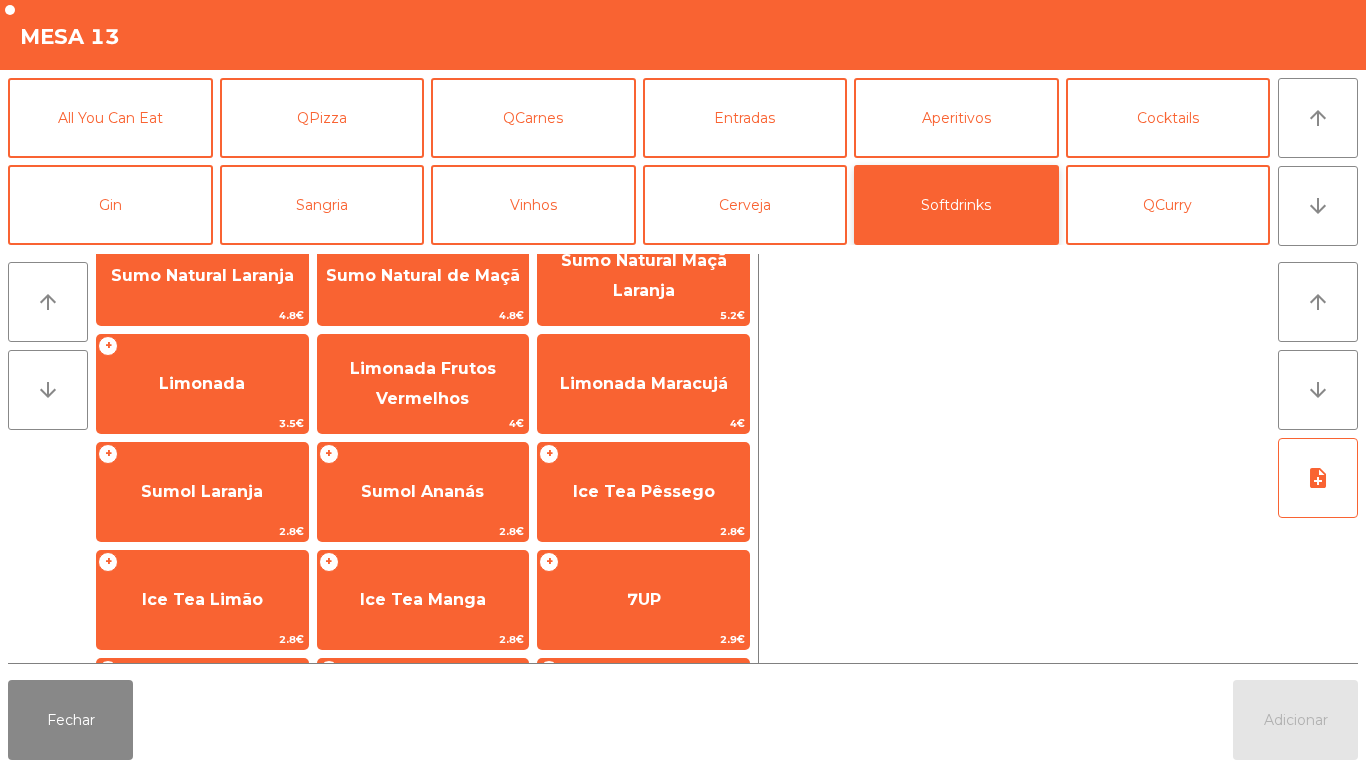scroll, scrollTop: 176, scrollLeft: 0, axis: vertical 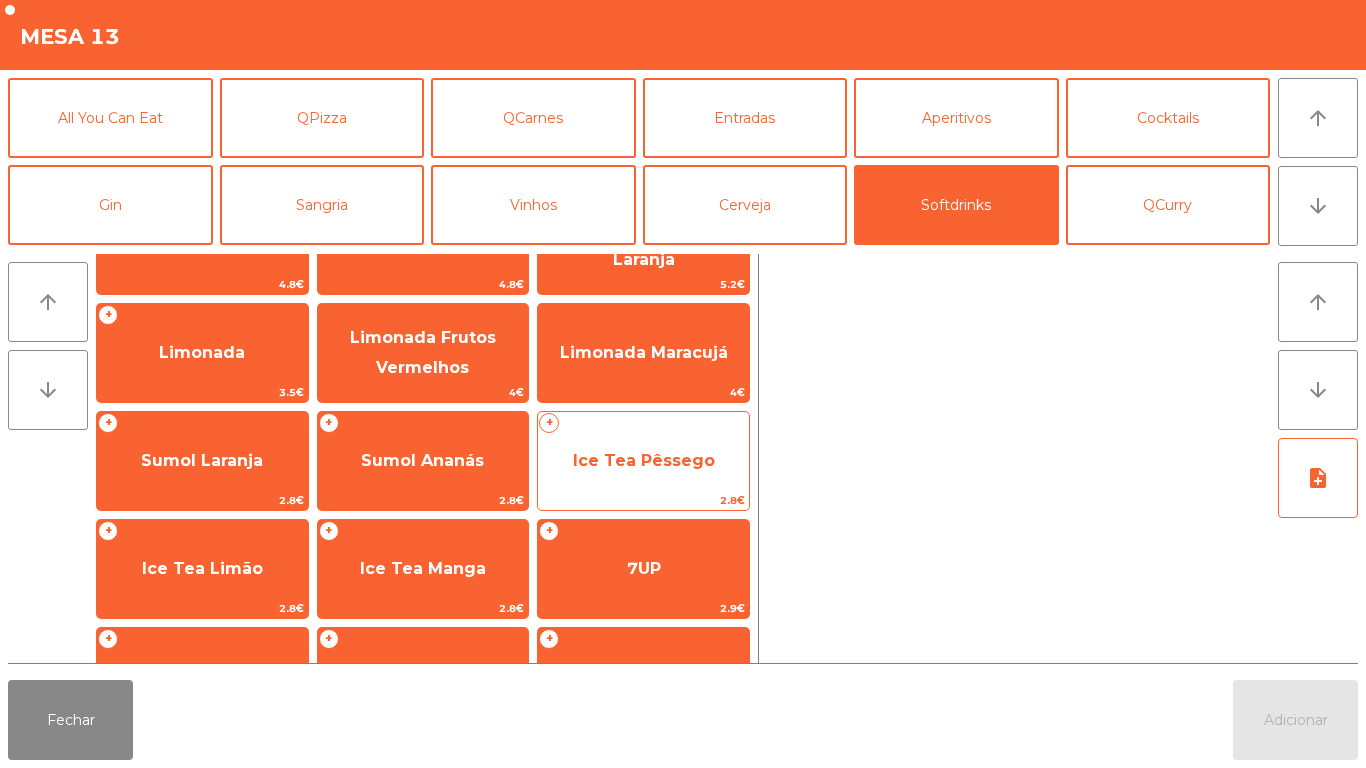 click on "Ice Tea Pêssego" 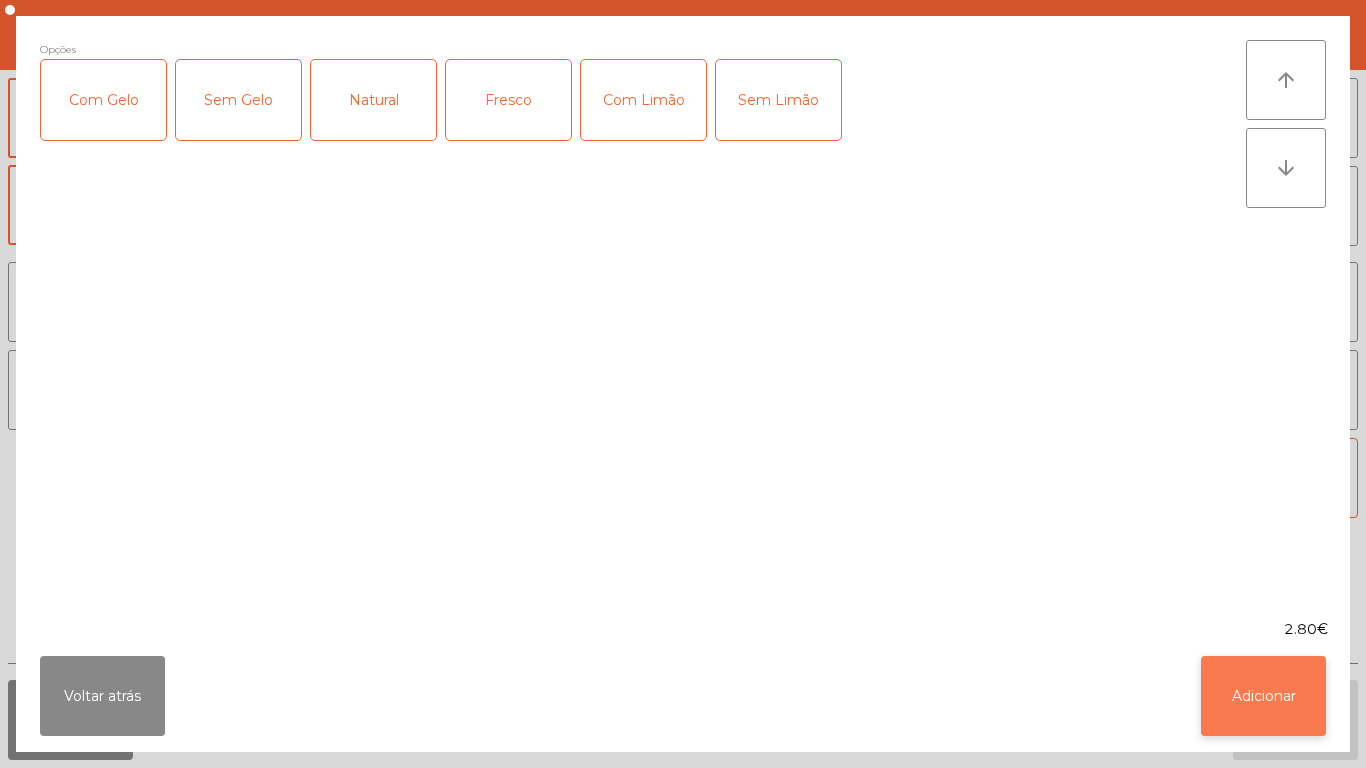 click on "Adicionar" 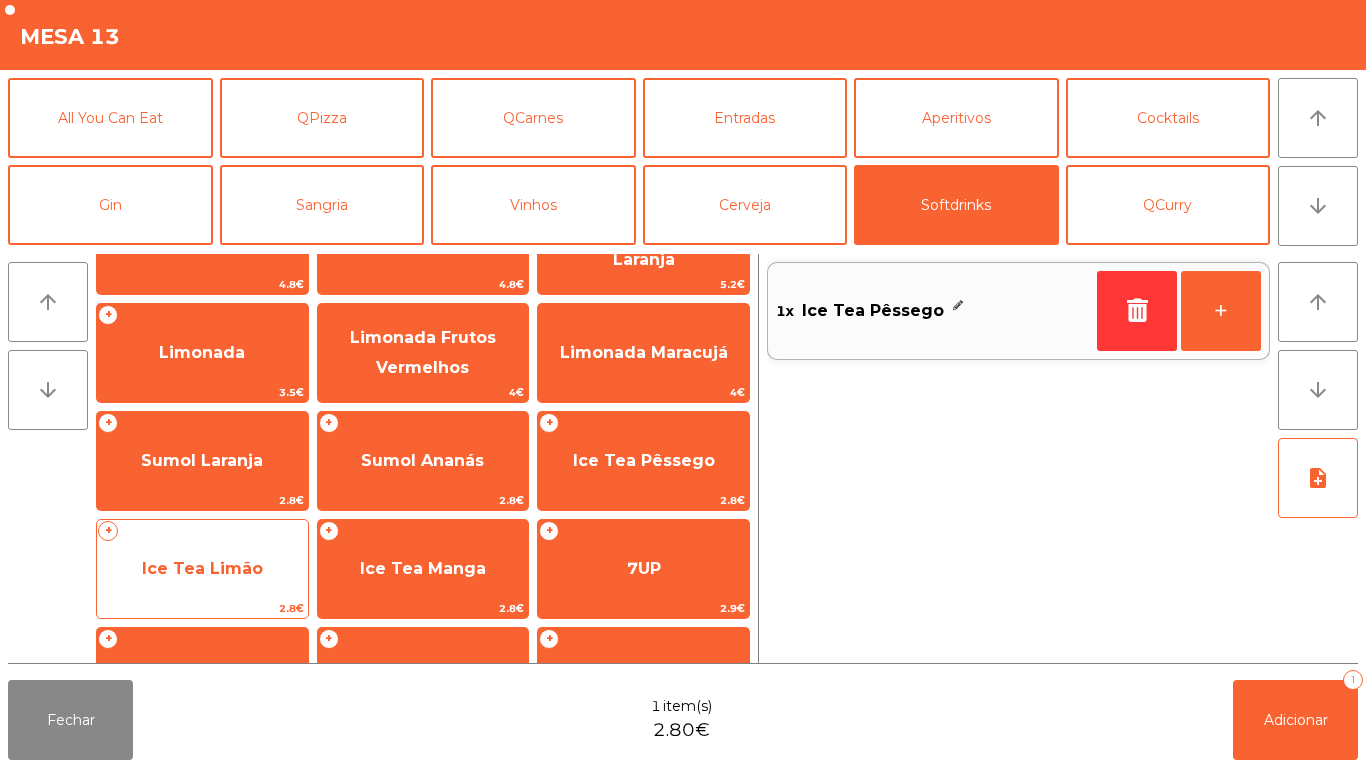 click on "Ice Tea Limão" 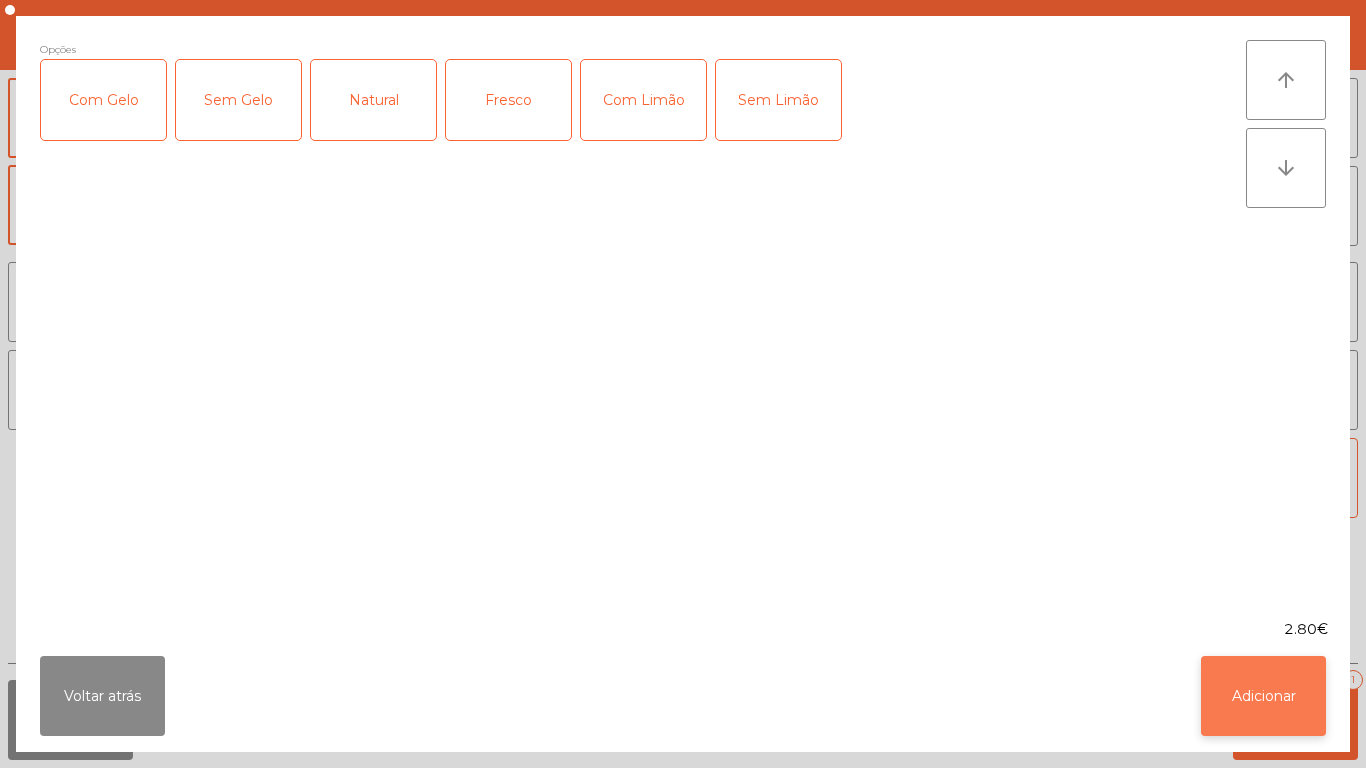 click on "Adicionar" 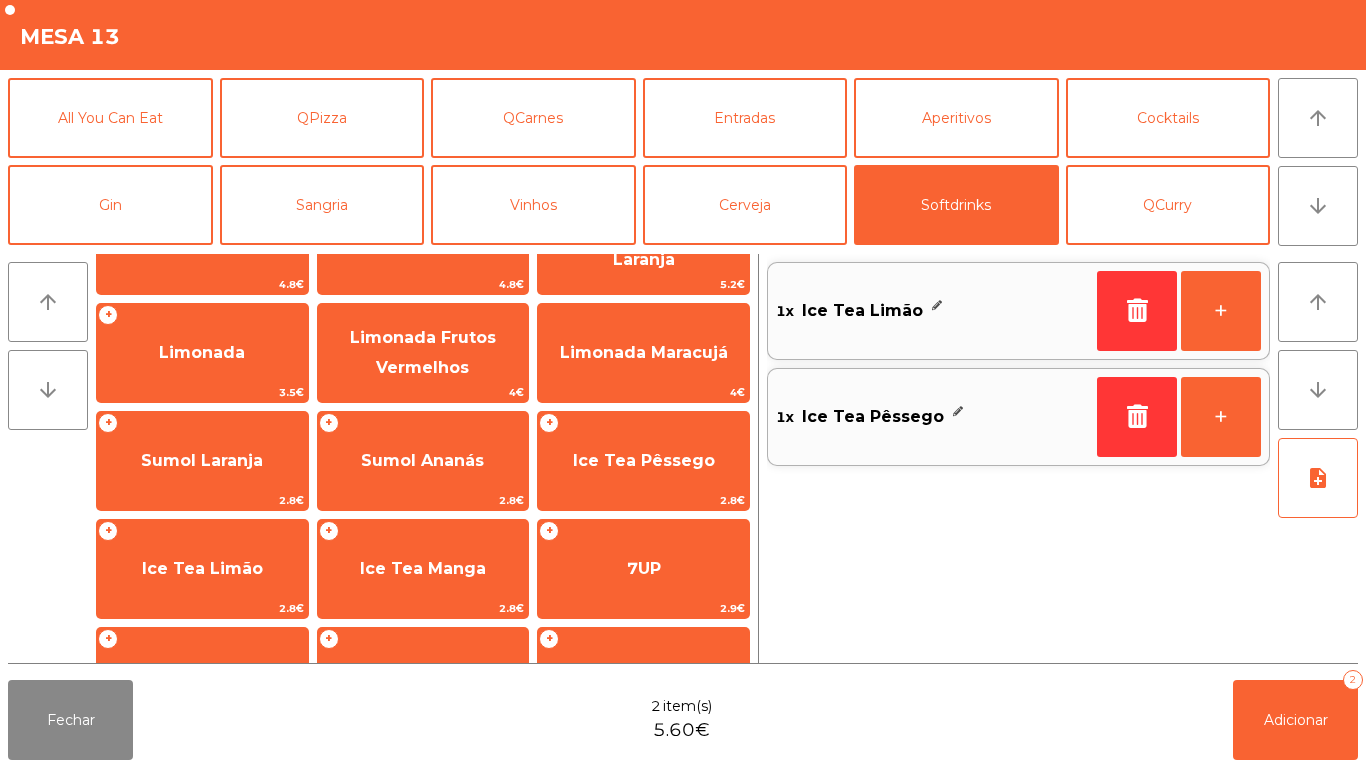 scroll, scrollTop: 0, scrollLeft: 0, axis: both 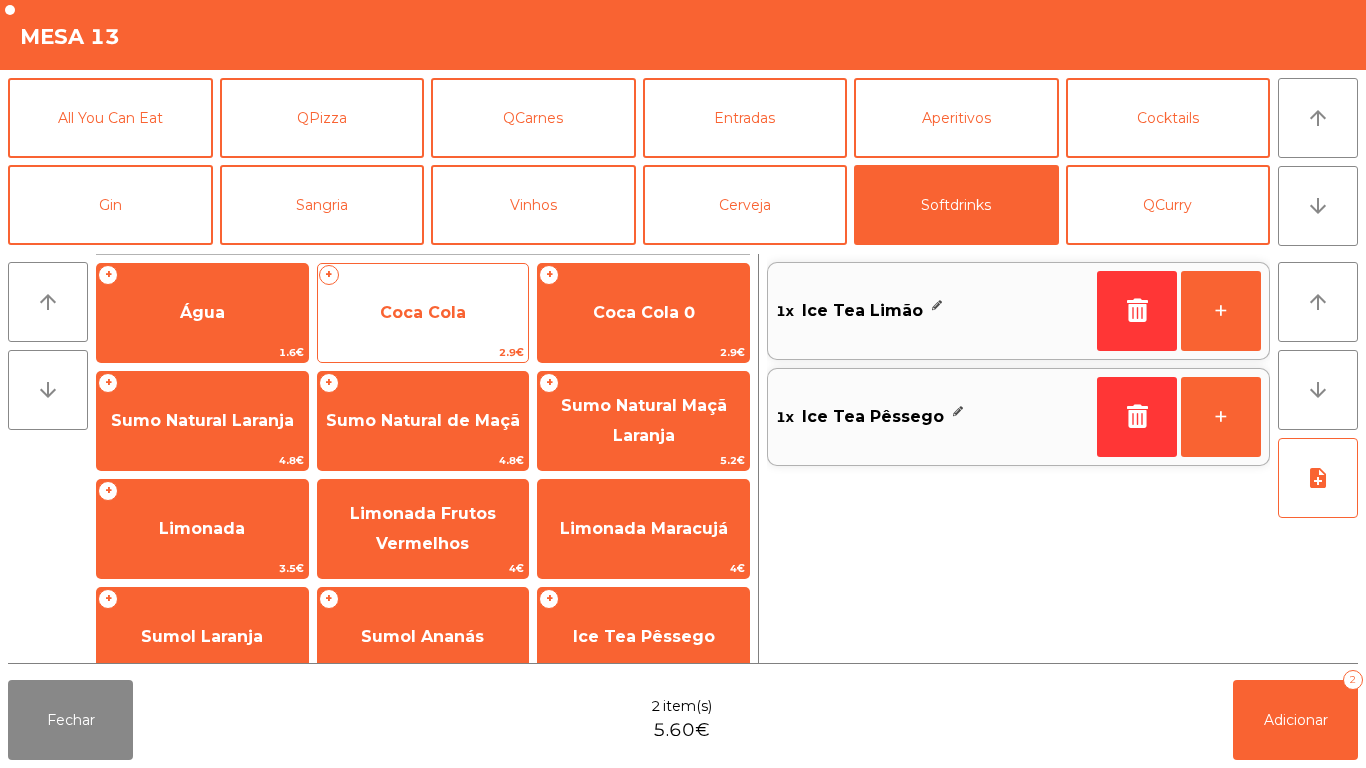 click on "Coca Cola" 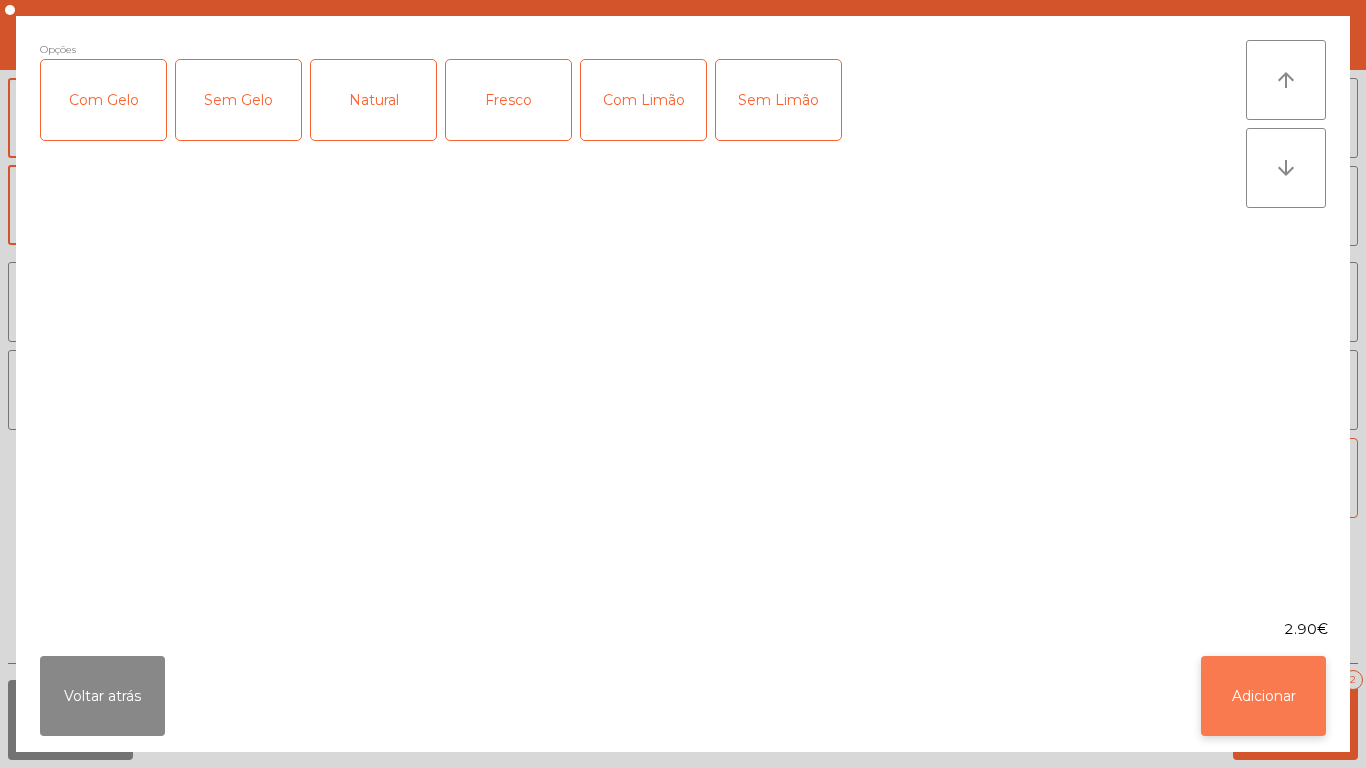 click on "Adicionar" 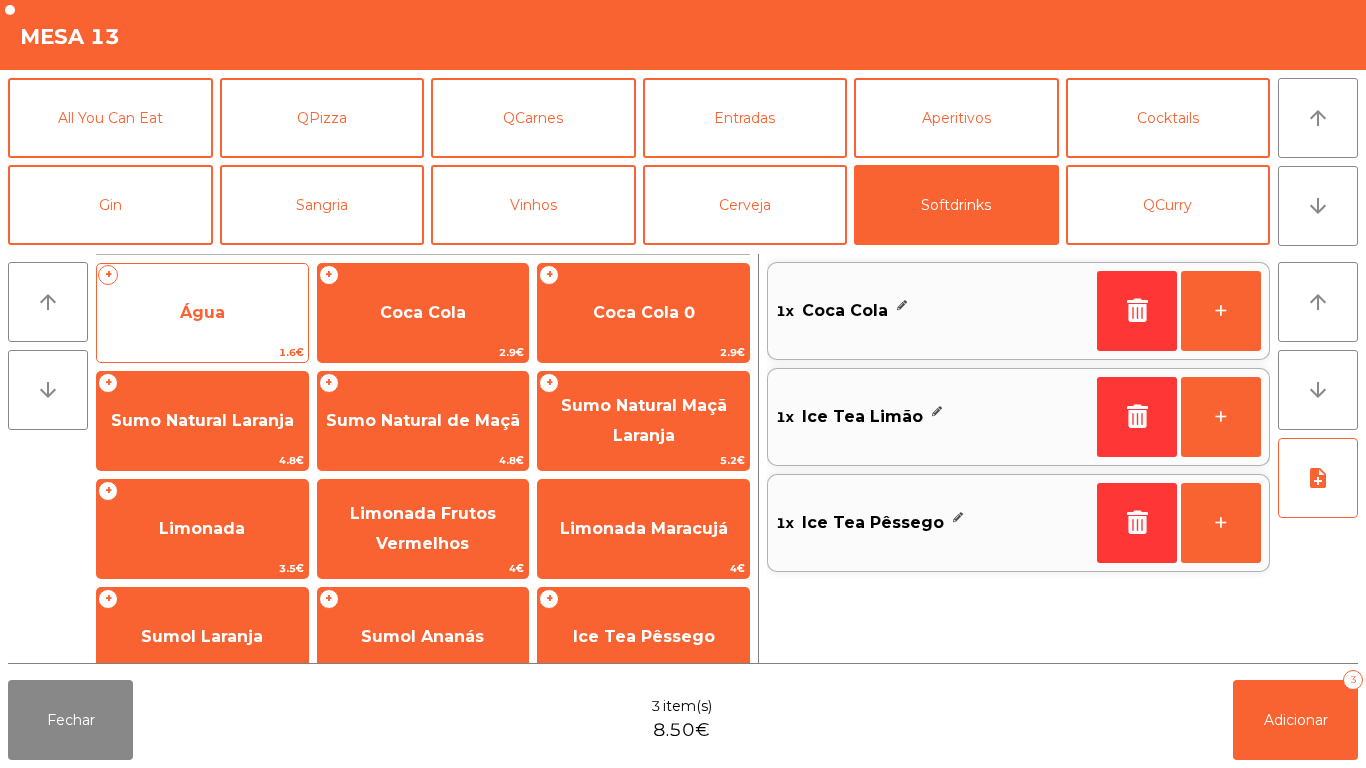 click on "1.6€" 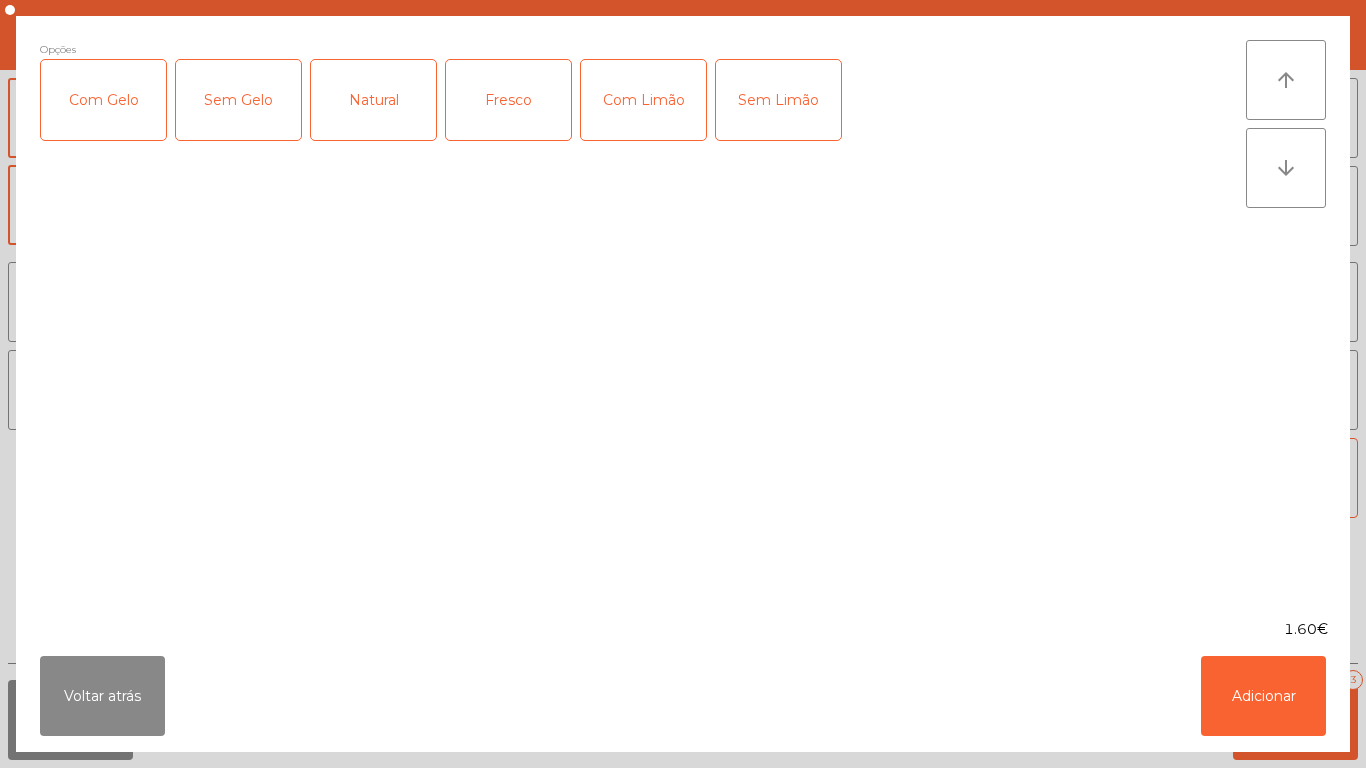 click on "Natural" 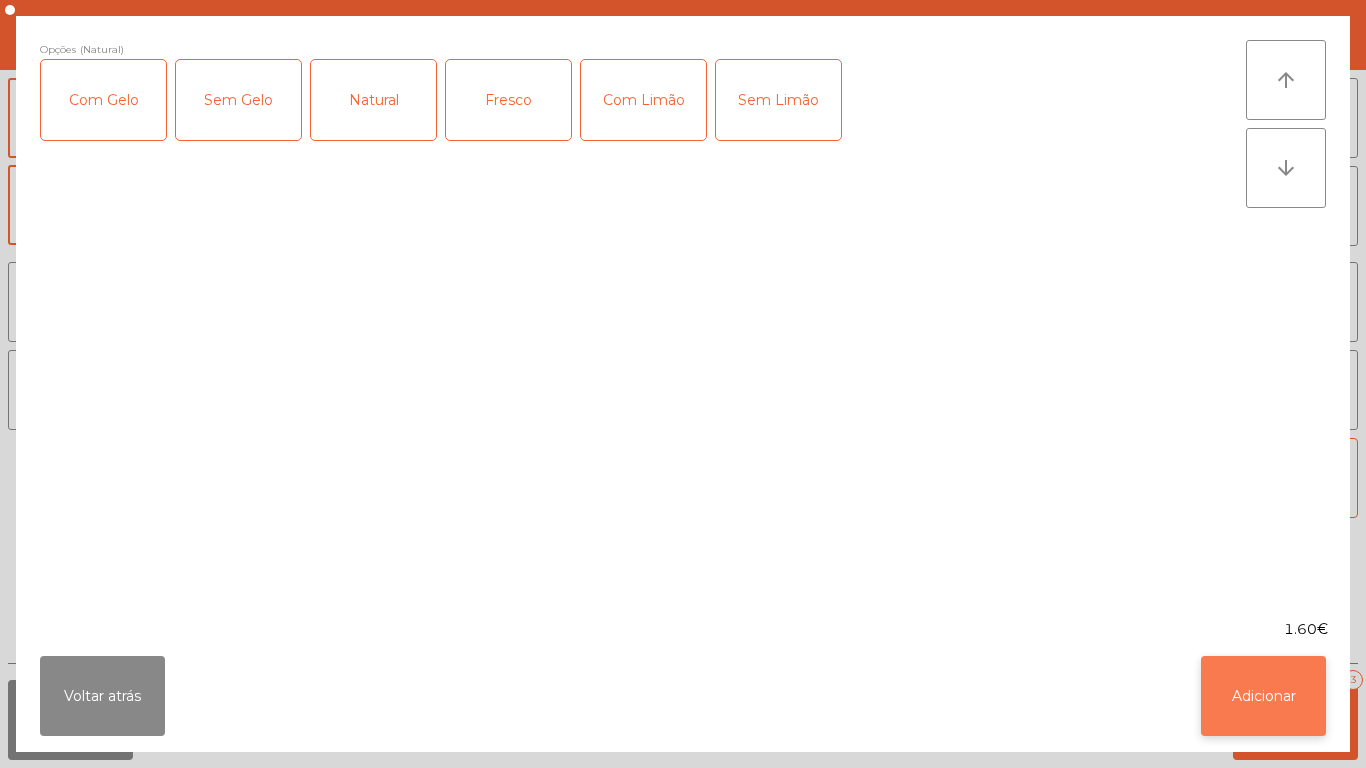 click on "Adicionar" 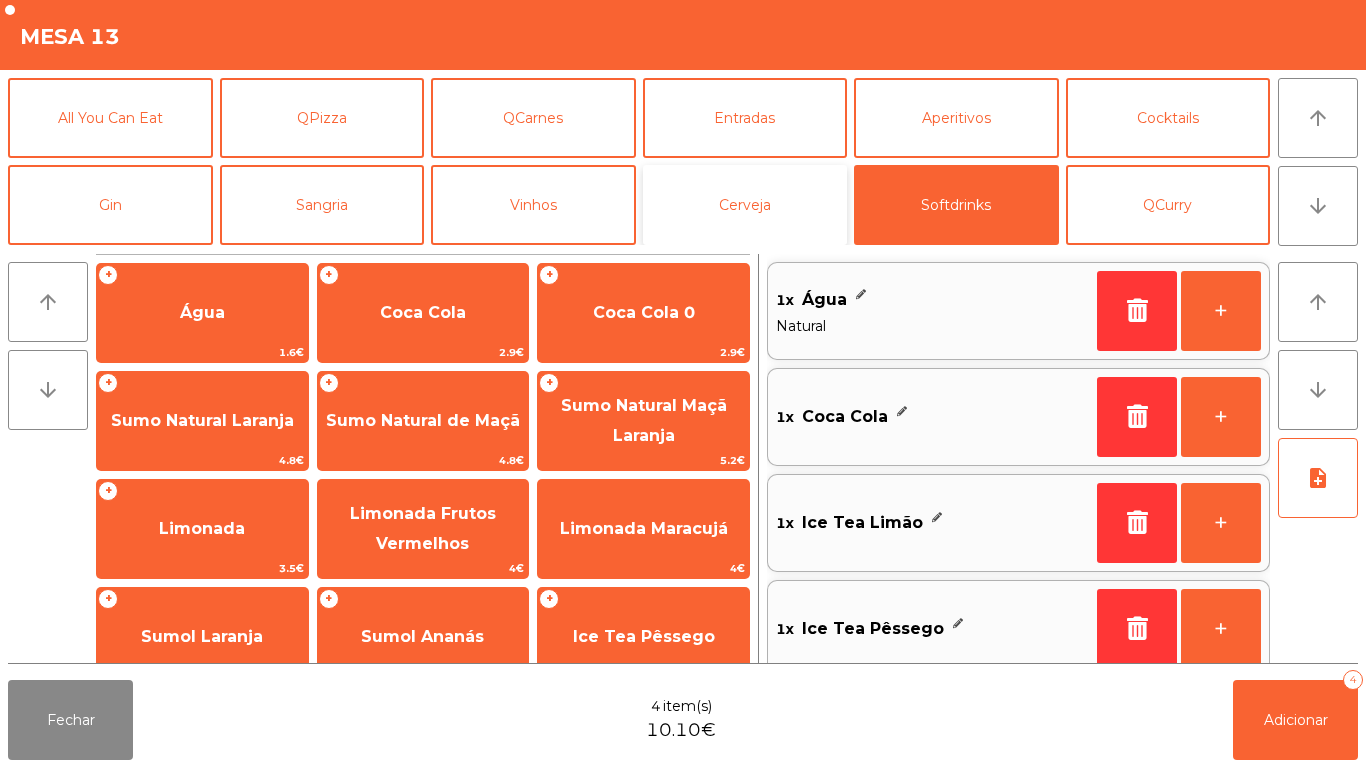 click on "Cerveja" 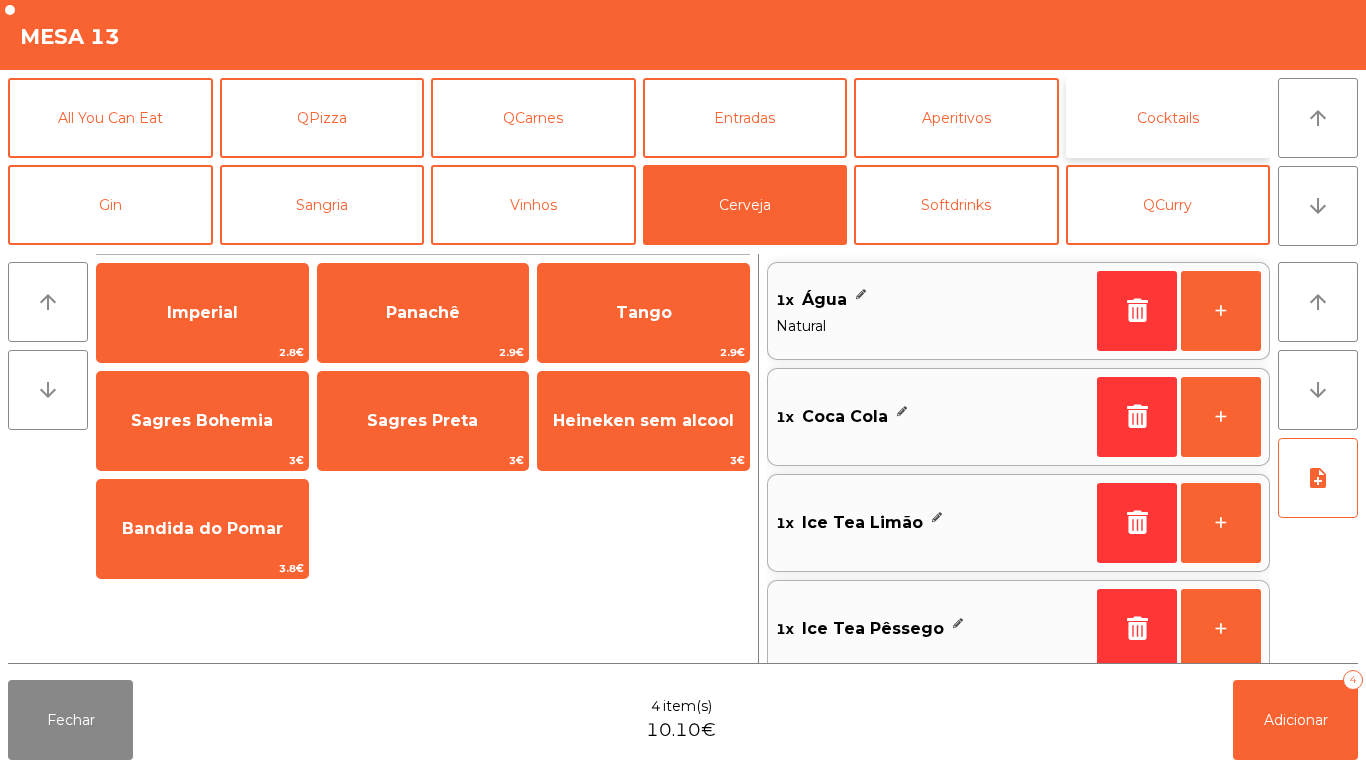click on "Cocktails" 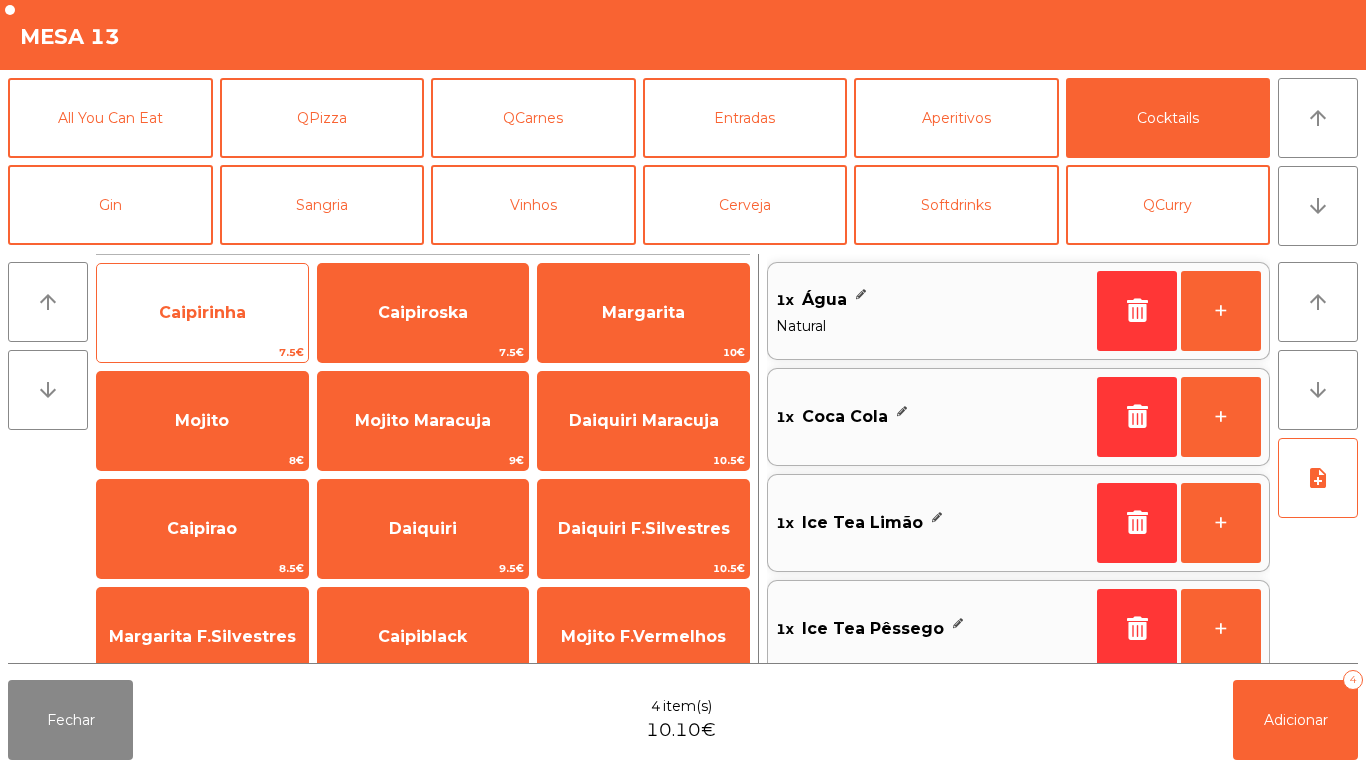 click on "Caipirinha" 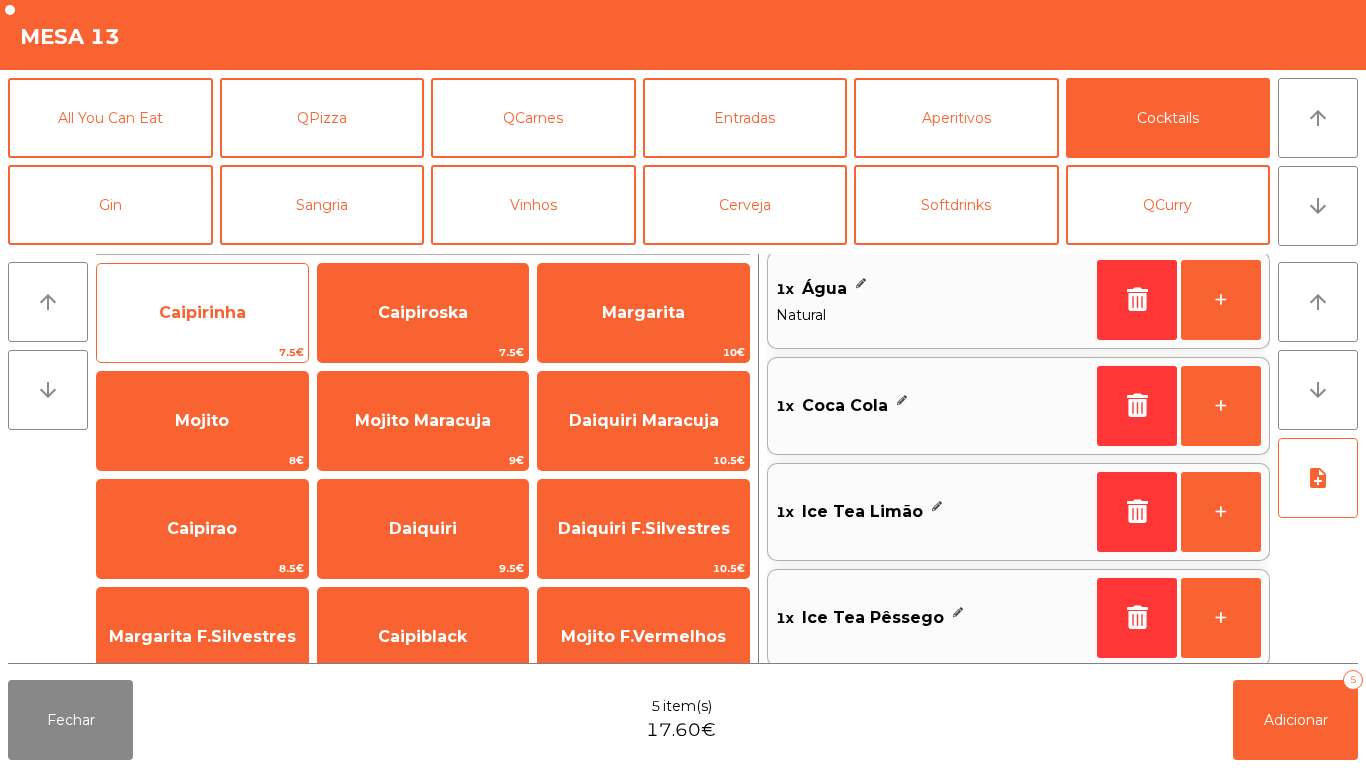 scroll, scrollTop: 129, scrollLeft: 0, axis: vertical 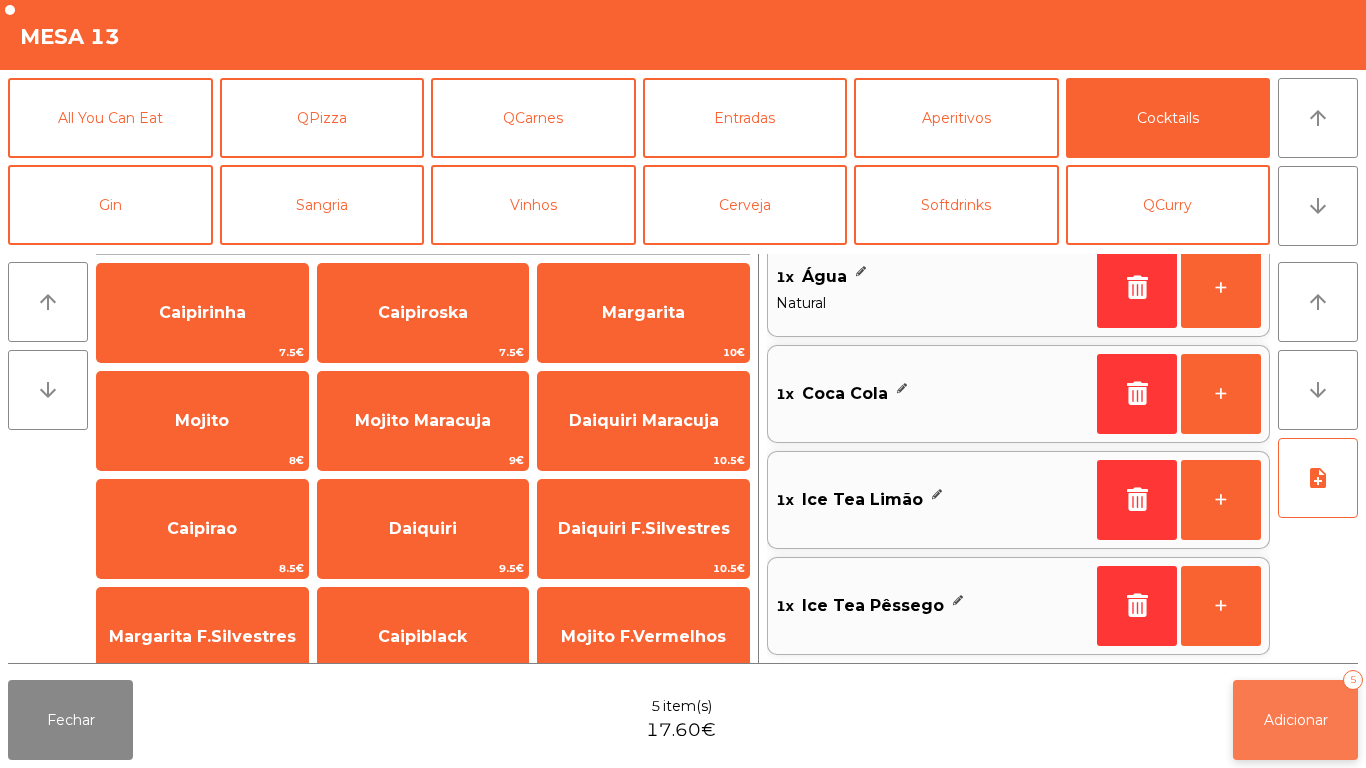 click on "Adicionar   5" 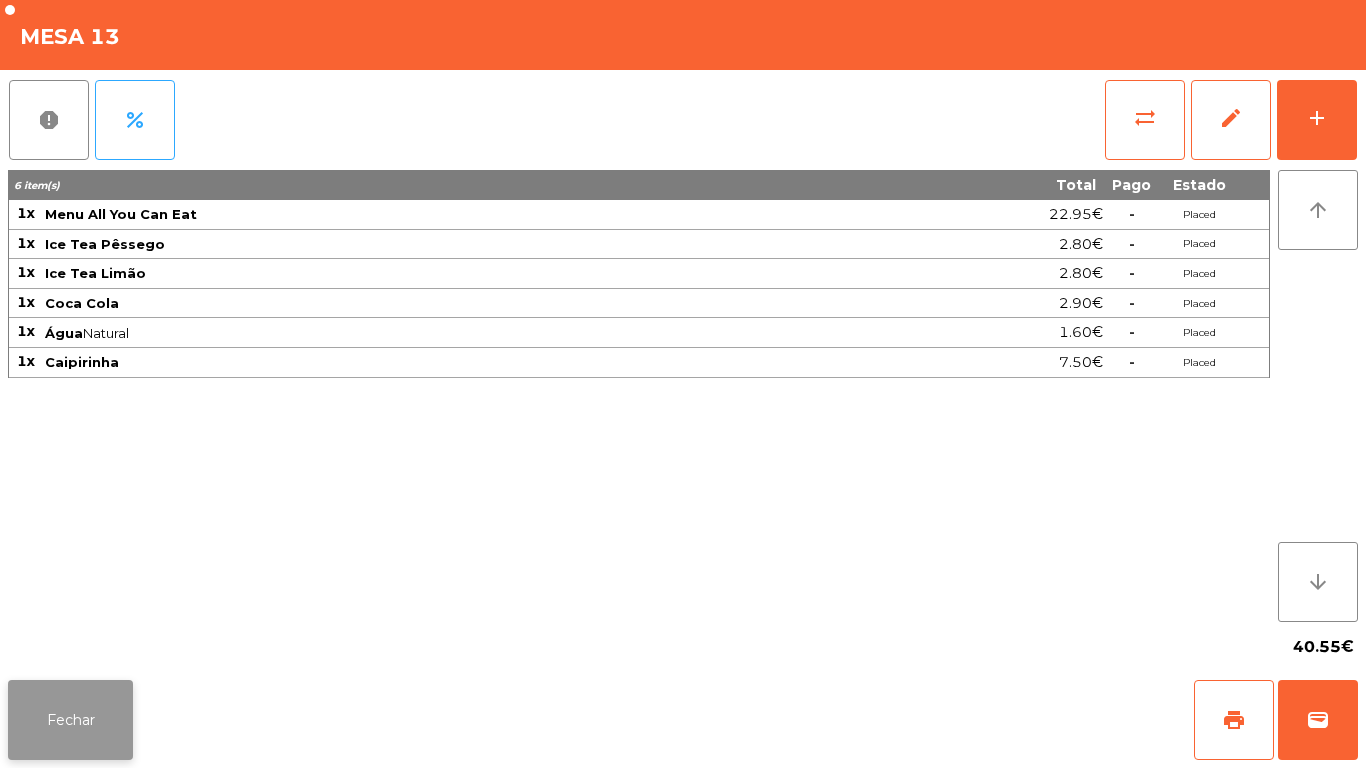 click on "Fechar" 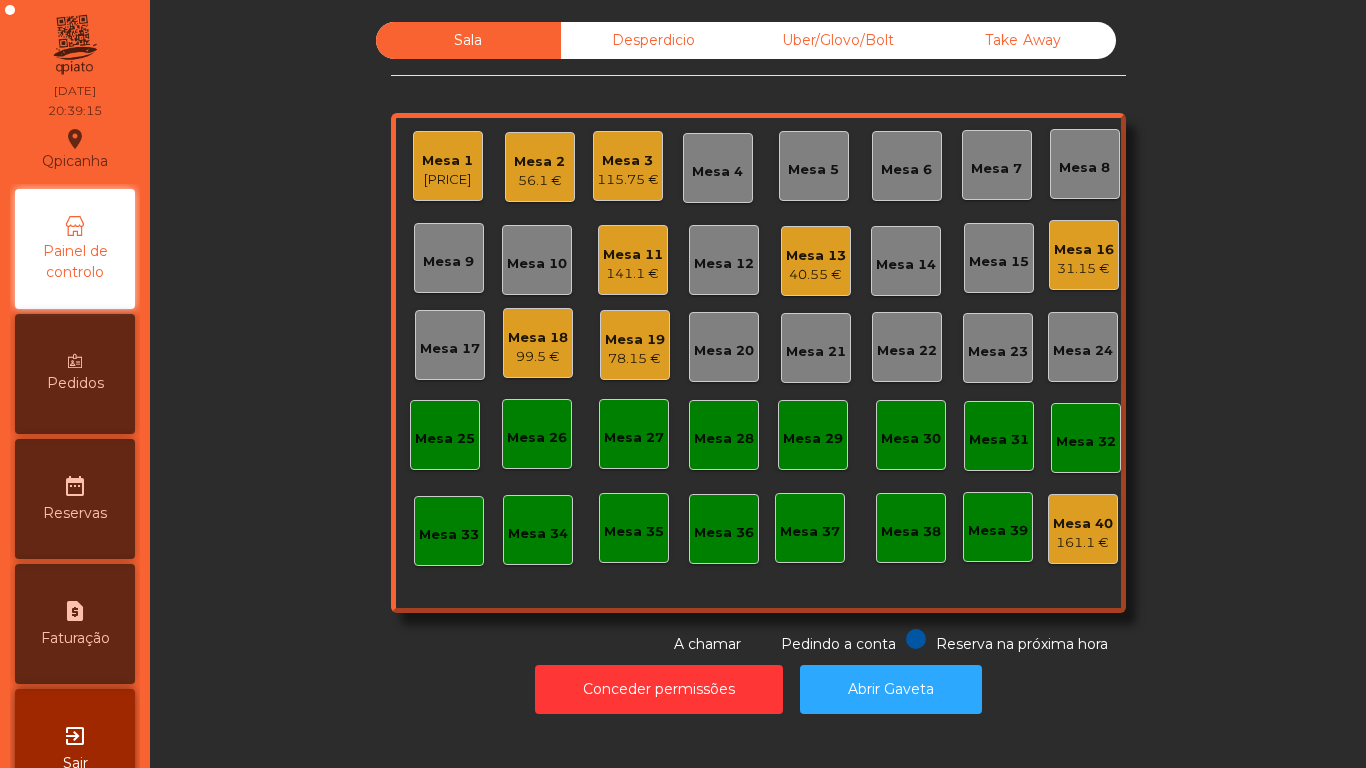 click on "Mesa 13" 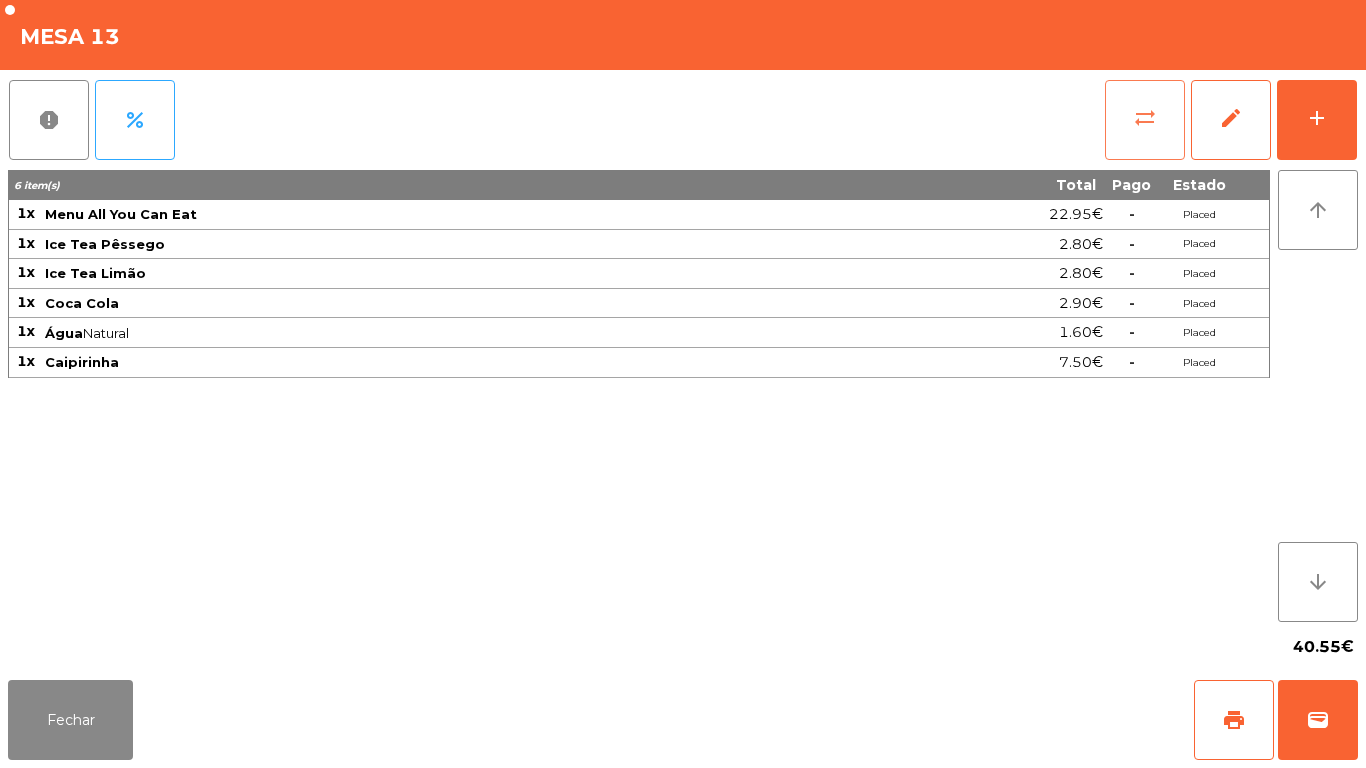 click on "sync_alt" 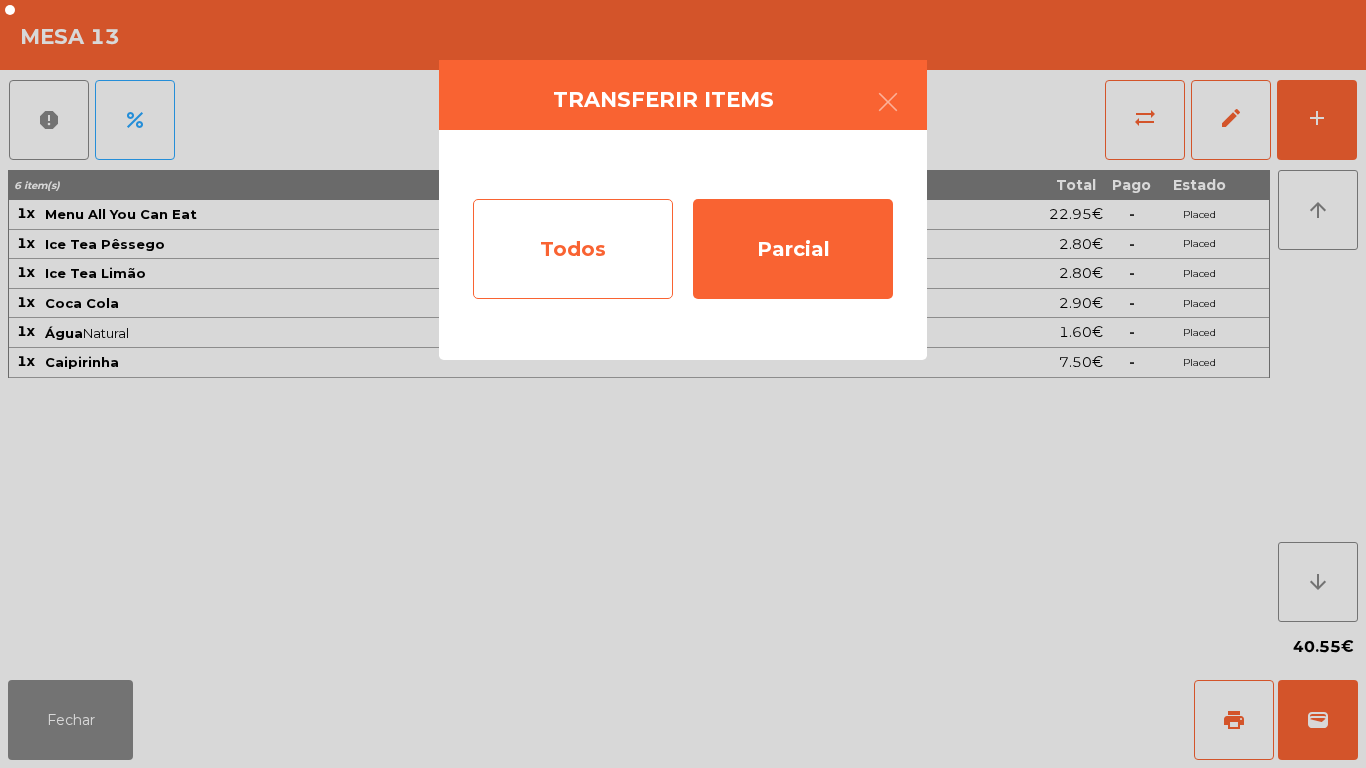 click on "Todos" 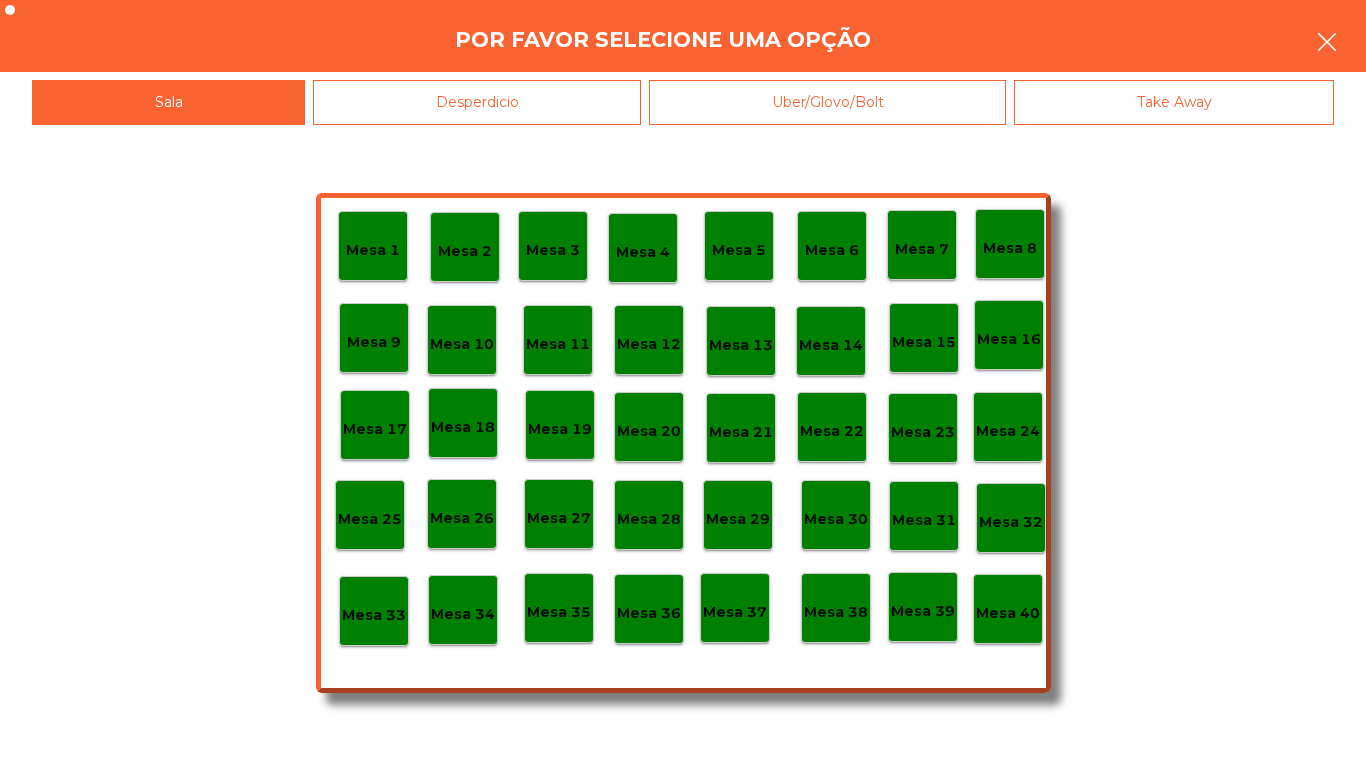click 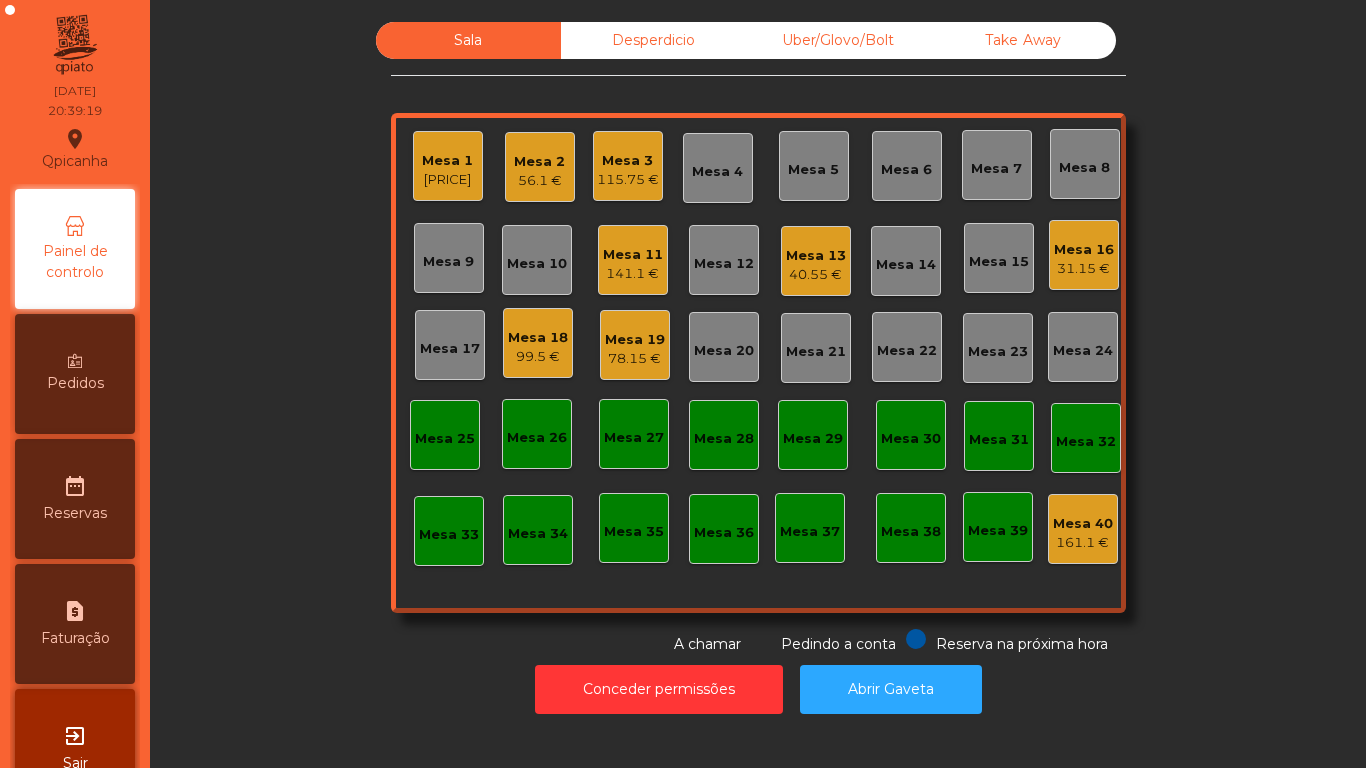 click on "Mesa 17" 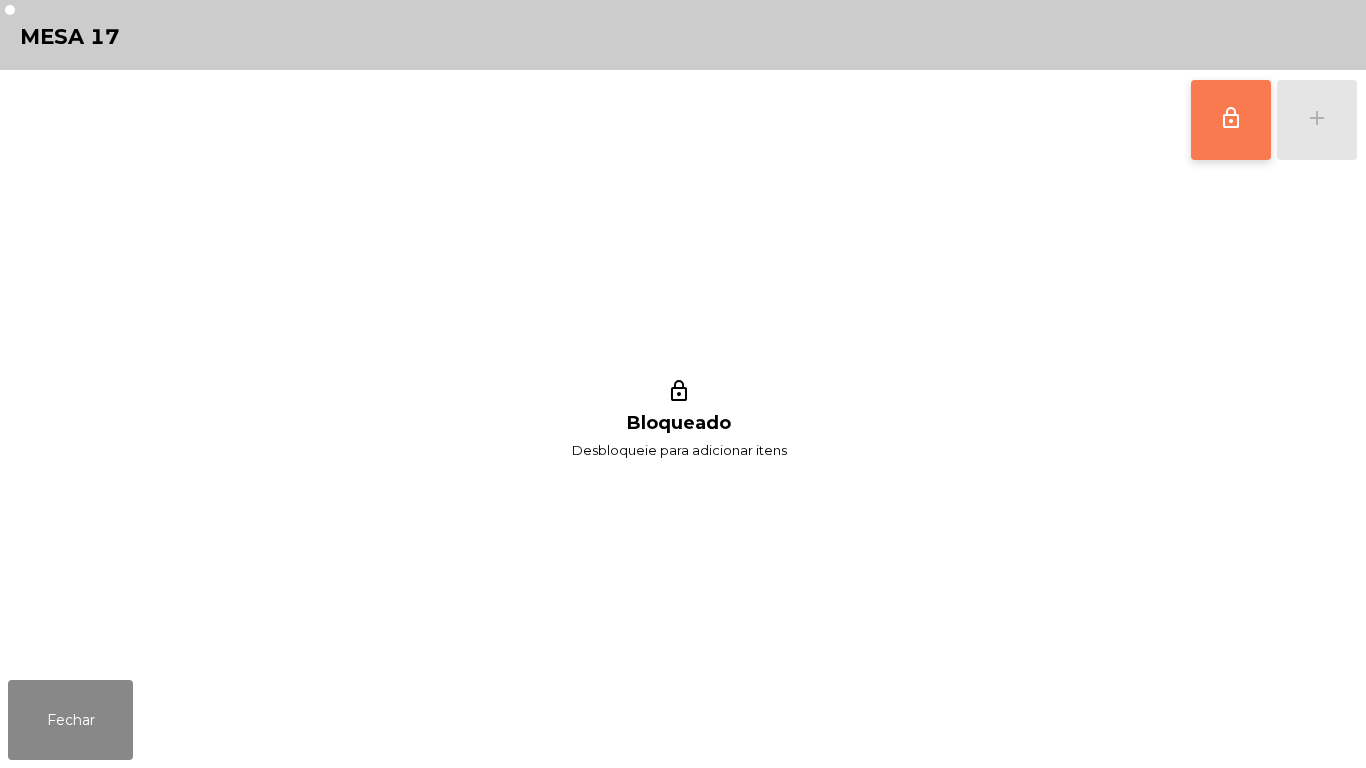 click on "lock_outline" 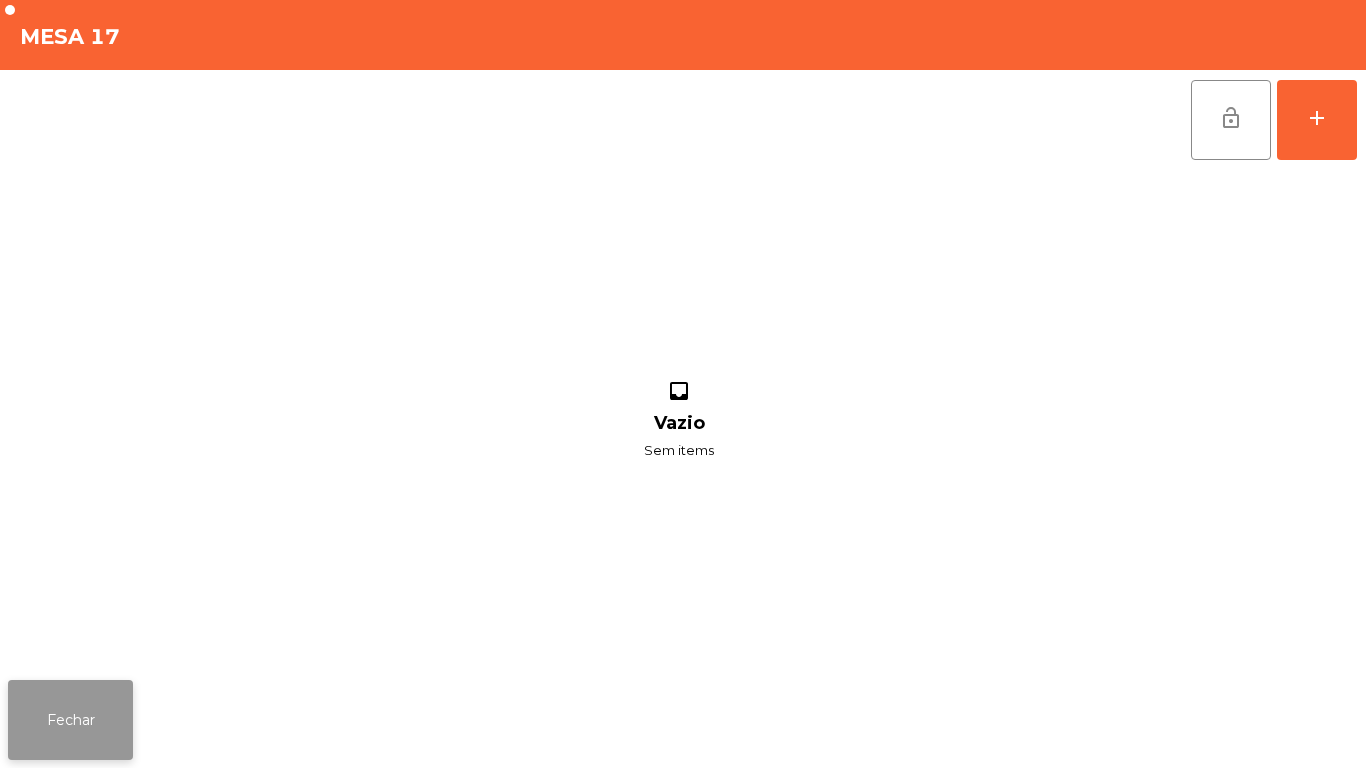 click on "Fechar" 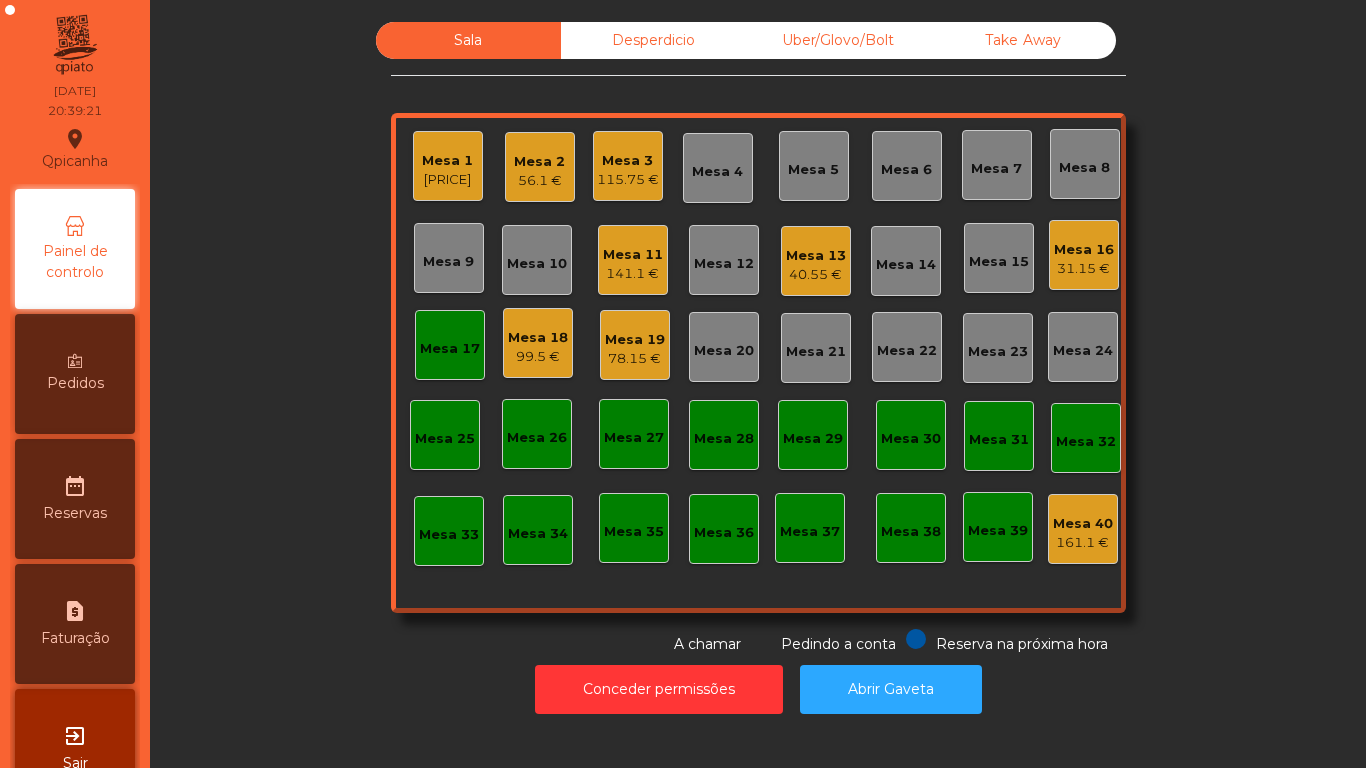 click on "40.55 €" 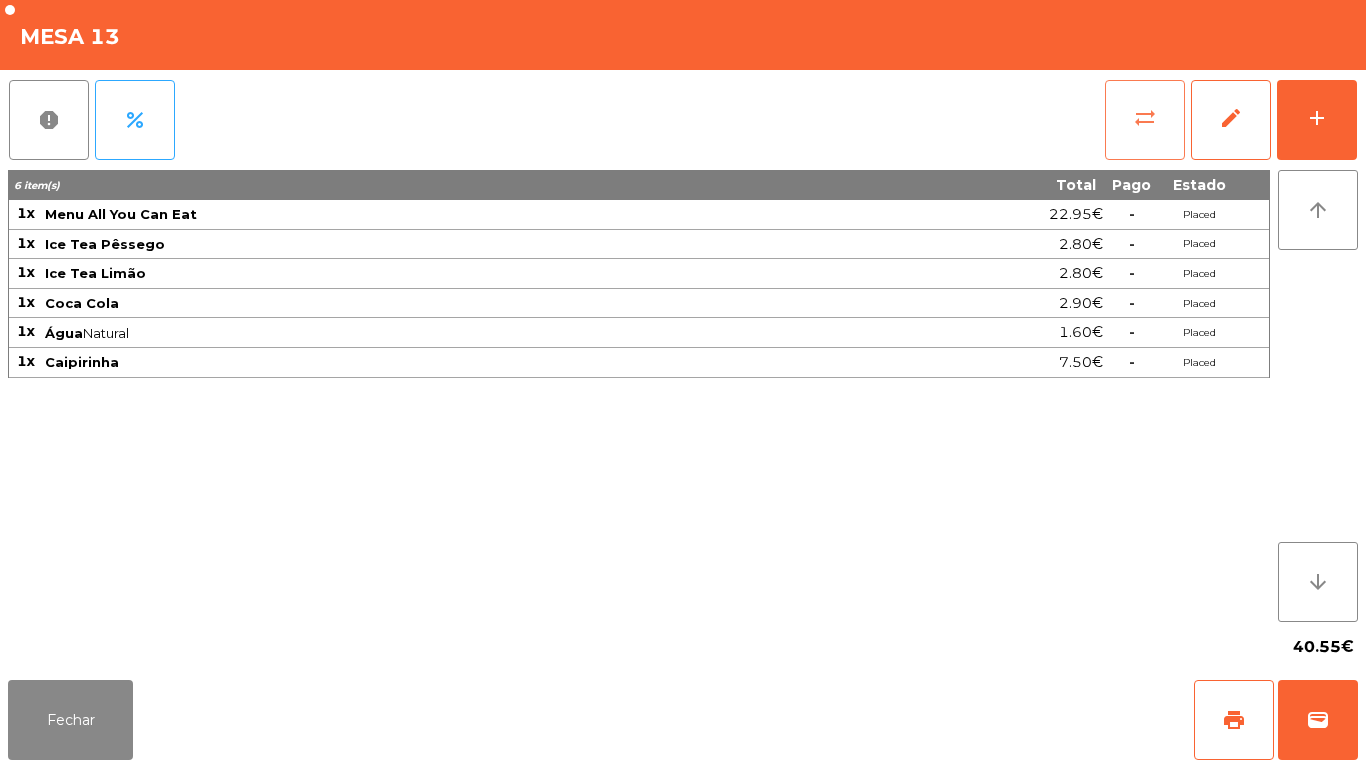 click on "sync_alt" 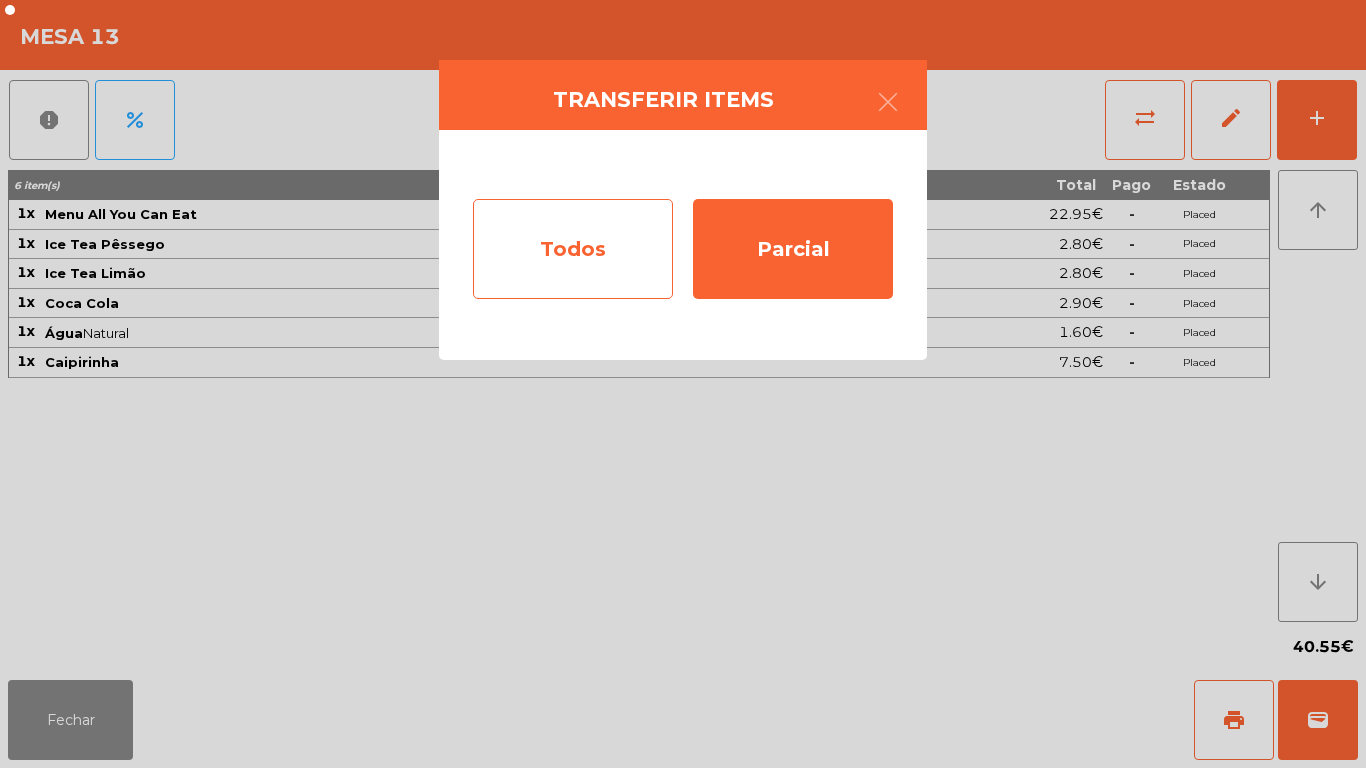 click on "Todos" 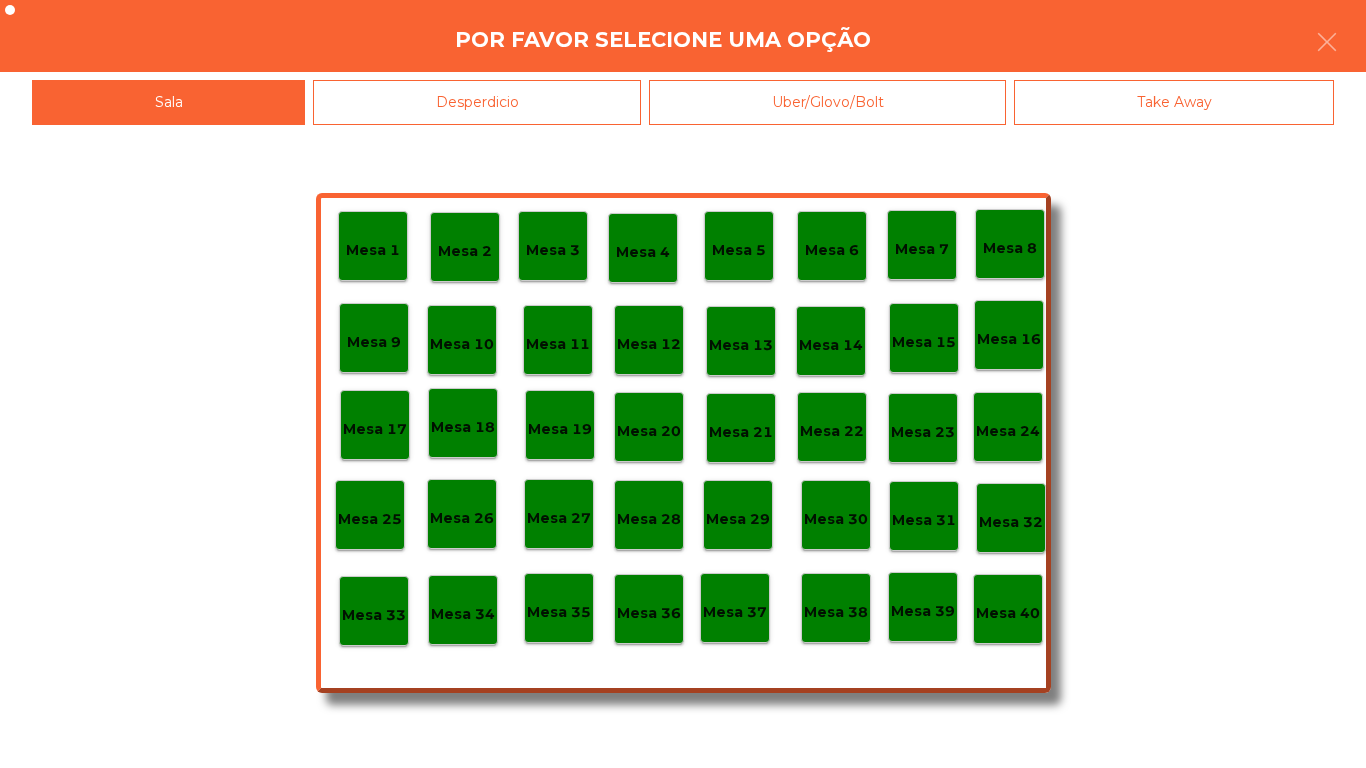 click on "Mesa 17" 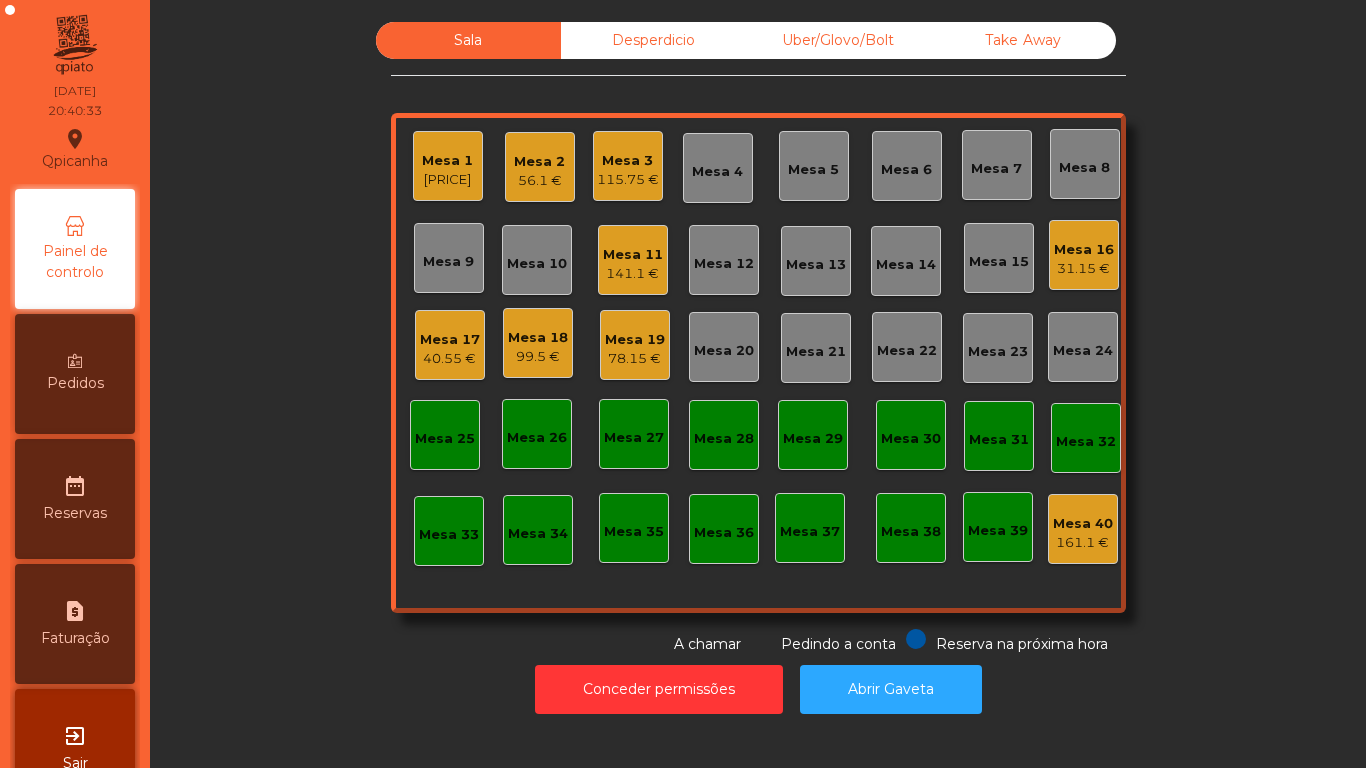 click on "31.15 €" 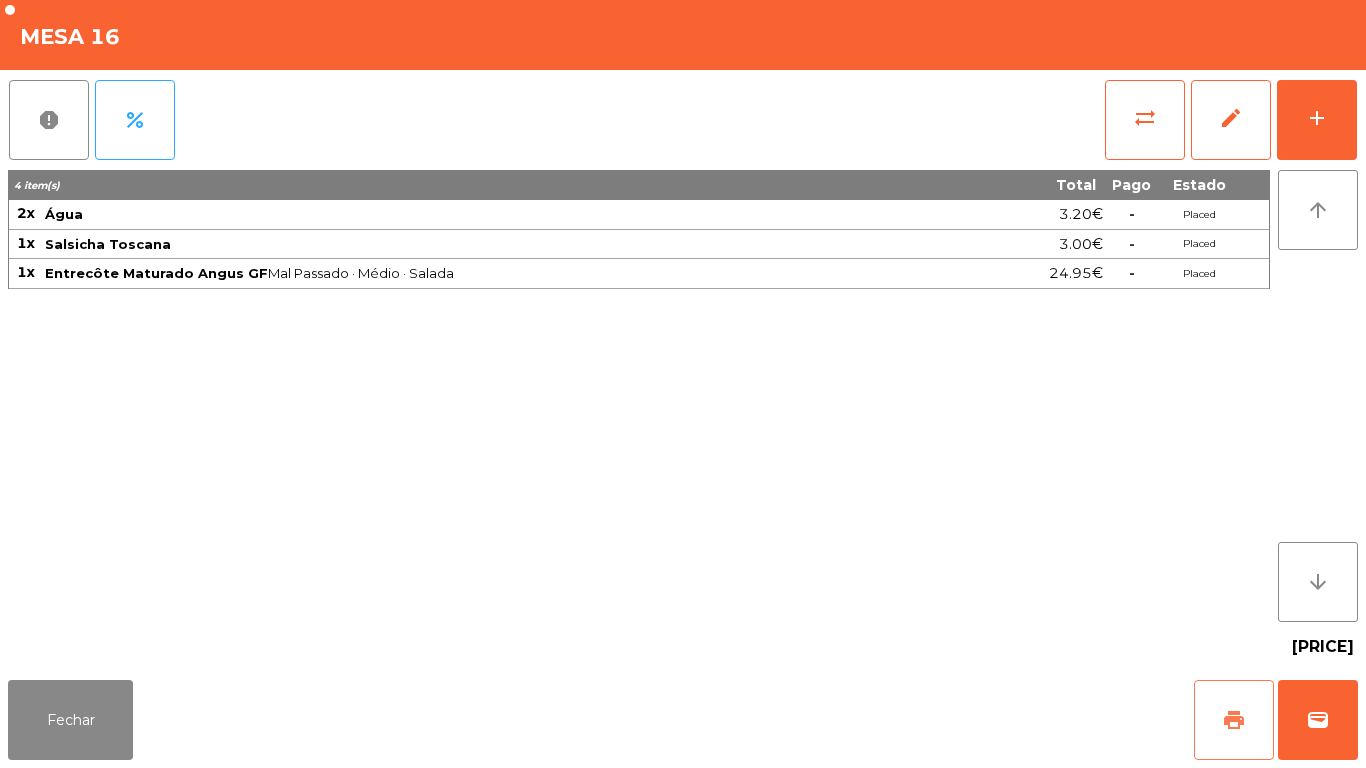 click on "print" 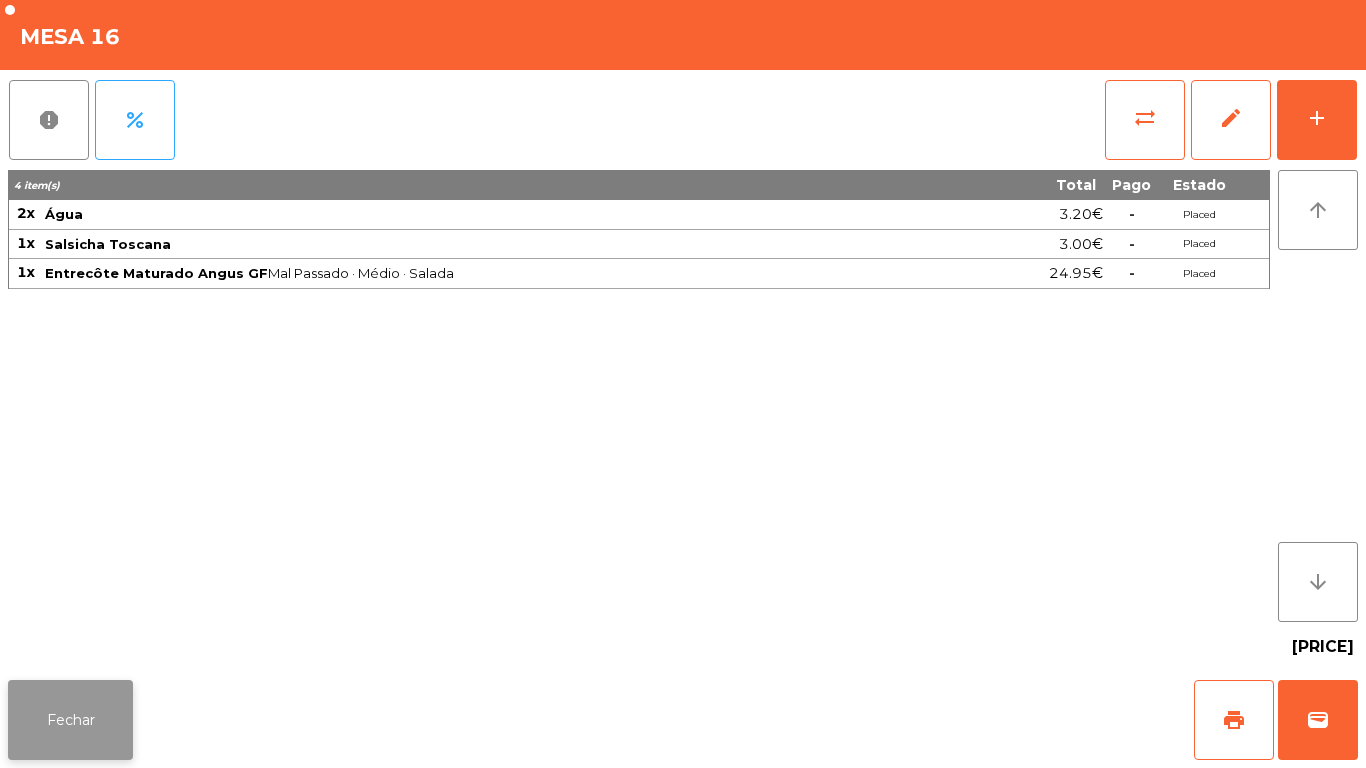 click on "Fechar" 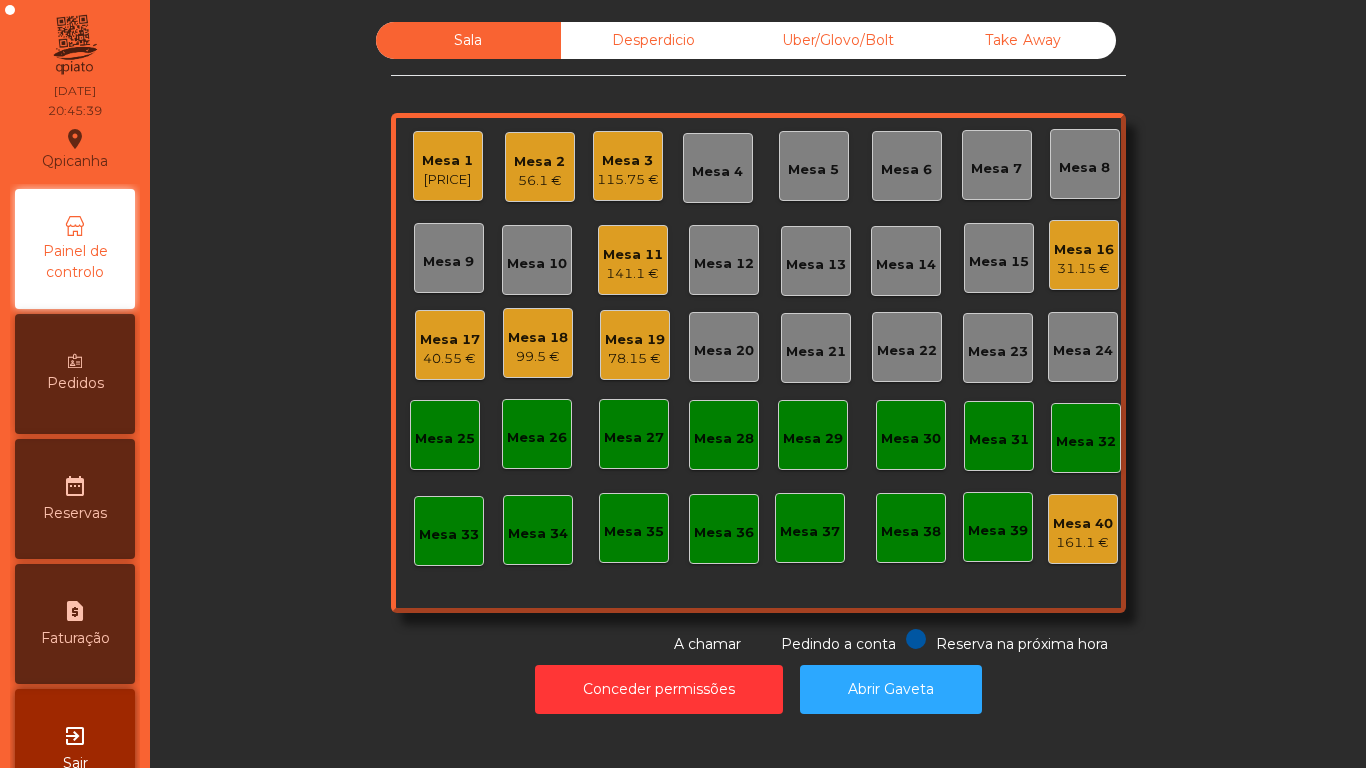 click on "Mesa 5" 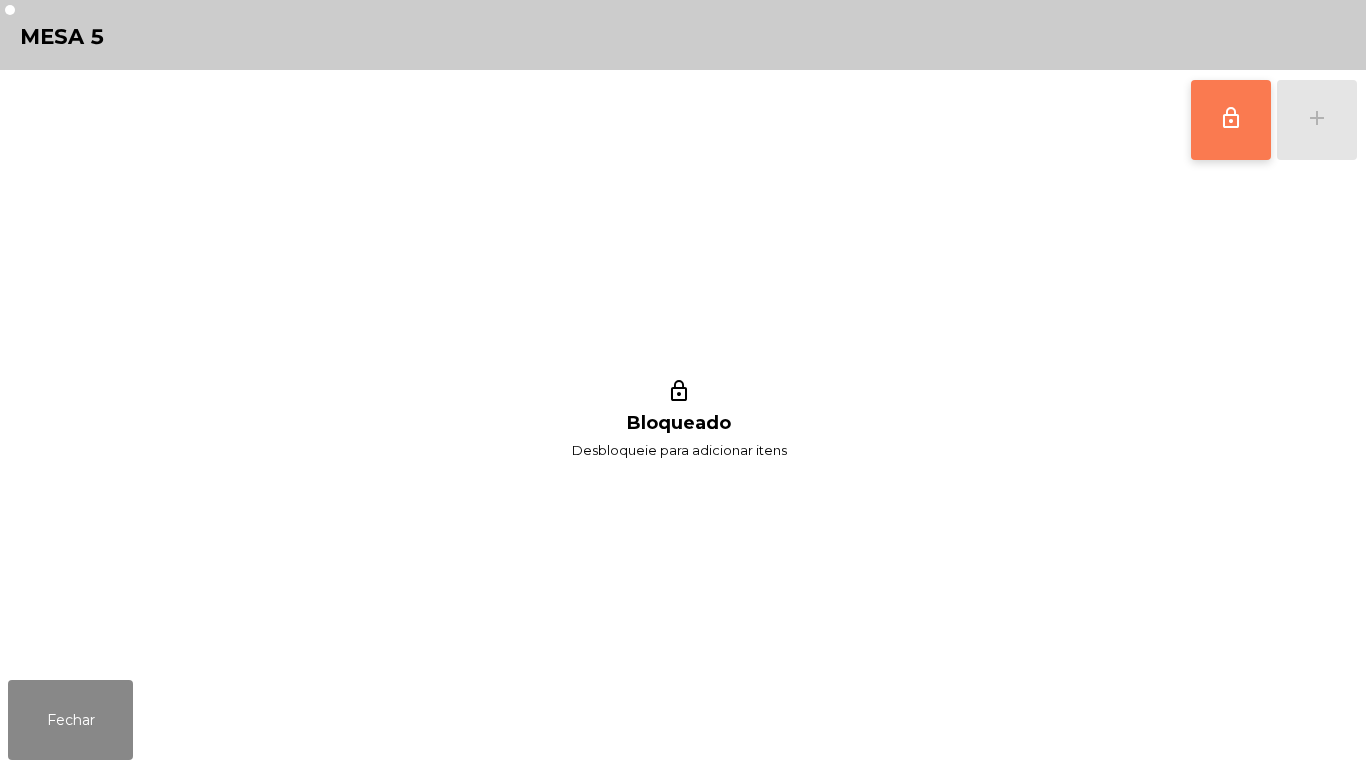 click on "lock_outline" 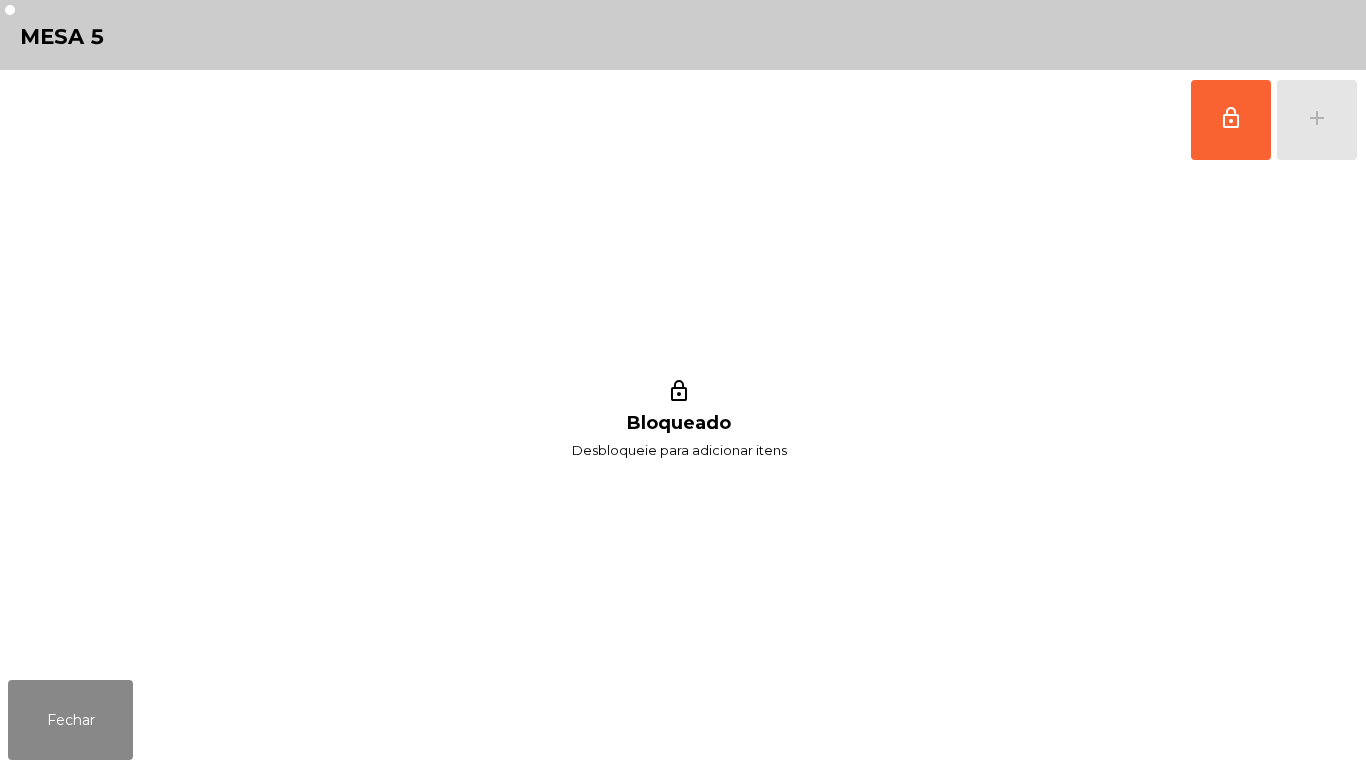 click on "lock_outline   add" 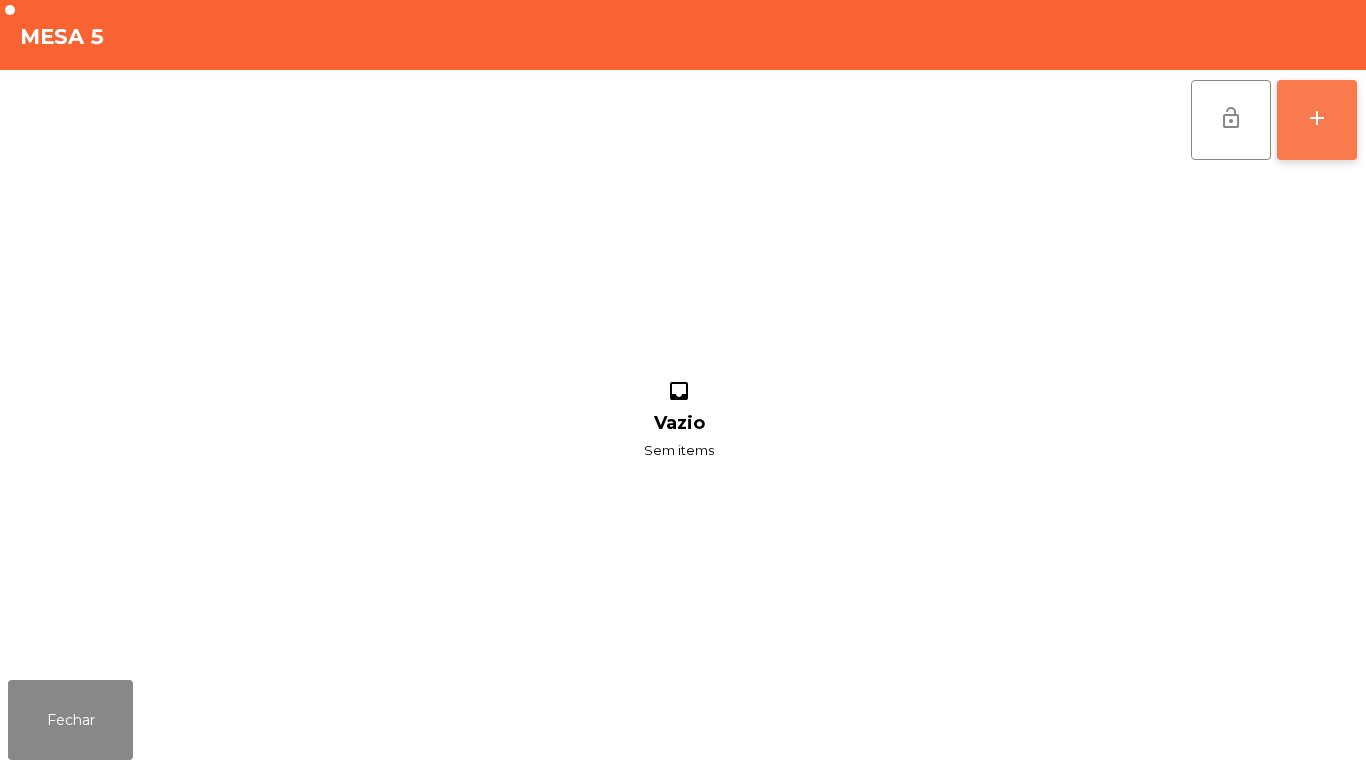 click on "add" 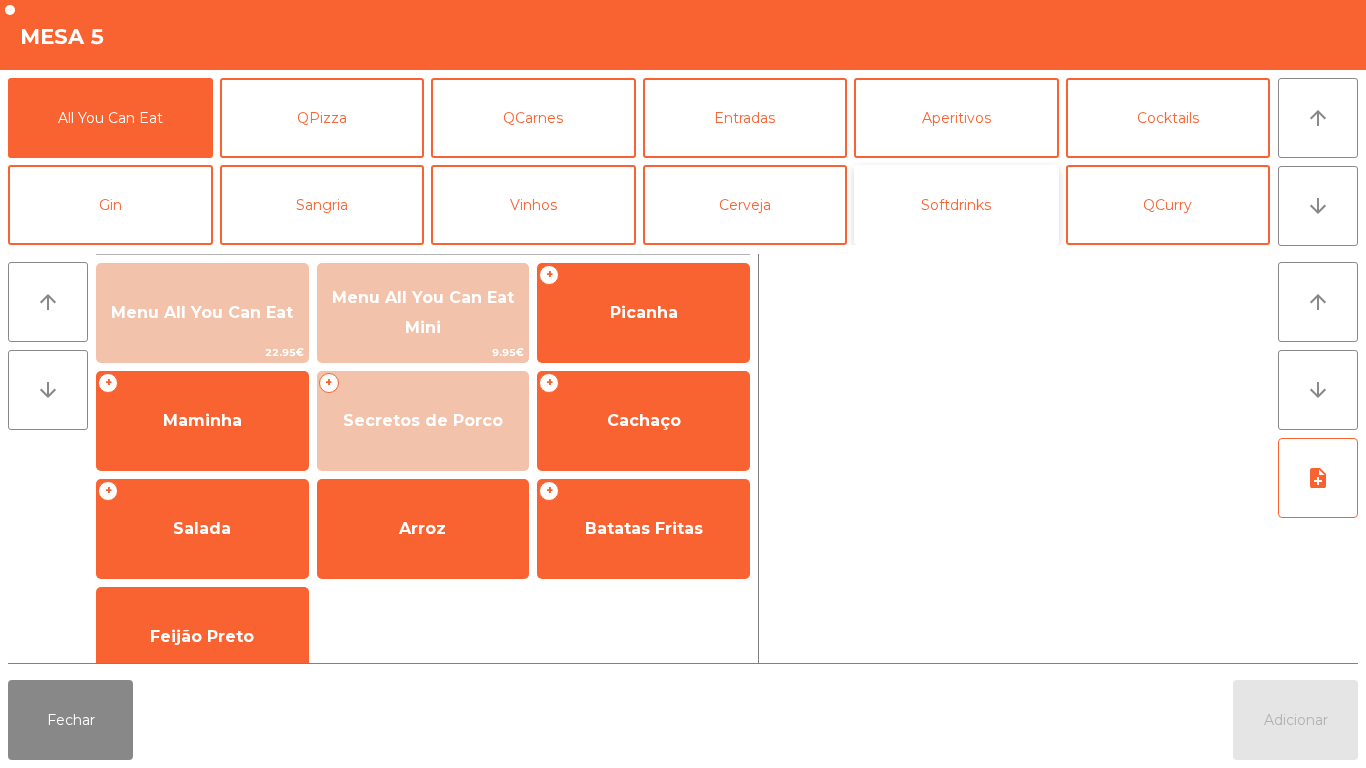 click on "Softdrinks" 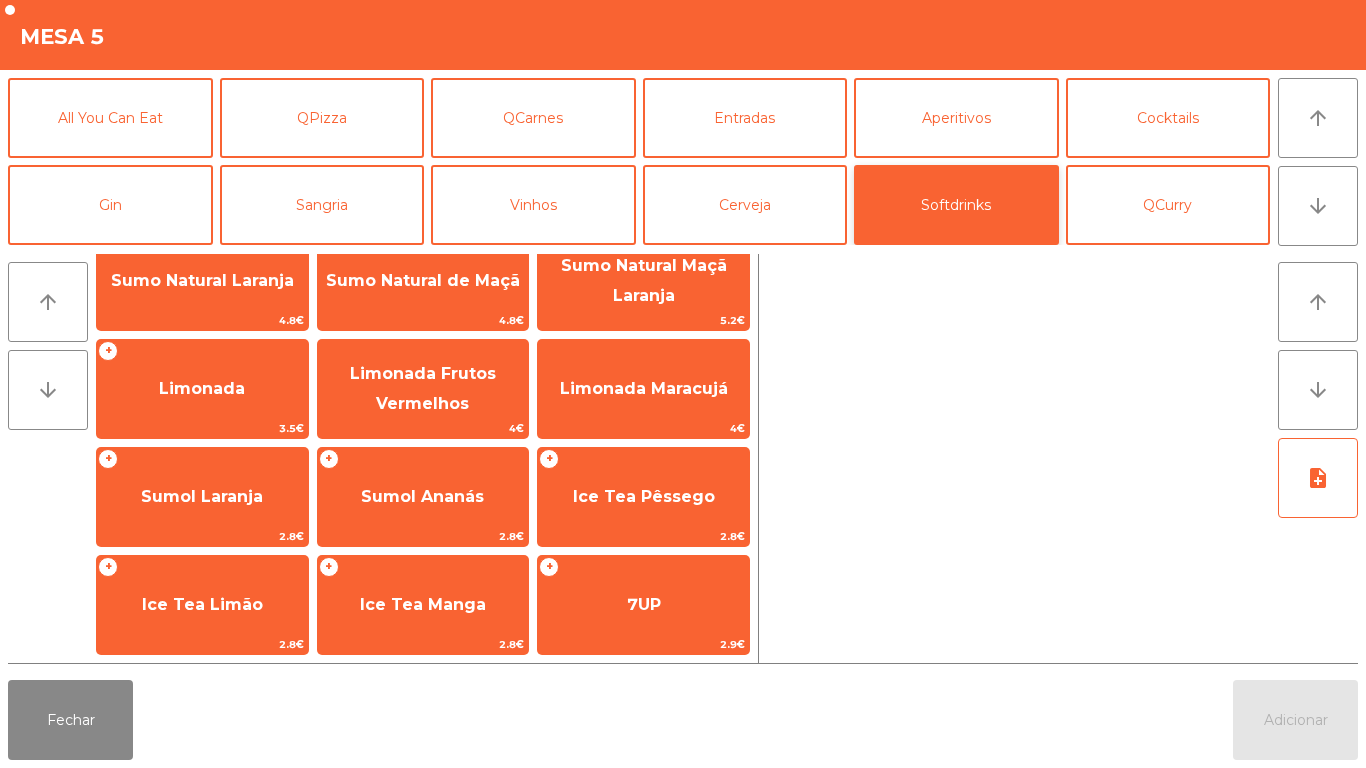 scroll, scrollTop: 182, scrollLeft: 0, axis: vertical 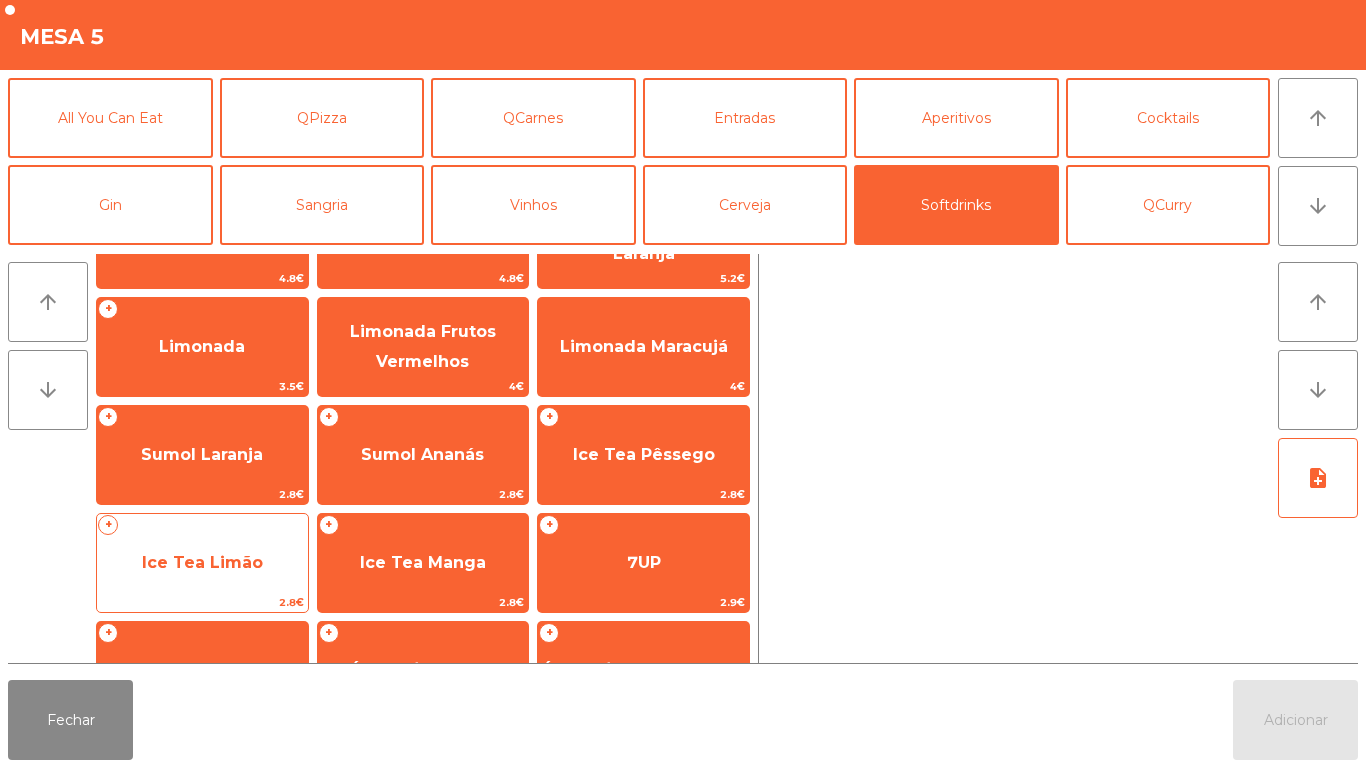 click on "Ice Tea Limão" 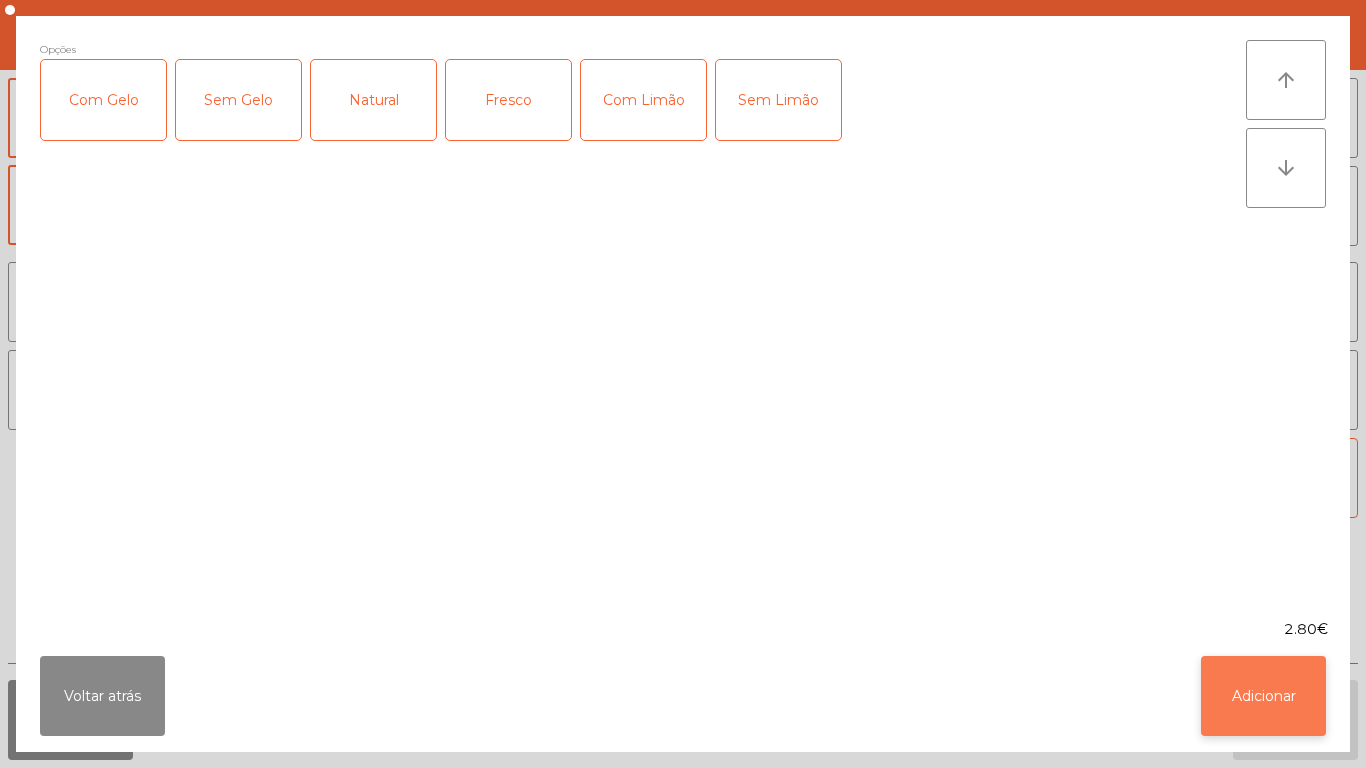 click on "Adicionar" 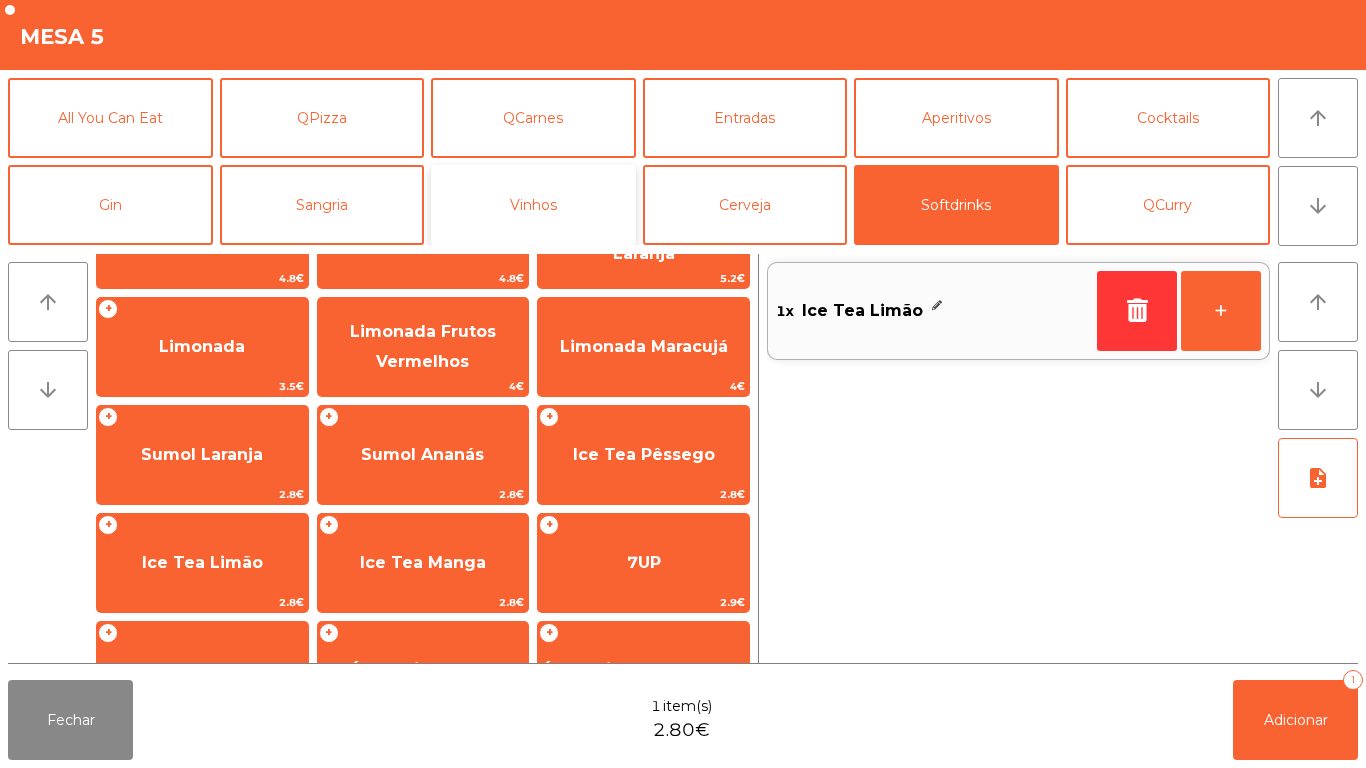 click on "Vinhos" 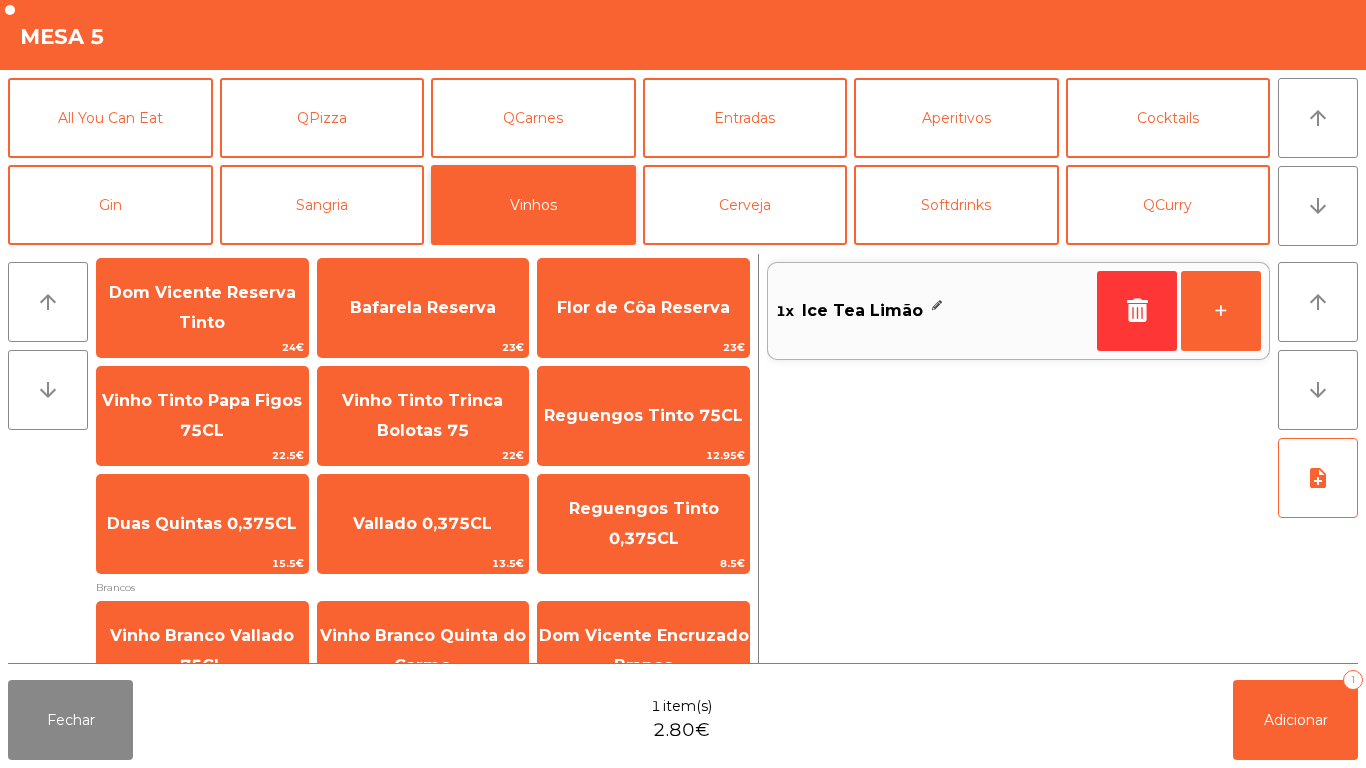 scroll, scrollTop: 199, scrollLeft: 0, axis: vertical 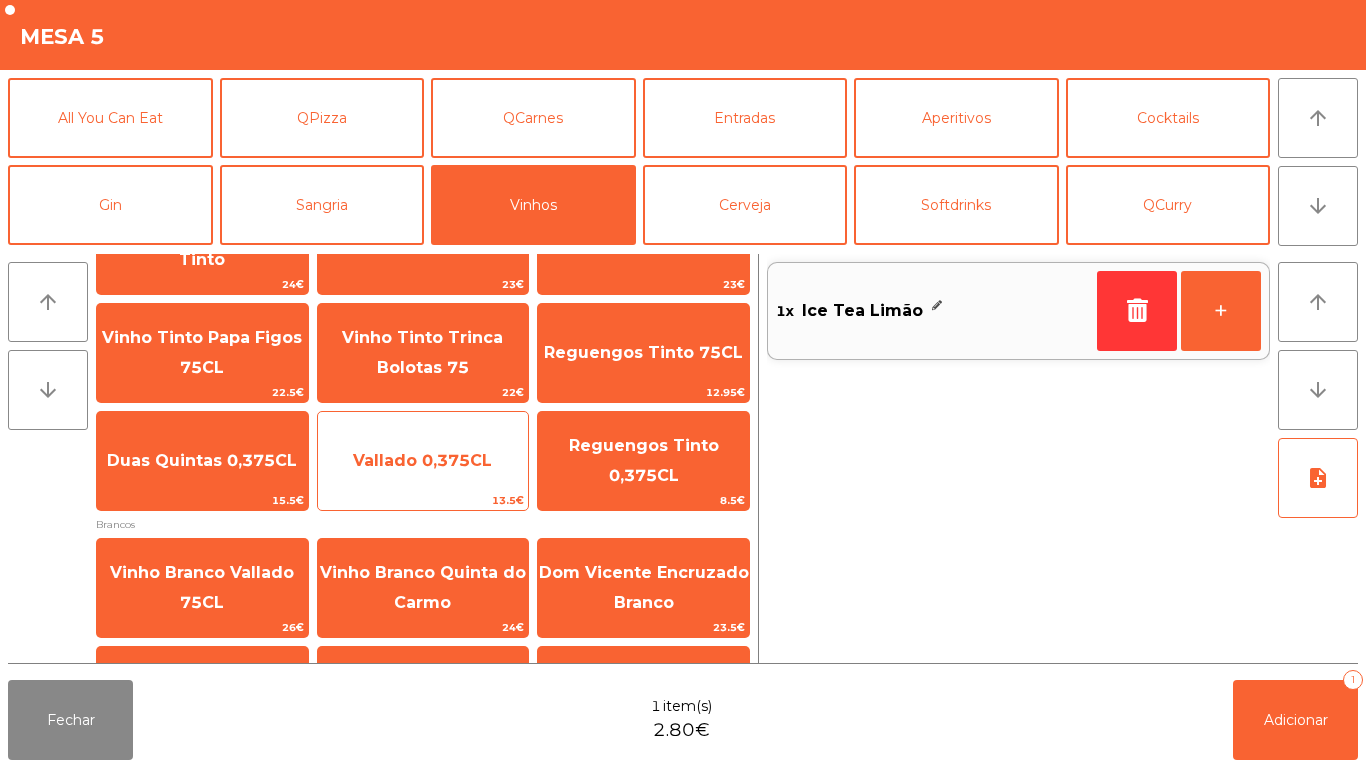 click on "Vallado 0,375CL" 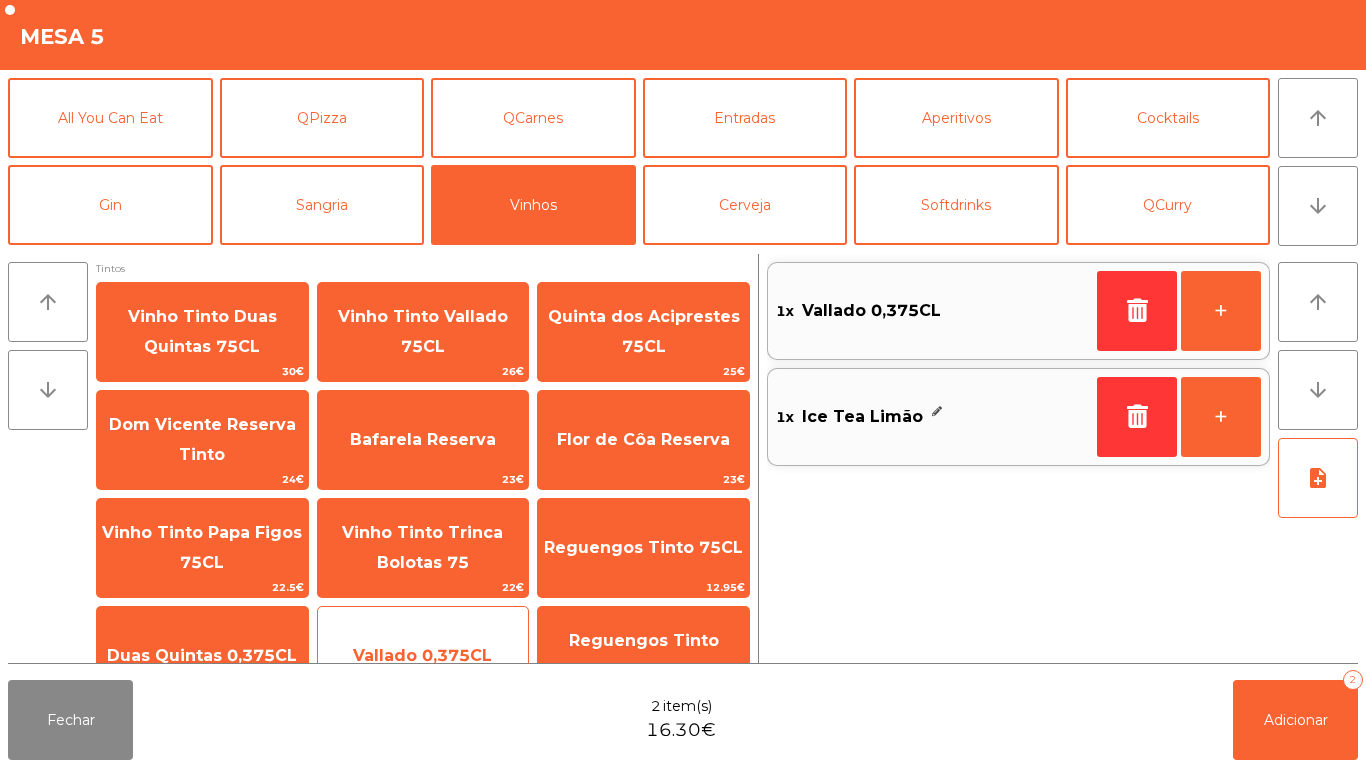 scroll, scrollTop: 0, scrollLeft: 0, axis: both 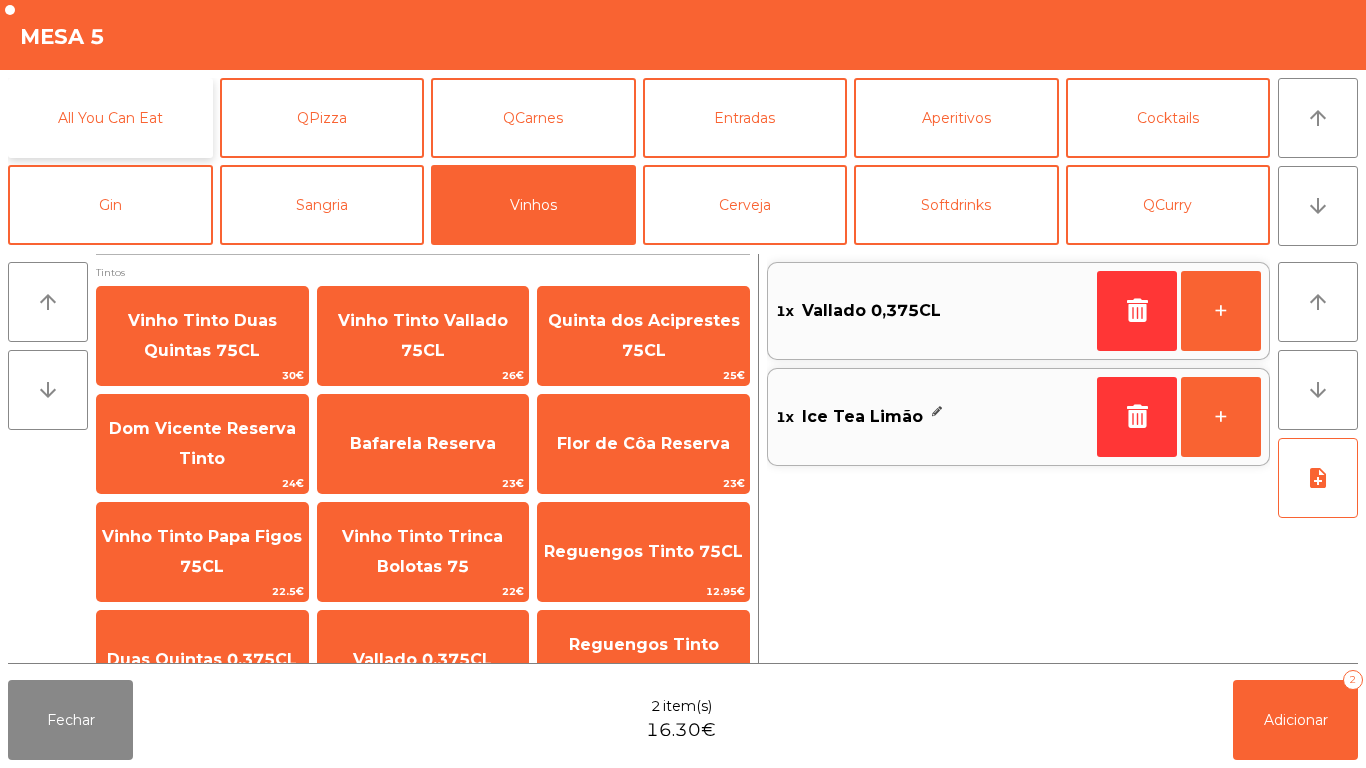 click on "All You Can Eat" 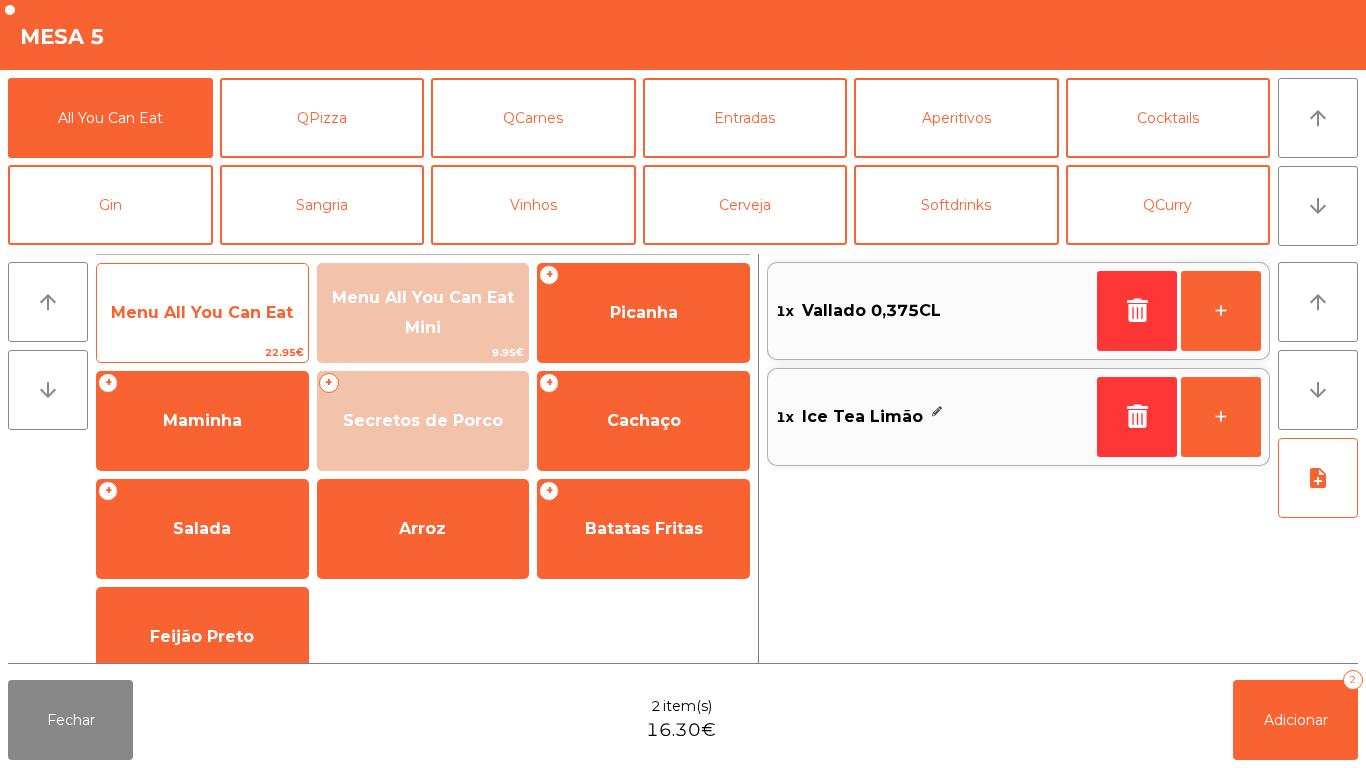 click on "Menu All You Can Eat" 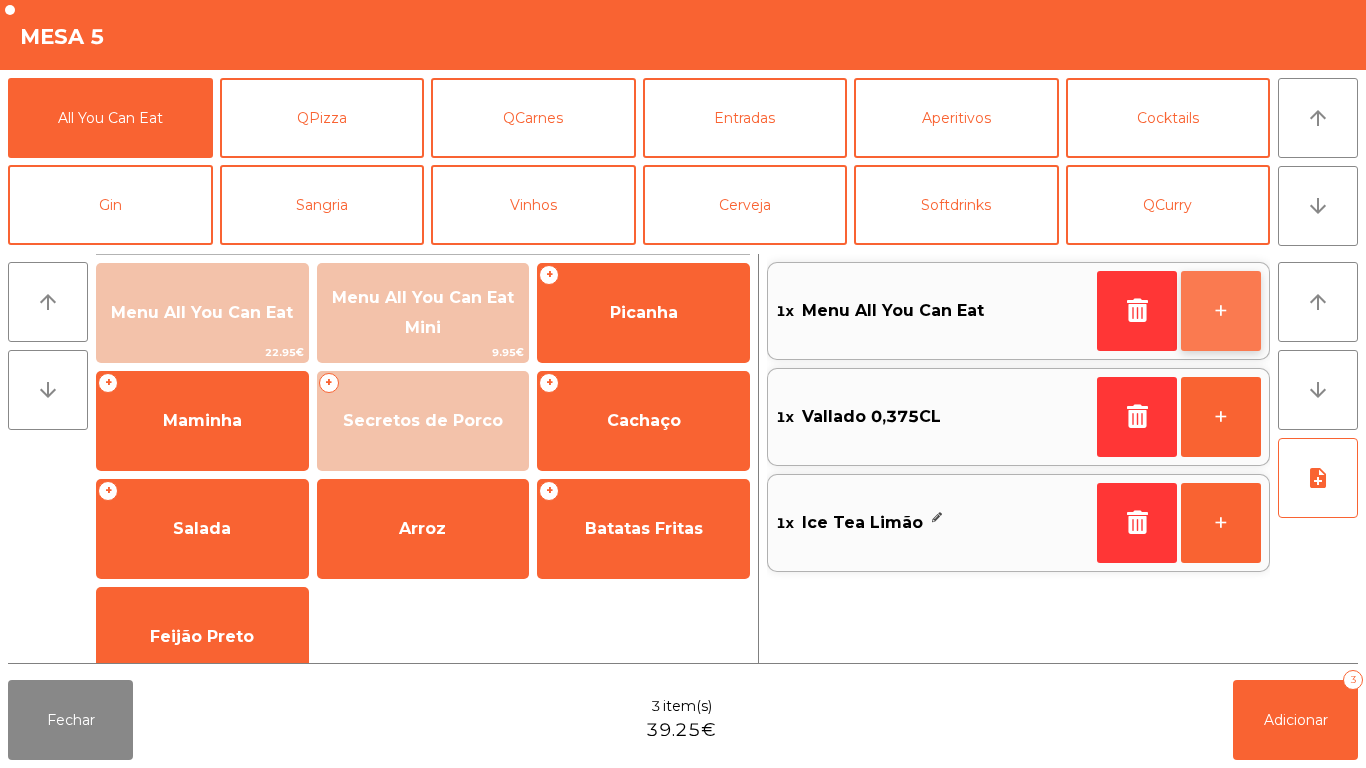 click on "+" 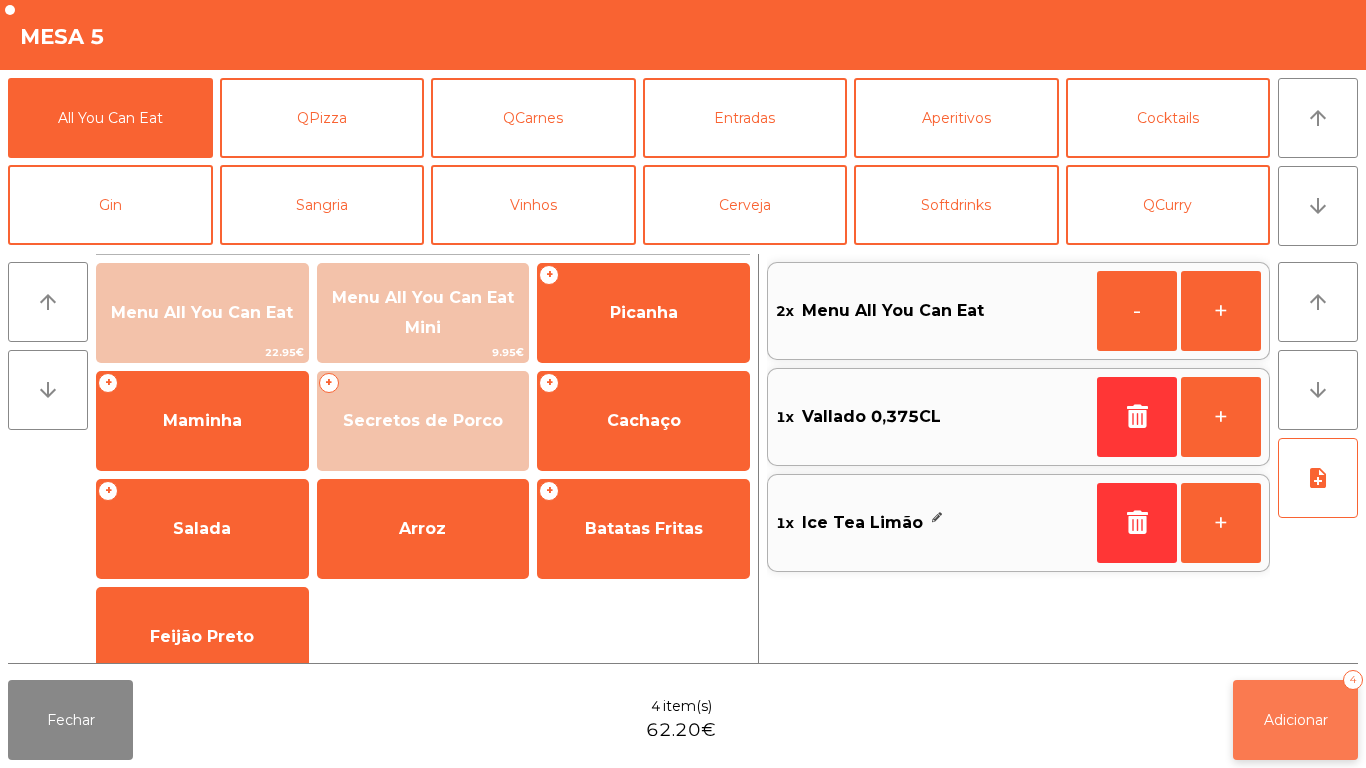 click on "Adicionar   4" 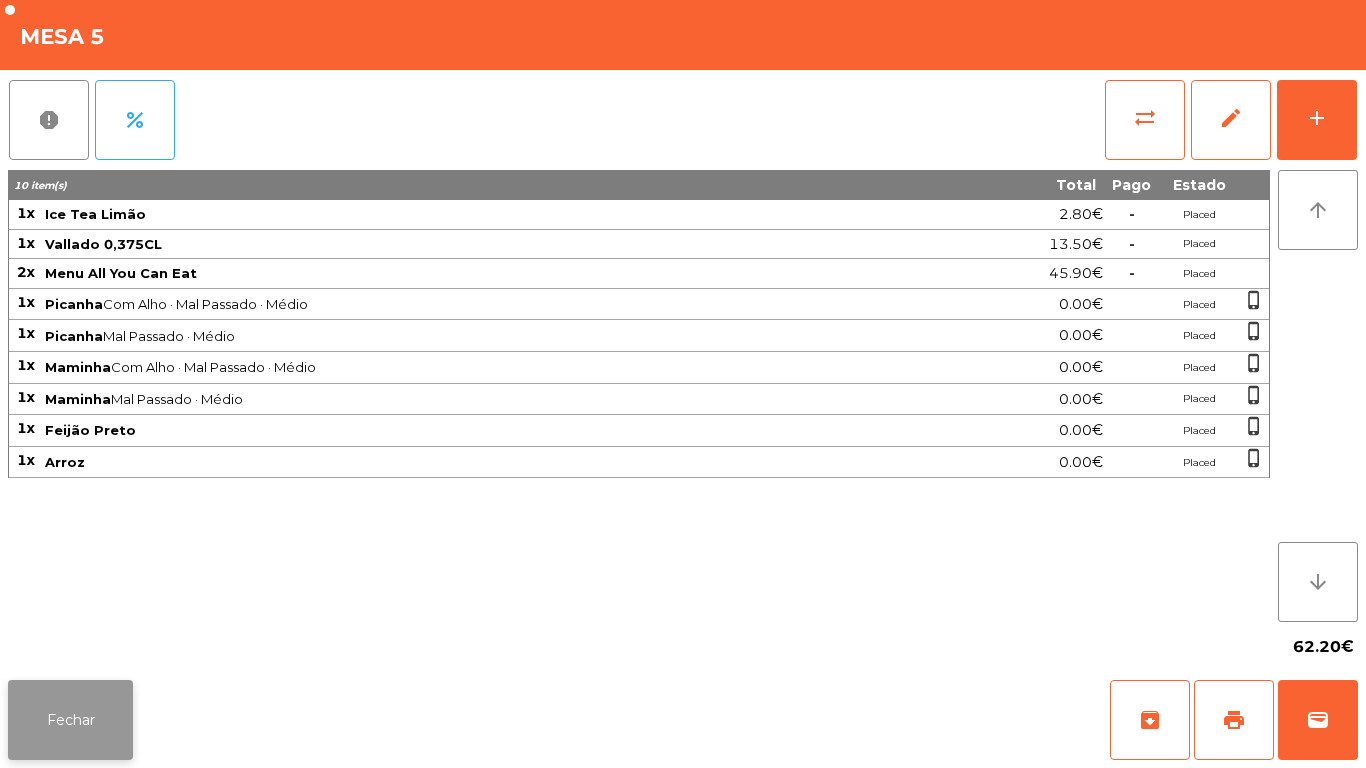 click on "Fechar" 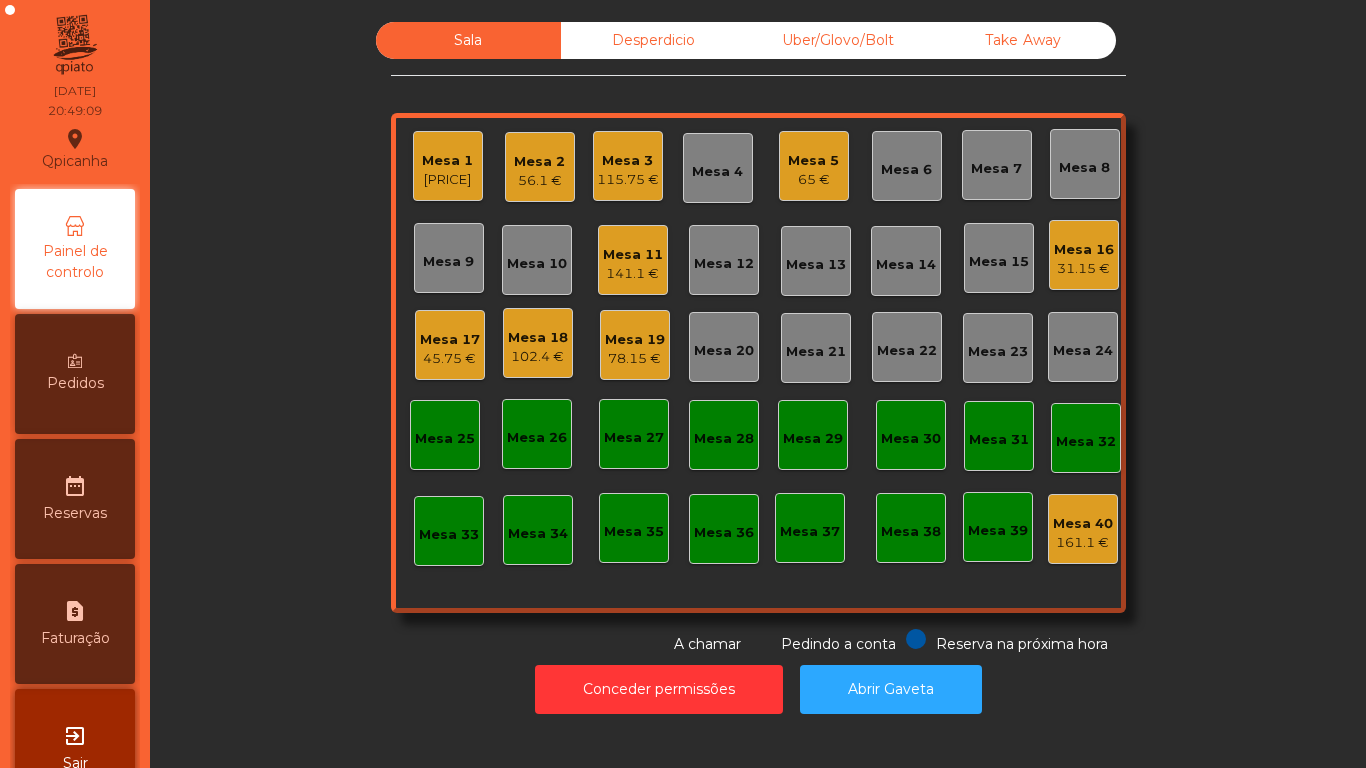 click on "Mesa 5" 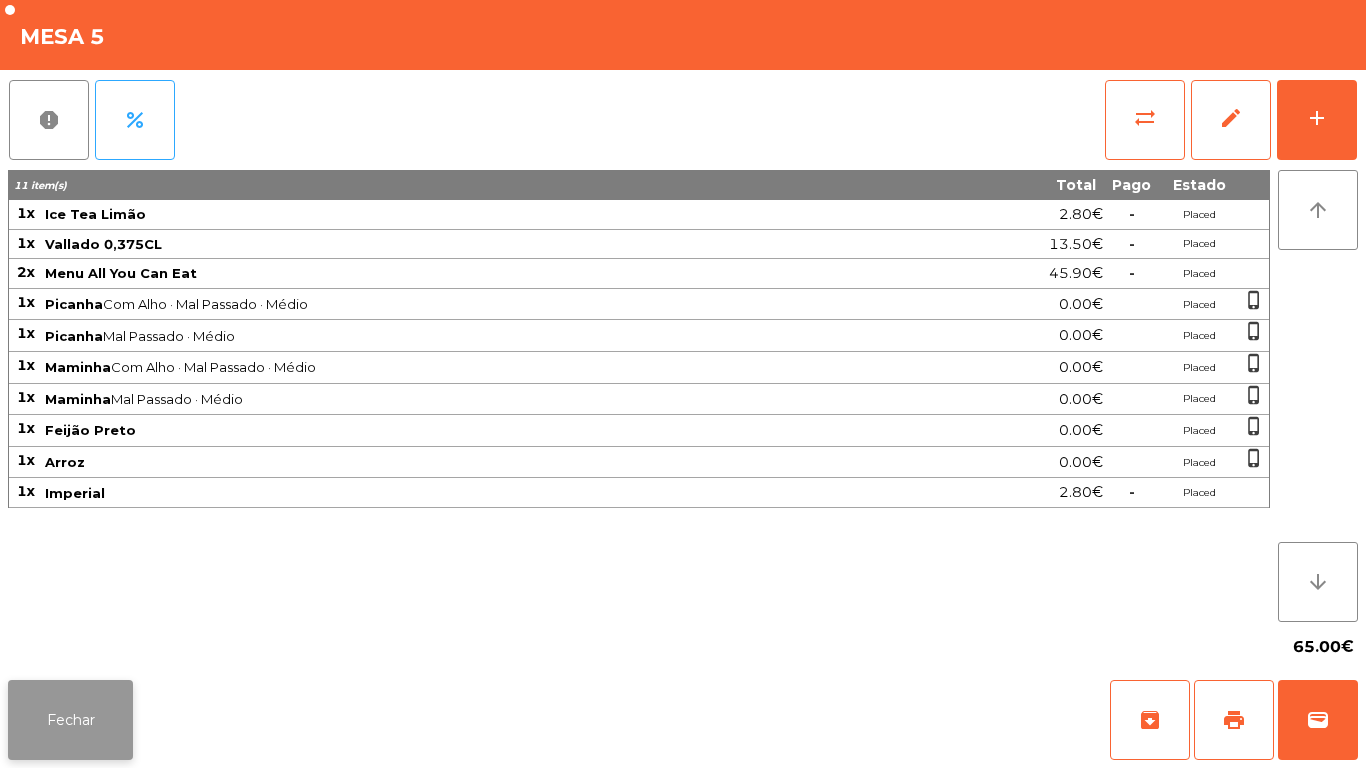 click on "Fechar" 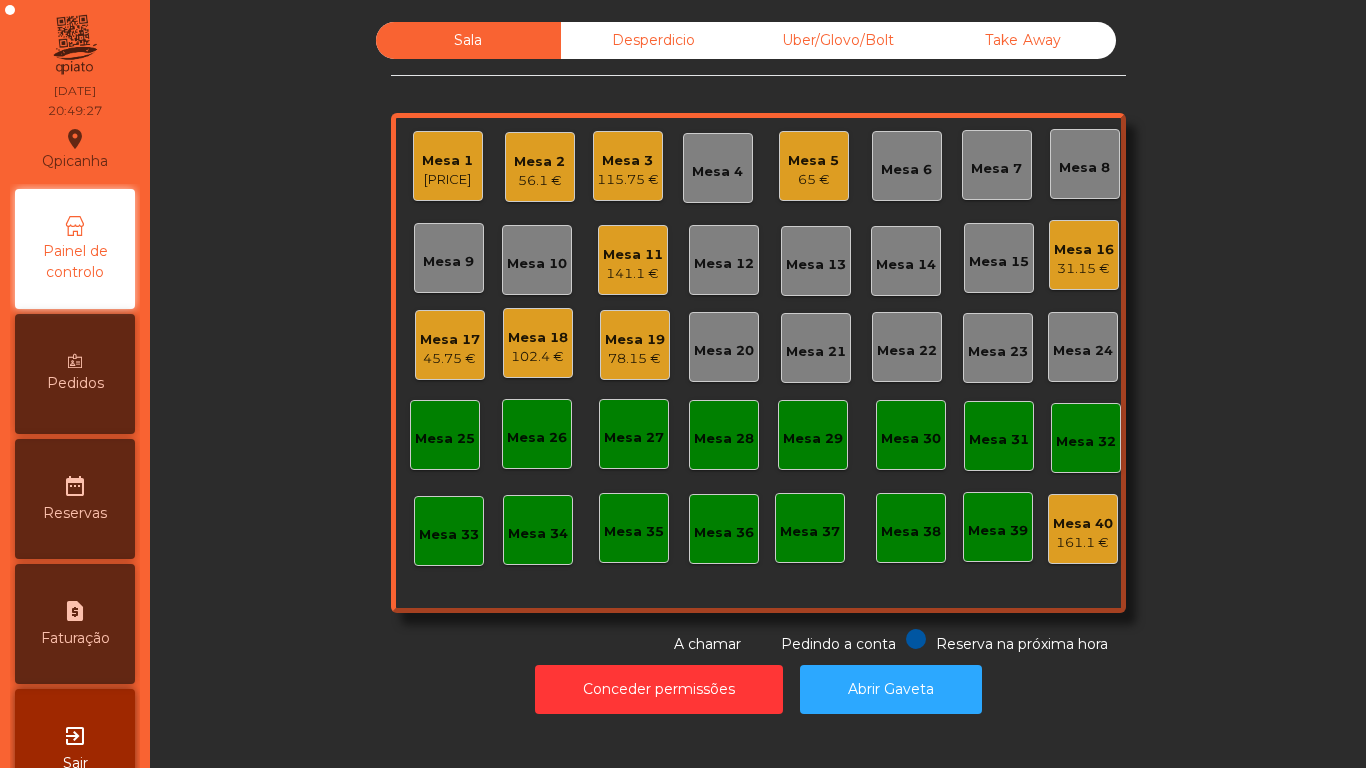 click on "Pedidos" at bounding box center (75, 374) 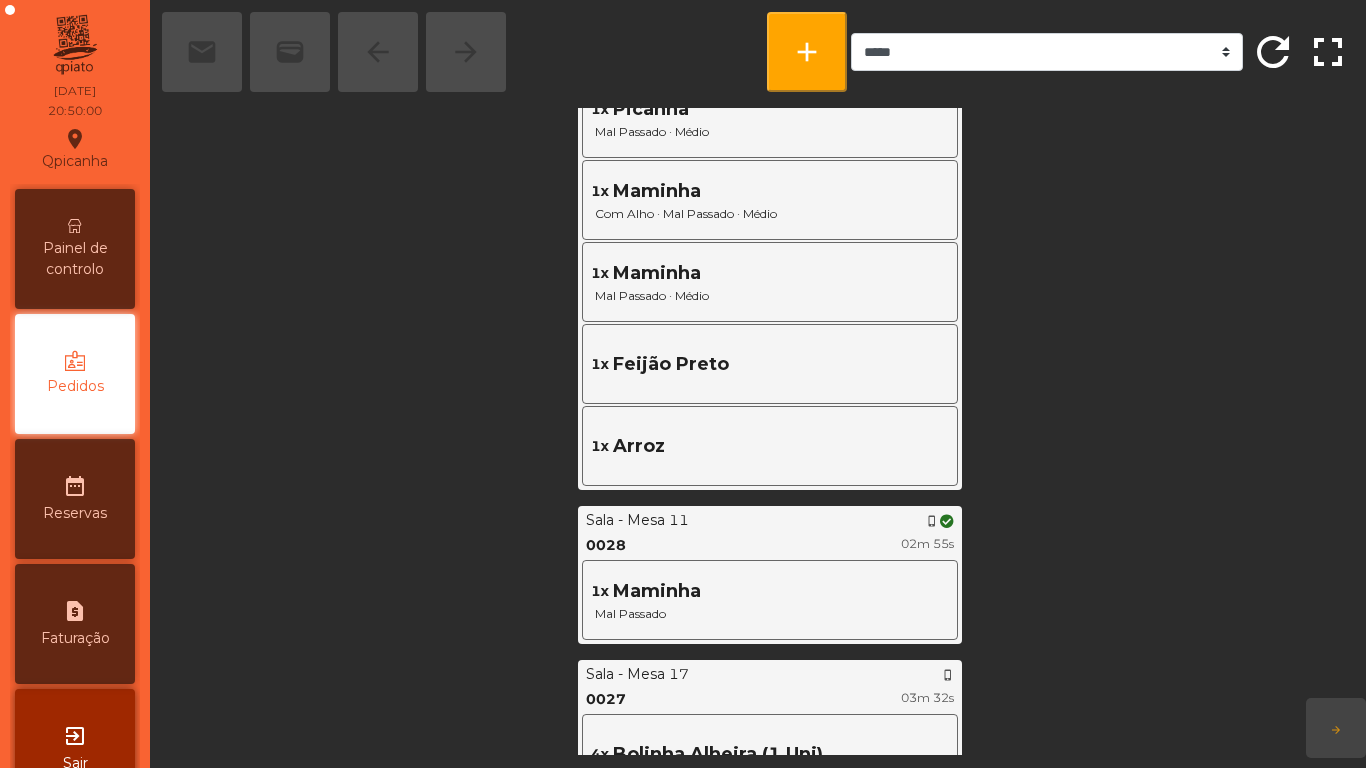 scroll, scrollTop: 1171, scrollLeft: 0, axis: vertical 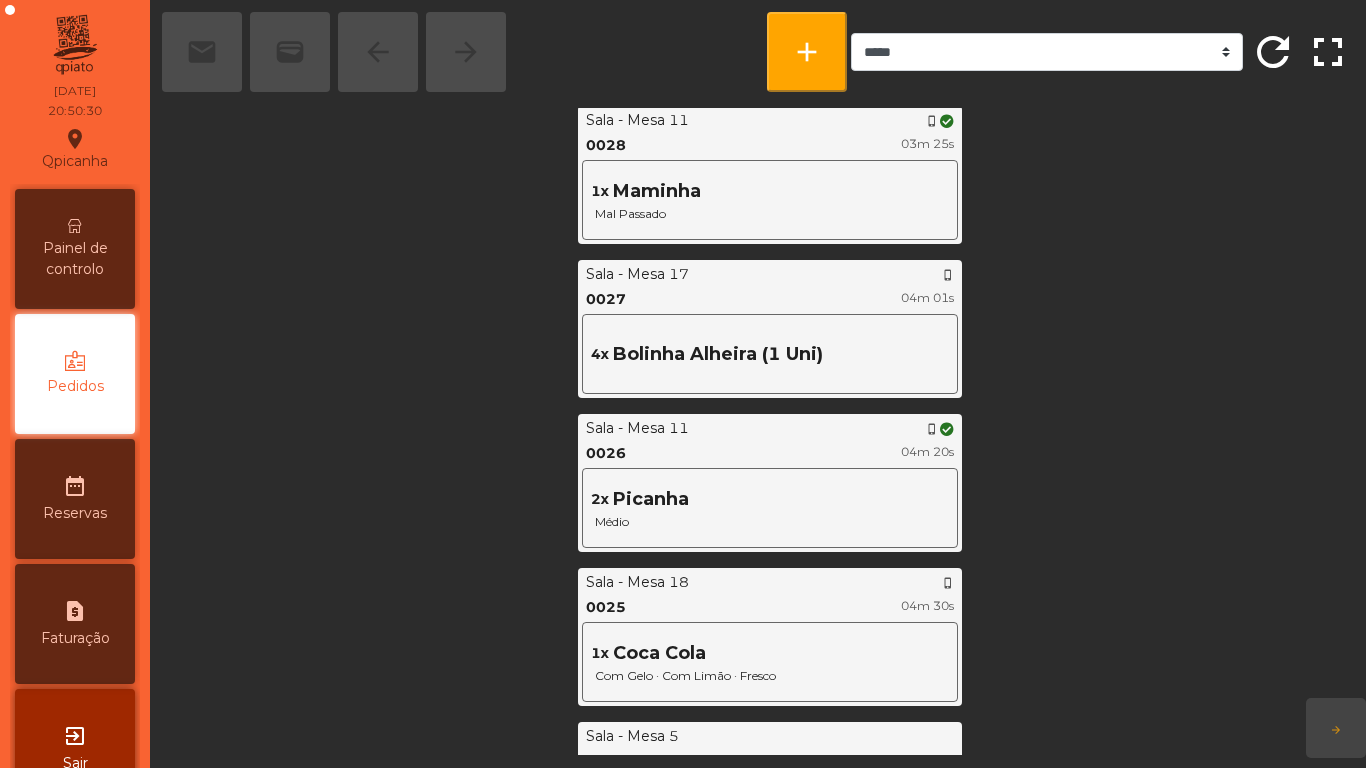 click on "Painel de controlo" at bounding box center (75, 259) 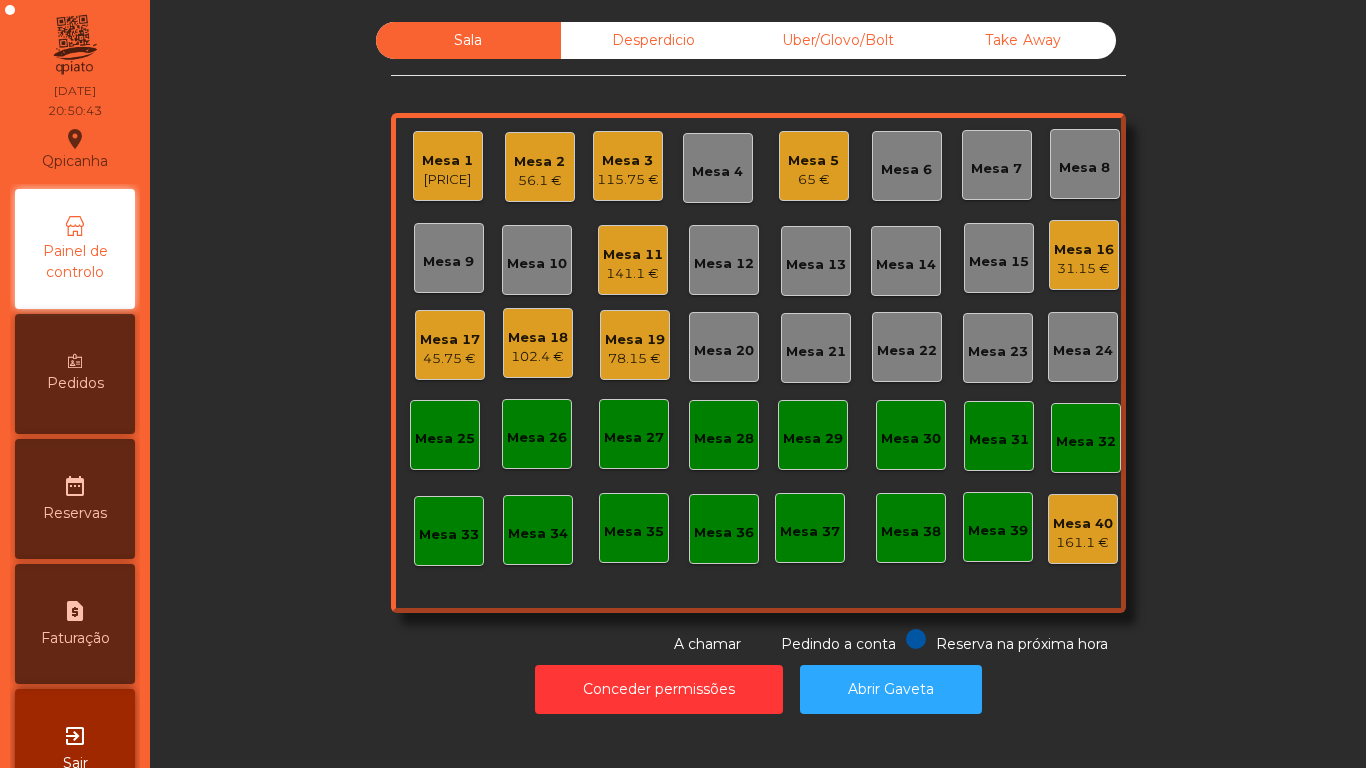 click on "56.1 €" 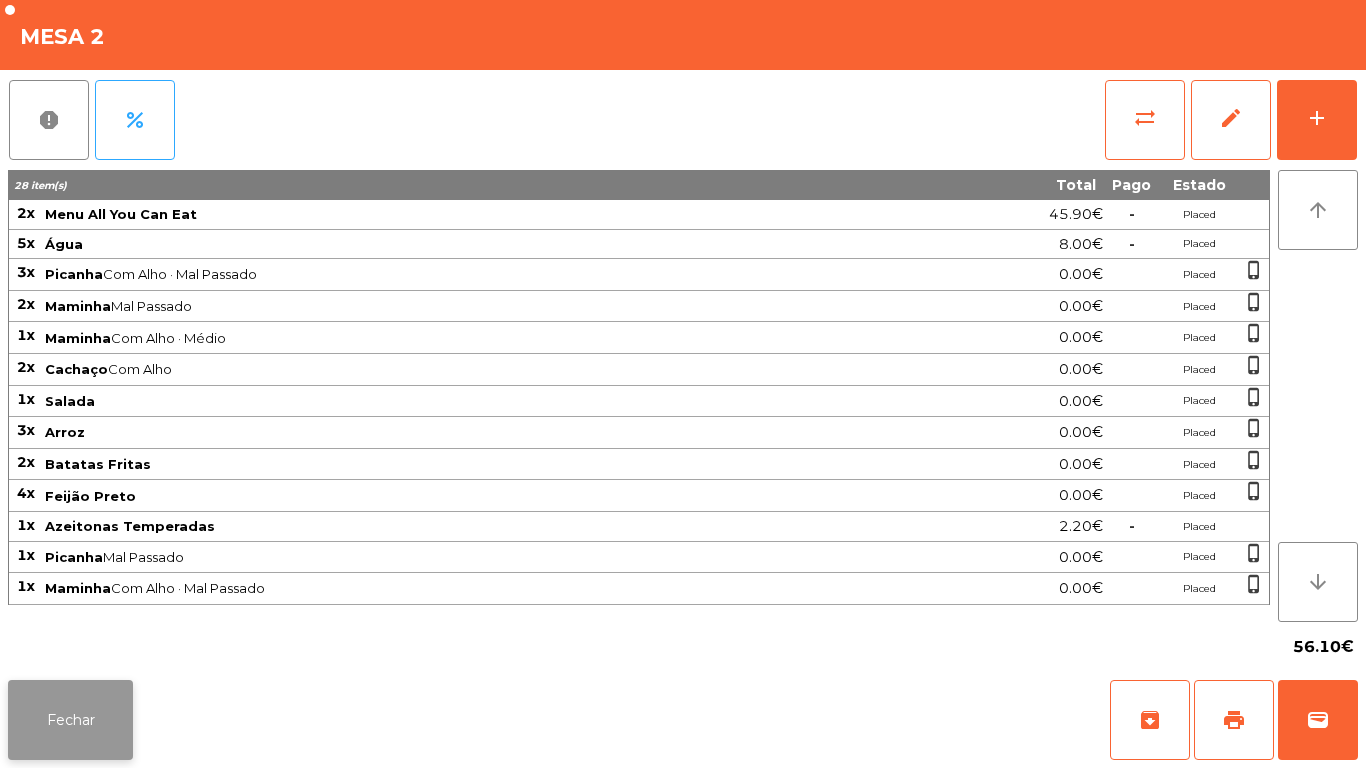click on "Fechar" 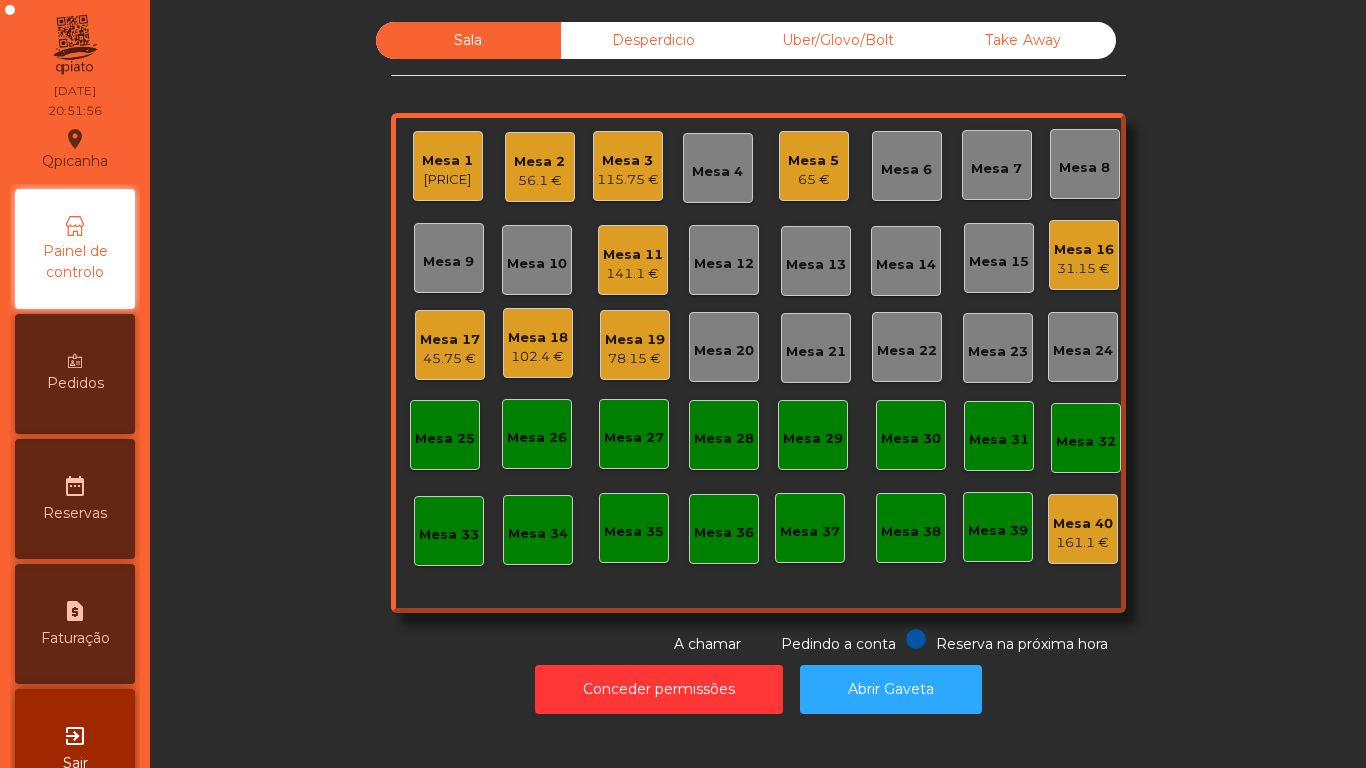 click on "Mesa 2   56.1 €" 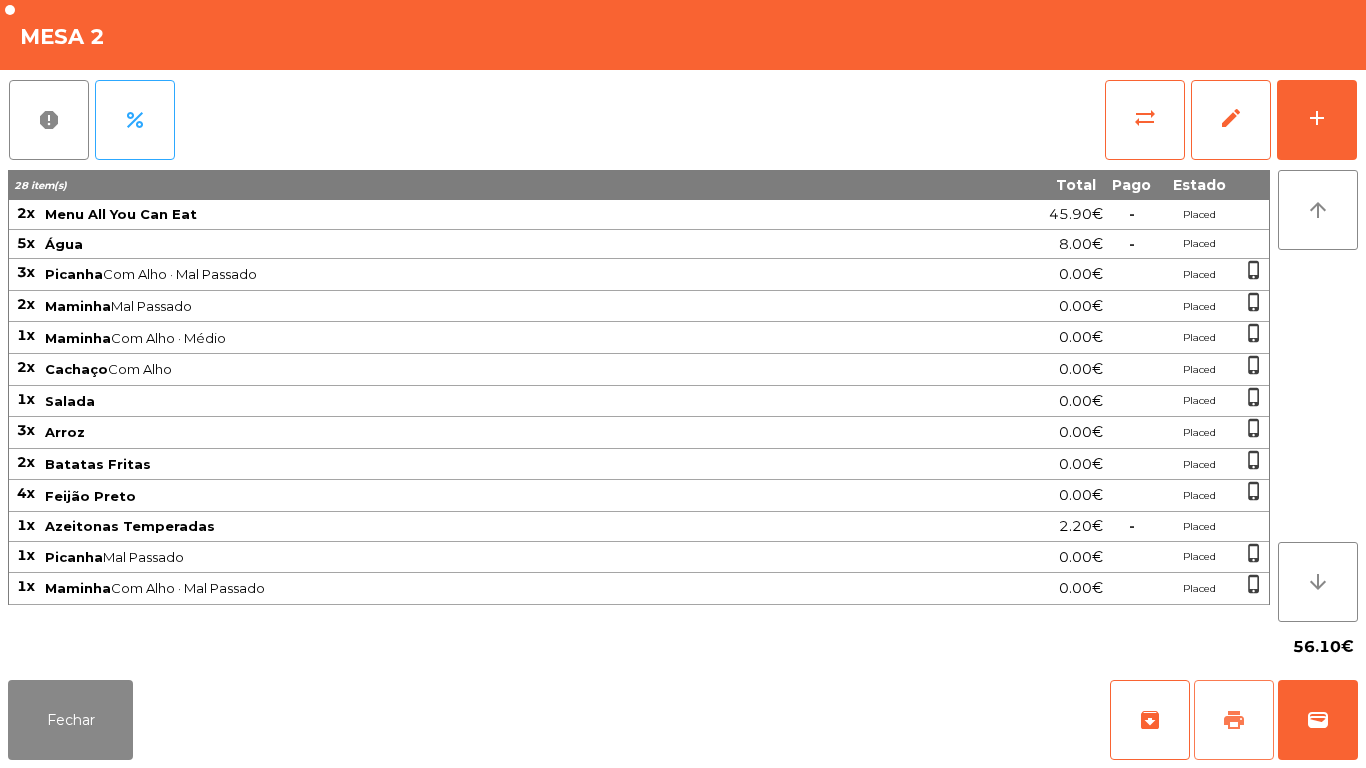 click on "print" 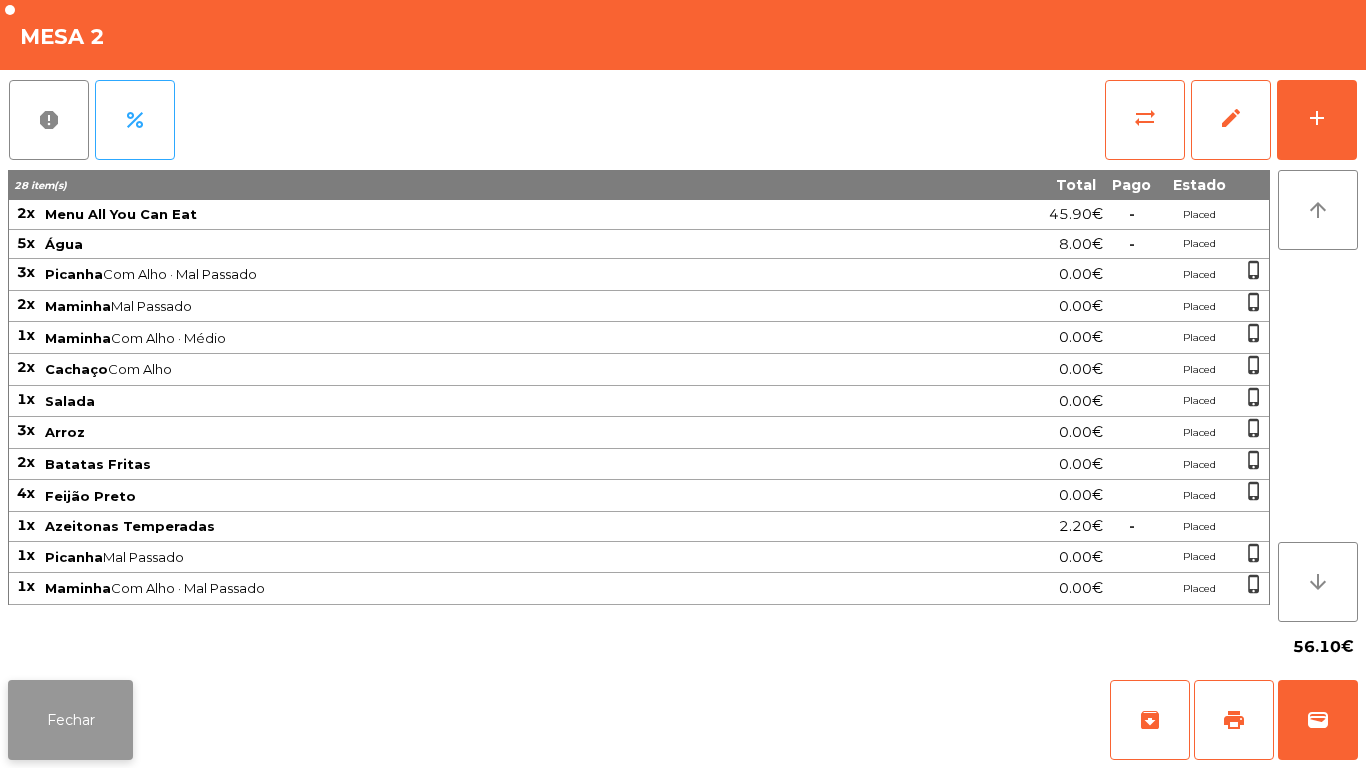 click on "Fechar" 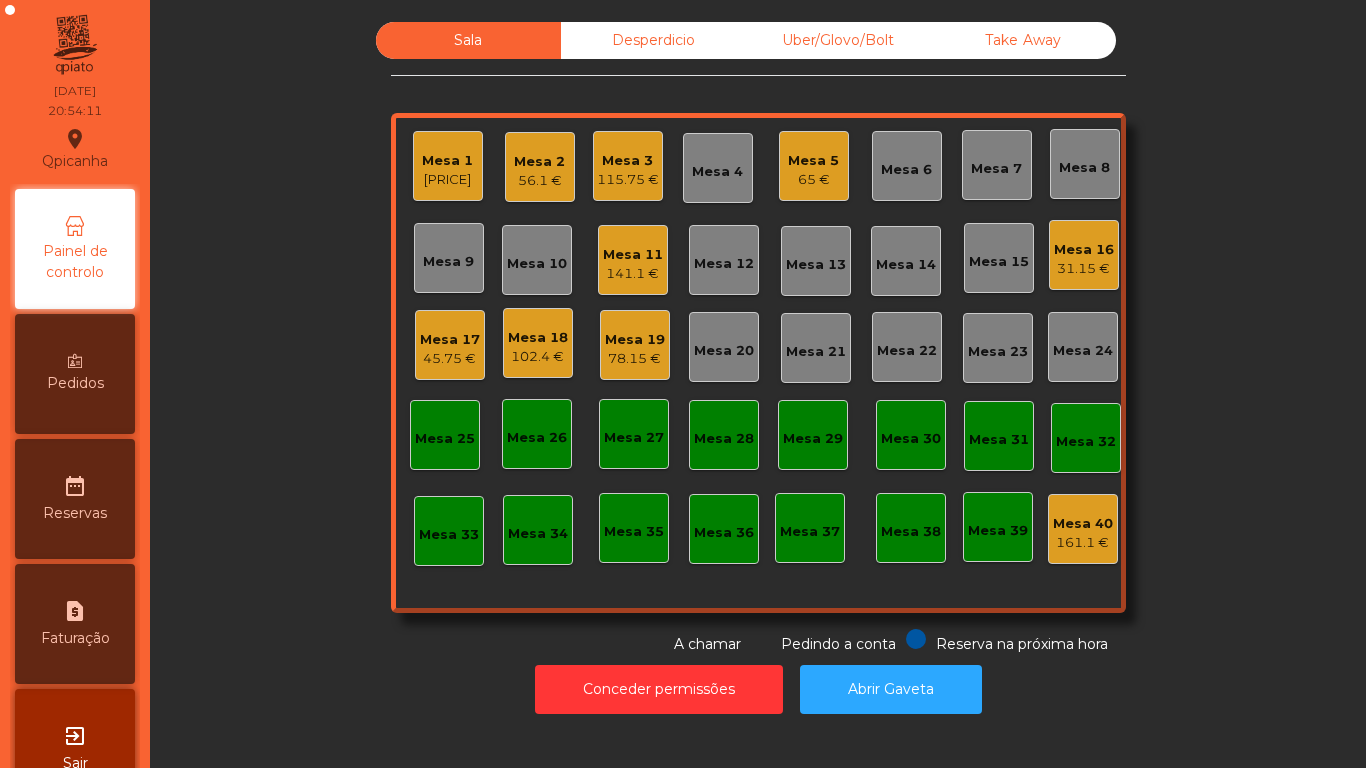 click on "Mesa 15" 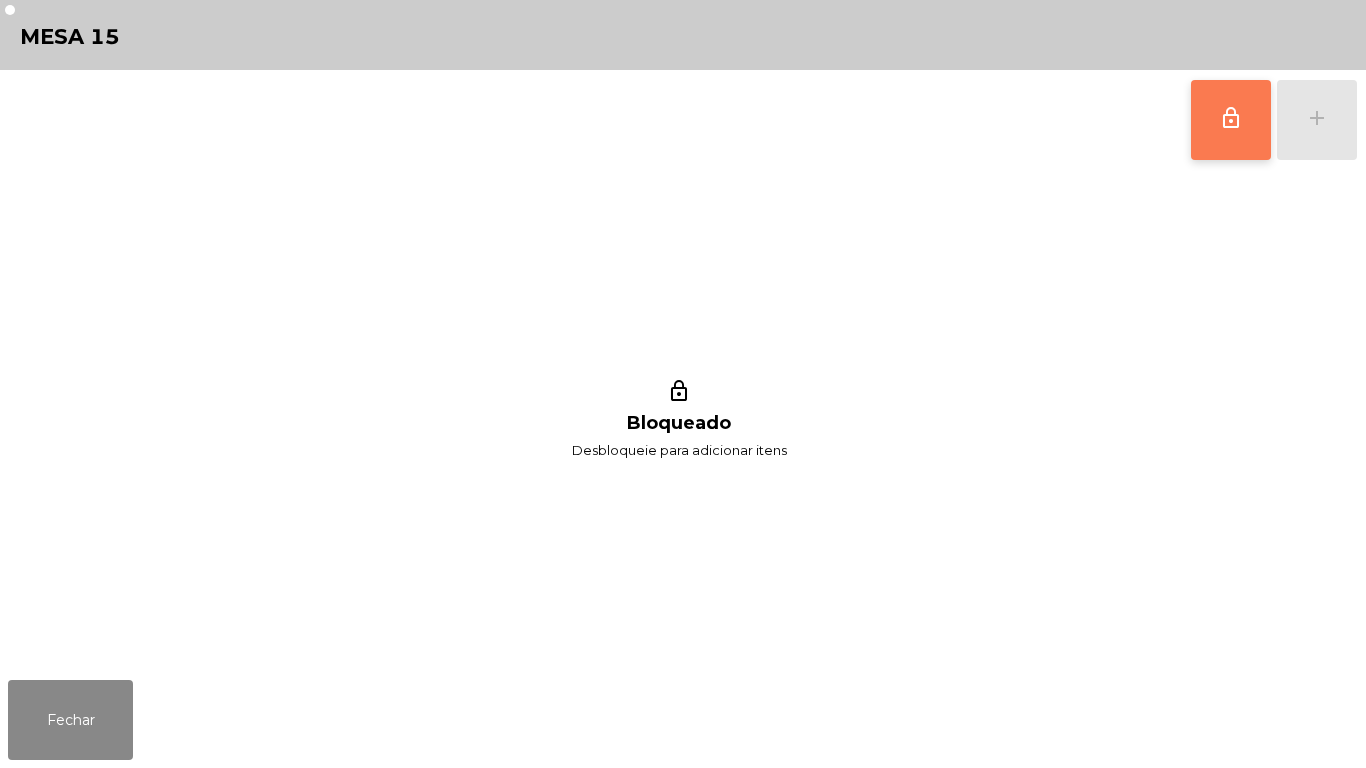 click on "lock_outline" 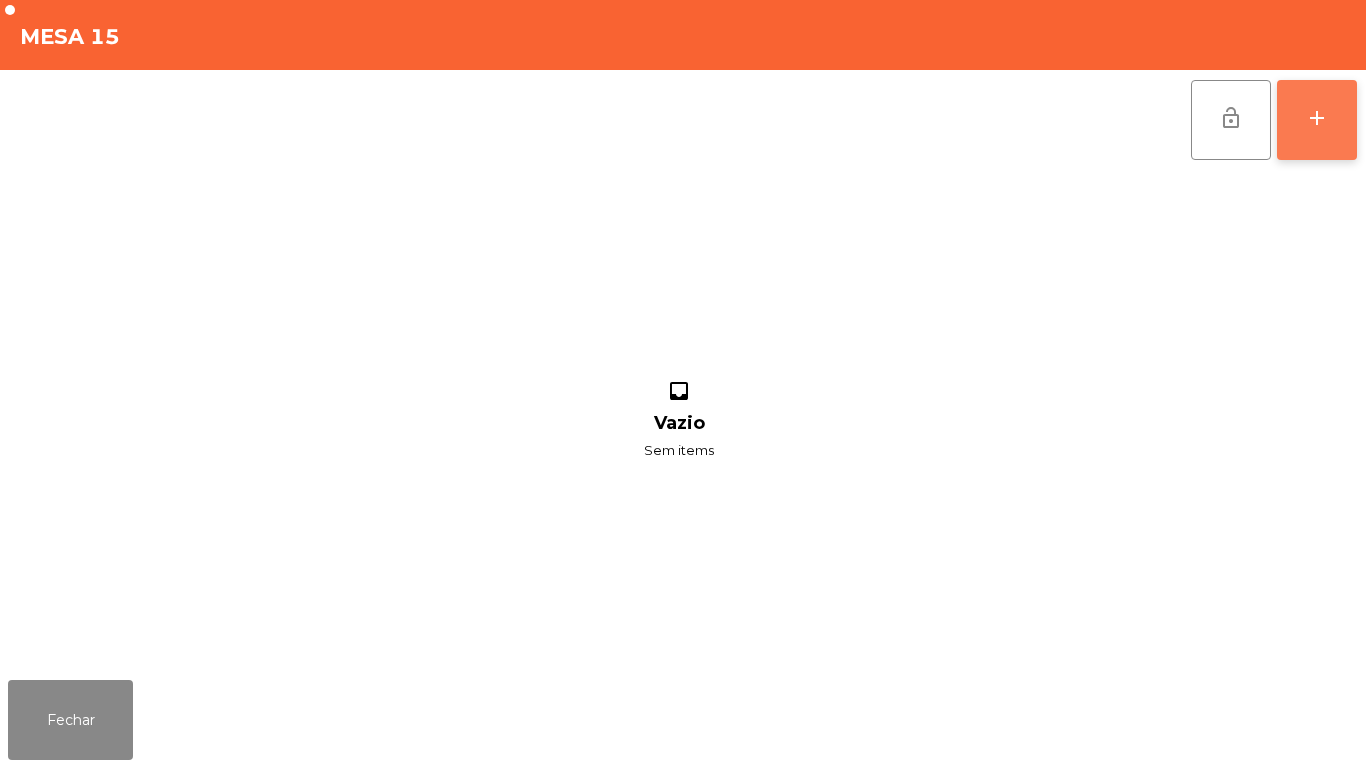 click on "add" 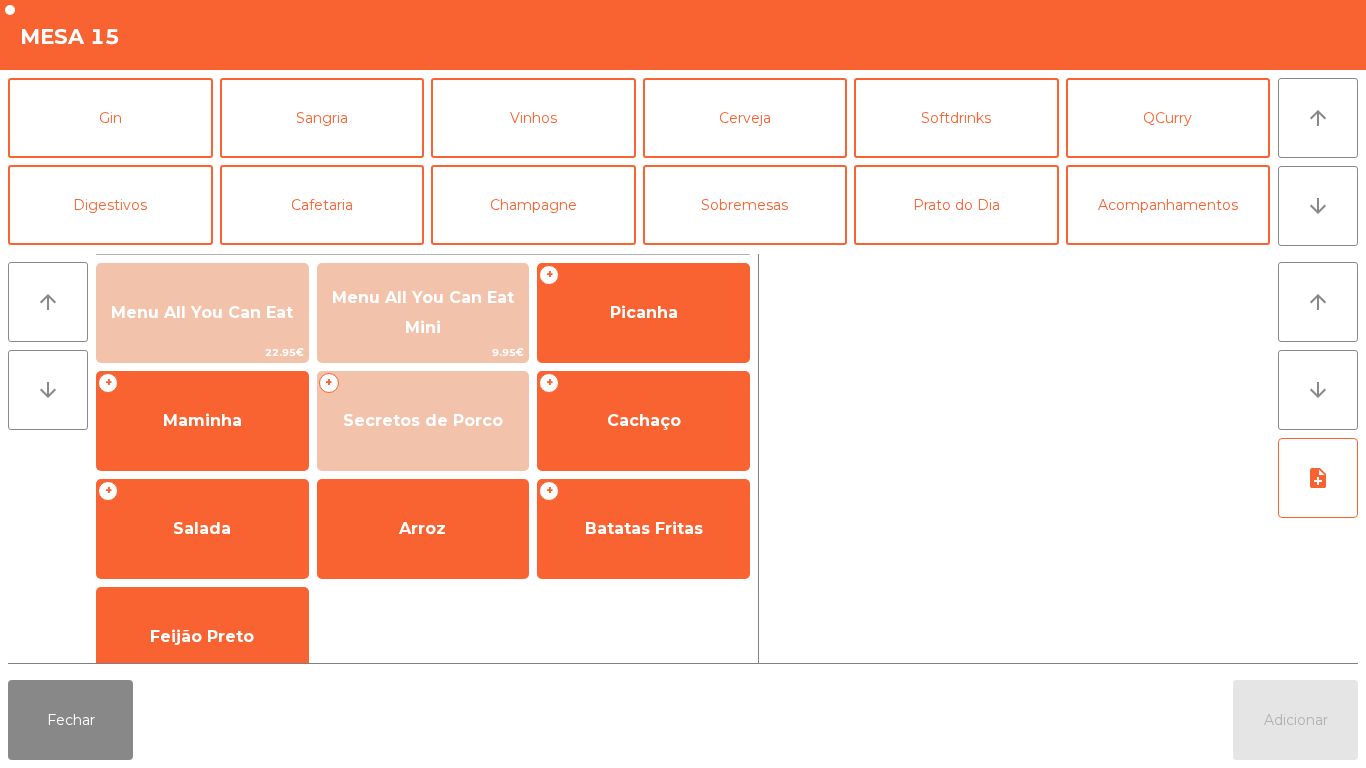 scroll, scrollTop: 109, scrollLeft: 0, axis: vertical 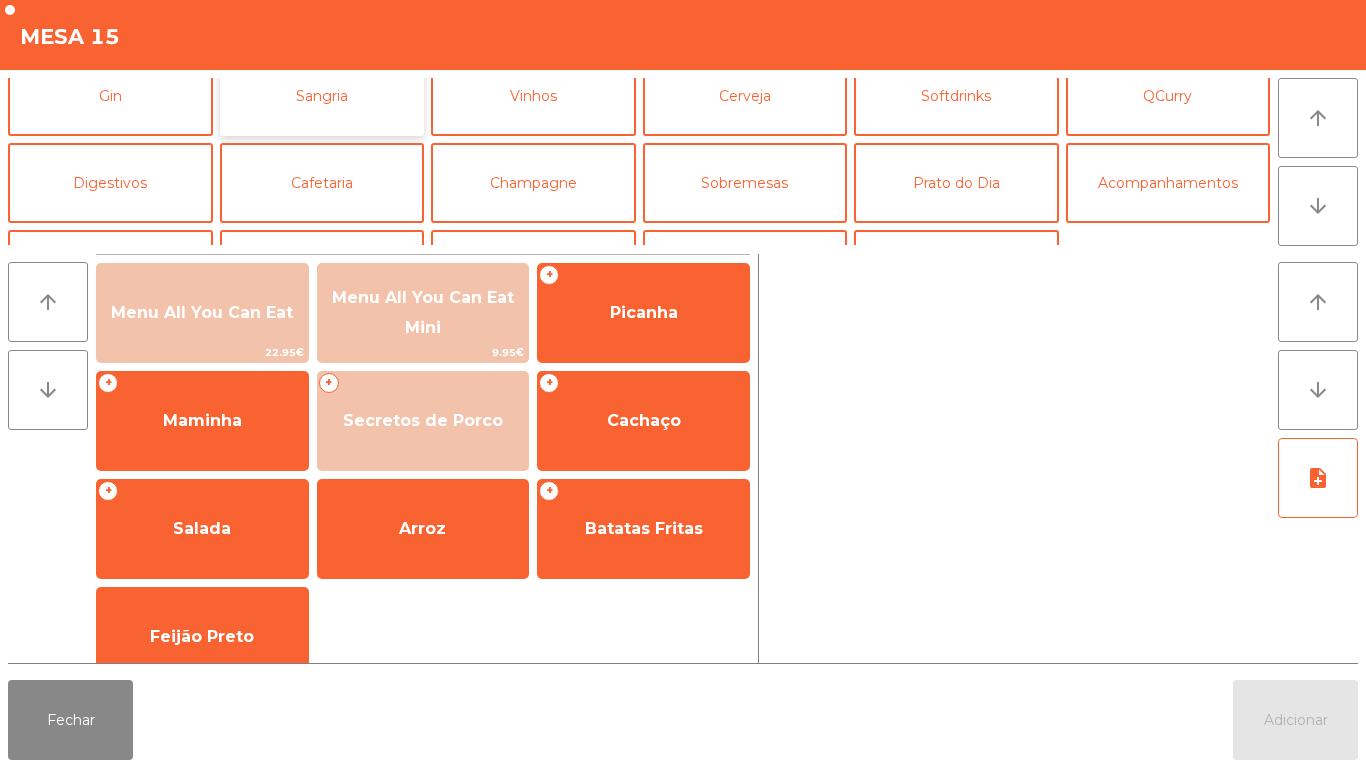 click on "Sangria" 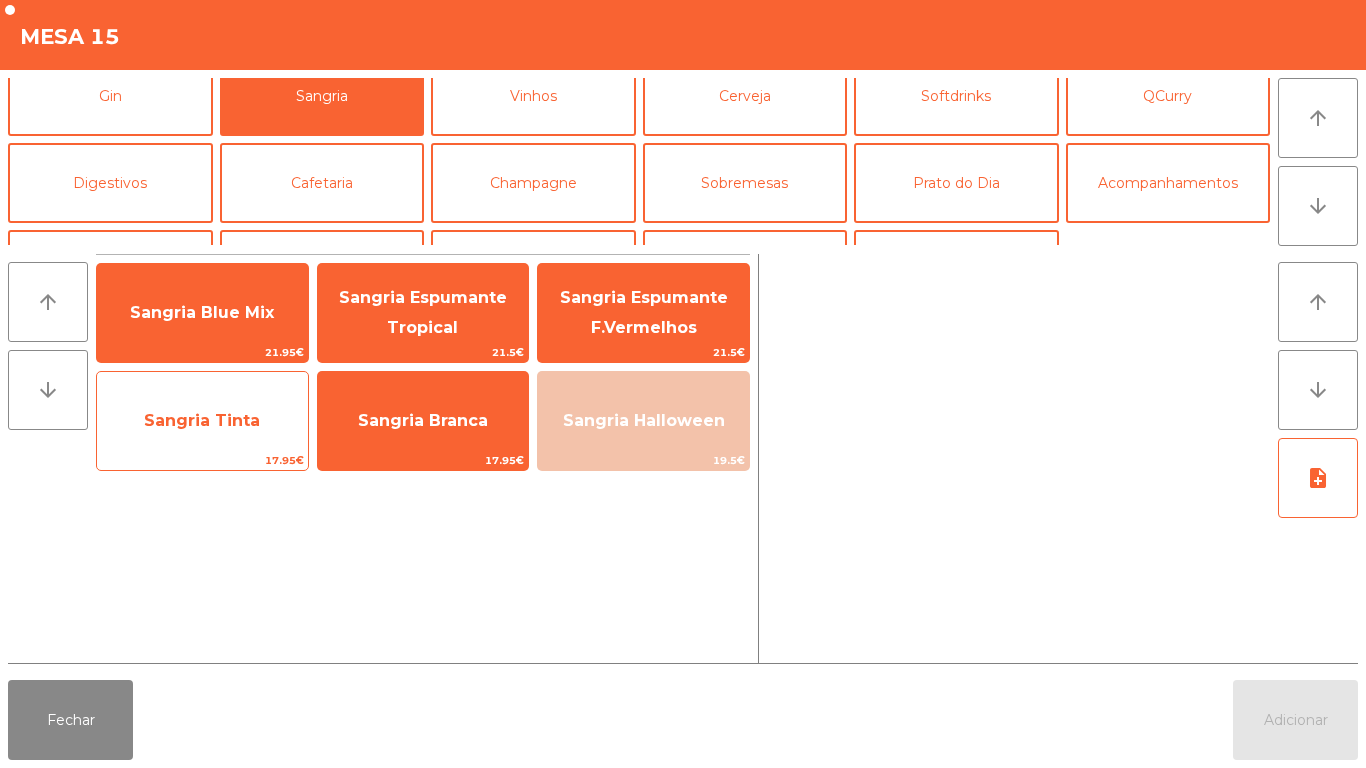 click on "Sangria Tinta" 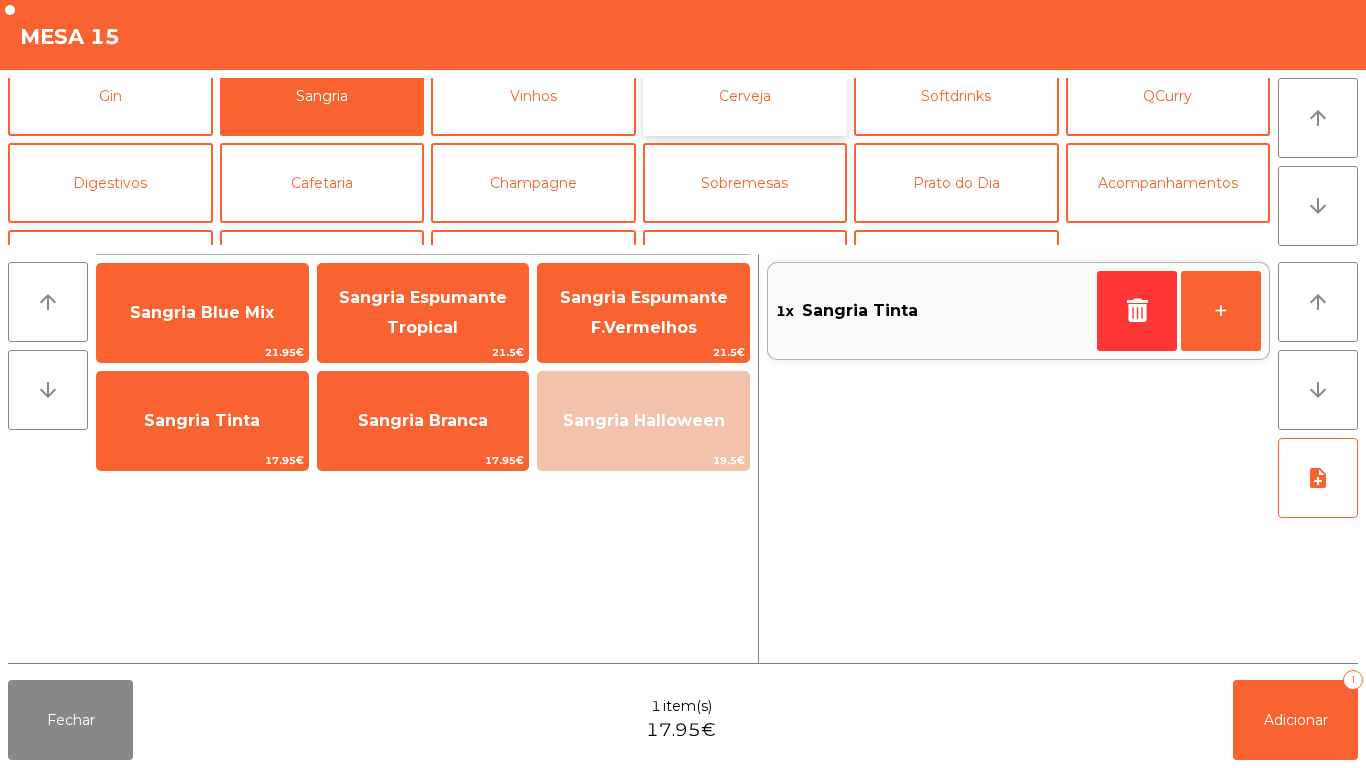 click on "Cerveja" 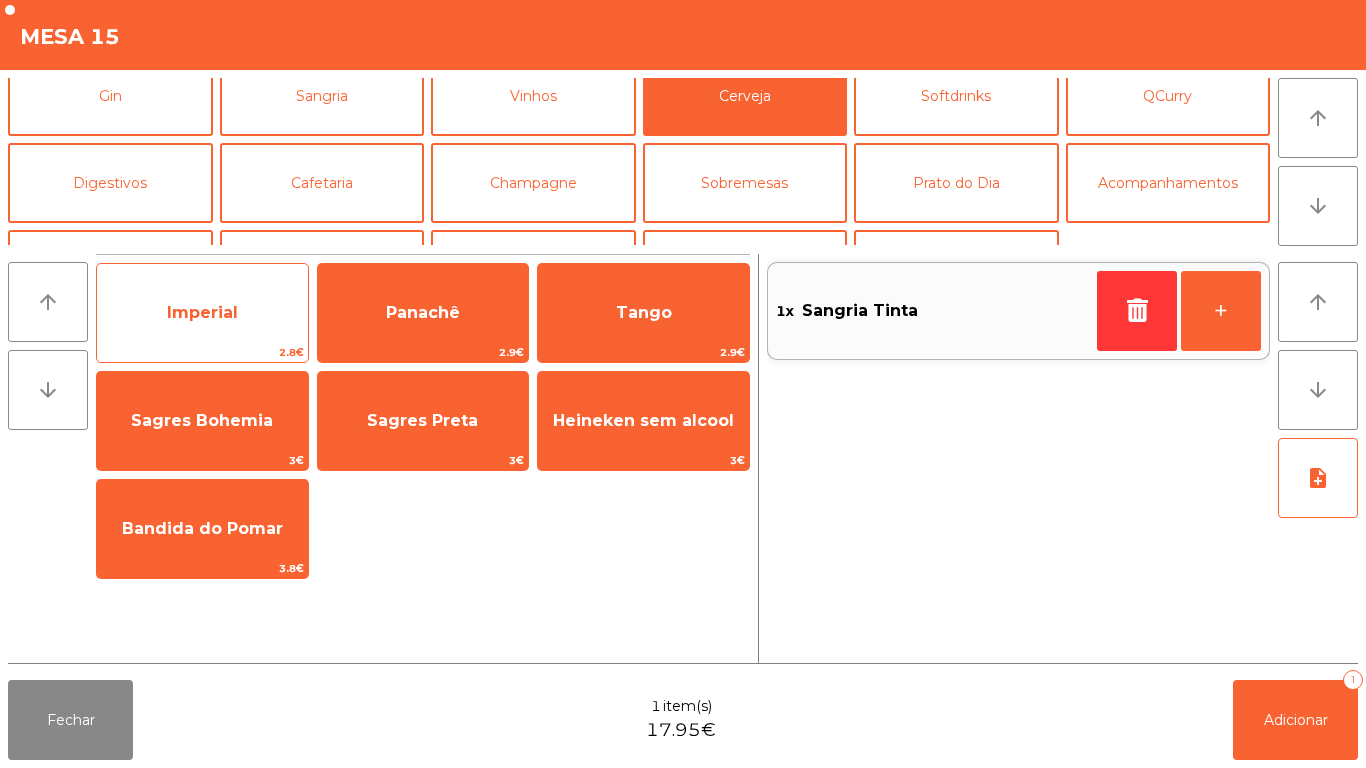 click on "Imperial" 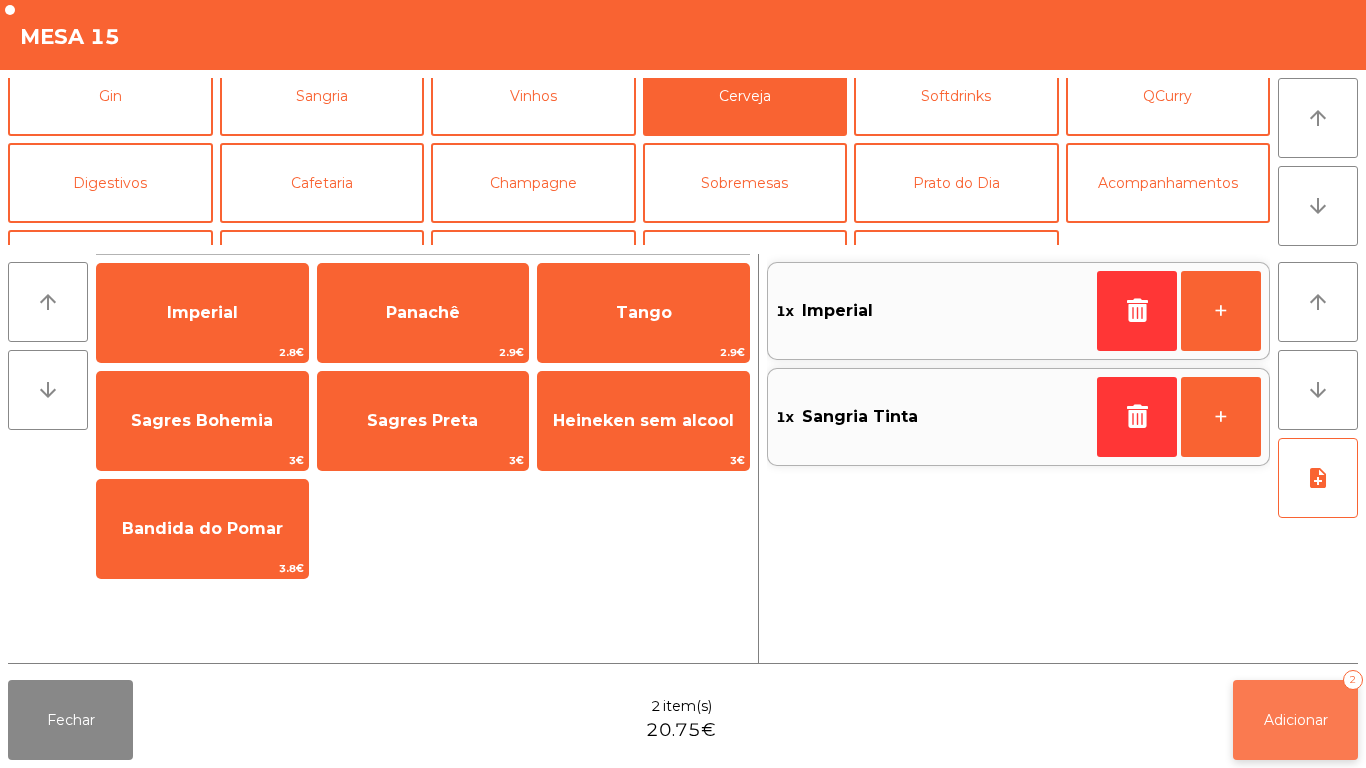 click on "Adicionar" 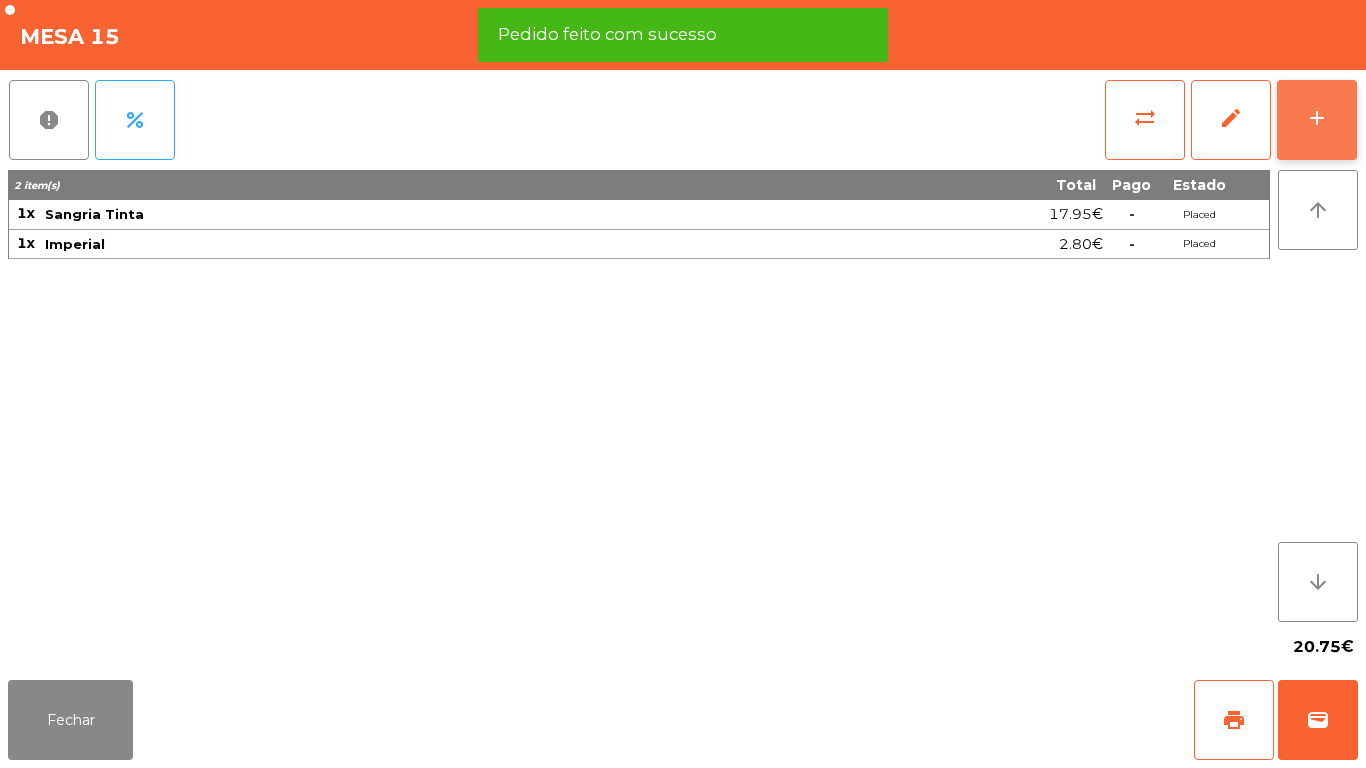 click on "add" 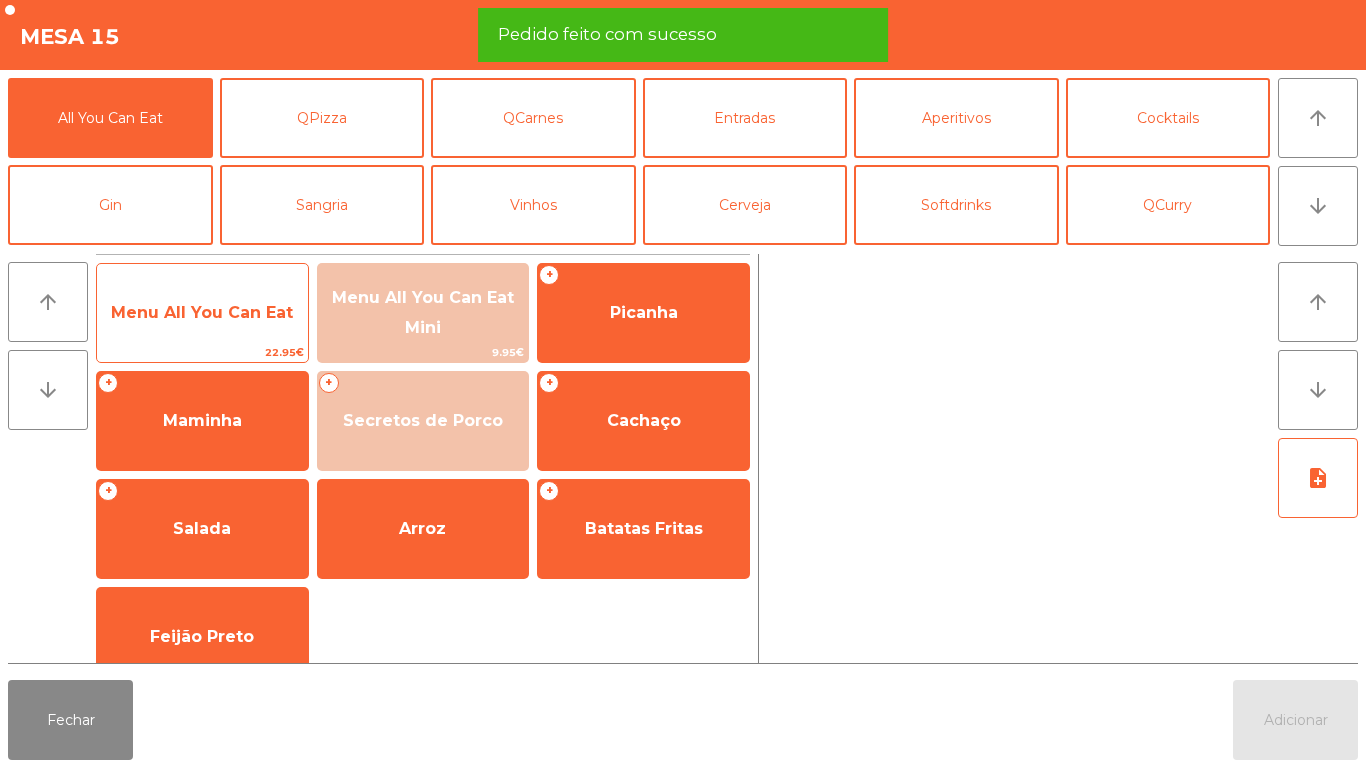click on "Menu All You Can Eat" 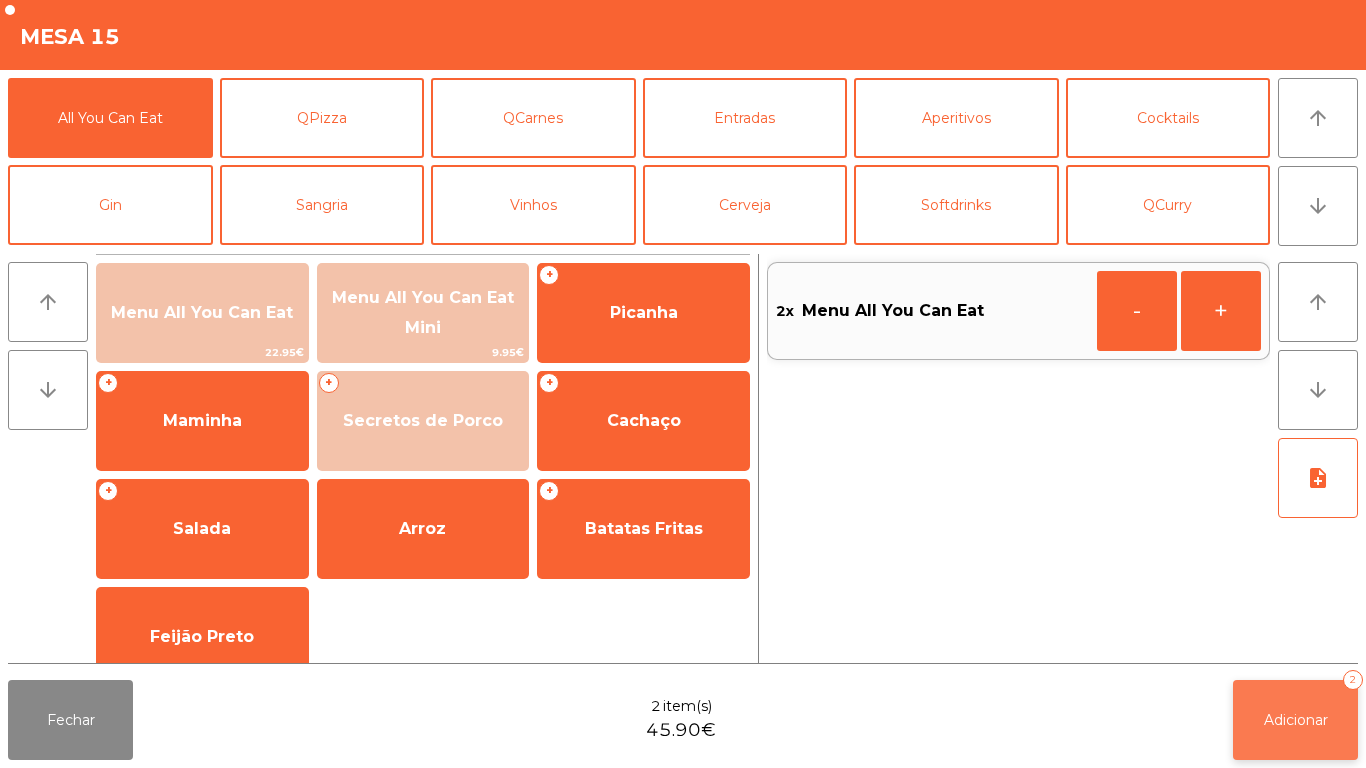 click on "Adicionar" 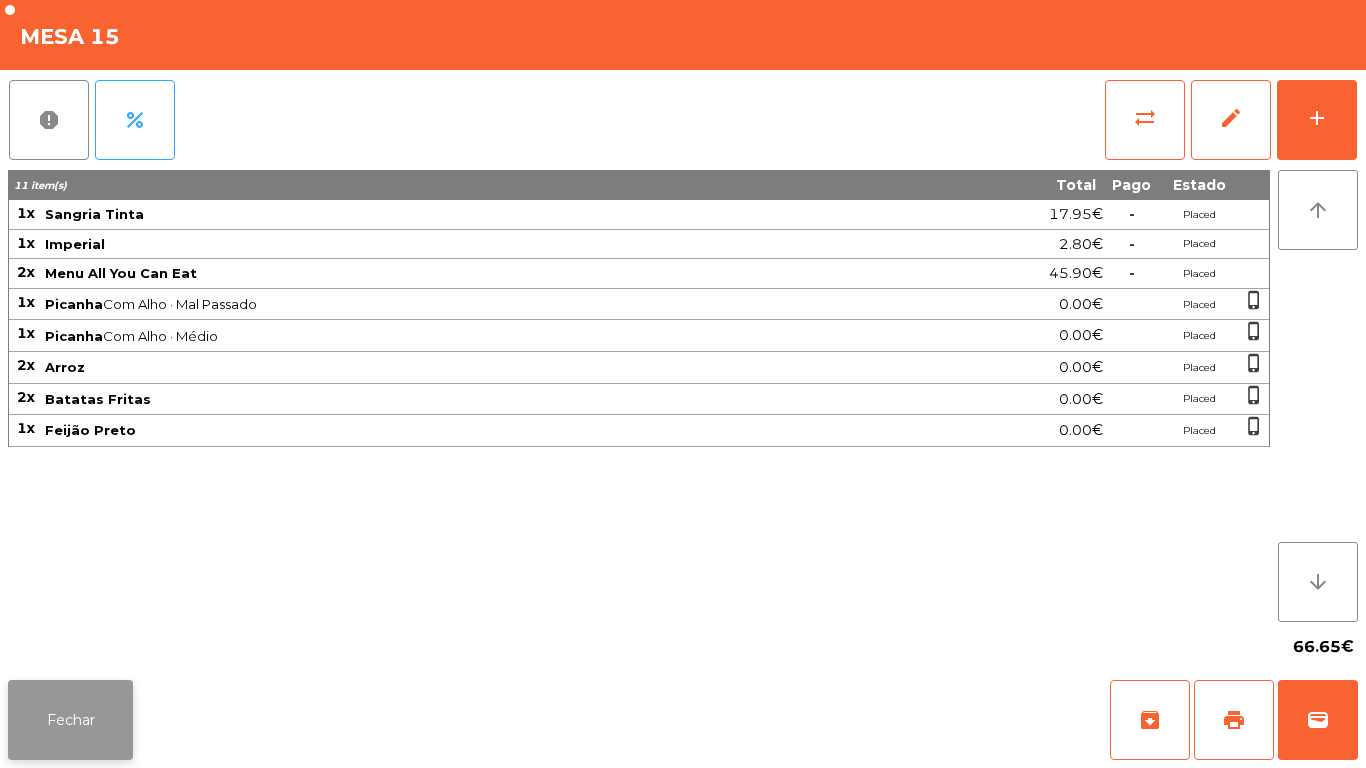 click on "Fechar" 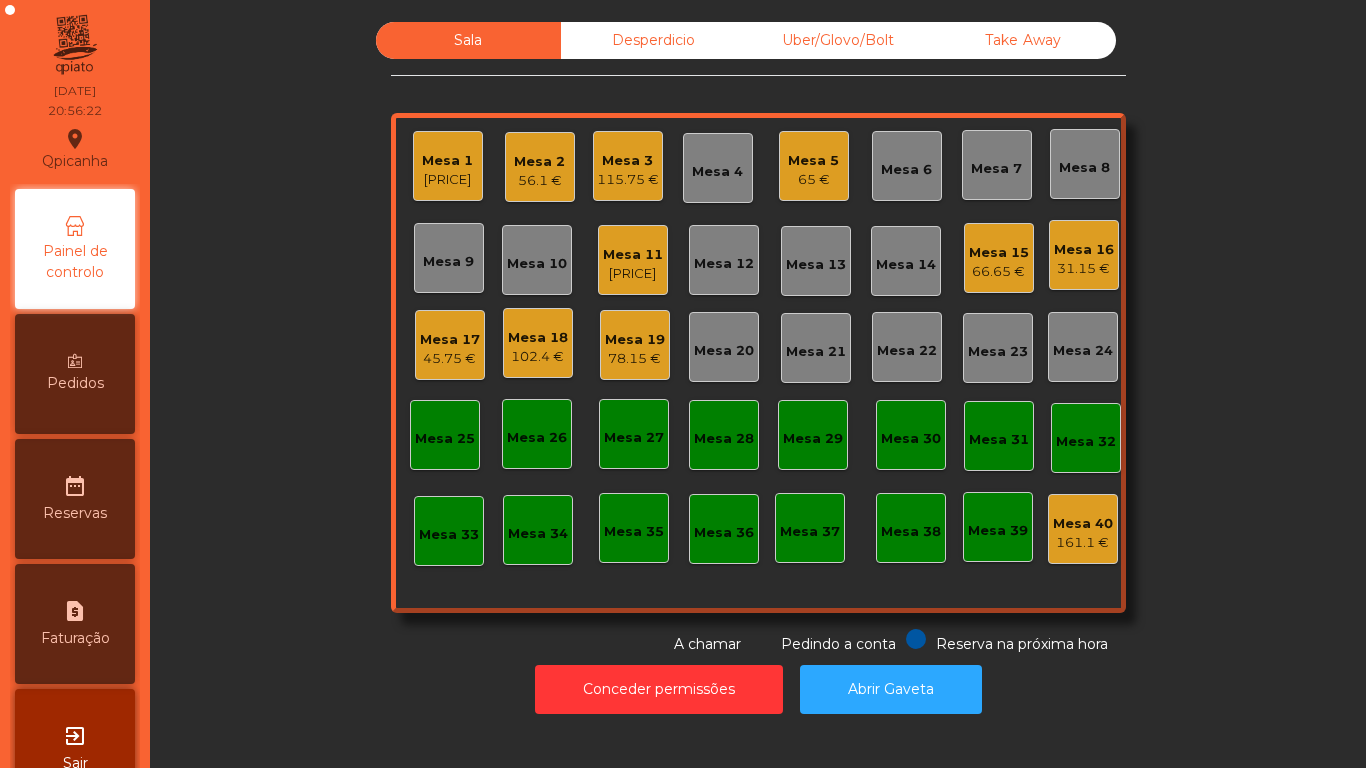 click on "78.15 €" 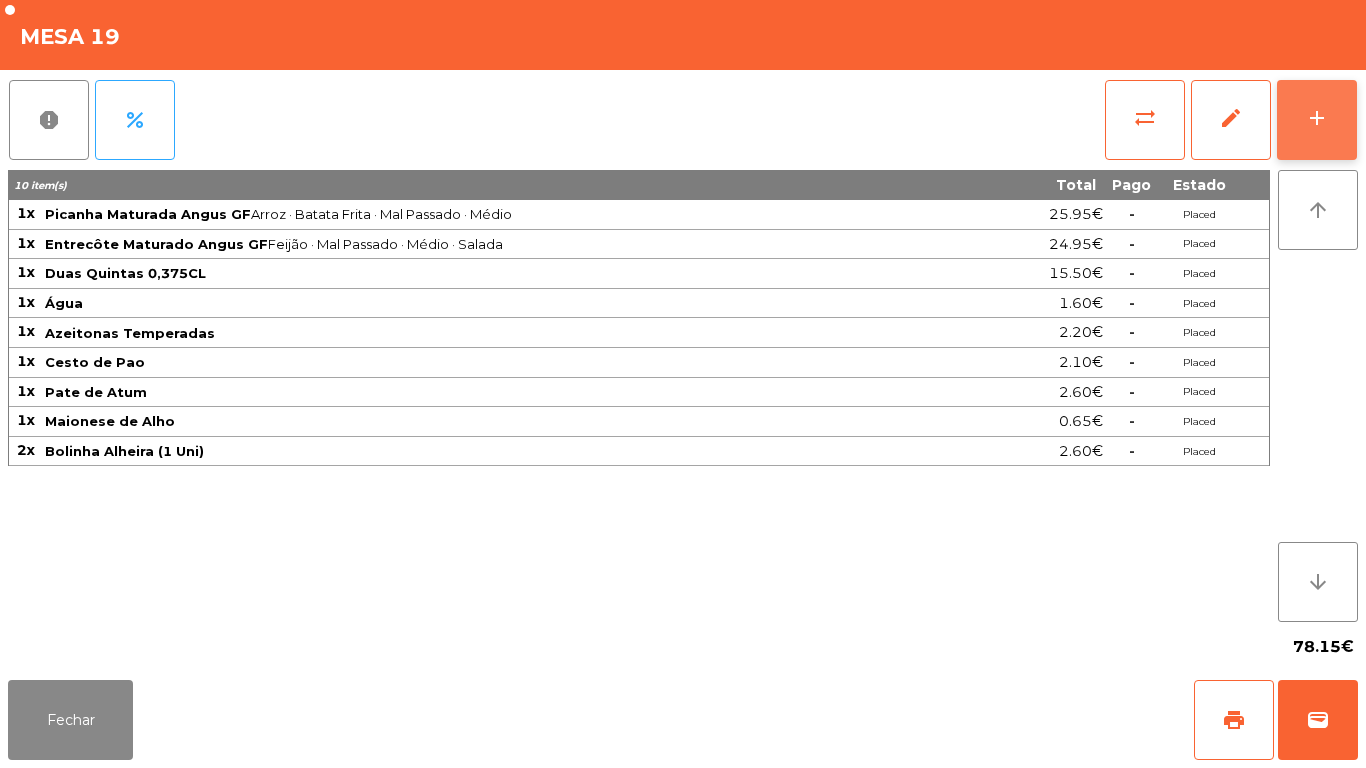 click on "add" 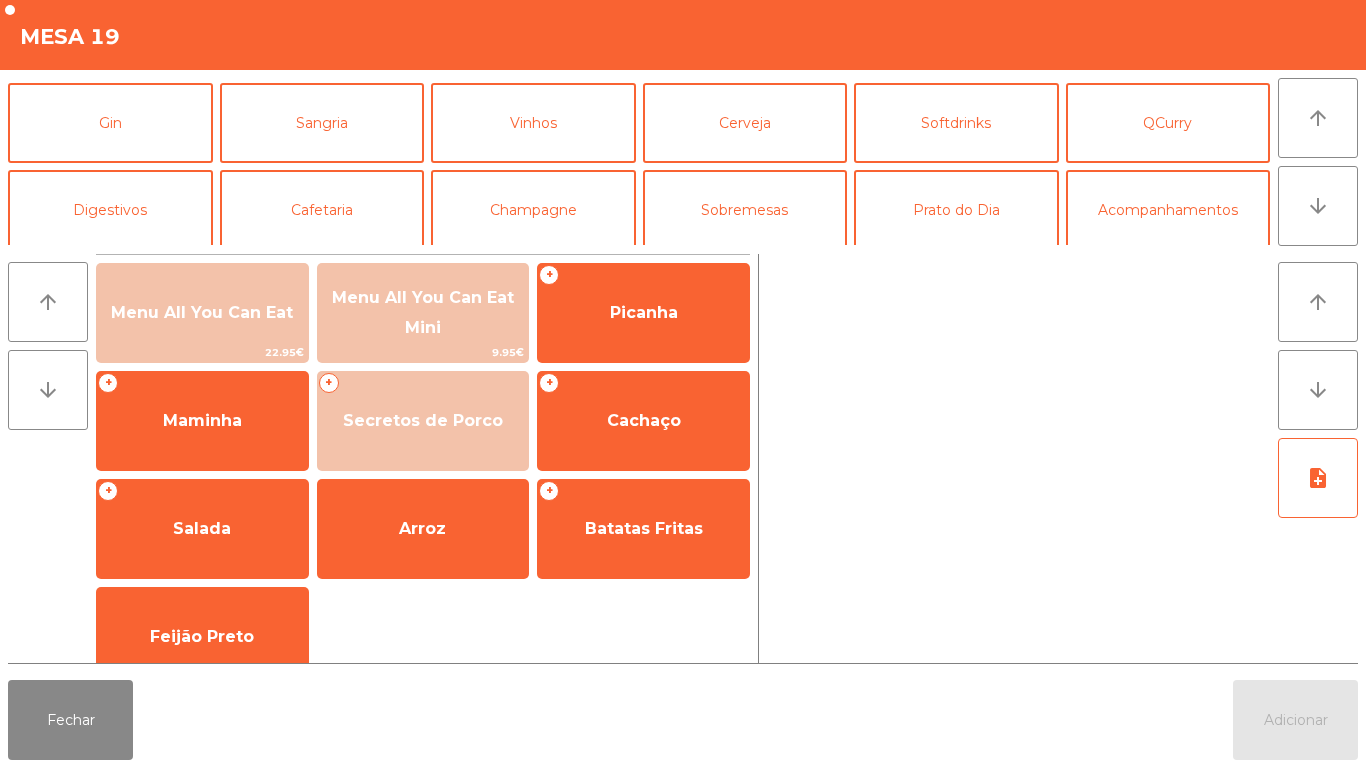 scroll, scrollTop: 97, scrollLeft: 0, axis: vertical 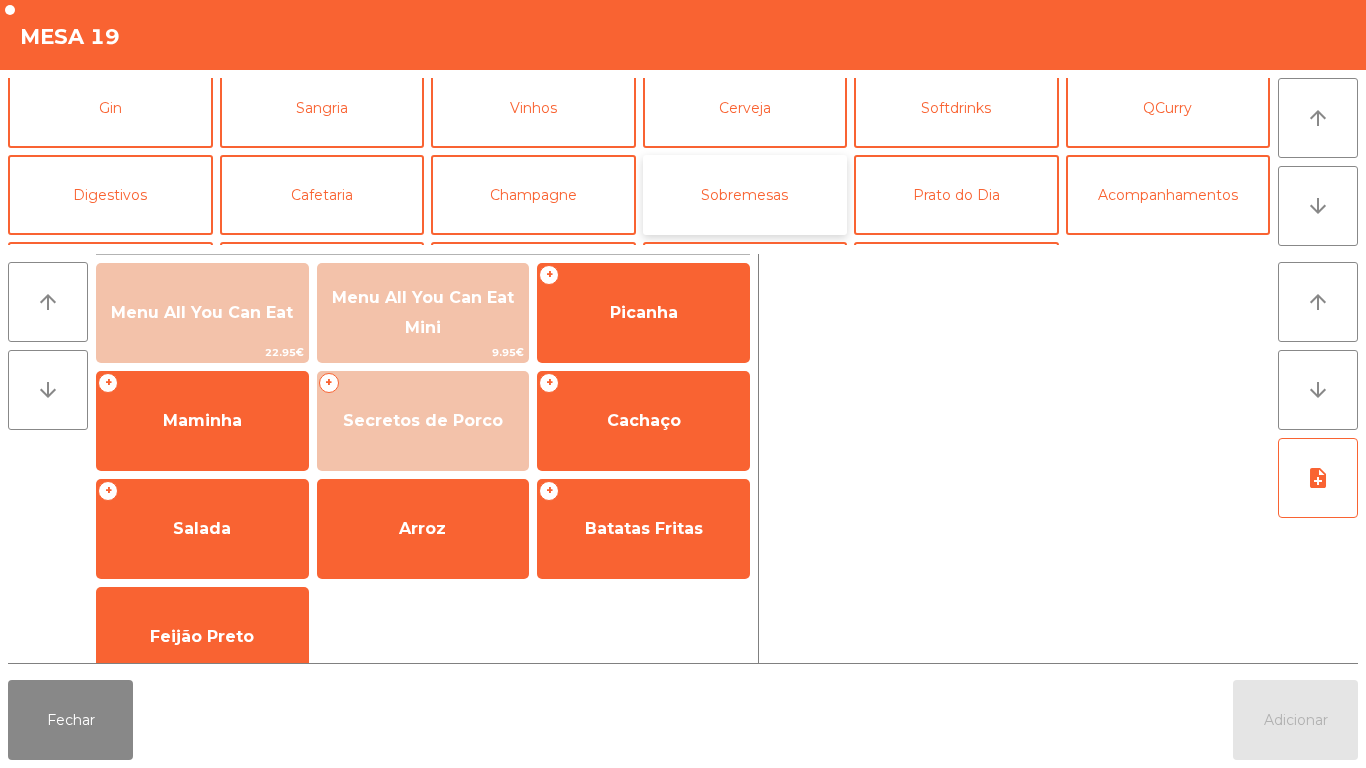 click on "Sobremesas" 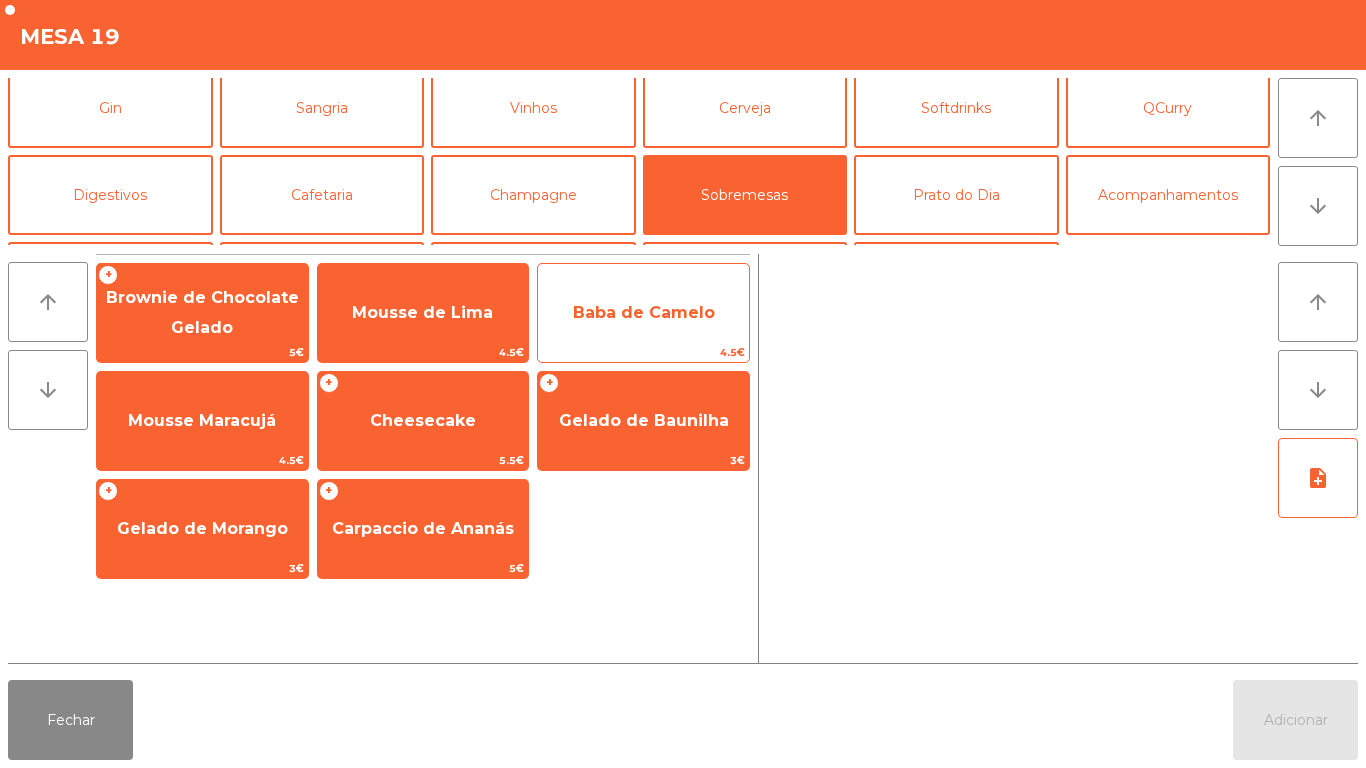 click on "Baba de Camelo" 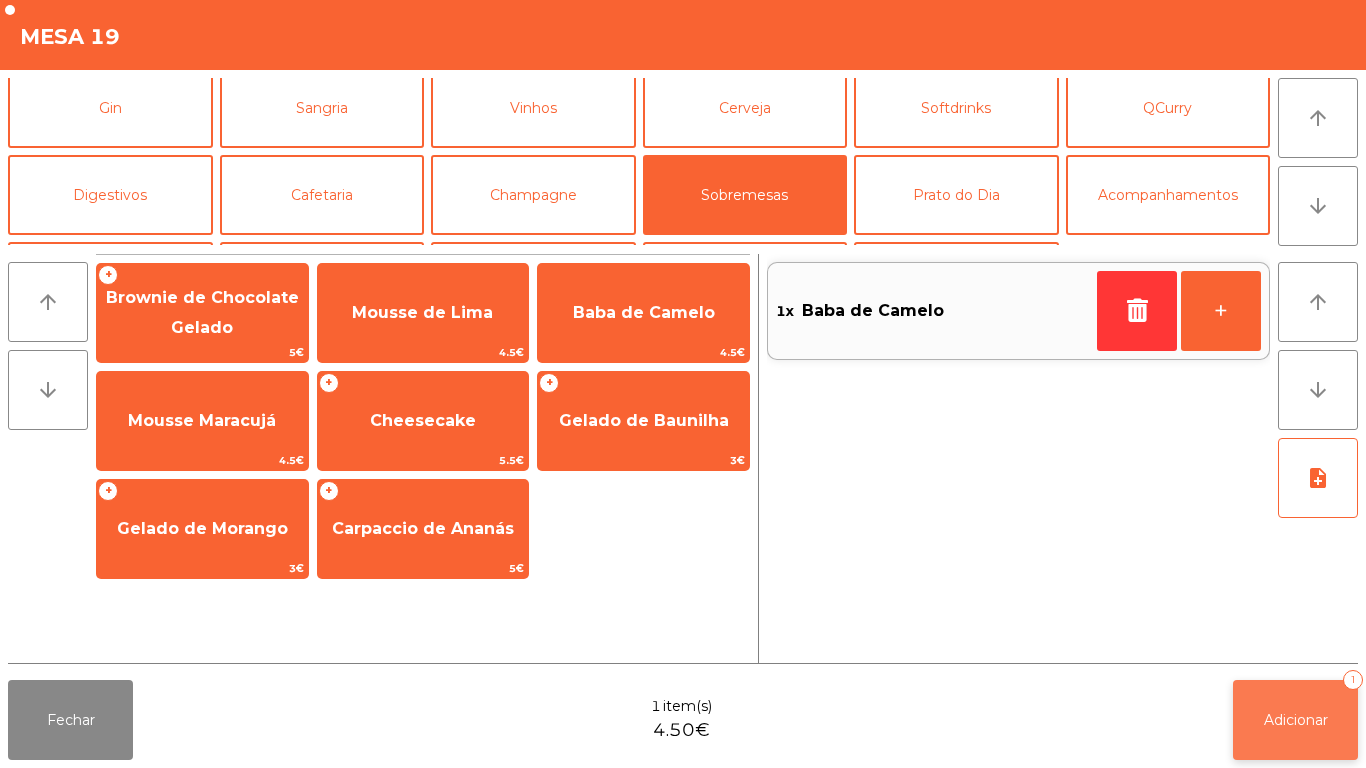 click on "Adicionar   1" 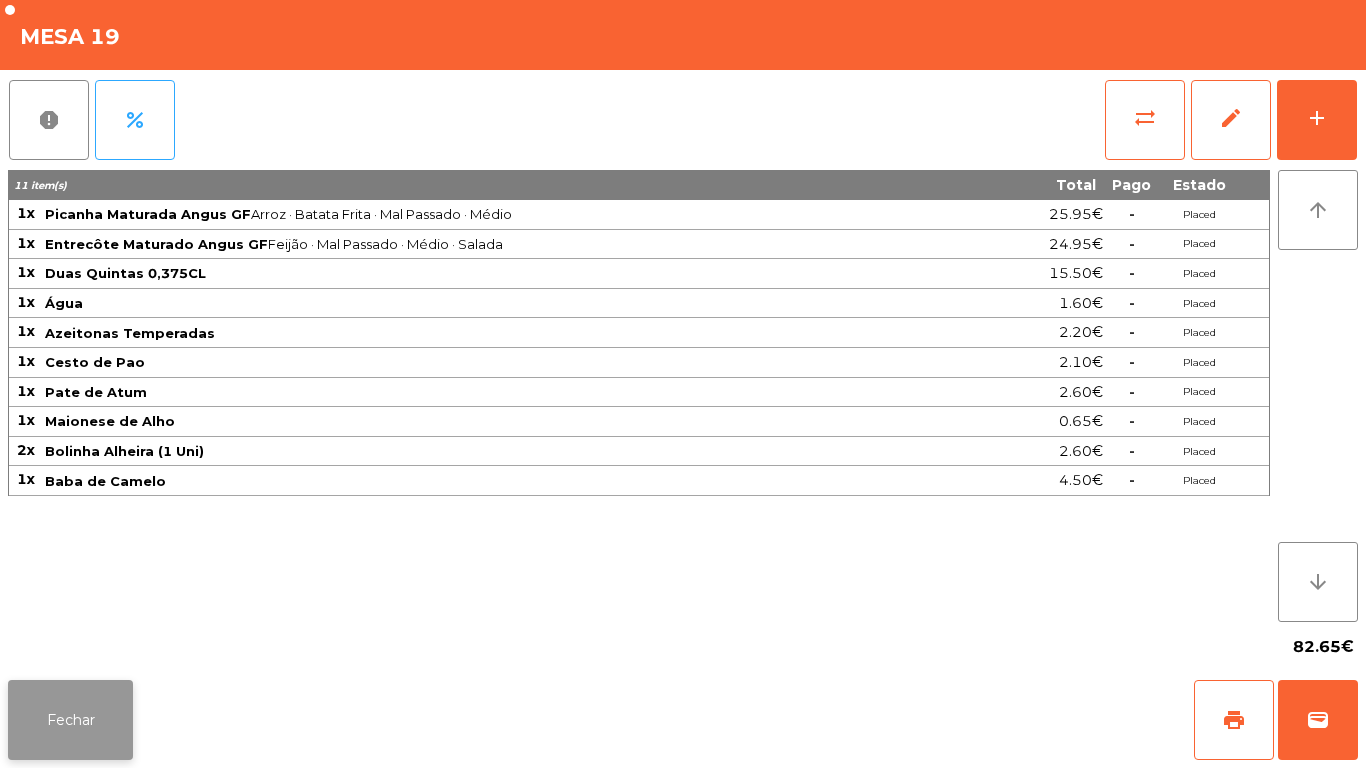 click on "Fechar" 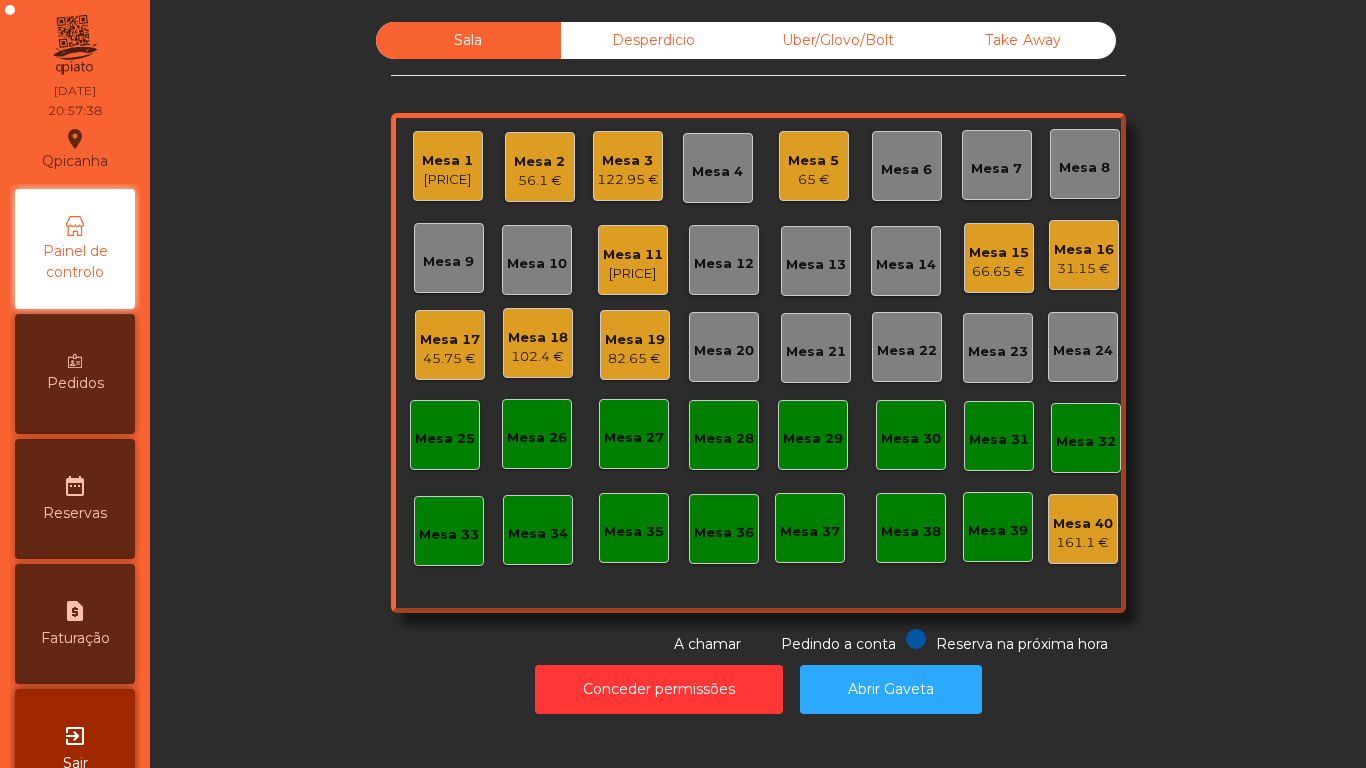 click on "Pedidos" at bounding box center [75, 383] 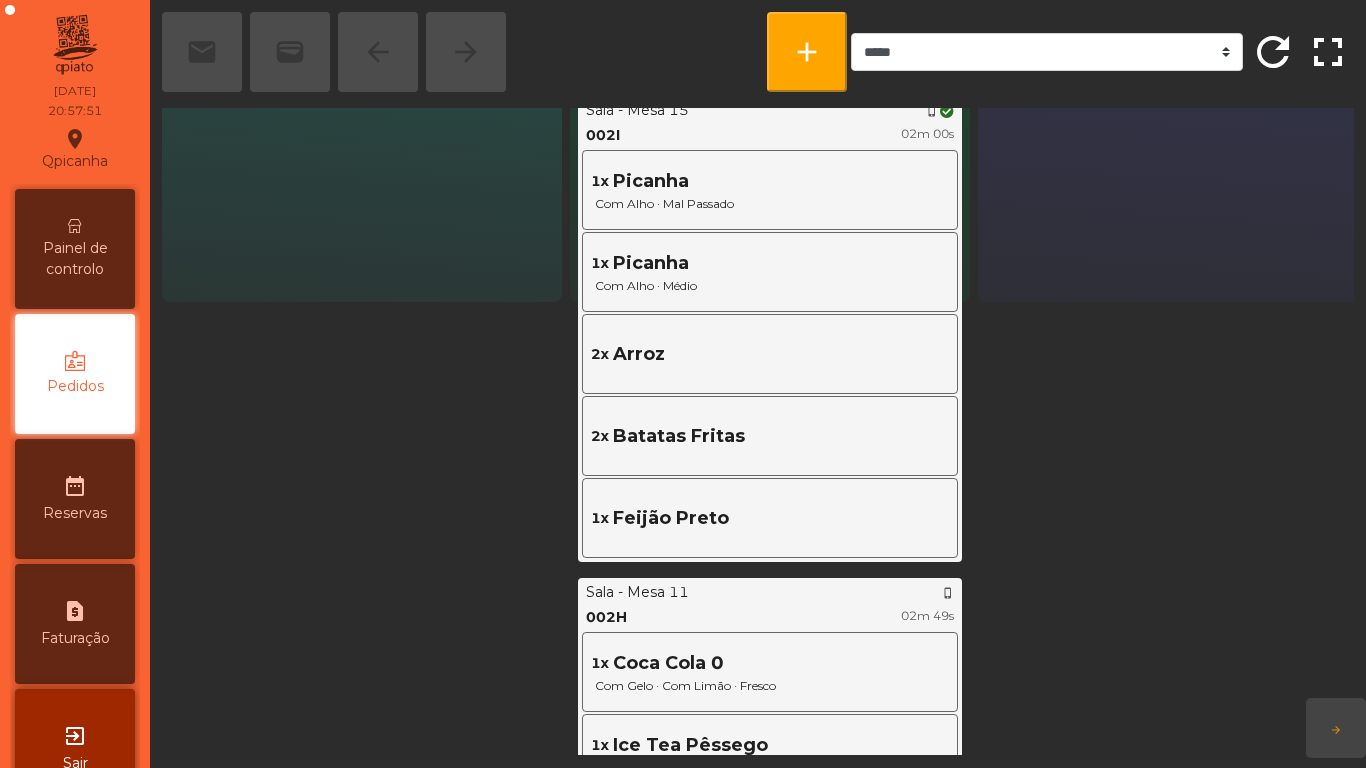 scroll, scrollTop: 0, scrollLeft: 0, axis: both 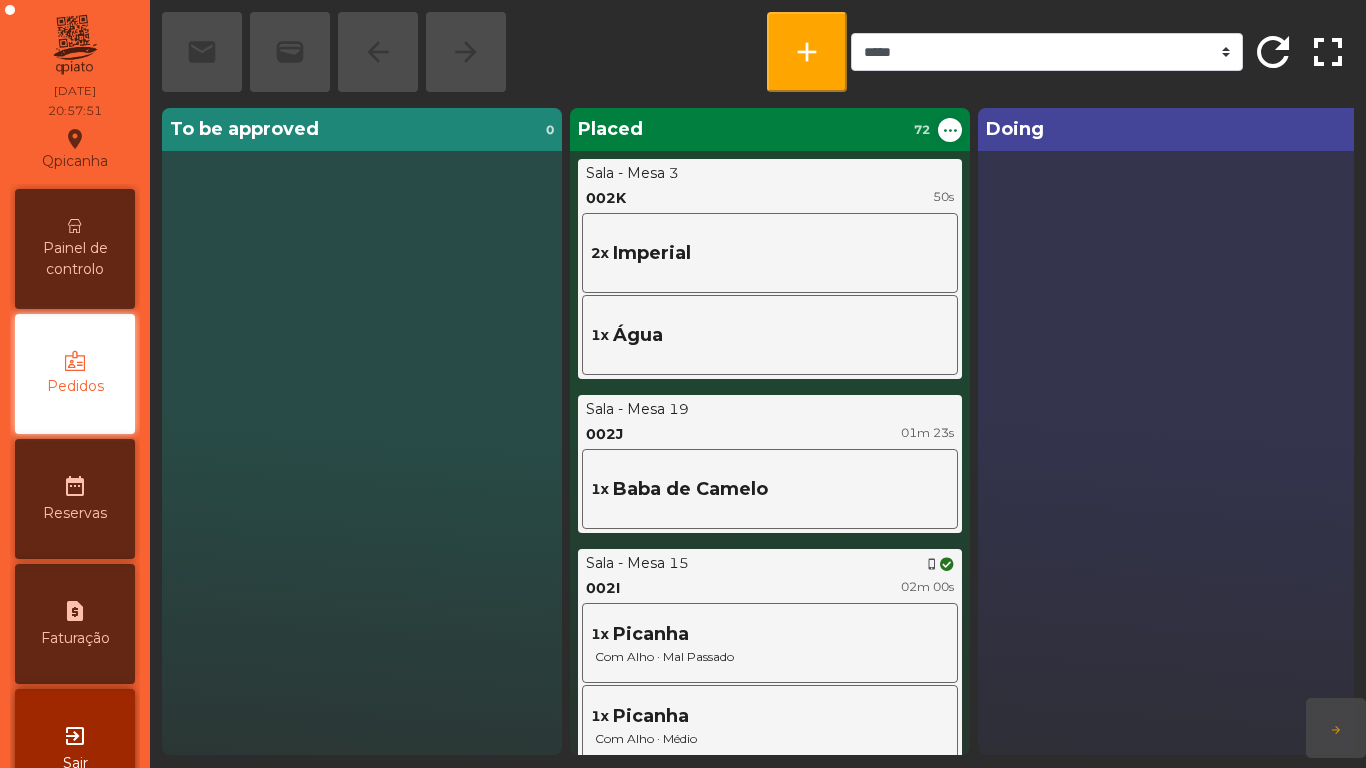 click on "Painel de controlo" at bounding box center [75, 259] 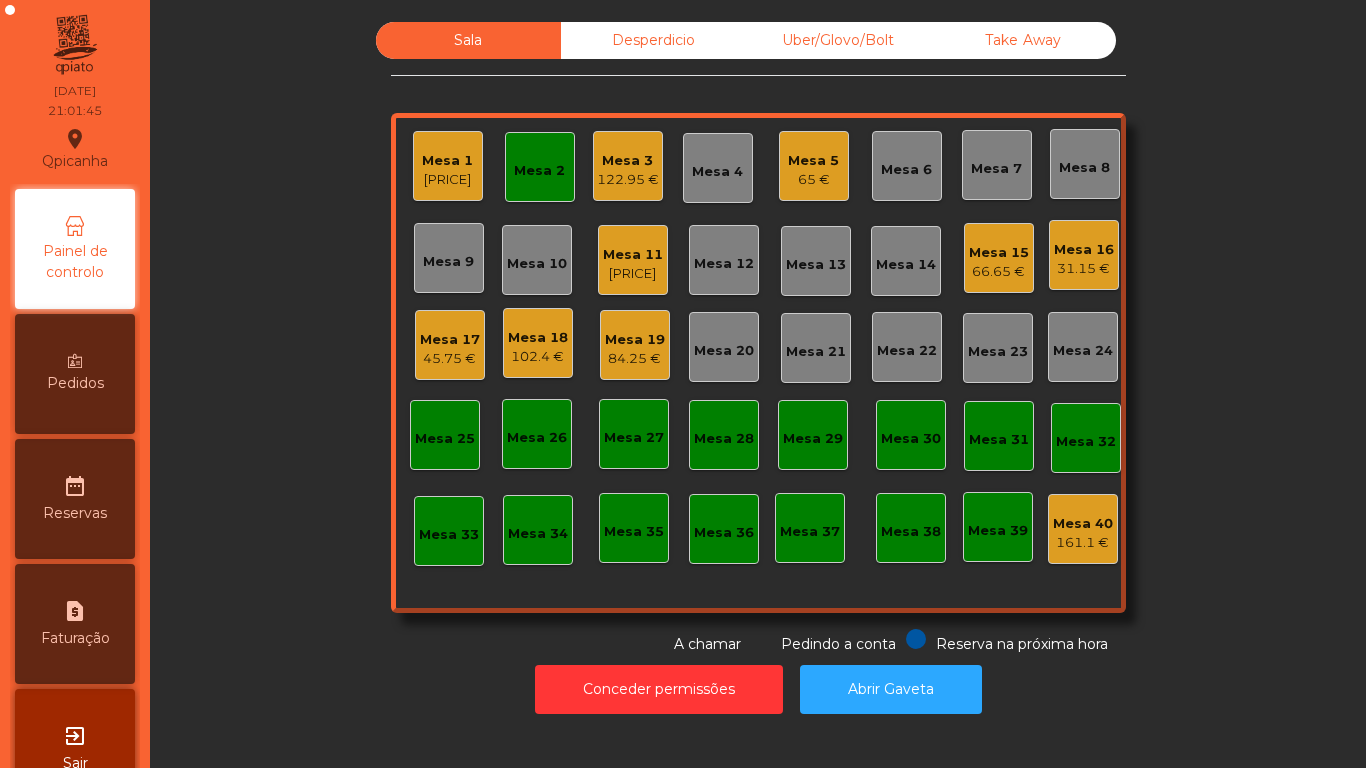 click on "45.75 €" 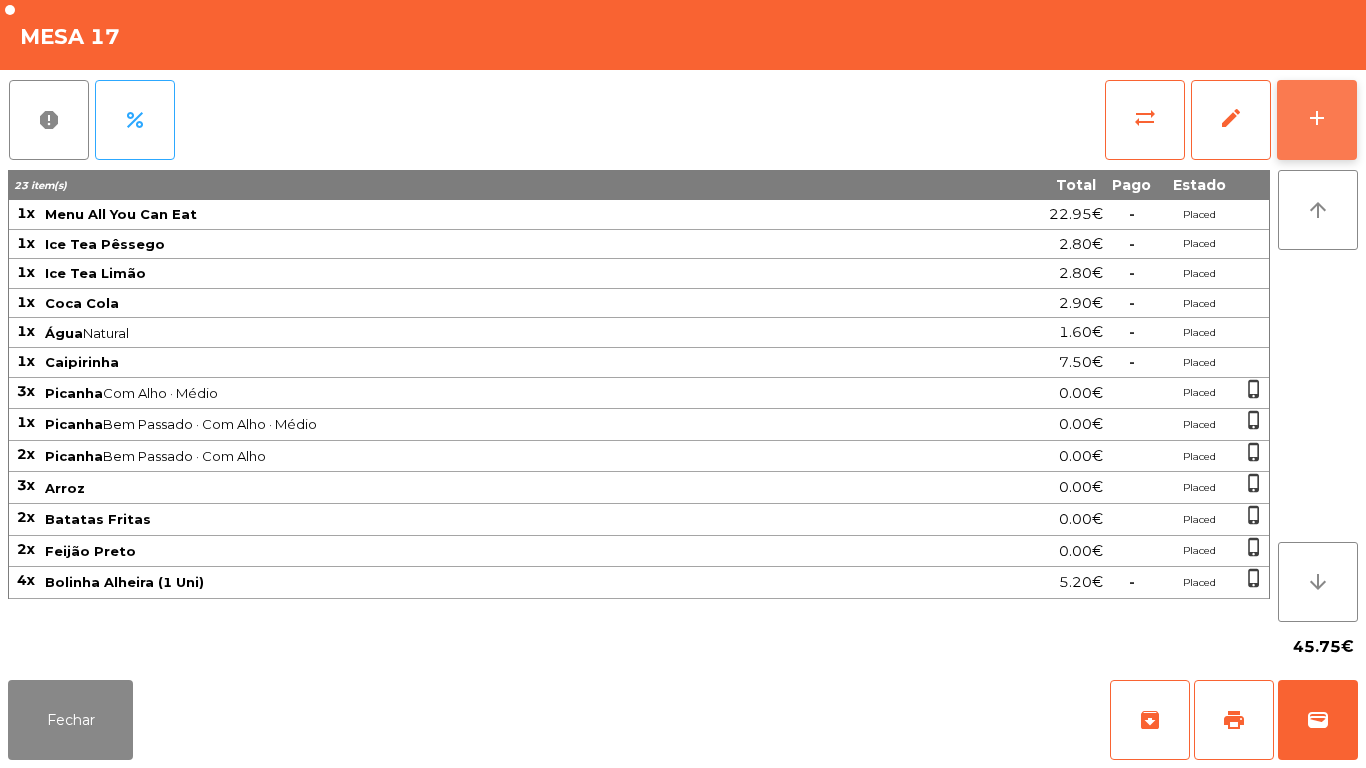 click on "add" 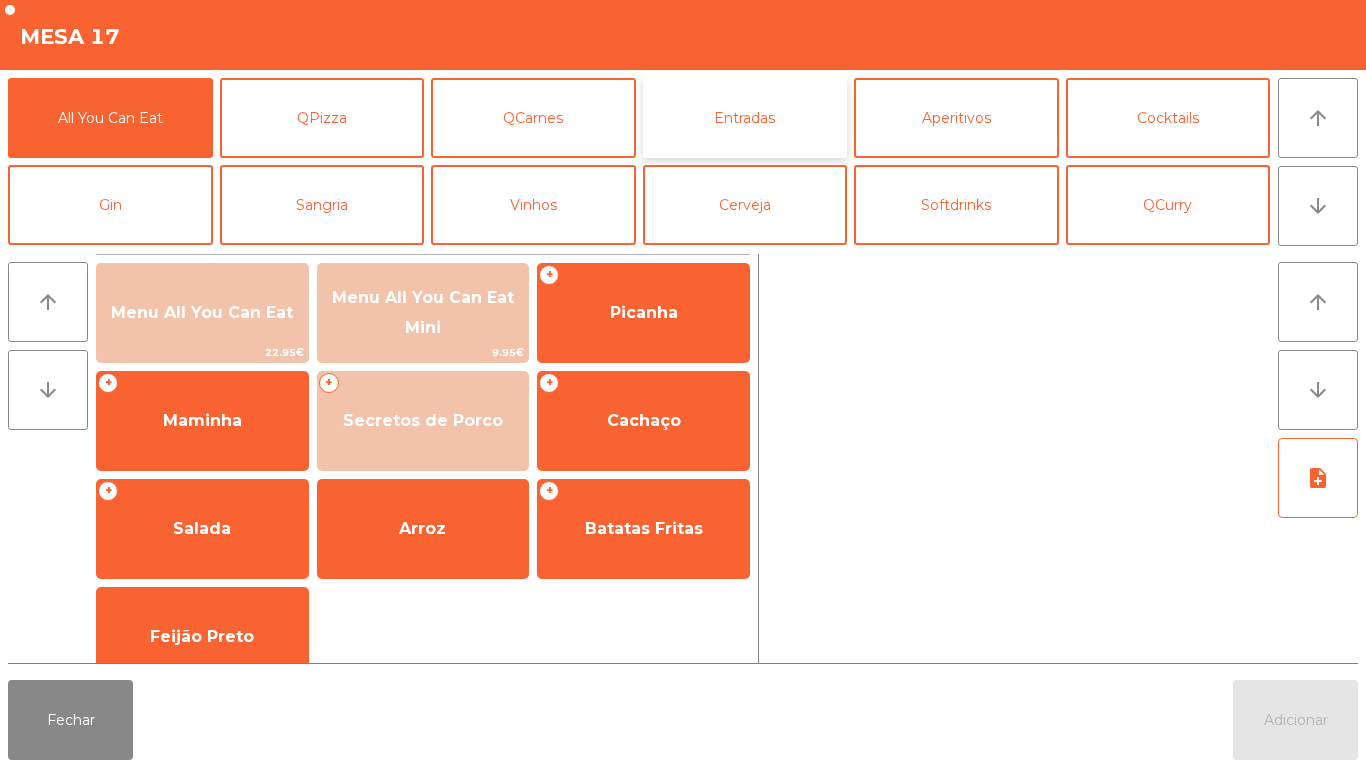 click on "Entradas" 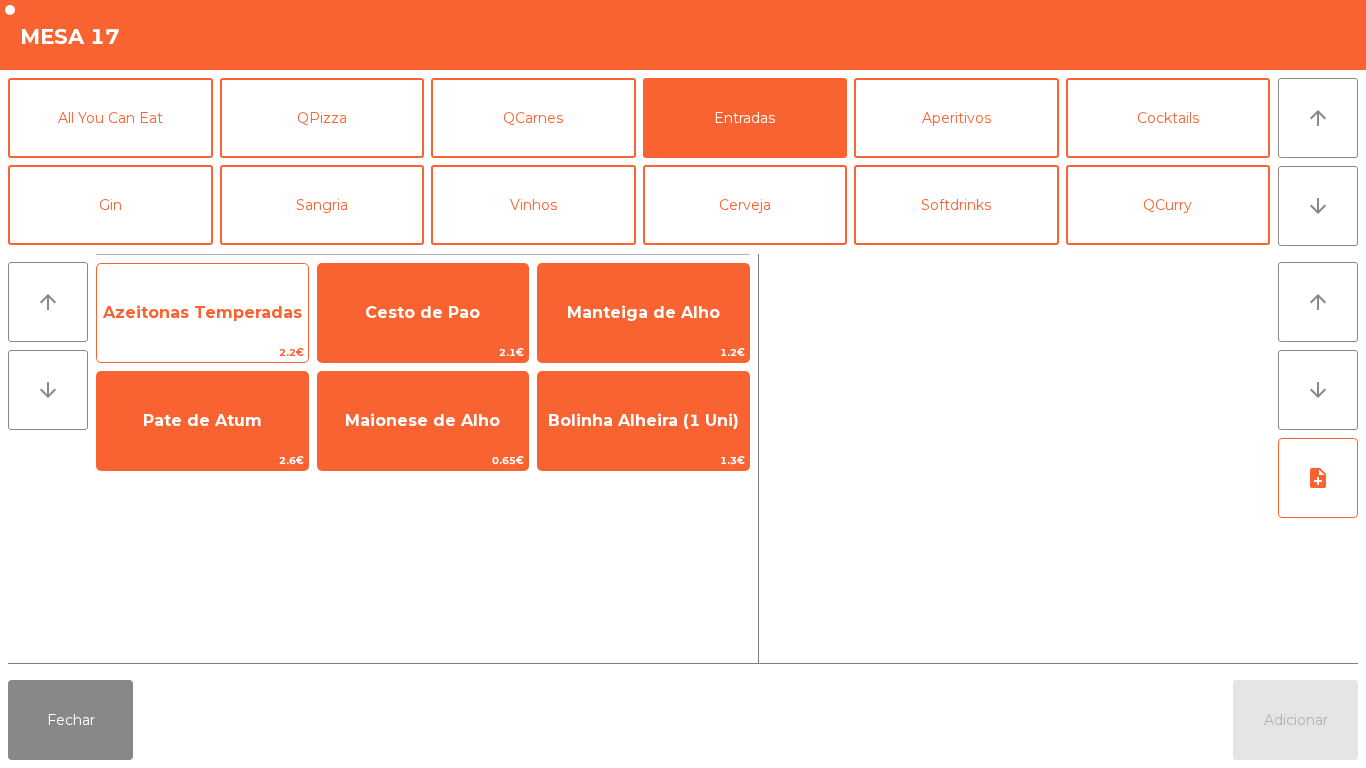 click on "Azeitonas Temperadas" 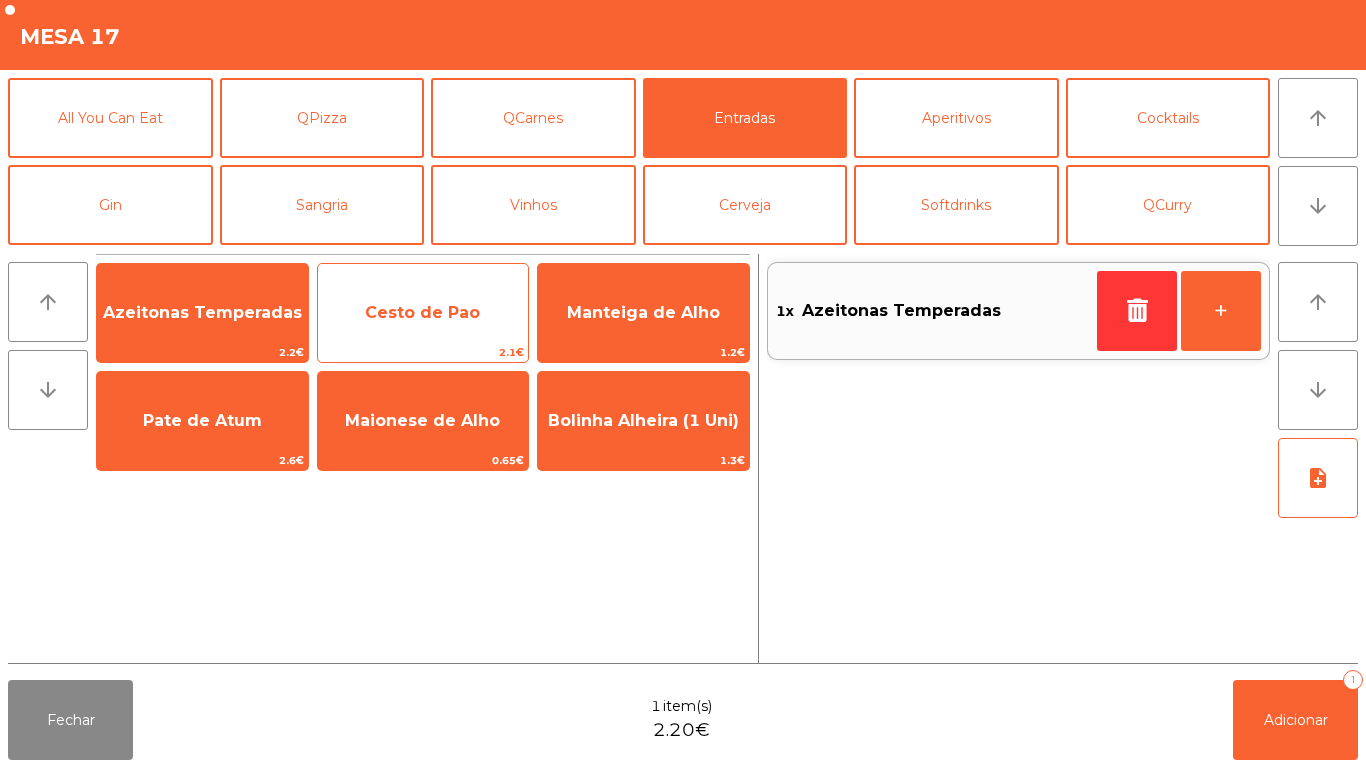 click on "2.1€" 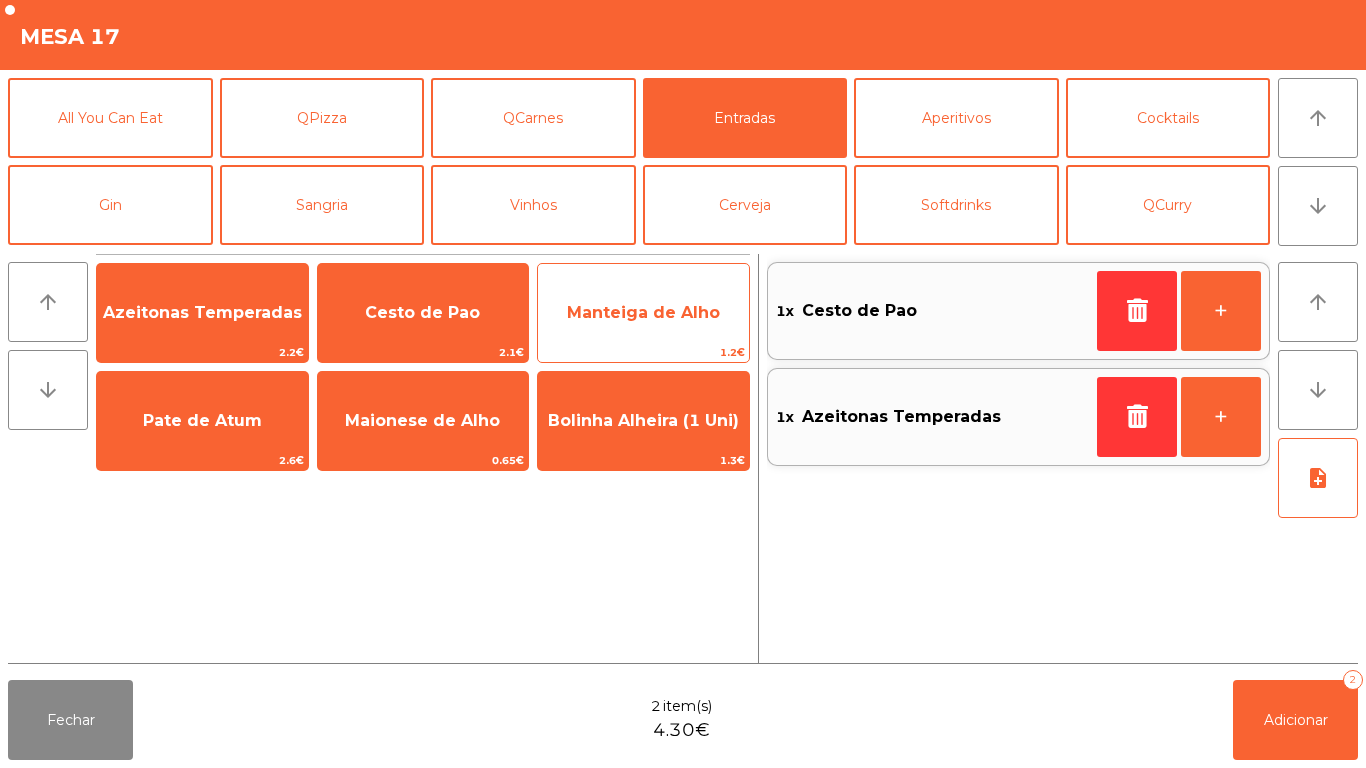 click on "Manteiga de Alho" 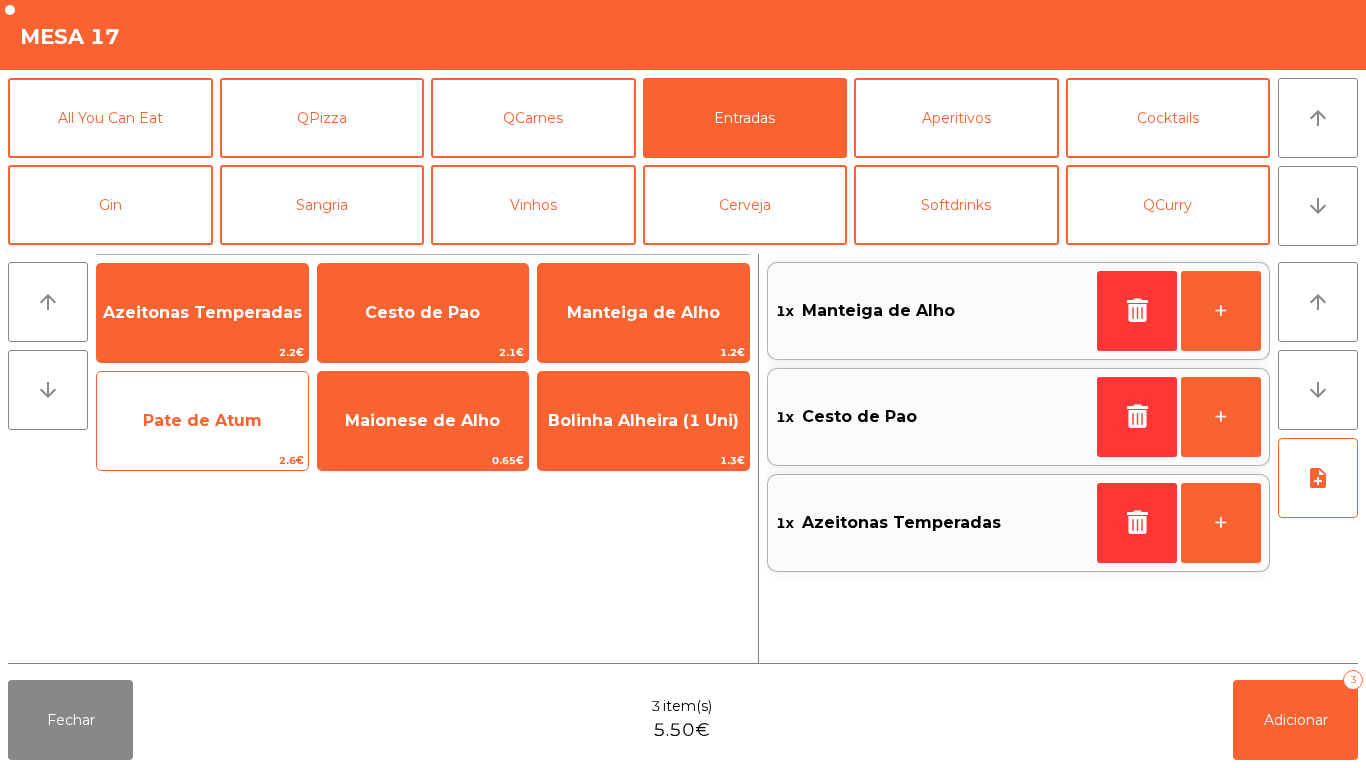 click on "Pate de Atum" 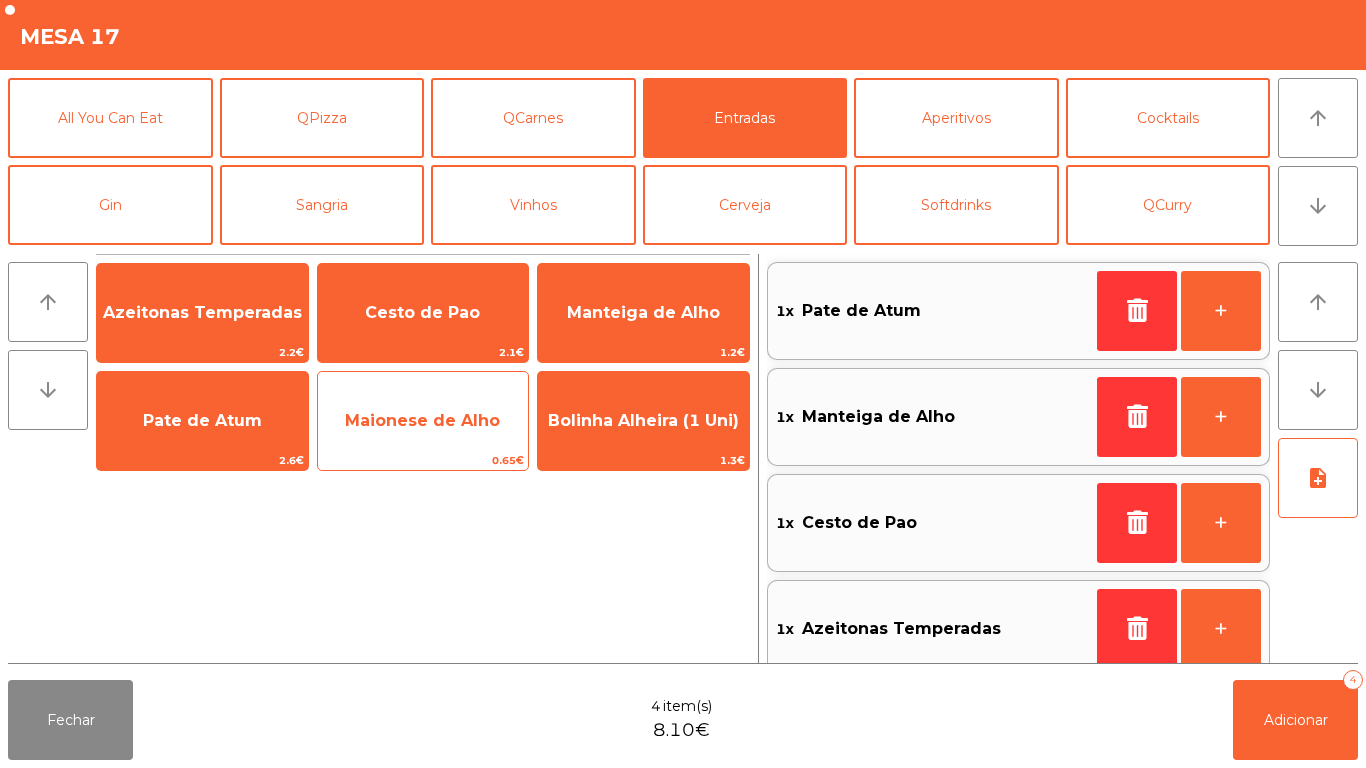 click on "0.65€" 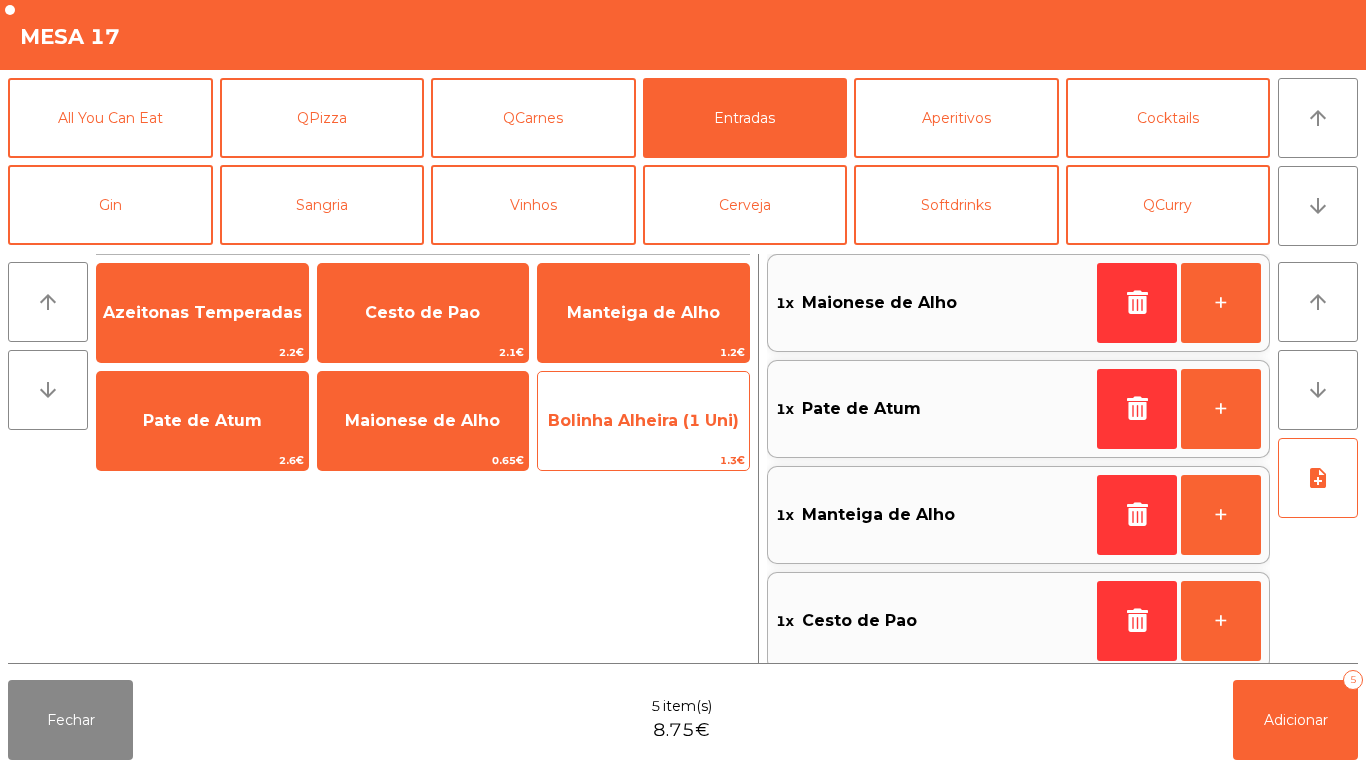 click on "Bolinha Alheira (1 Uni)" 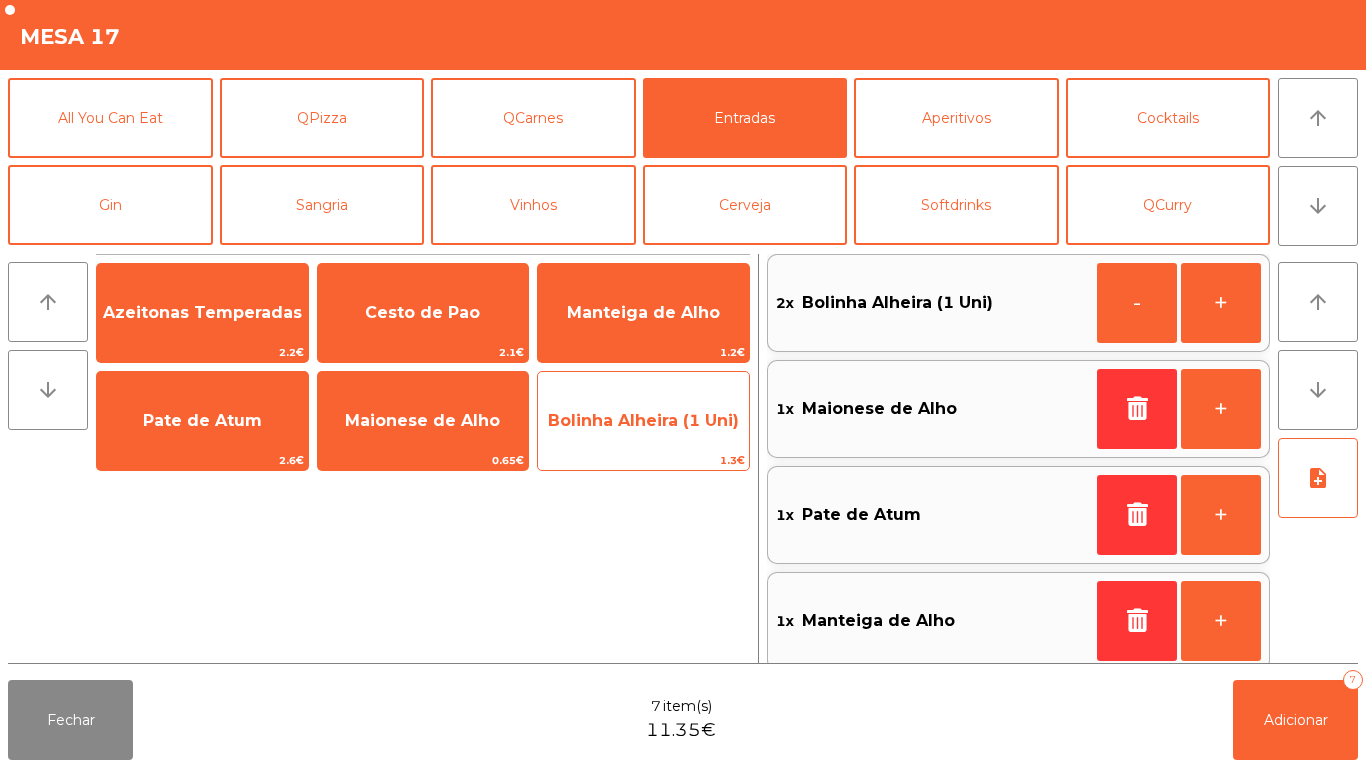 click on "Bolinha Alheira (1 Uni)" 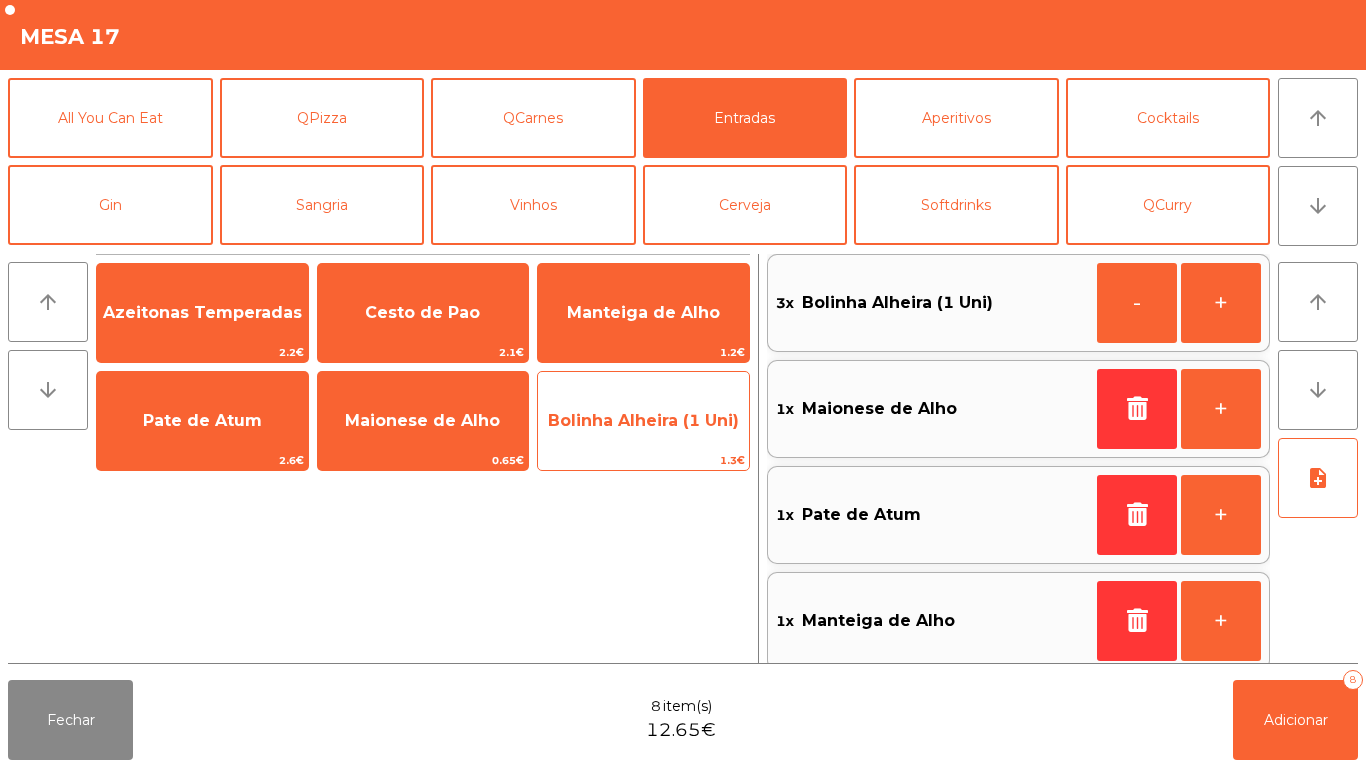 click on "Bolinha Alheira (1 Uni)" 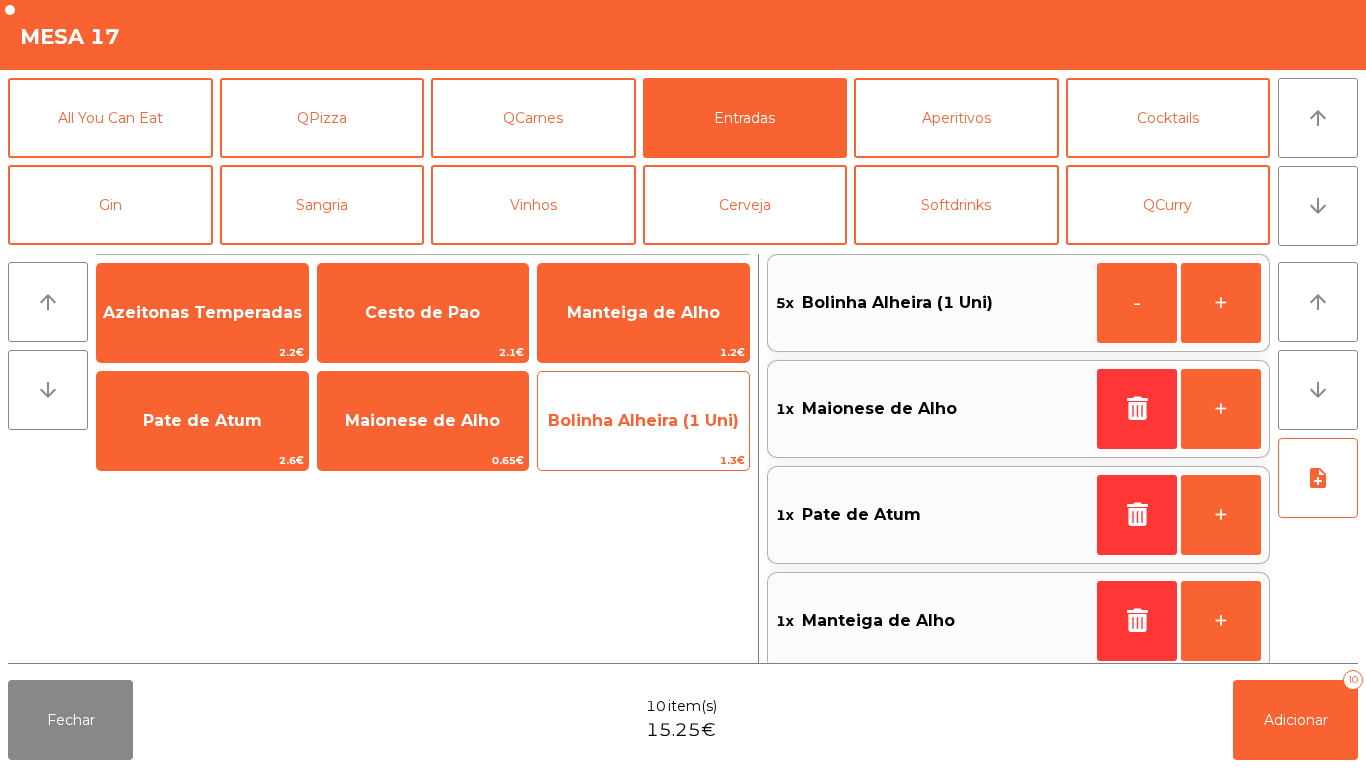 click on "Bolinha Alheira (1 Uni)" 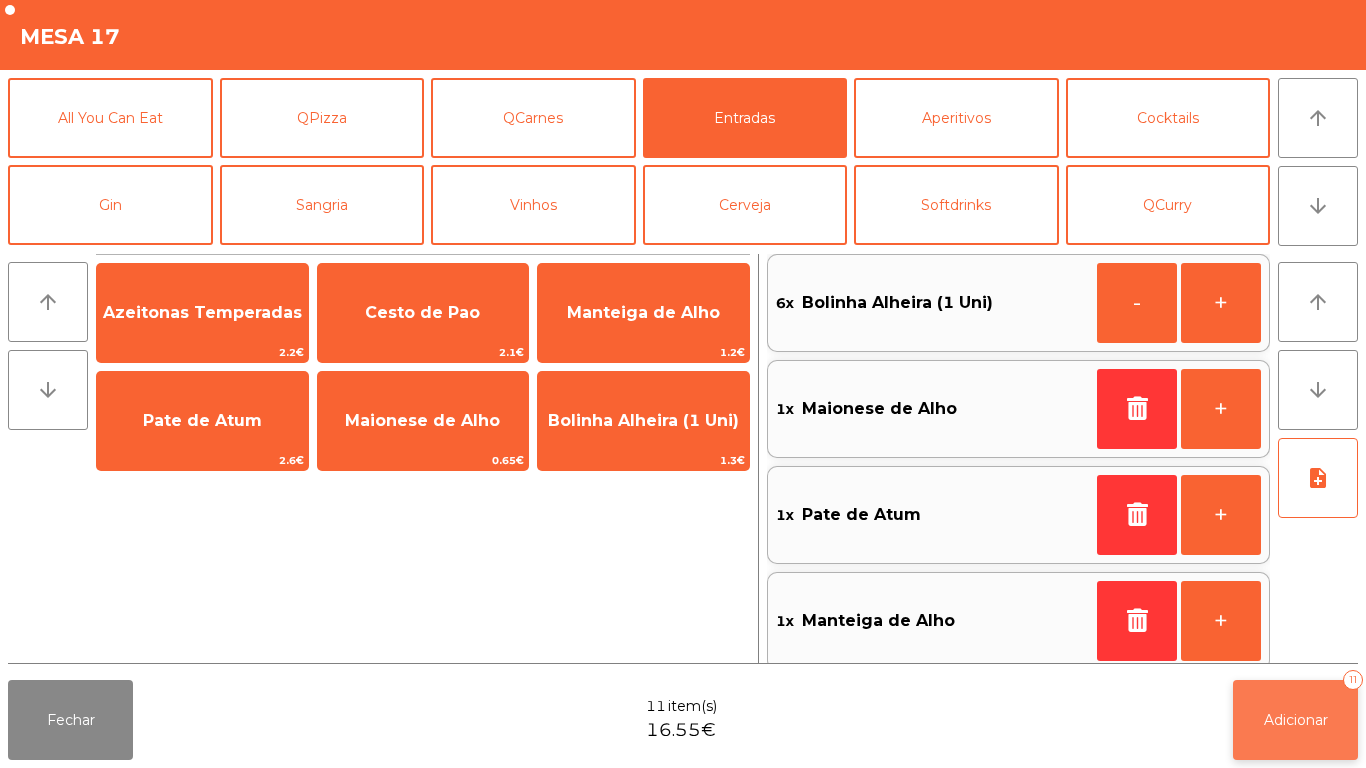 click on "Adicionar   11" 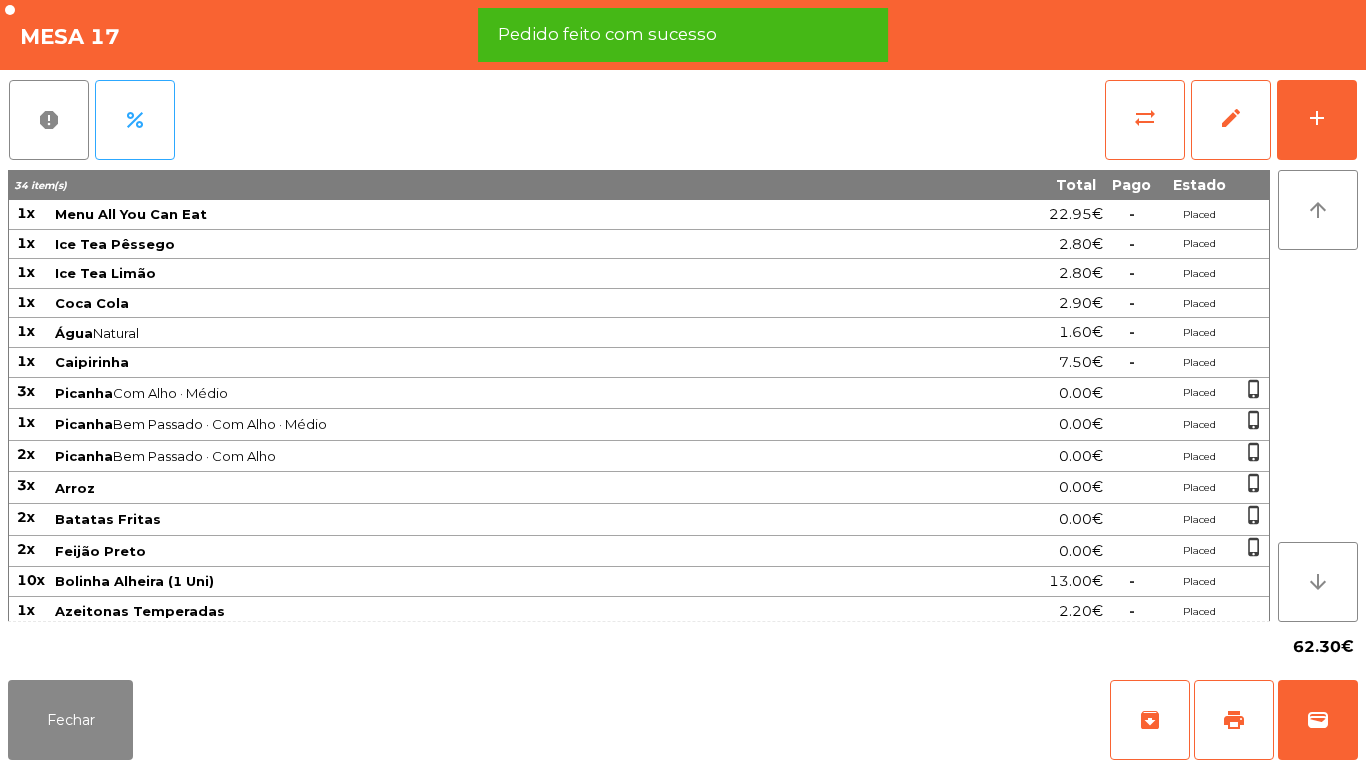 click on "Arroz" 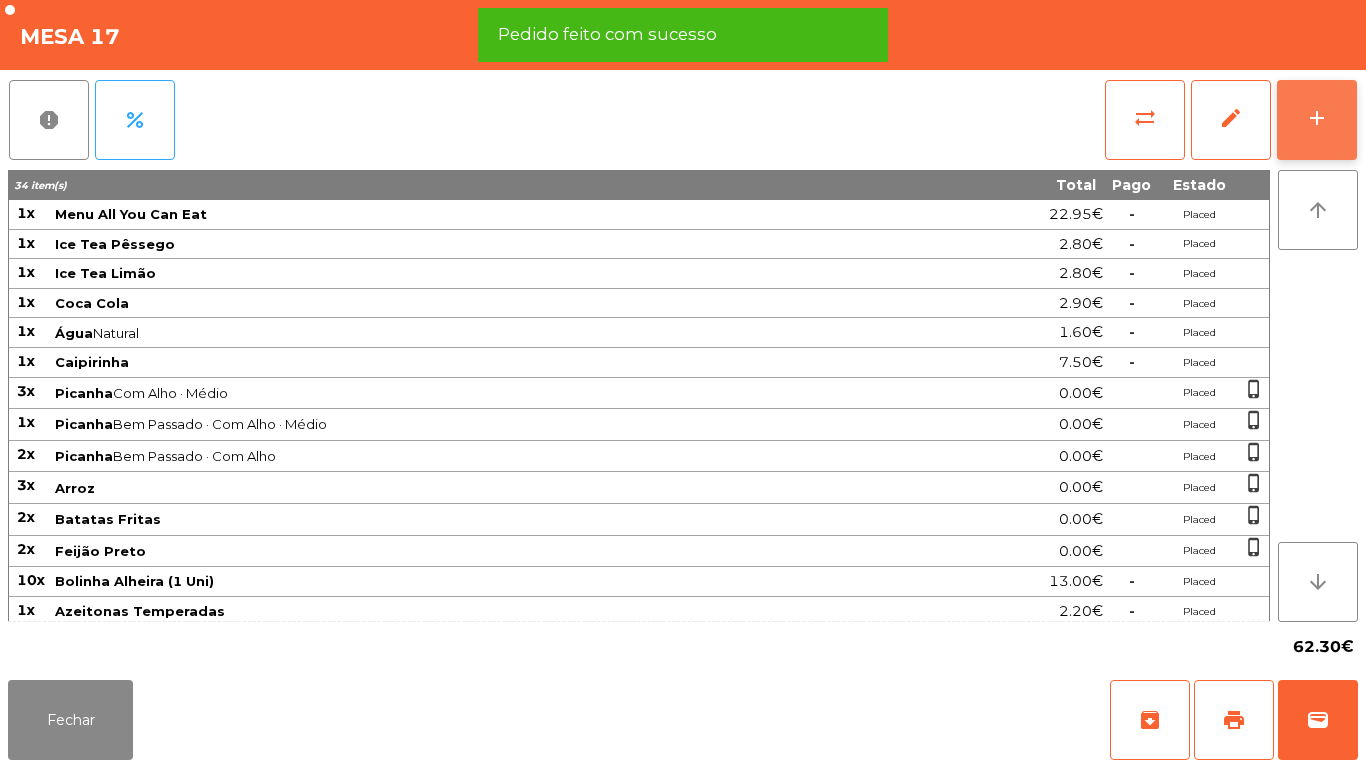 click on "add" 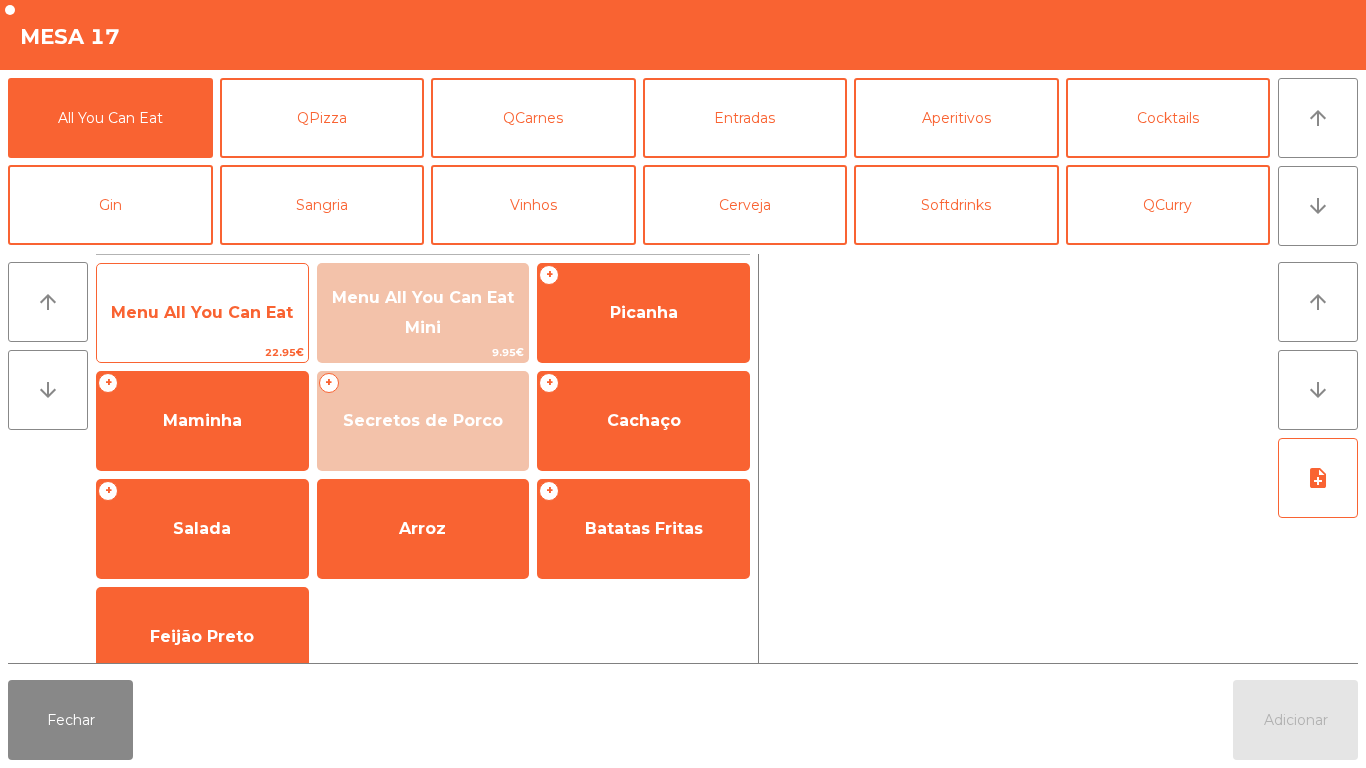 click on "Menu All You Can Eat" 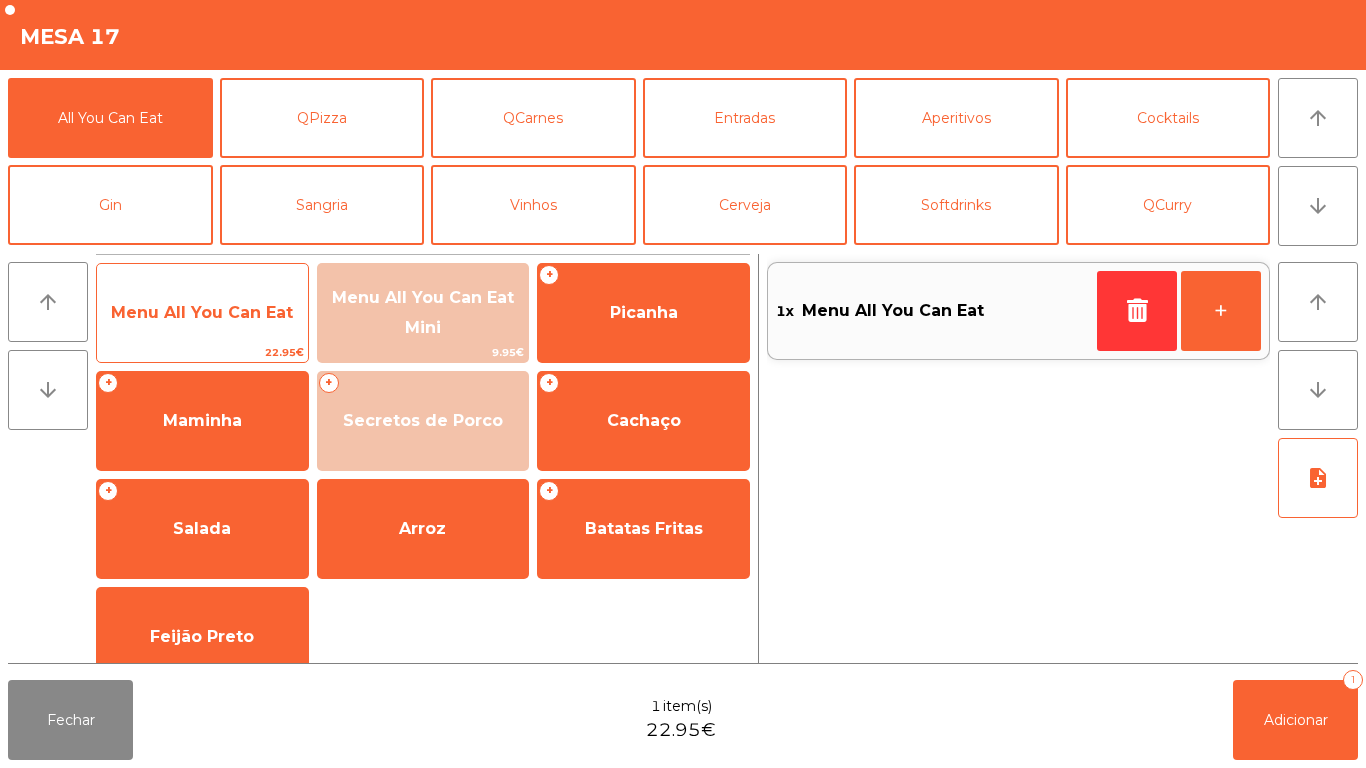 click on "Menu All You Can Eat" 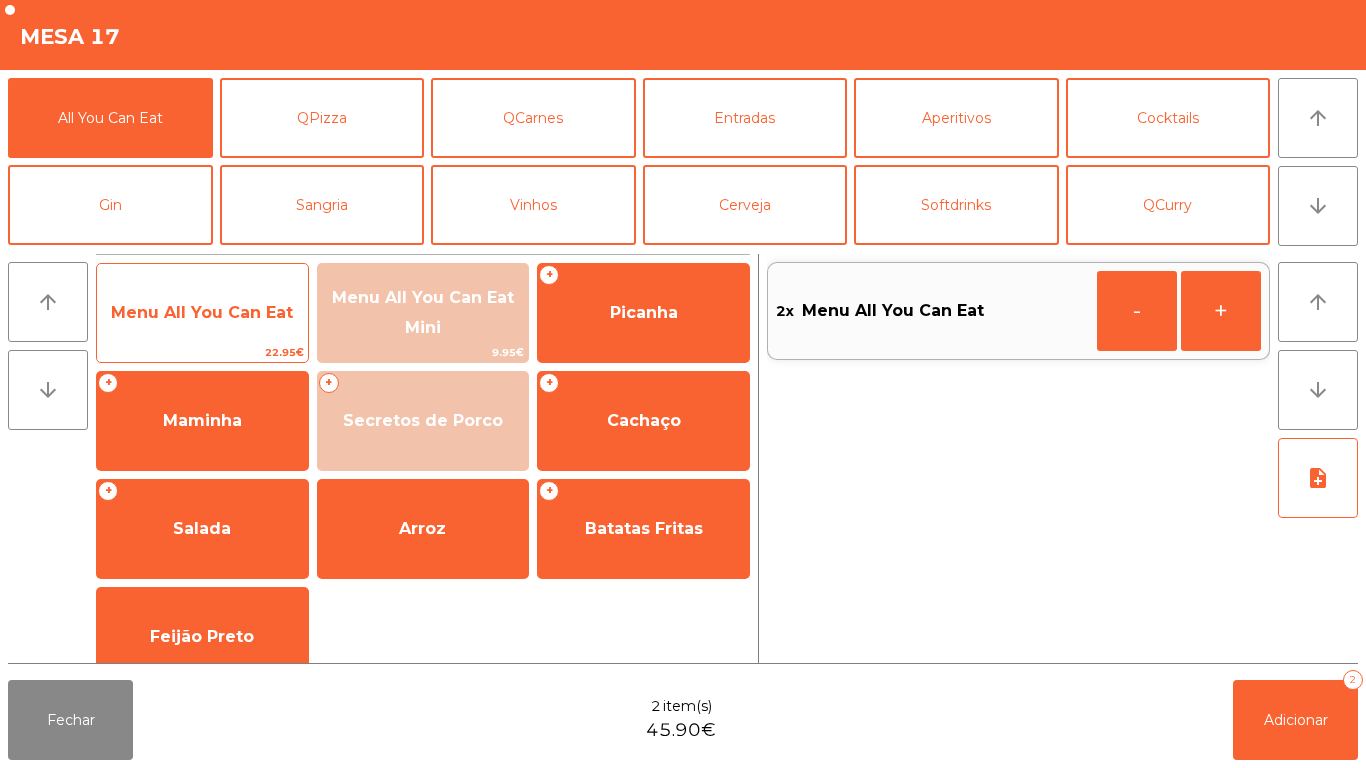 click on "Menu All You Can Eat" 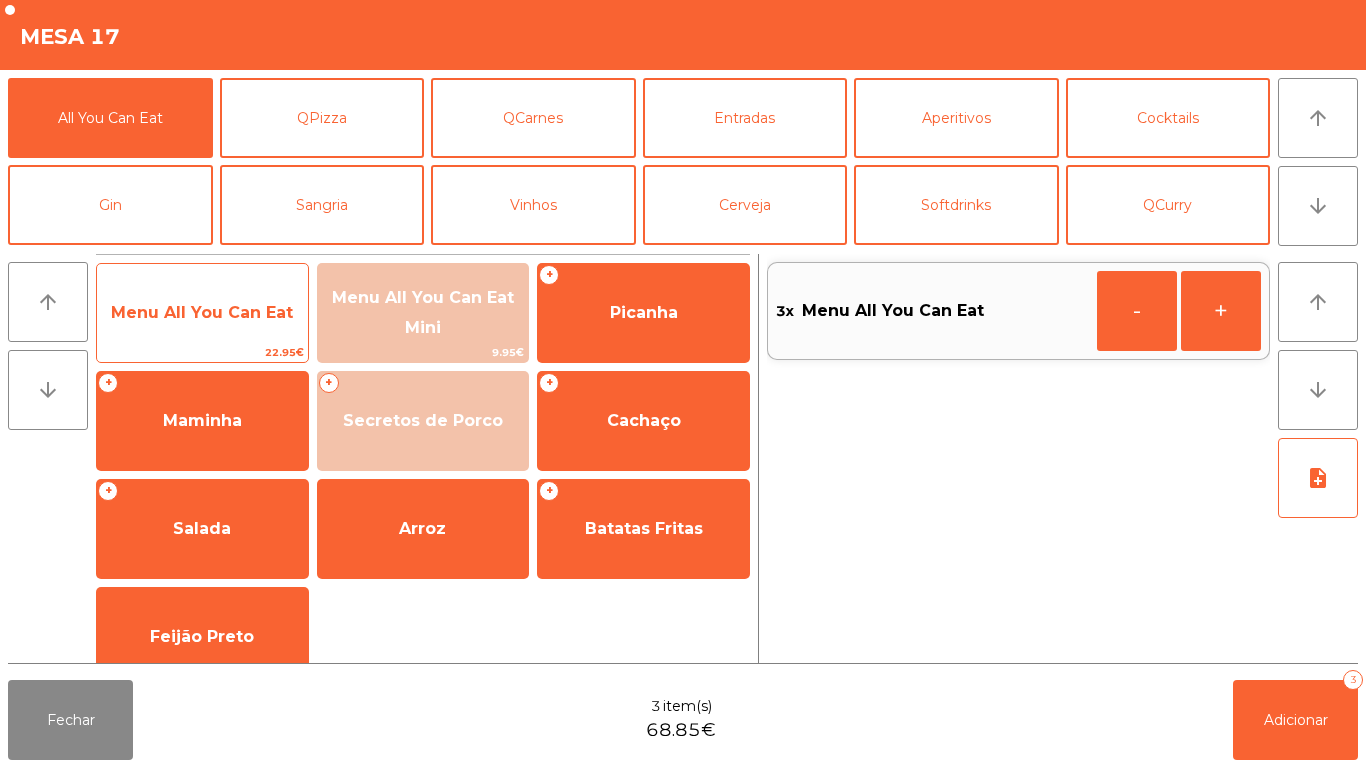 click on "Menu All You Can Eat" 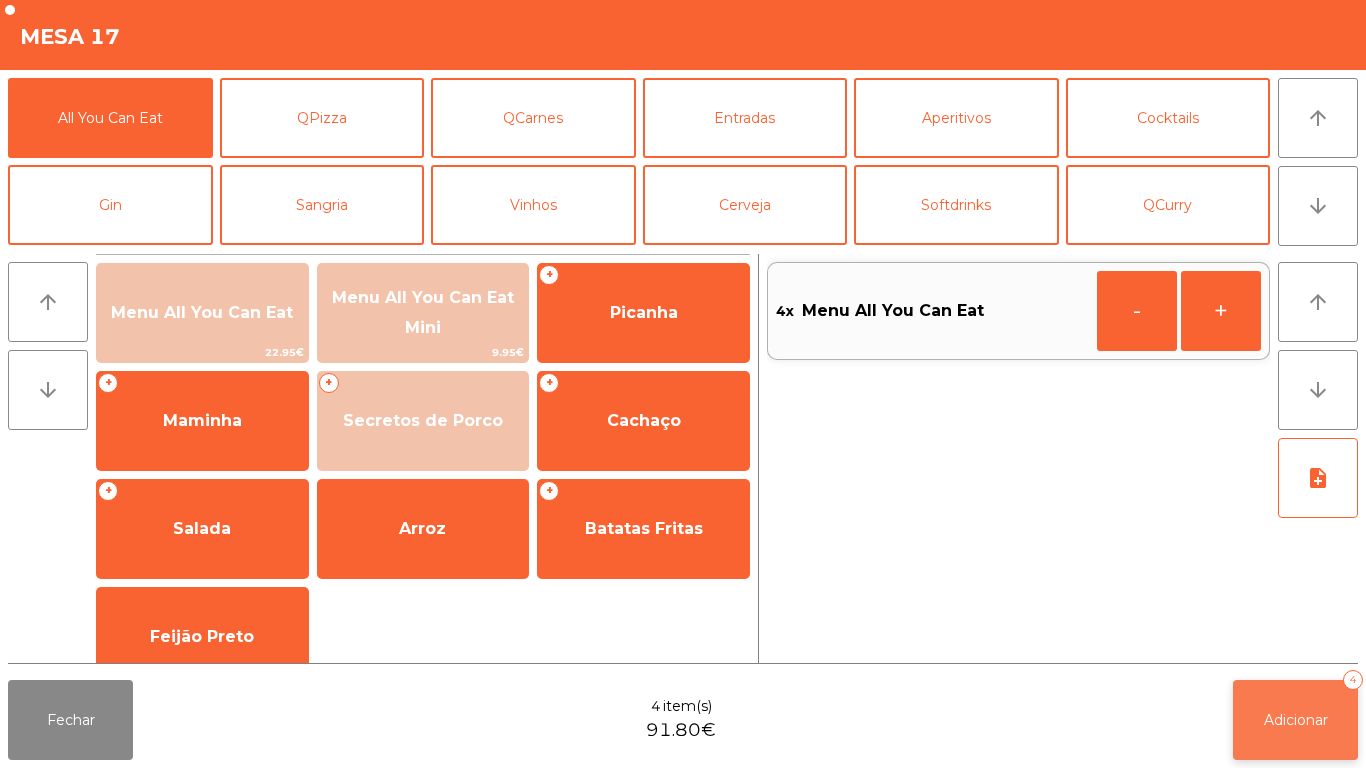 click on "Adicionar" 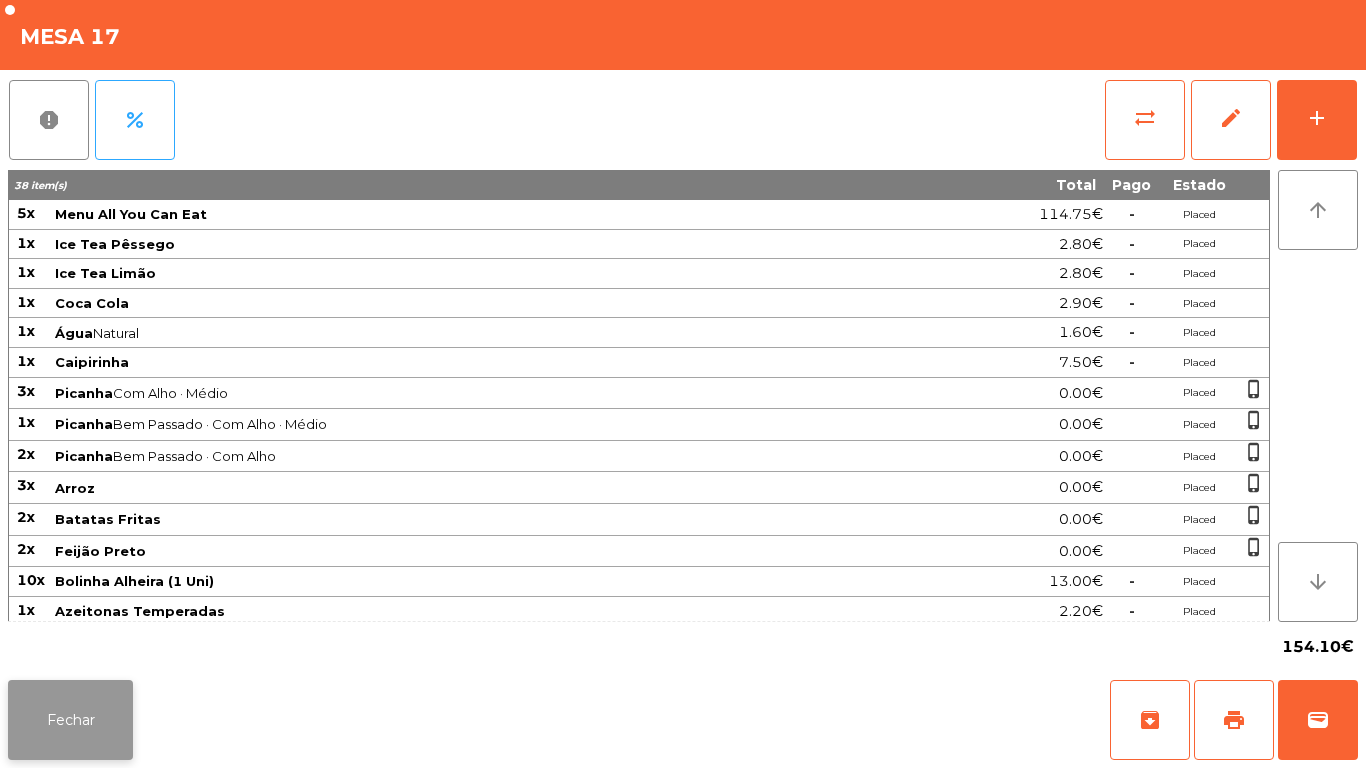 click on "Fechar" 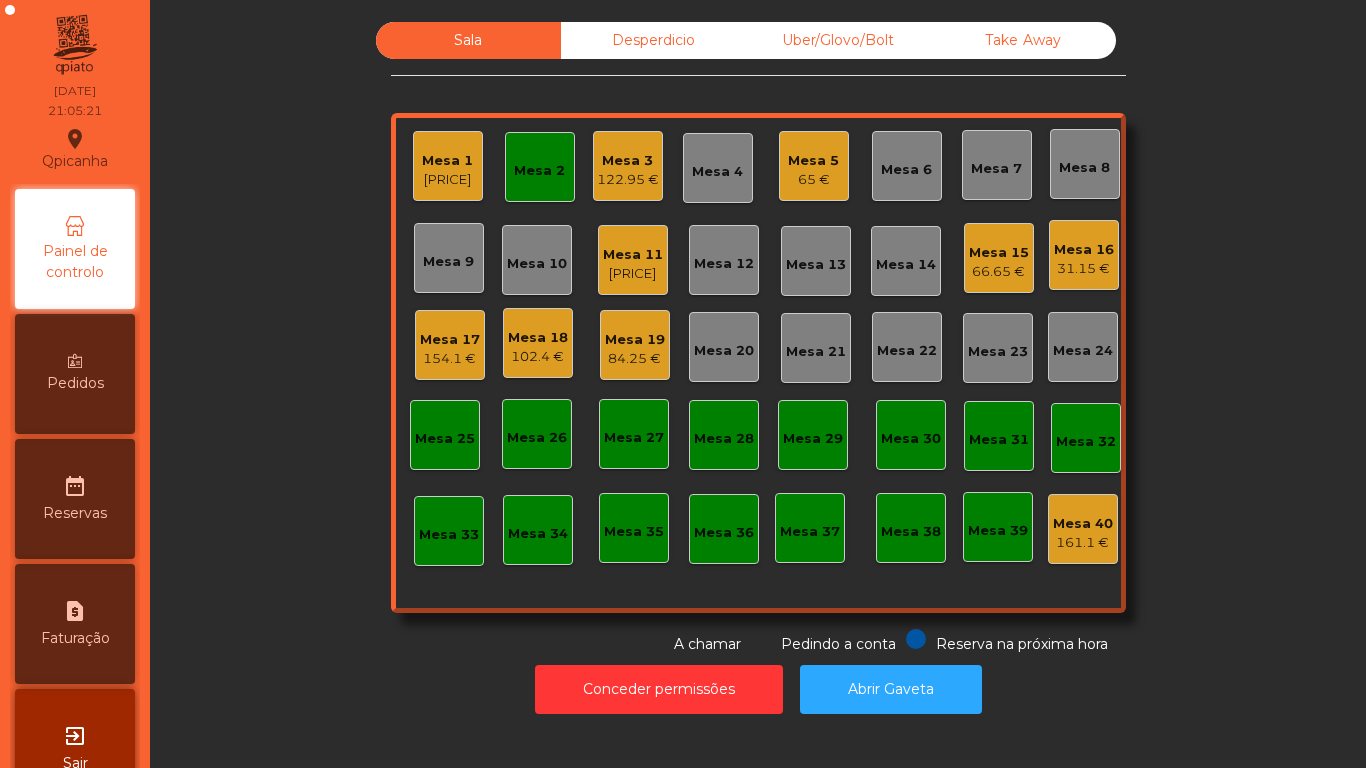 click on "Mesa 5" 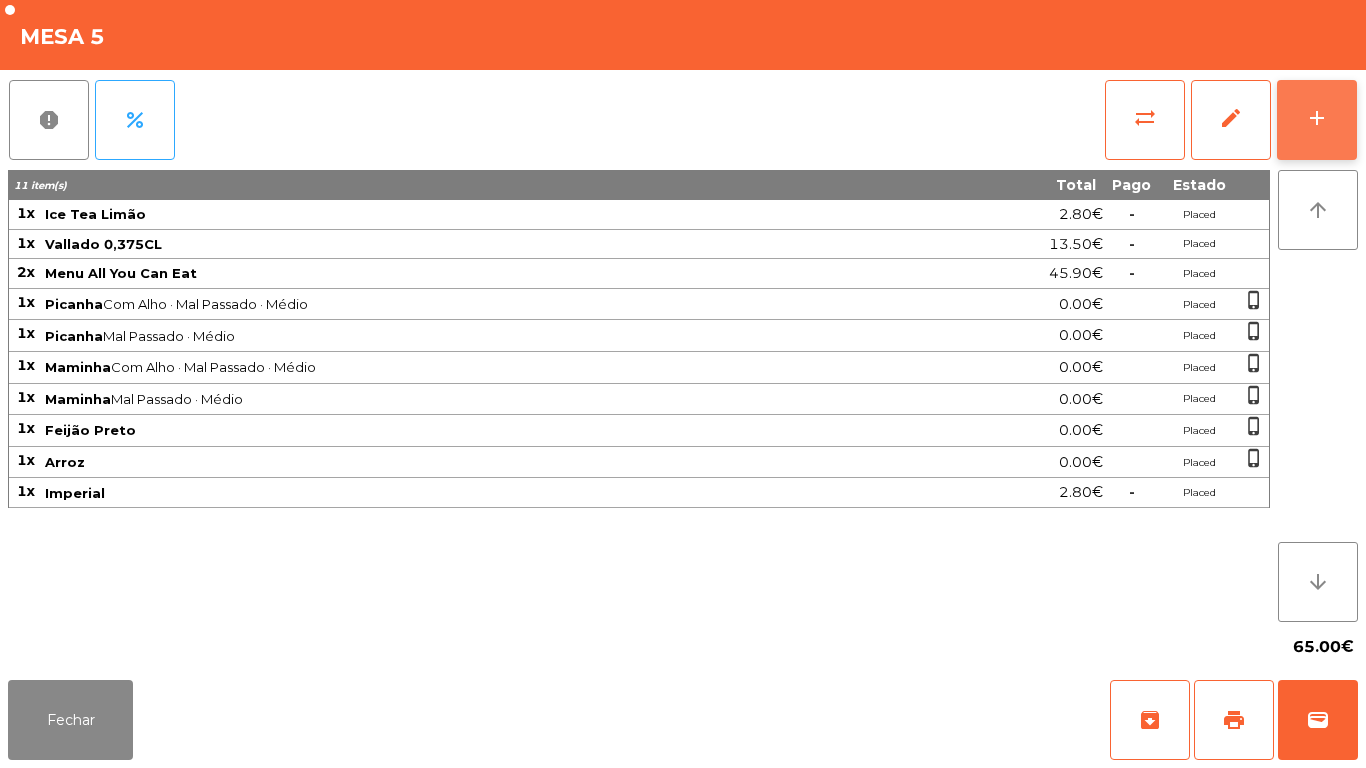 click on "add" 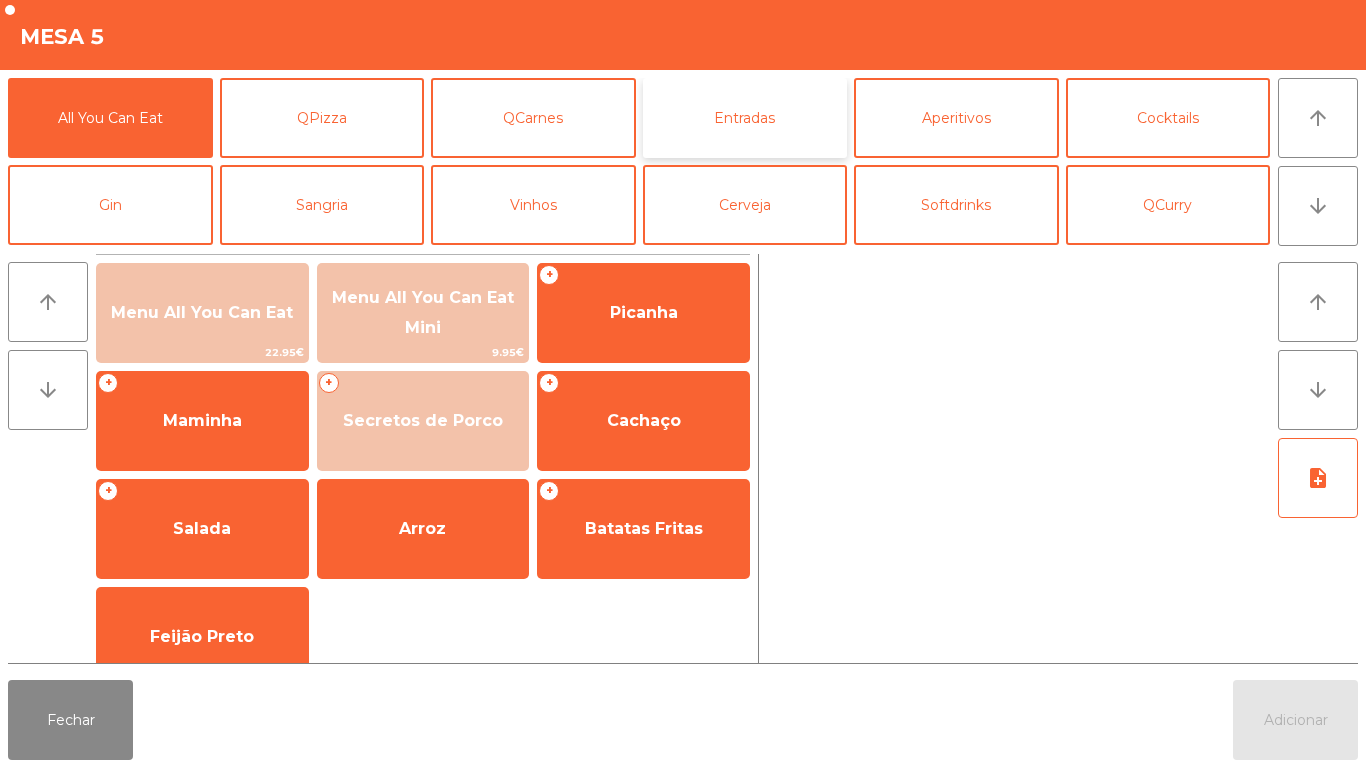 click on "Entradas" 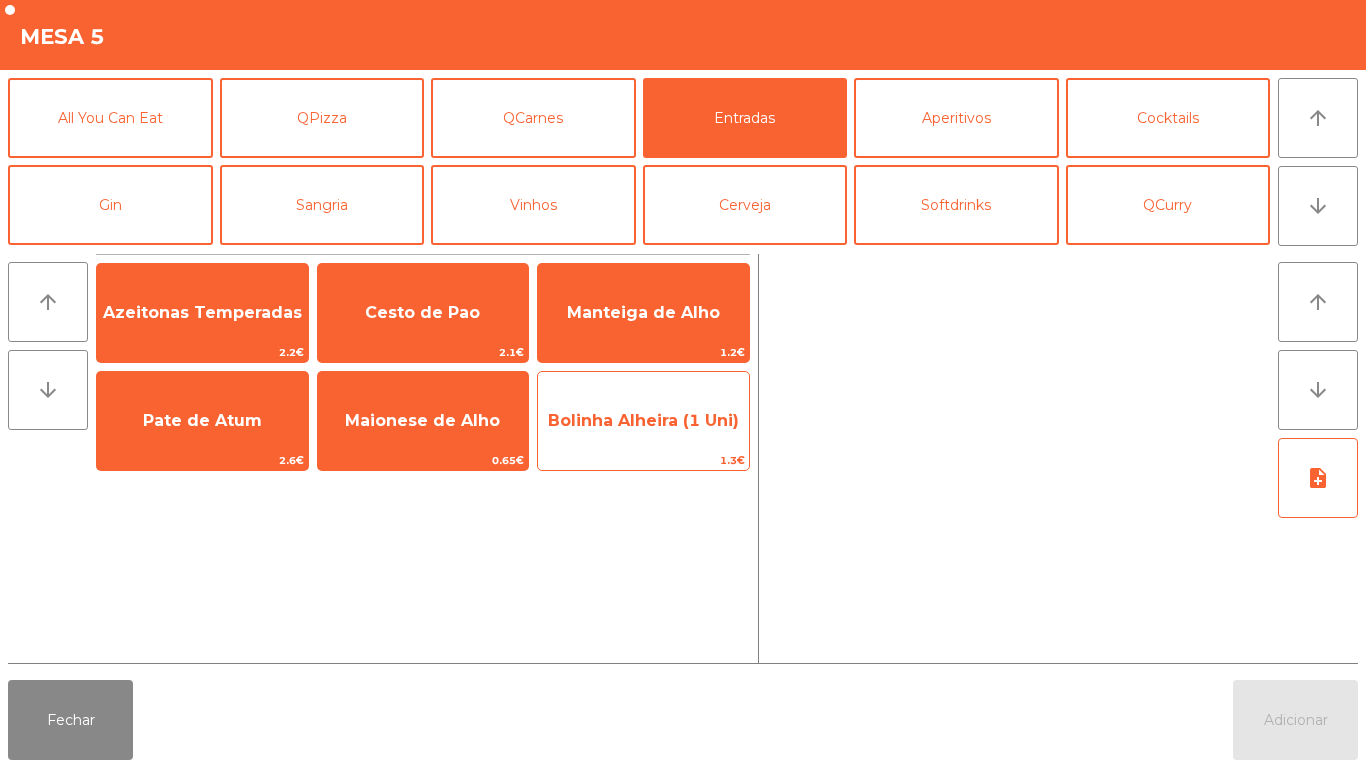 click on "Bolinha Alheira (1 Uni)" 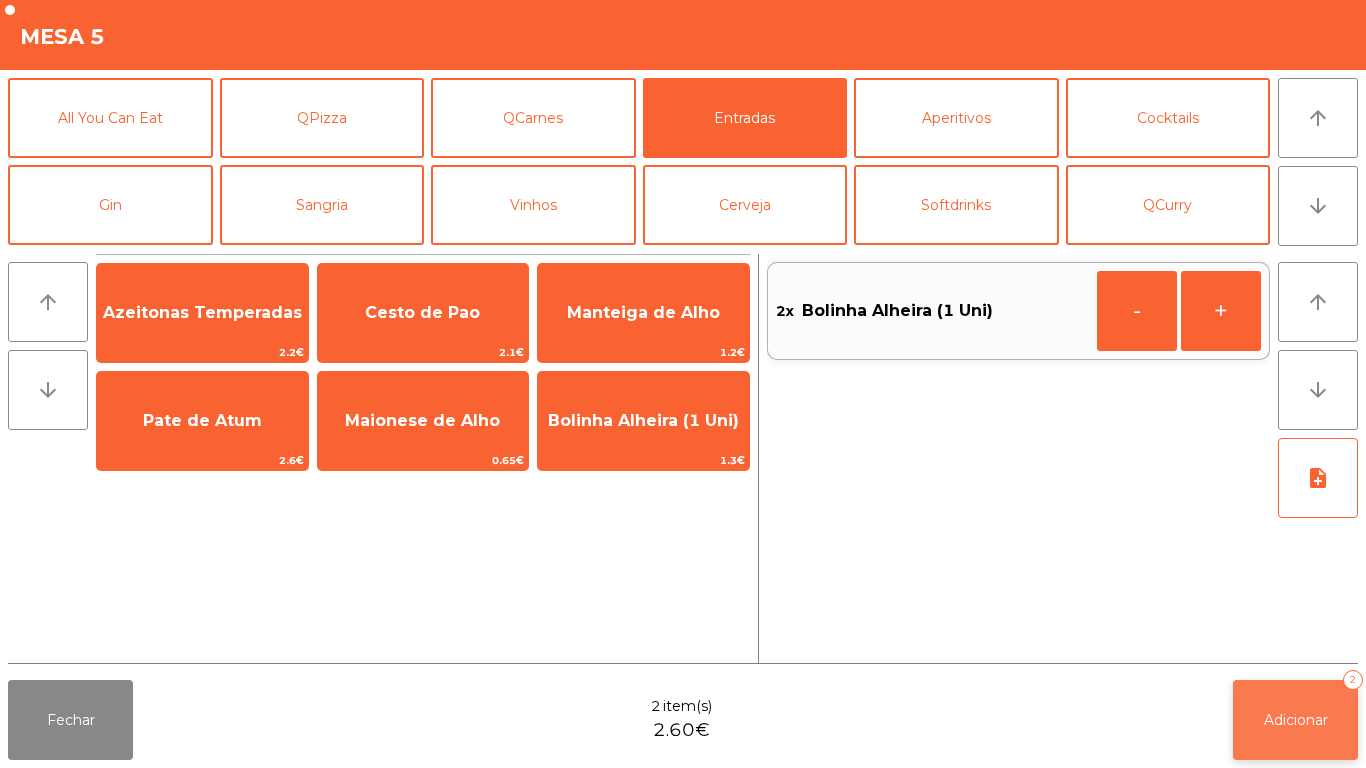 click on "Adicionar" 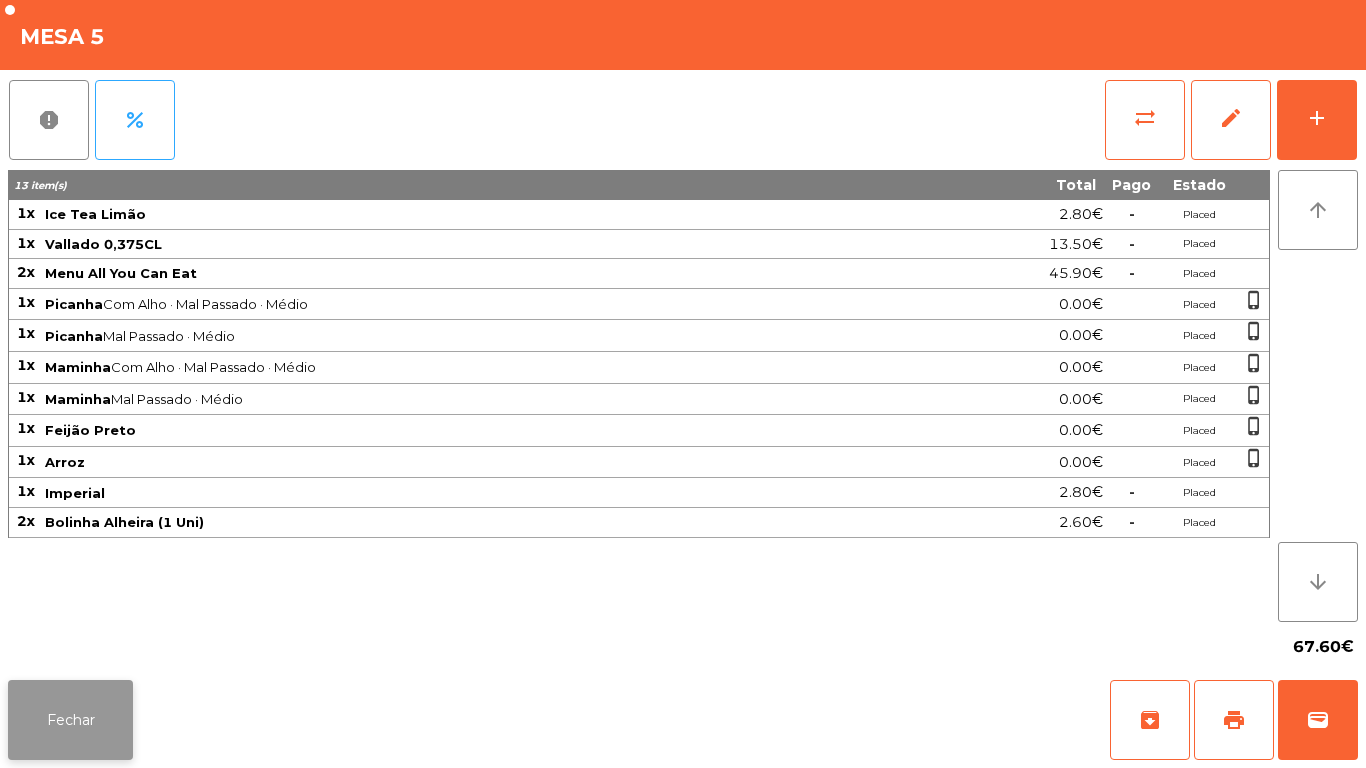click on "Fechar" 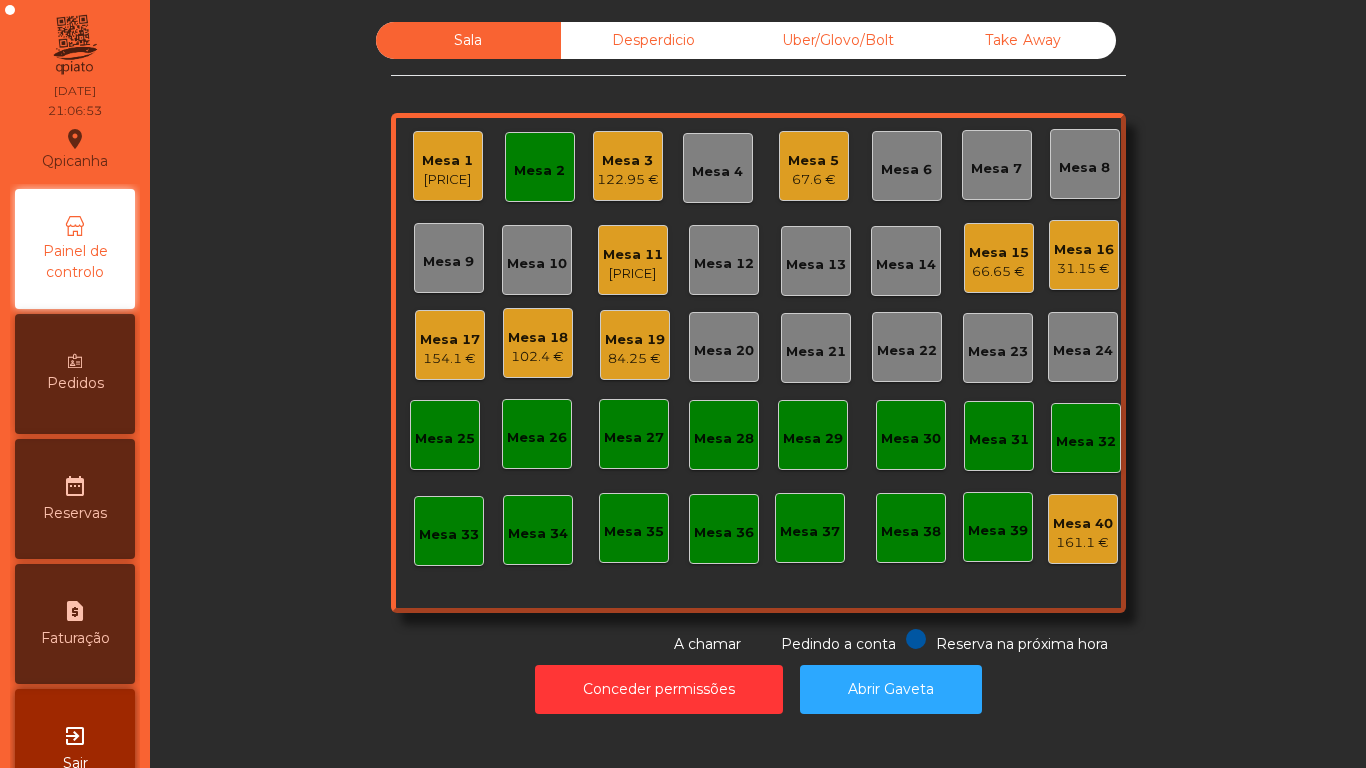 click on "Mesa 1" 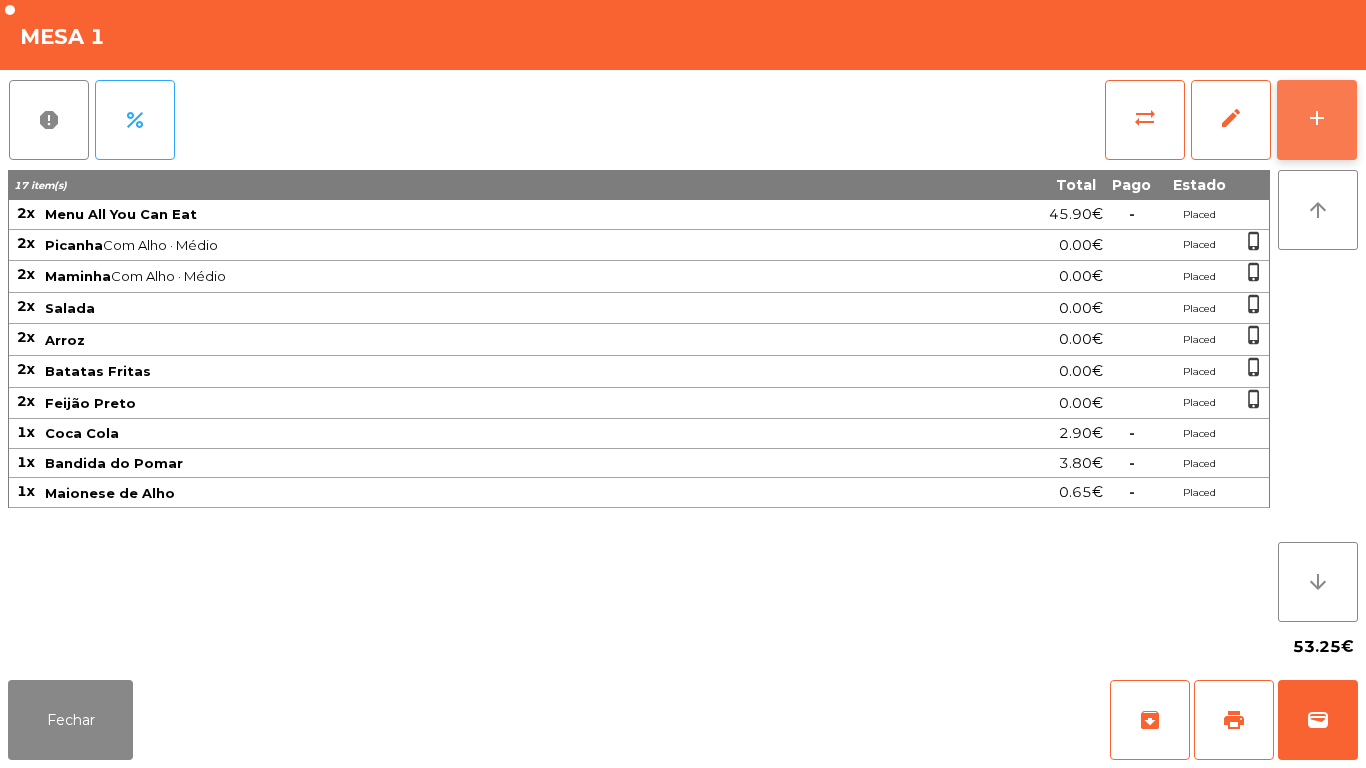 click on "add" 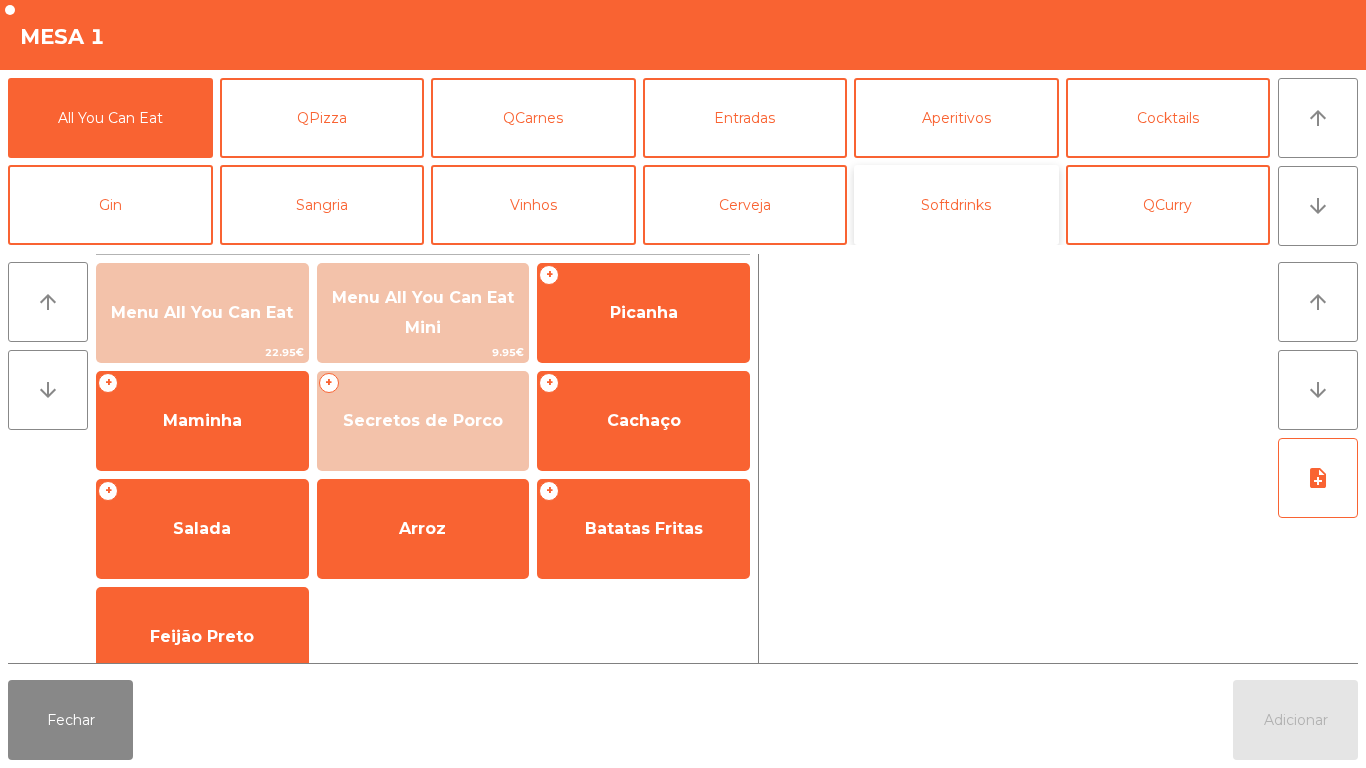 click on "Softdrinks" 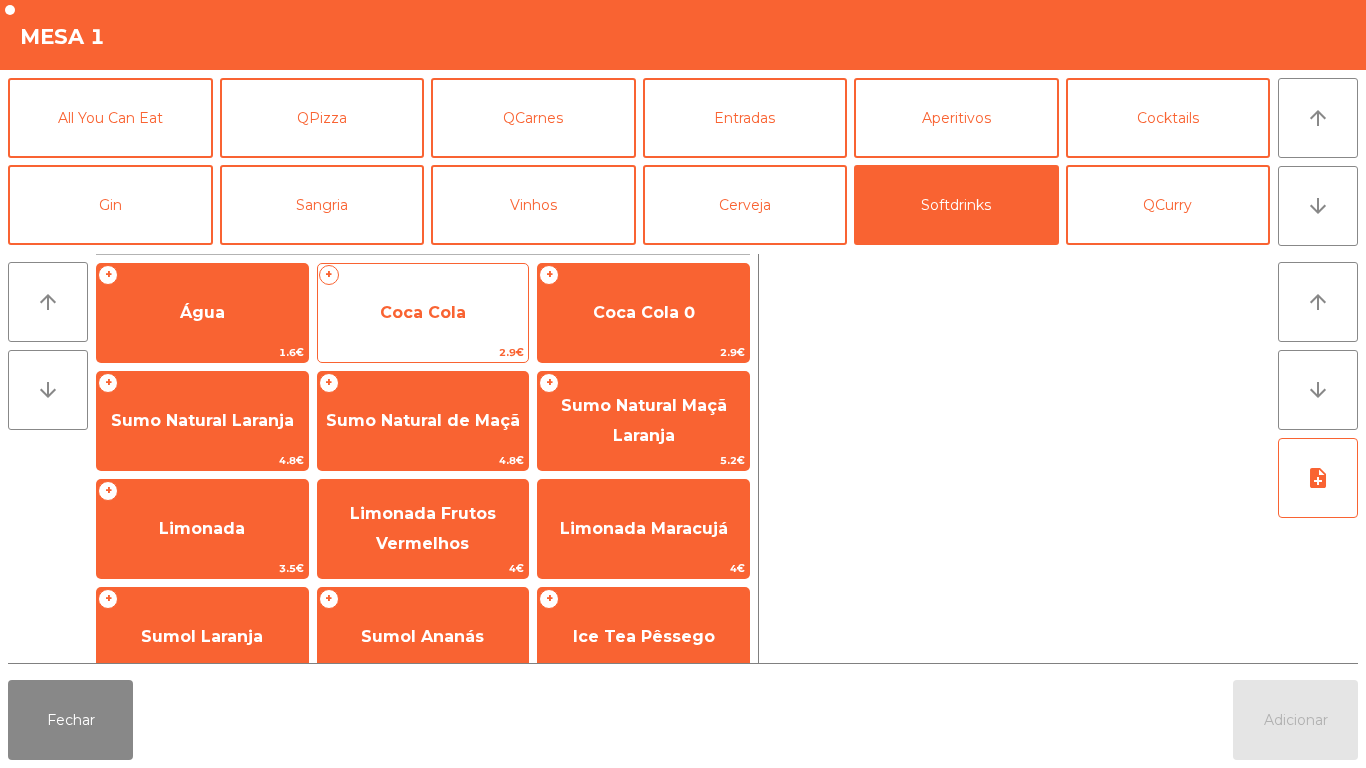 click on "Coca Cola" 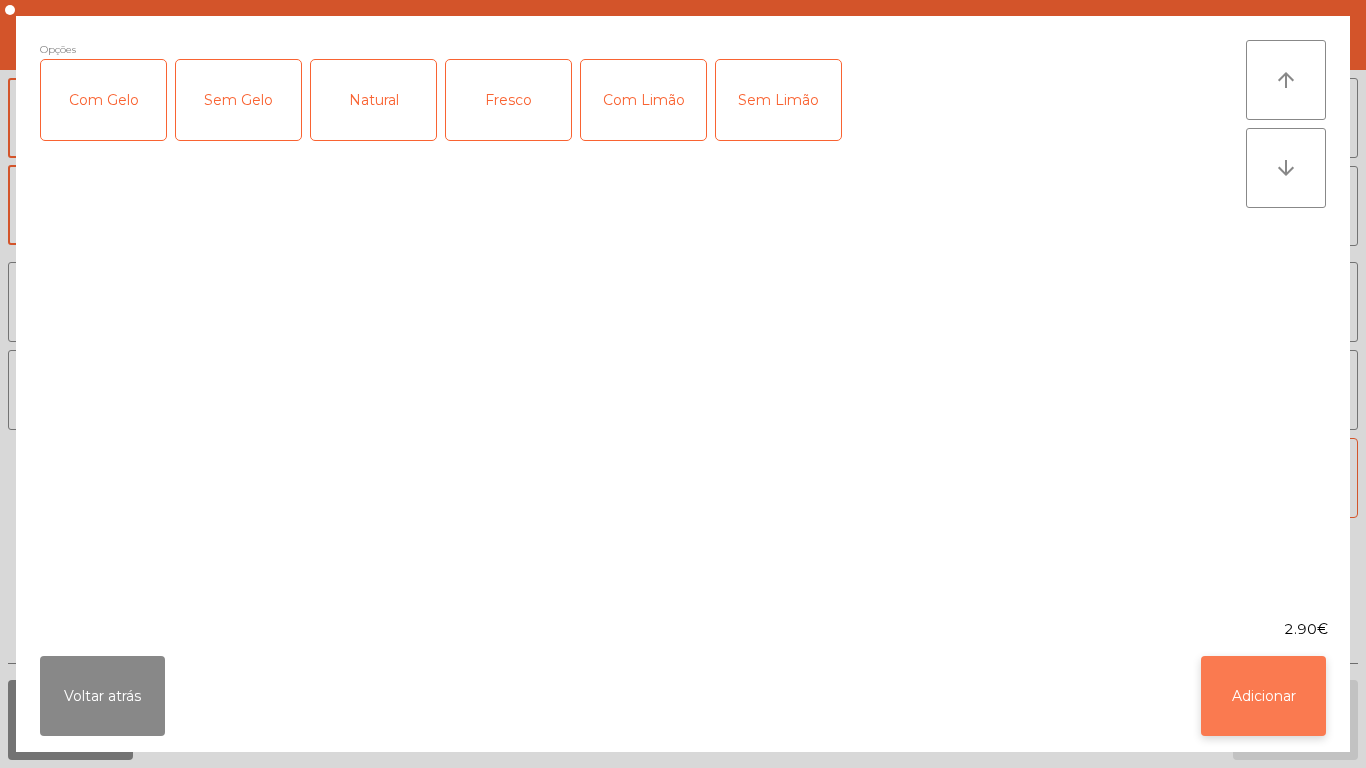 click on "Adicionar" 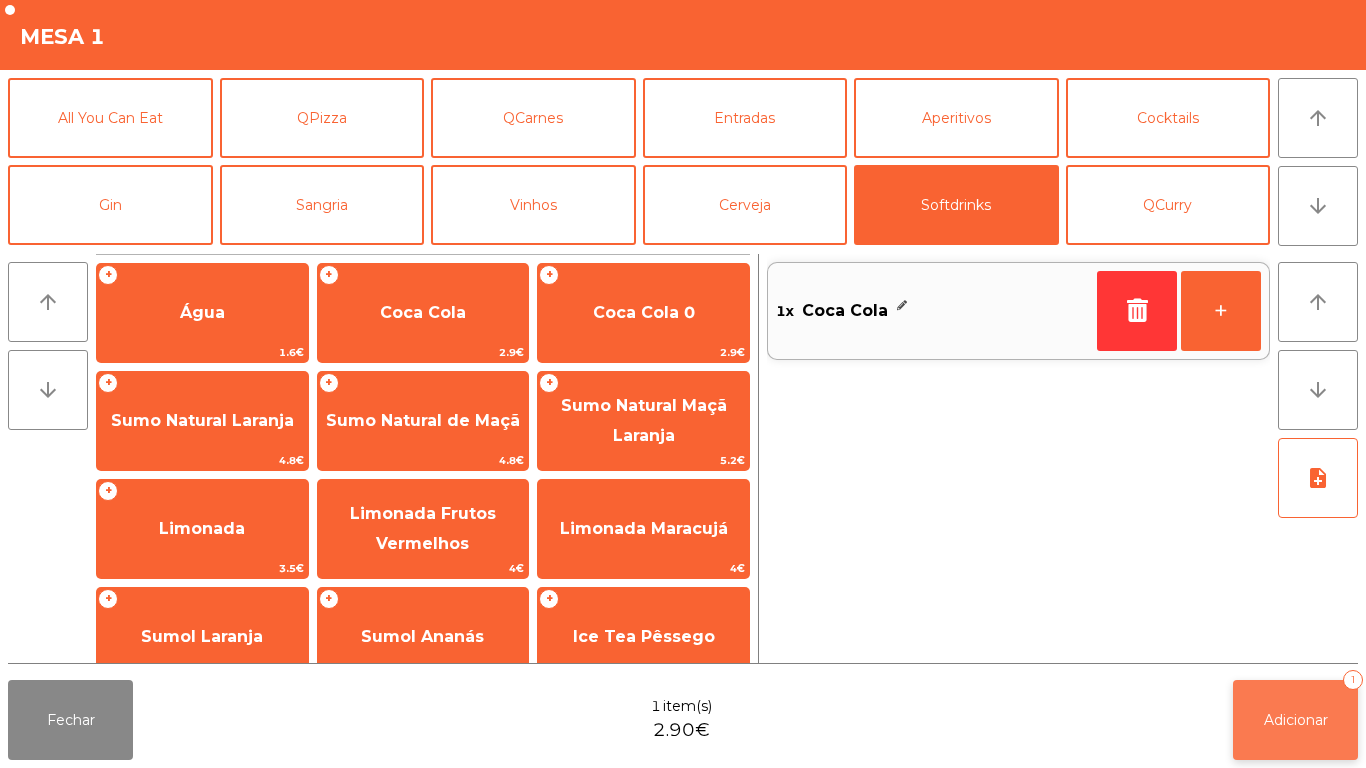 click on "Adicionar   1" 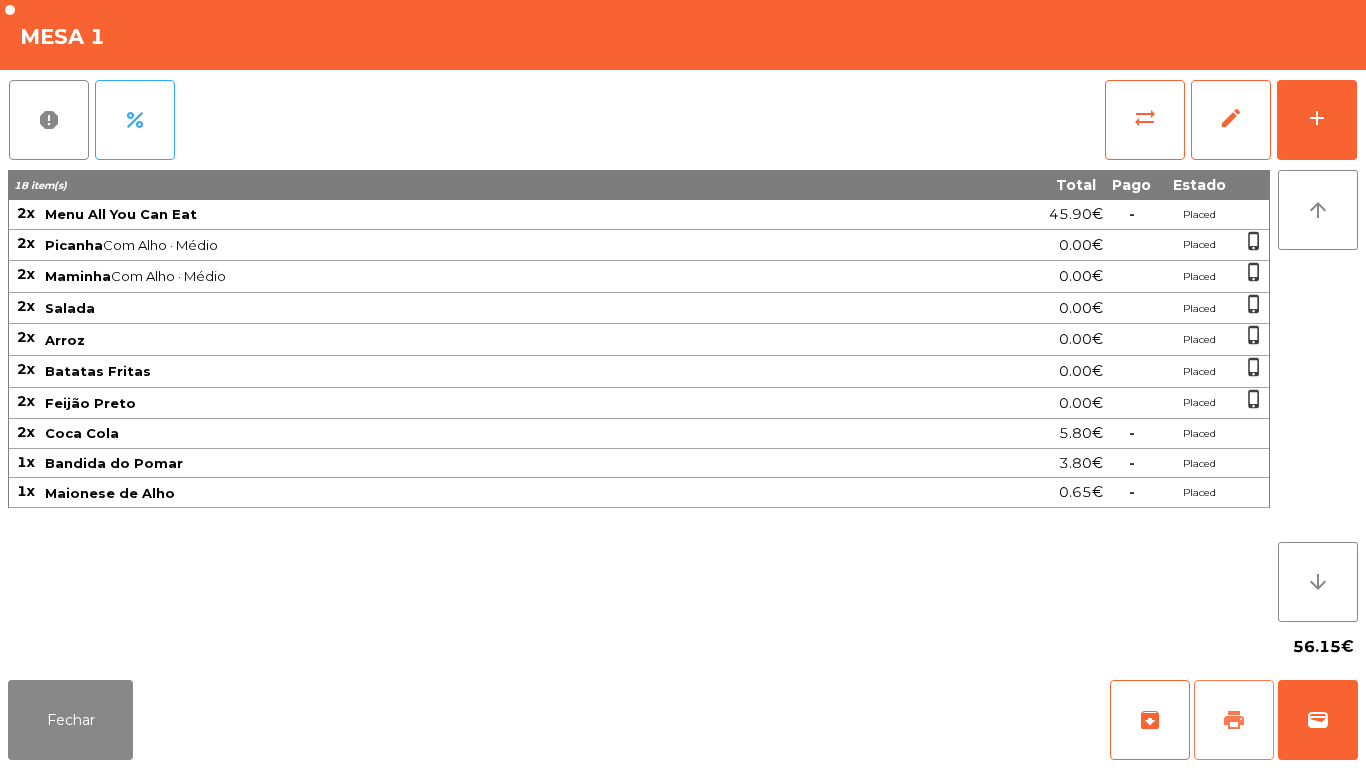 click on "print" 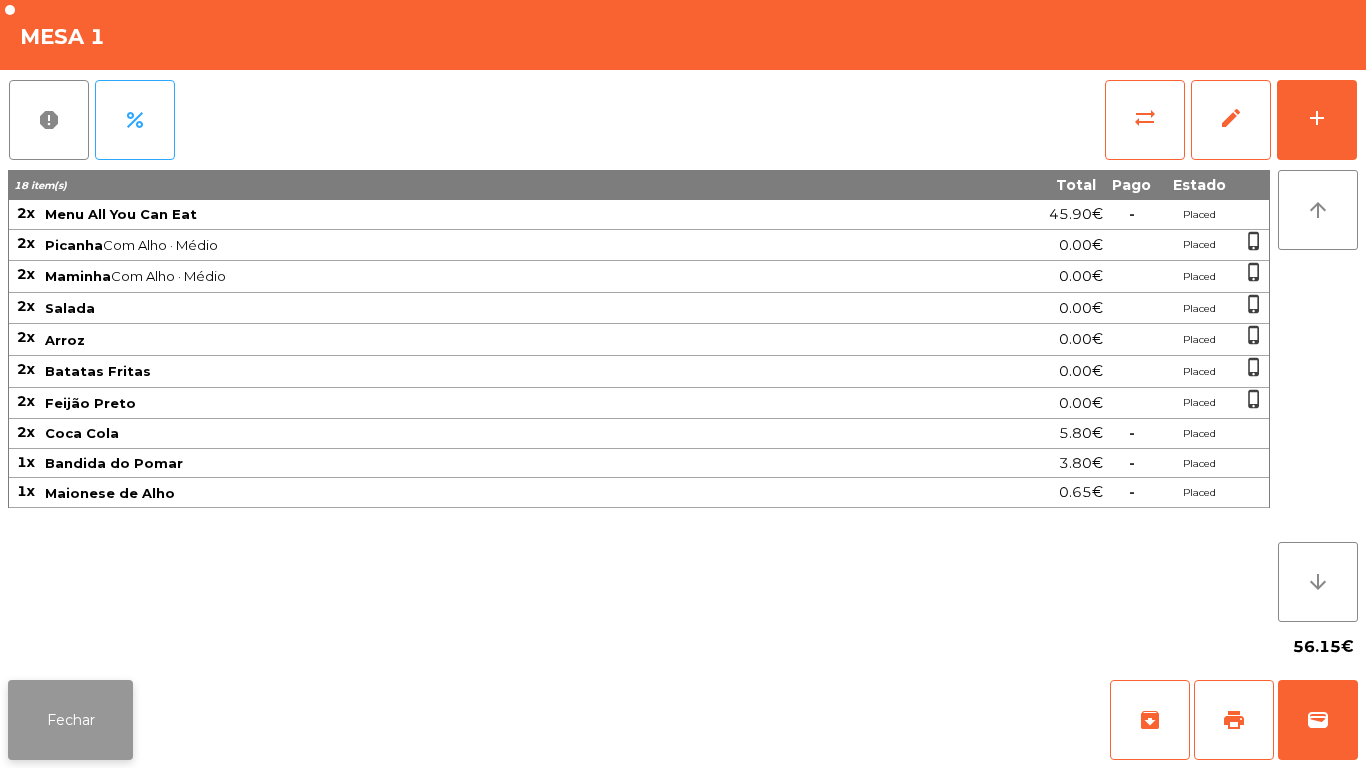 click on "Fechar" 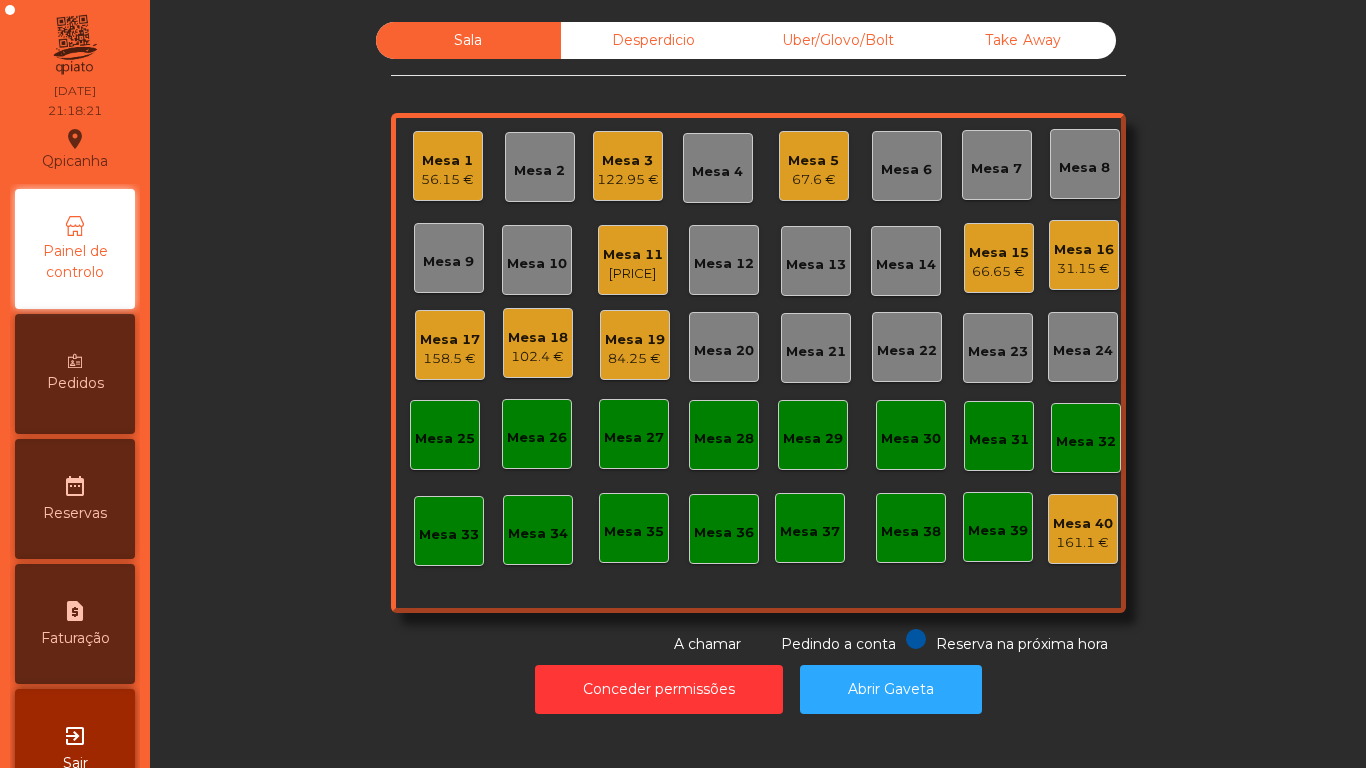 click on "[PRICE]" 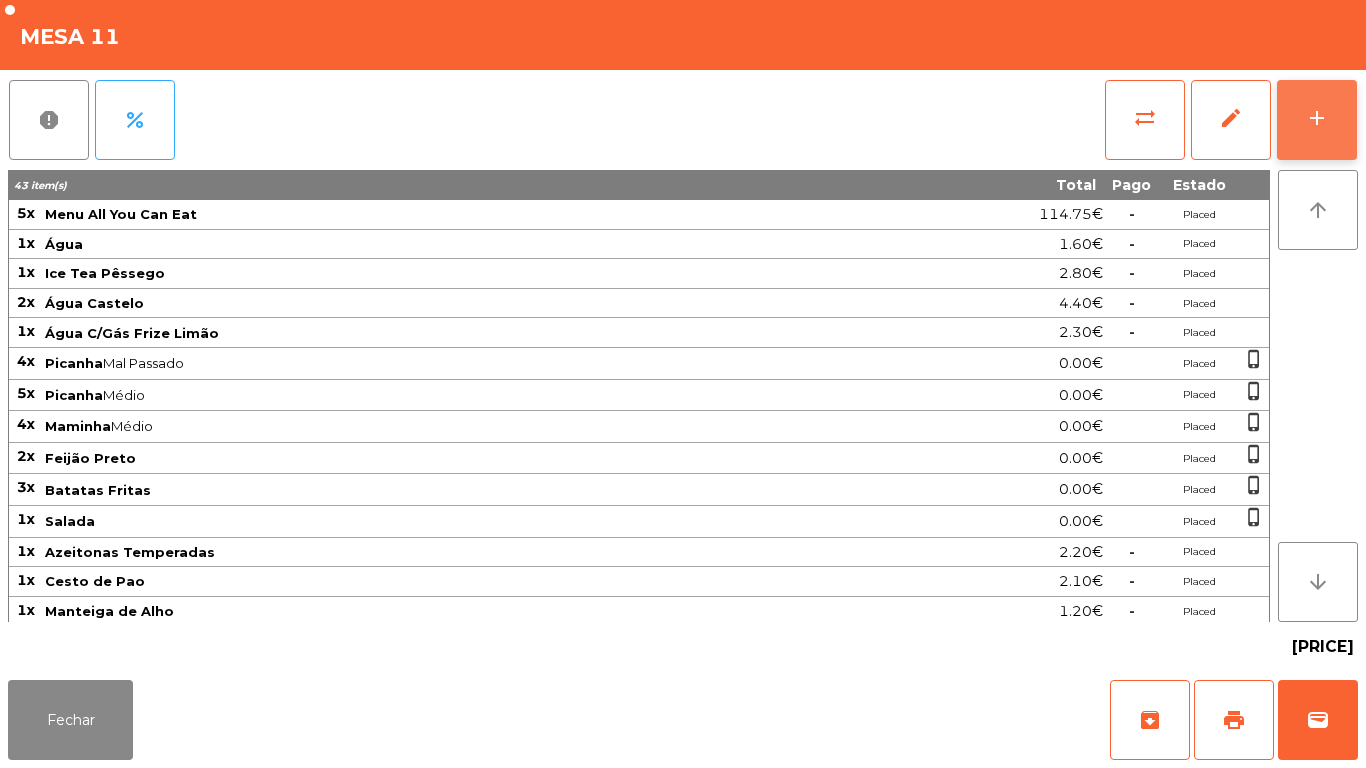 click on "add" 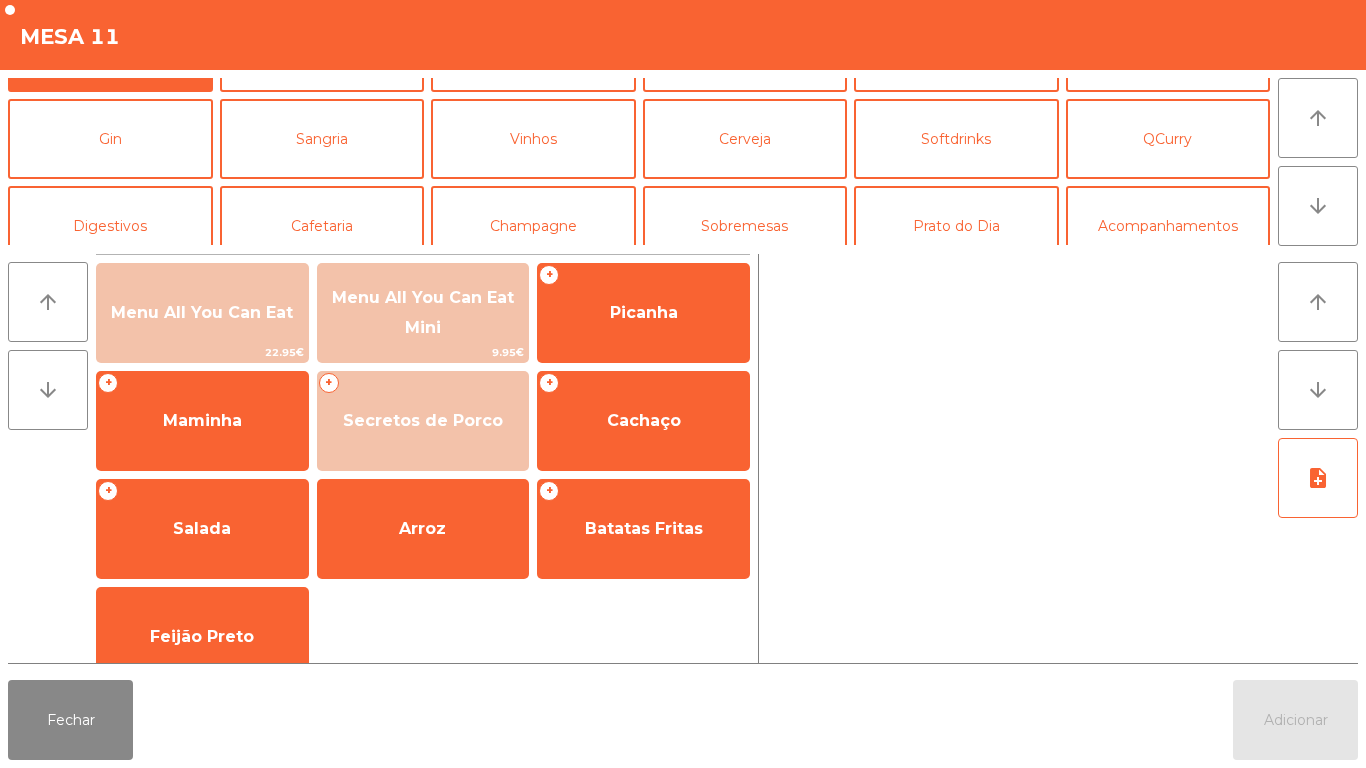 scroll, scrollTop: 74, scrollLeft: 0, axis: vertical 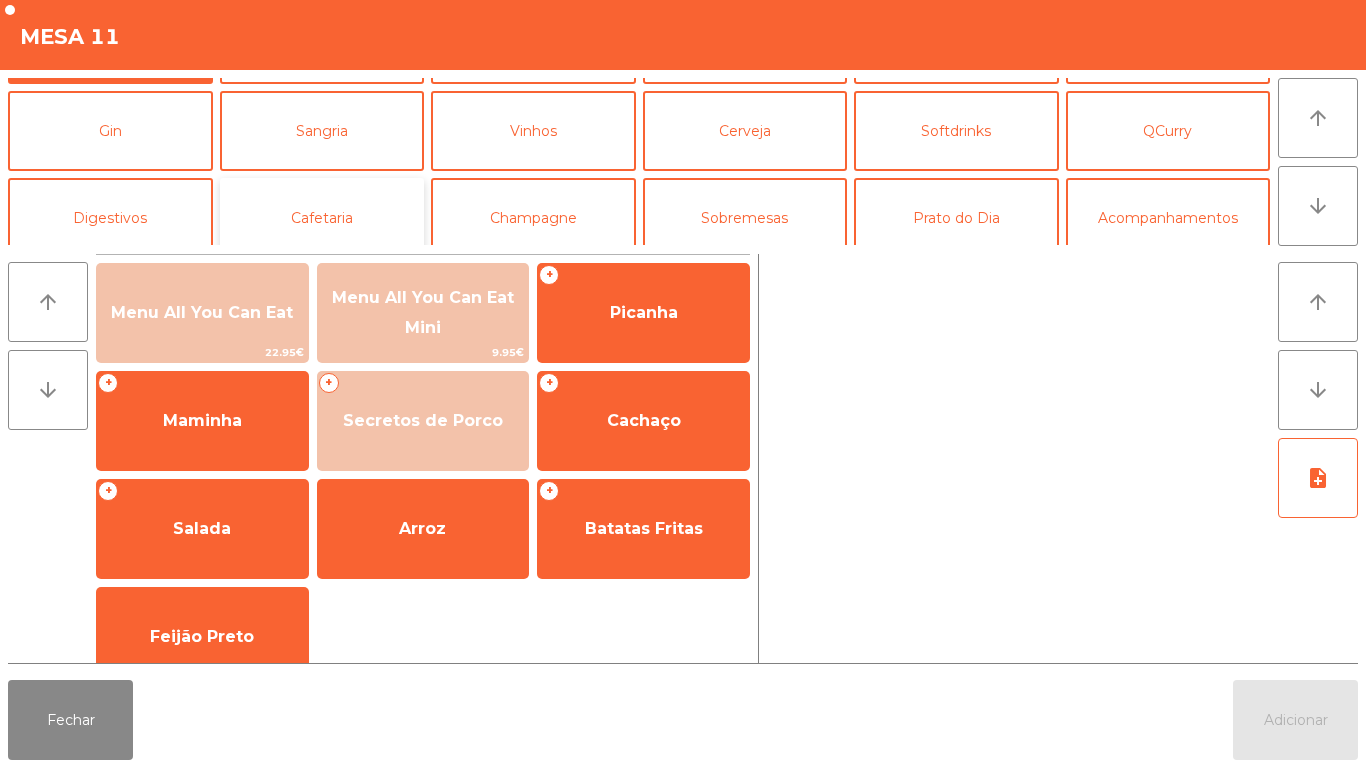 click on "Cafetaria" 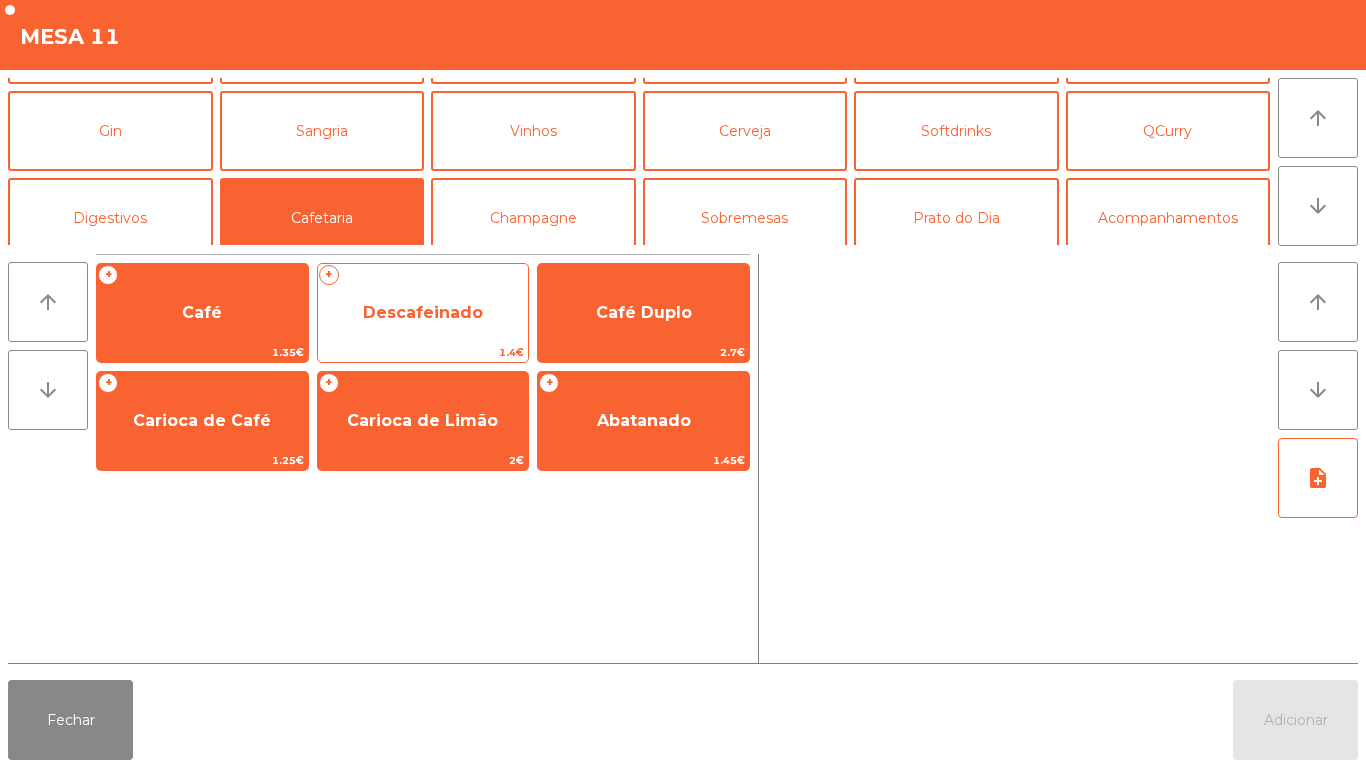 click on "Descafeinado" 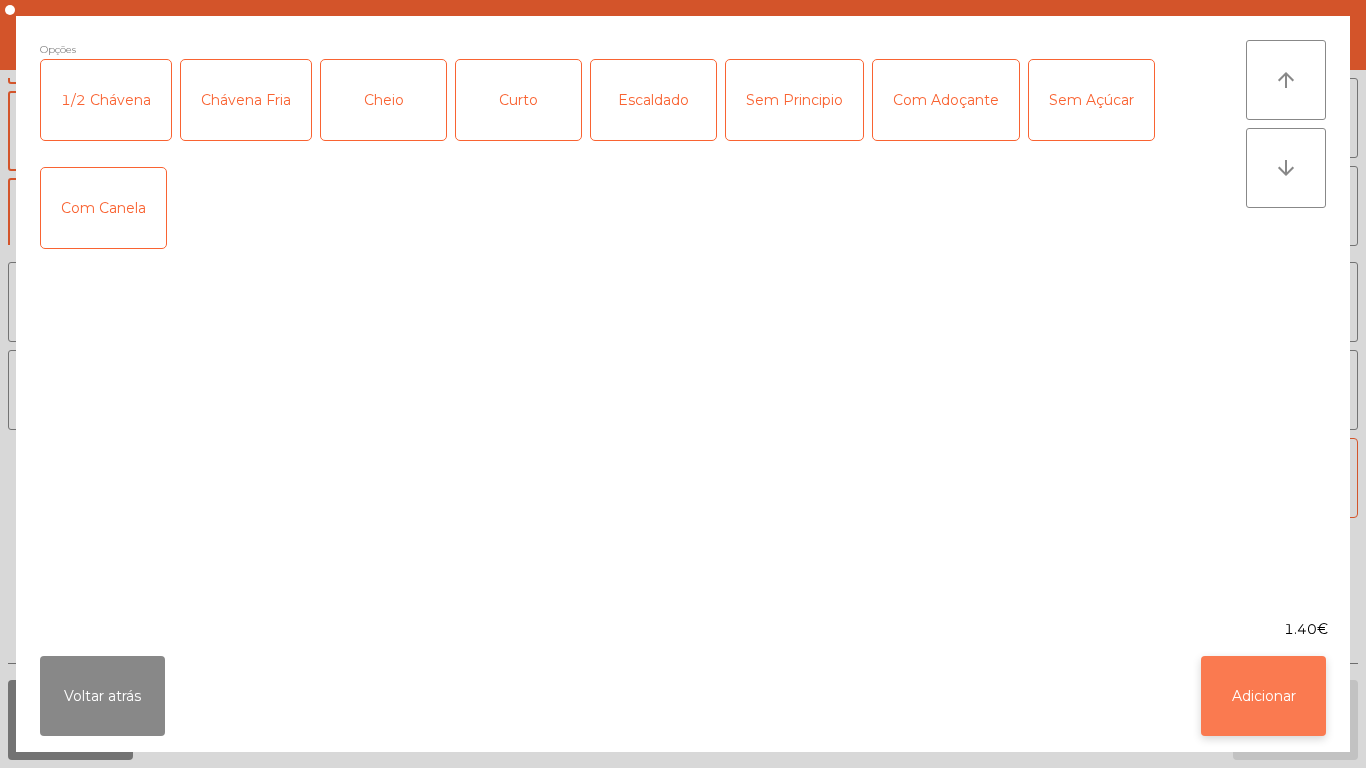click on "Adicionar" 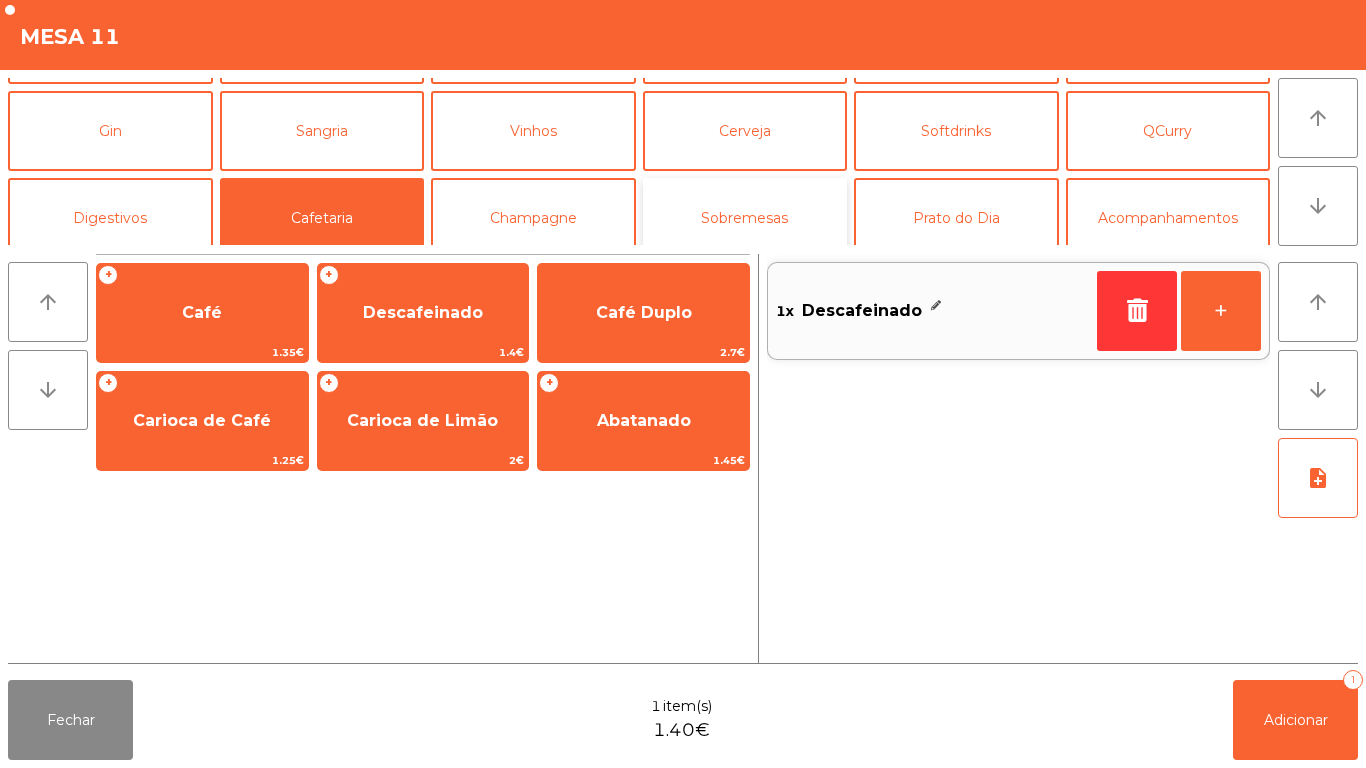 click on "Sobremesas" 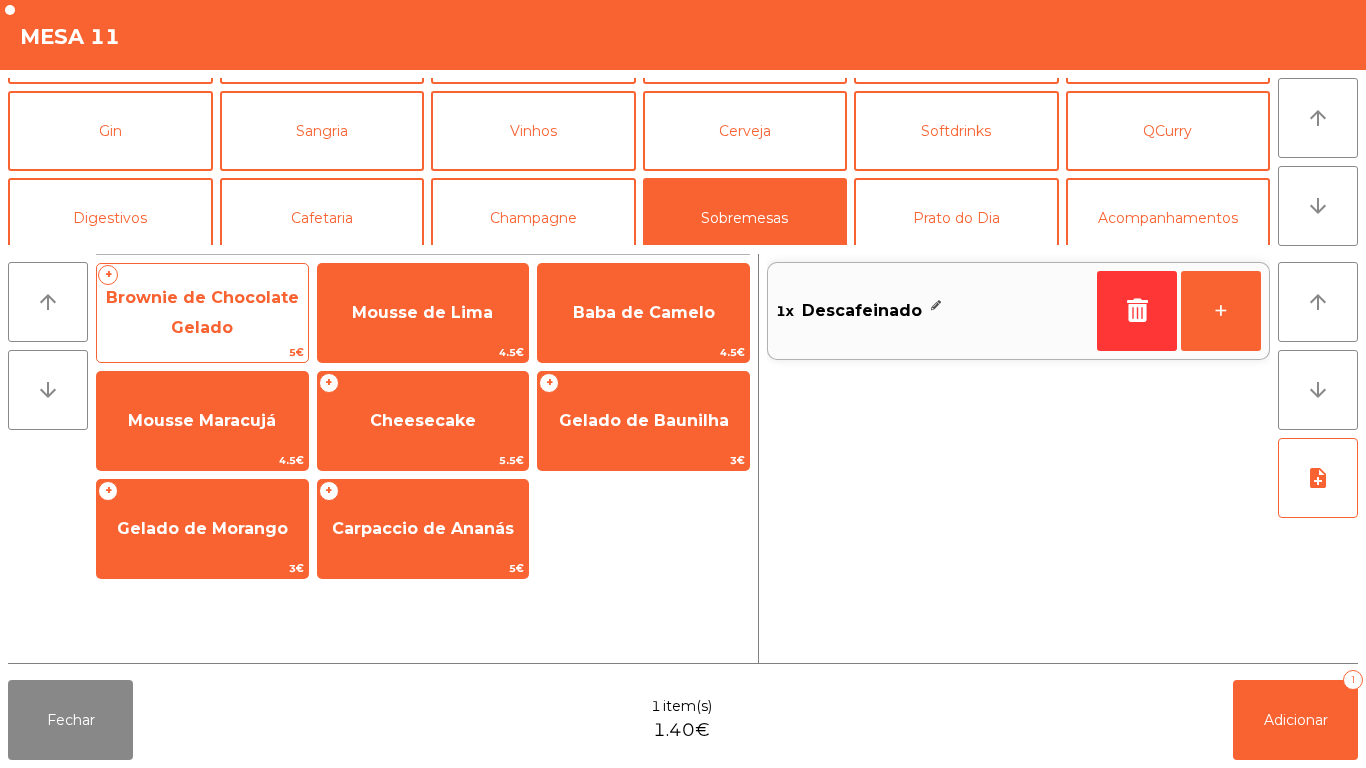click on "Brownie de Chocolate Gelado" 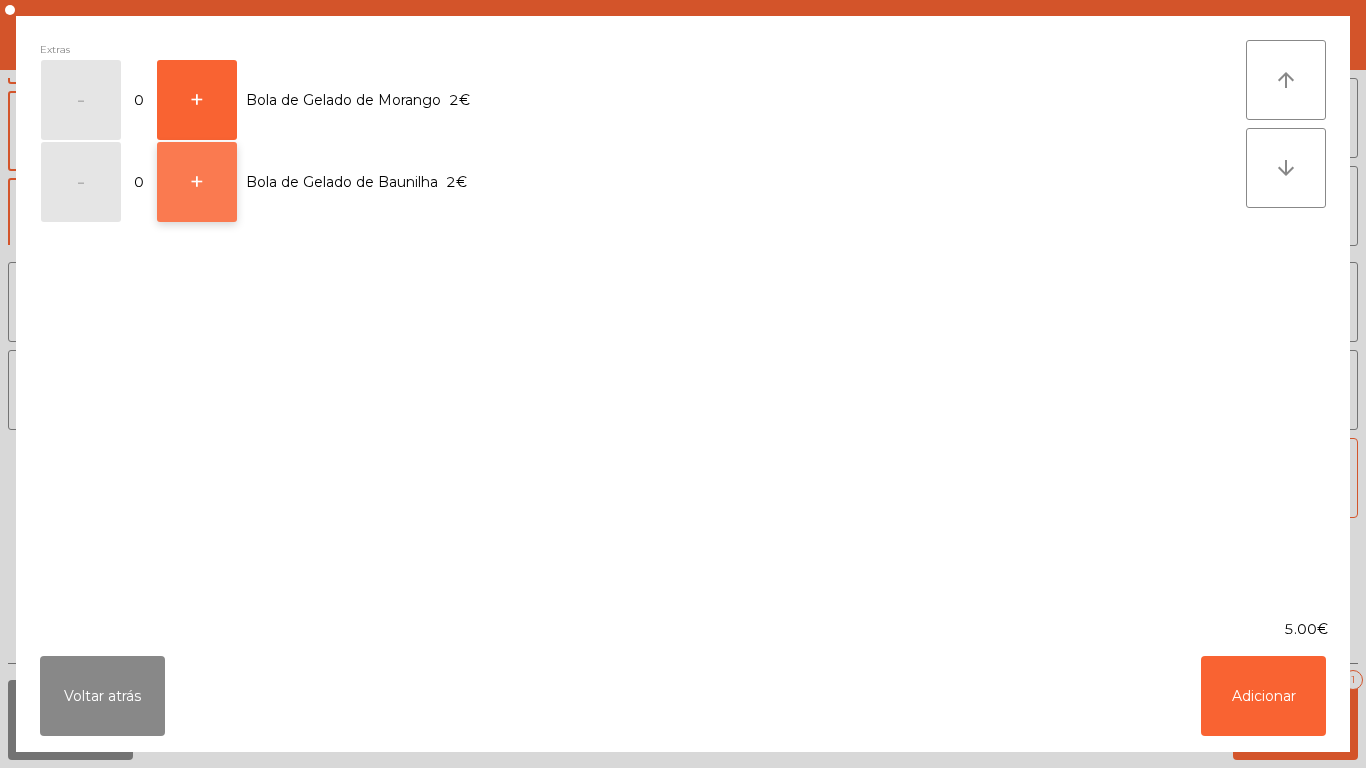 click on "+" 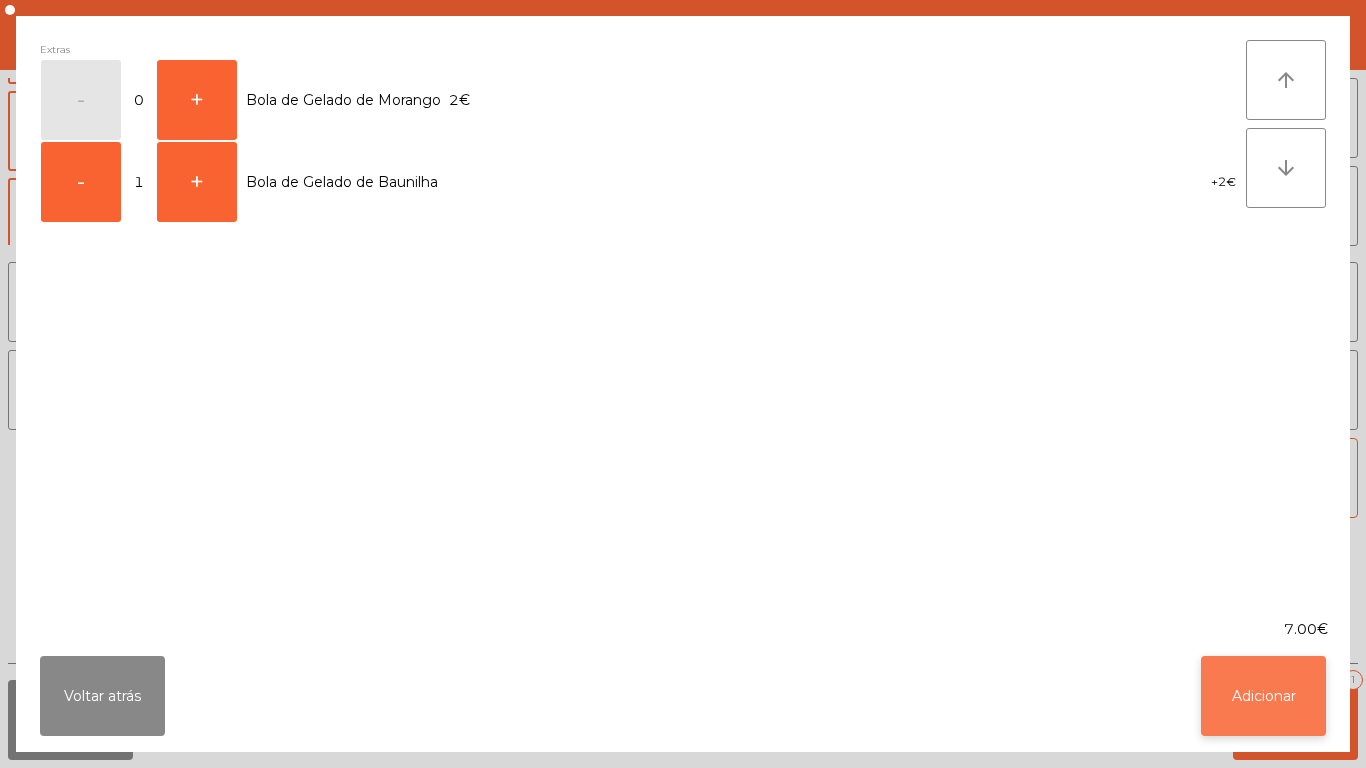 click on "Adicionar" 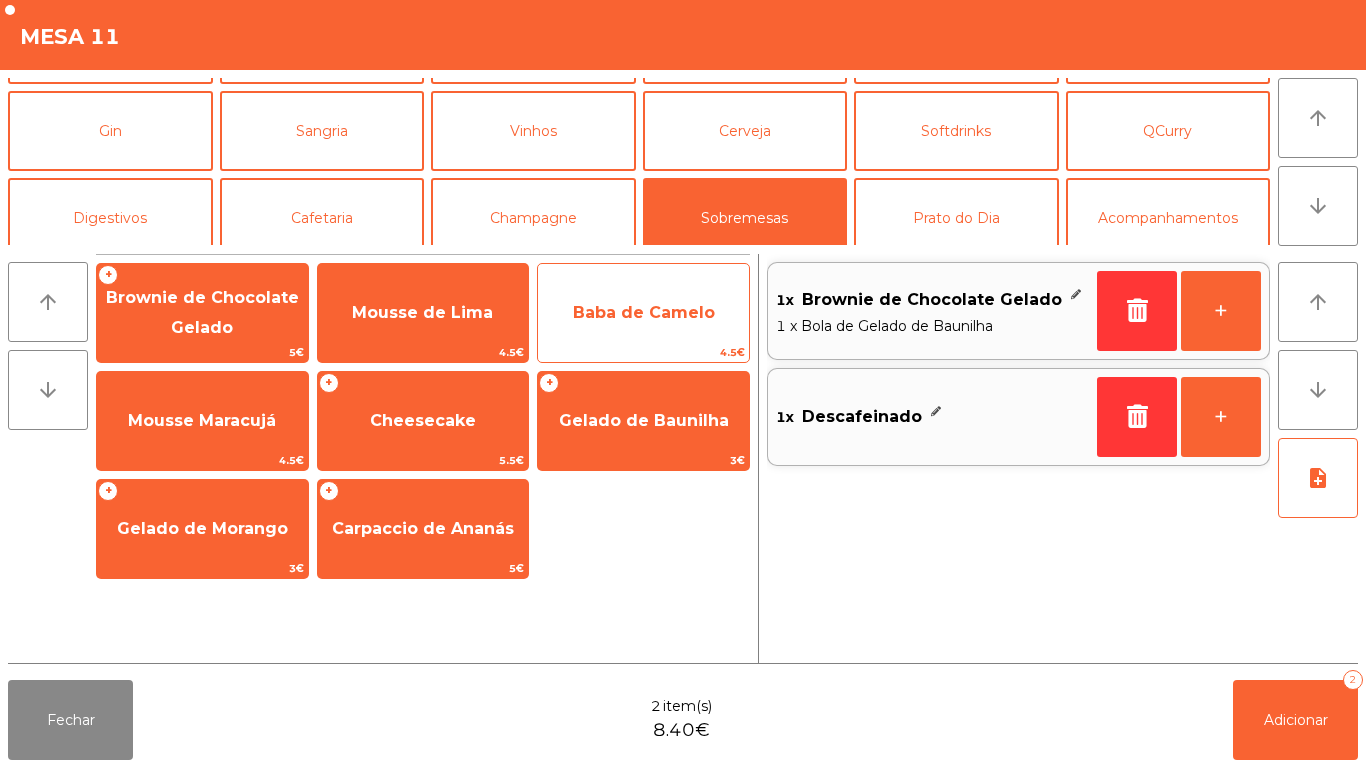 click on "Baba de Camelo" 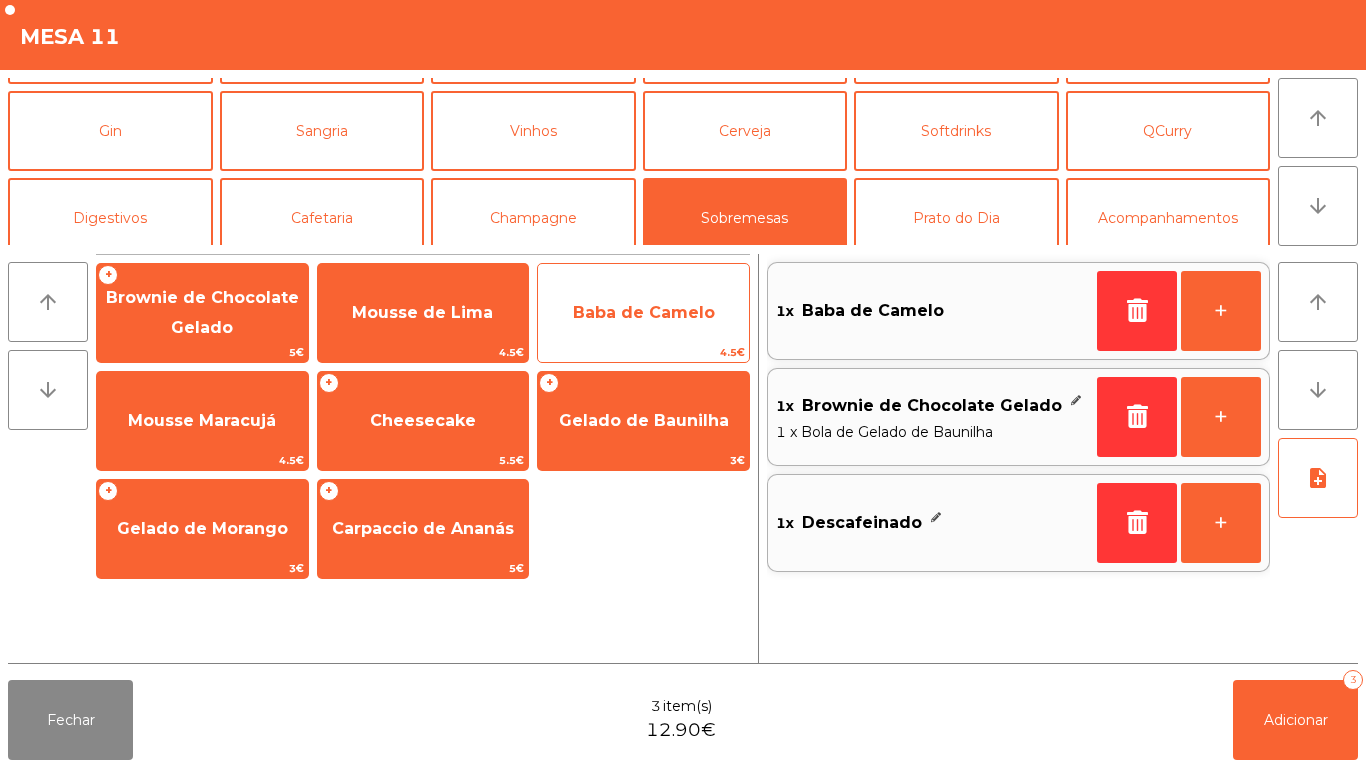 click on "Baba de Camelo" 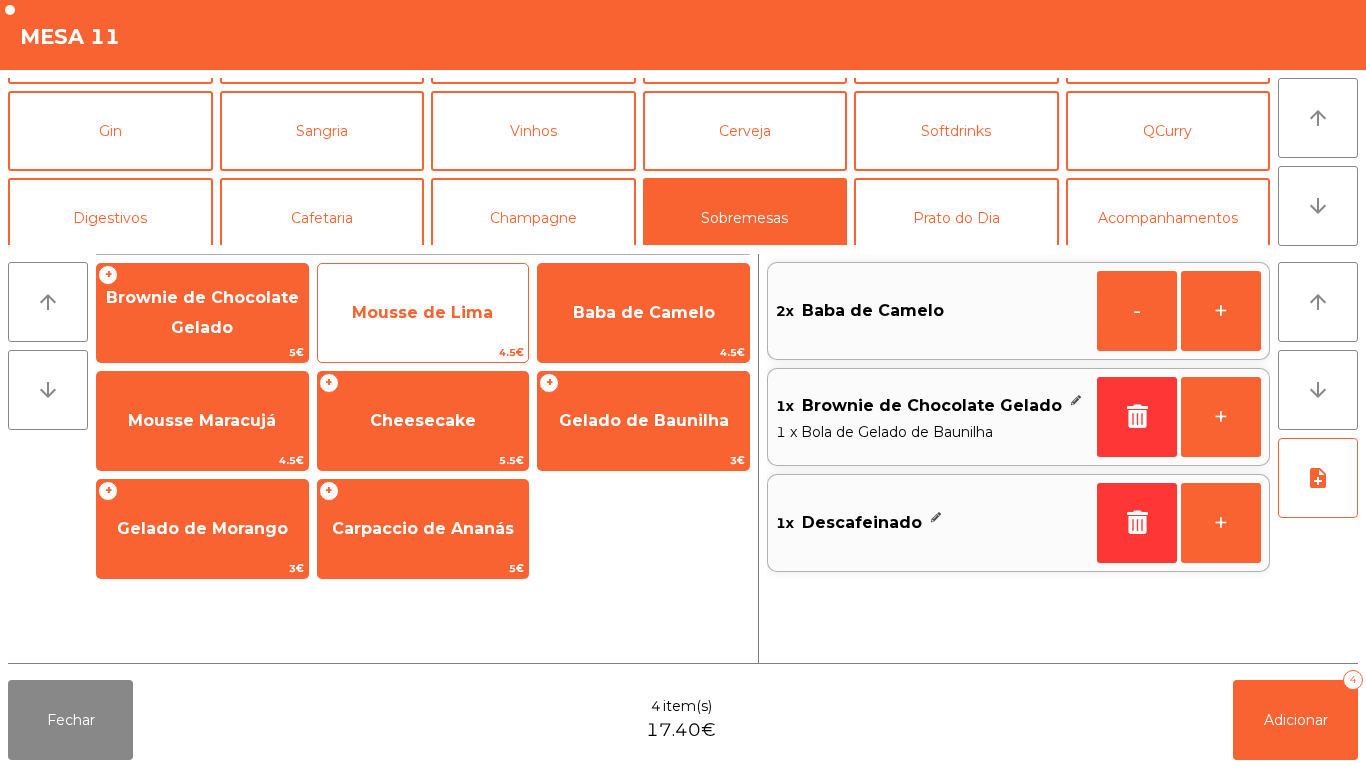 click on "Mousse de Lima" 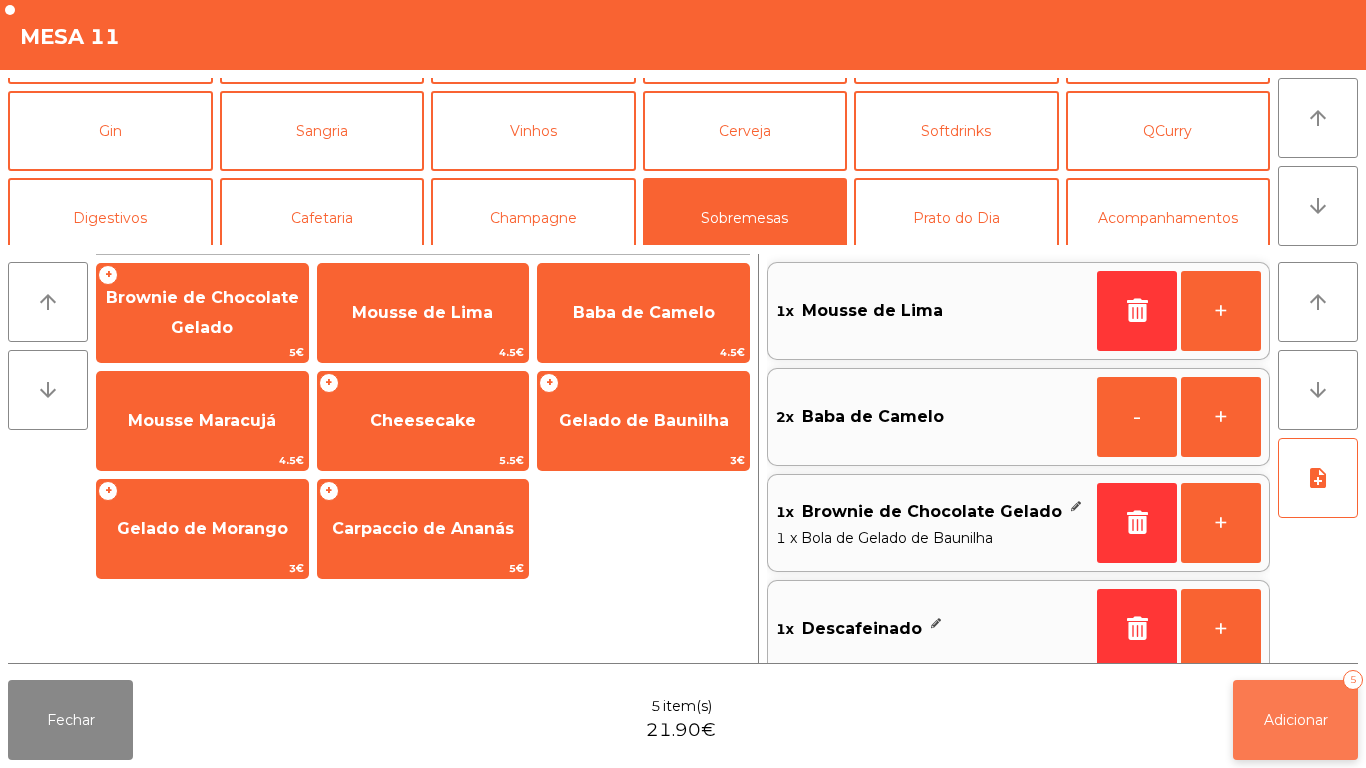 click on "Adicionar   5" 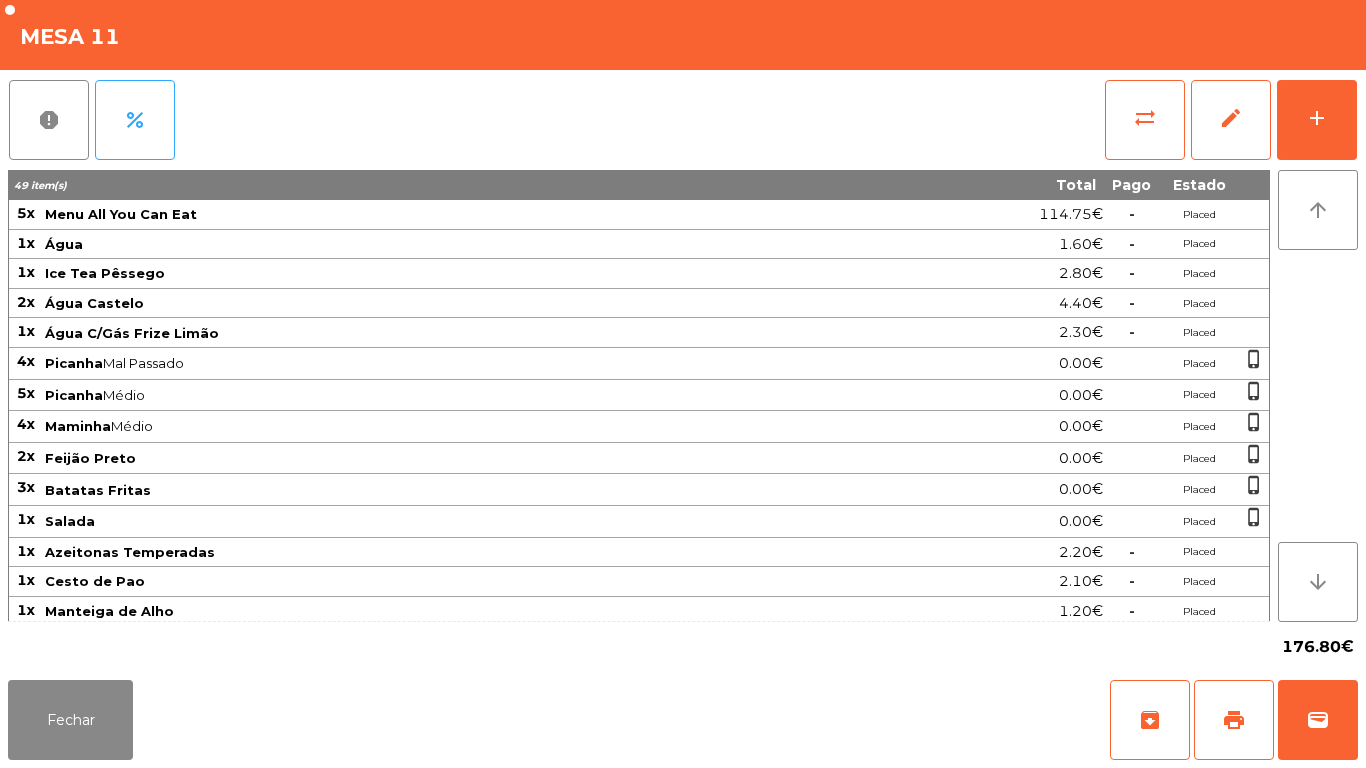 scroll, scrollTop: 0, scrollLeft: 0, axis: both 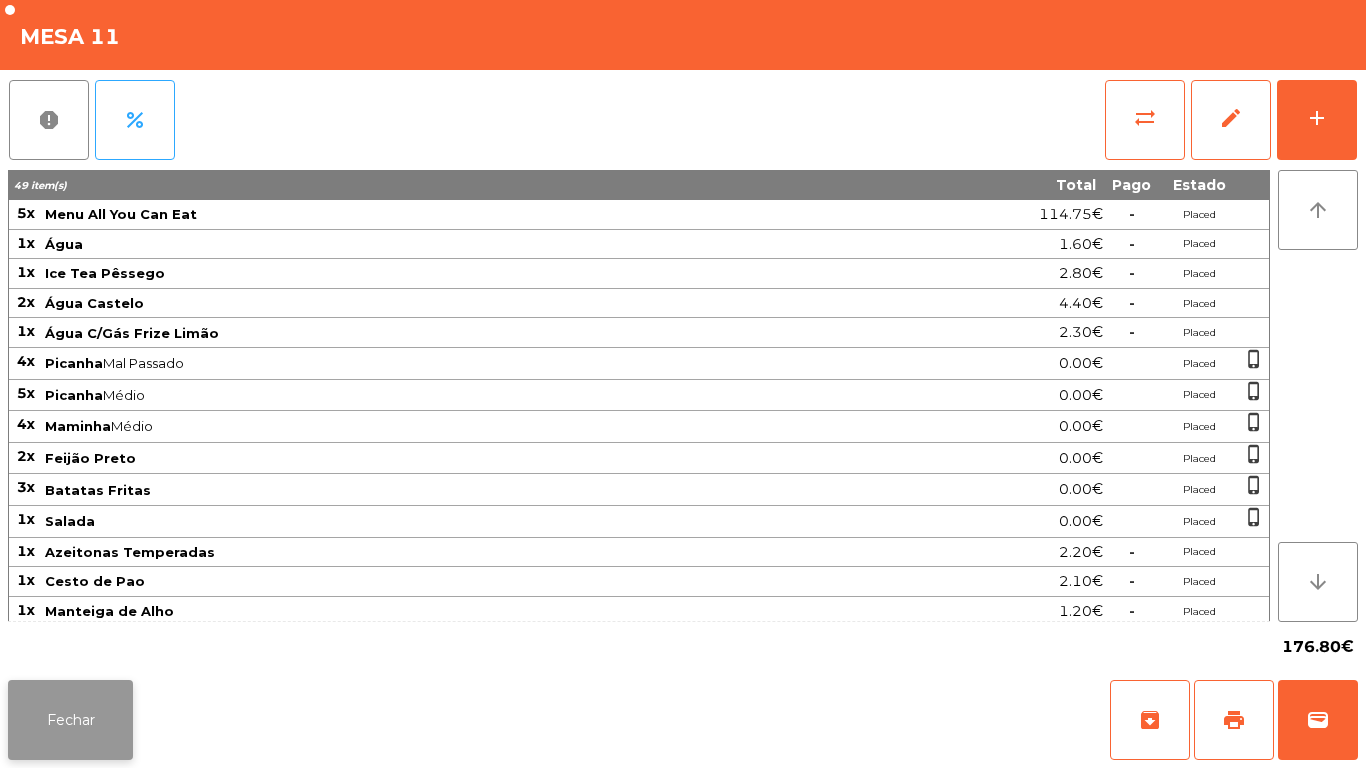 click on "Fechar" 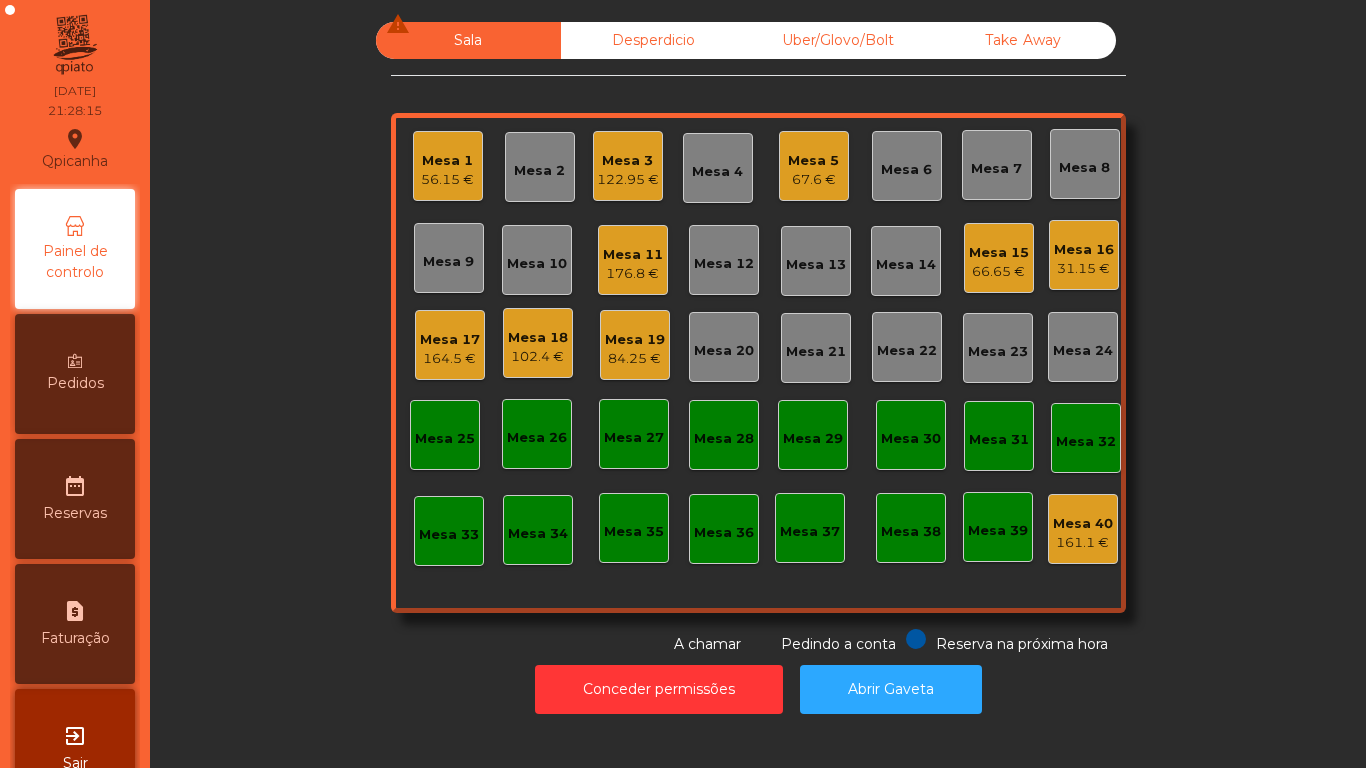 click on "Mesa 18" 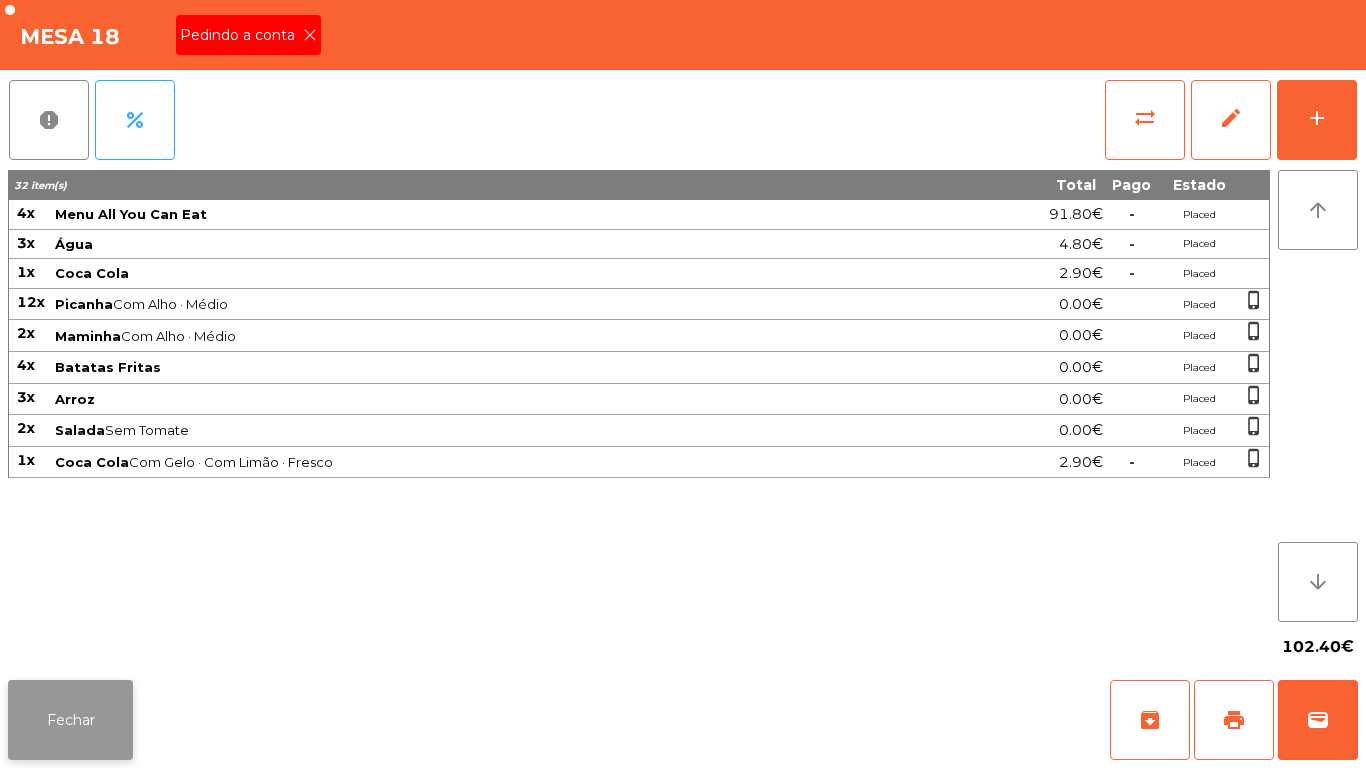 click on "Fechar" 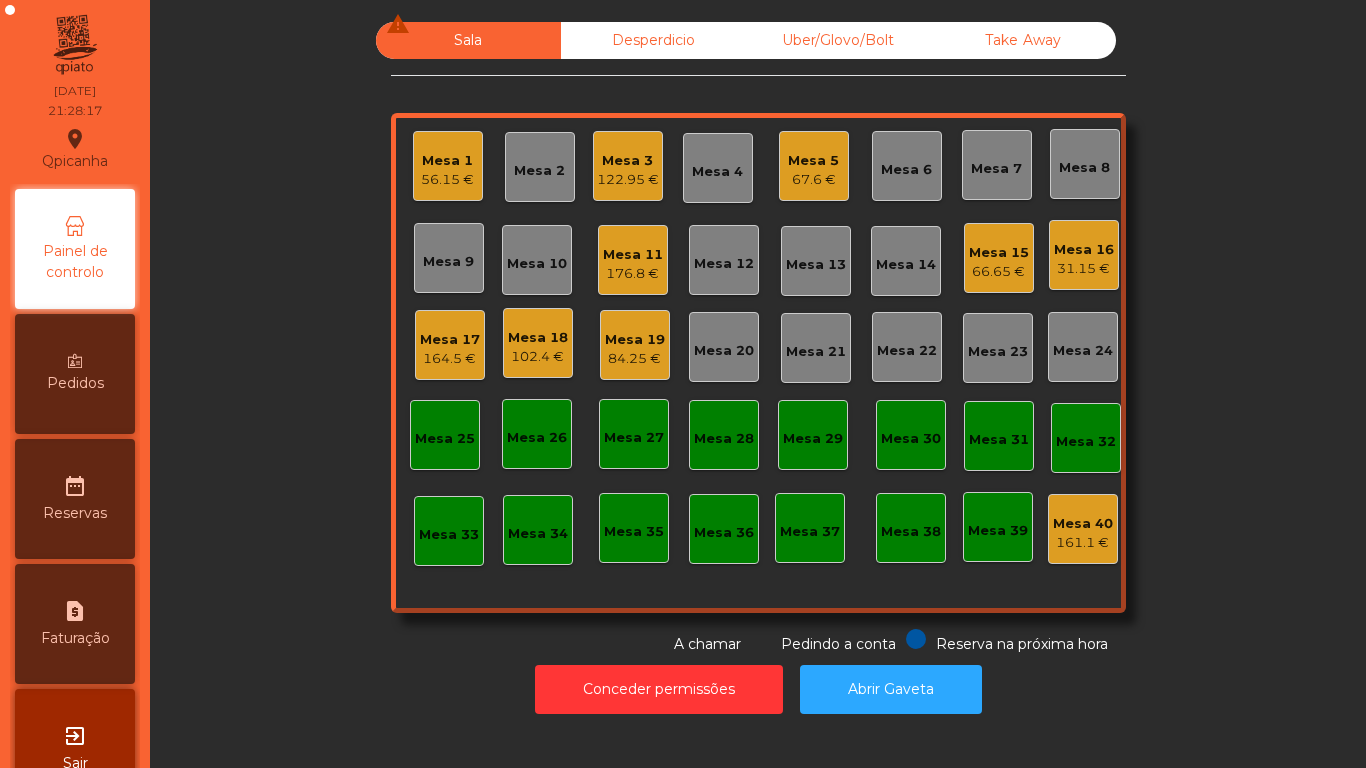 click on "122.95 €" 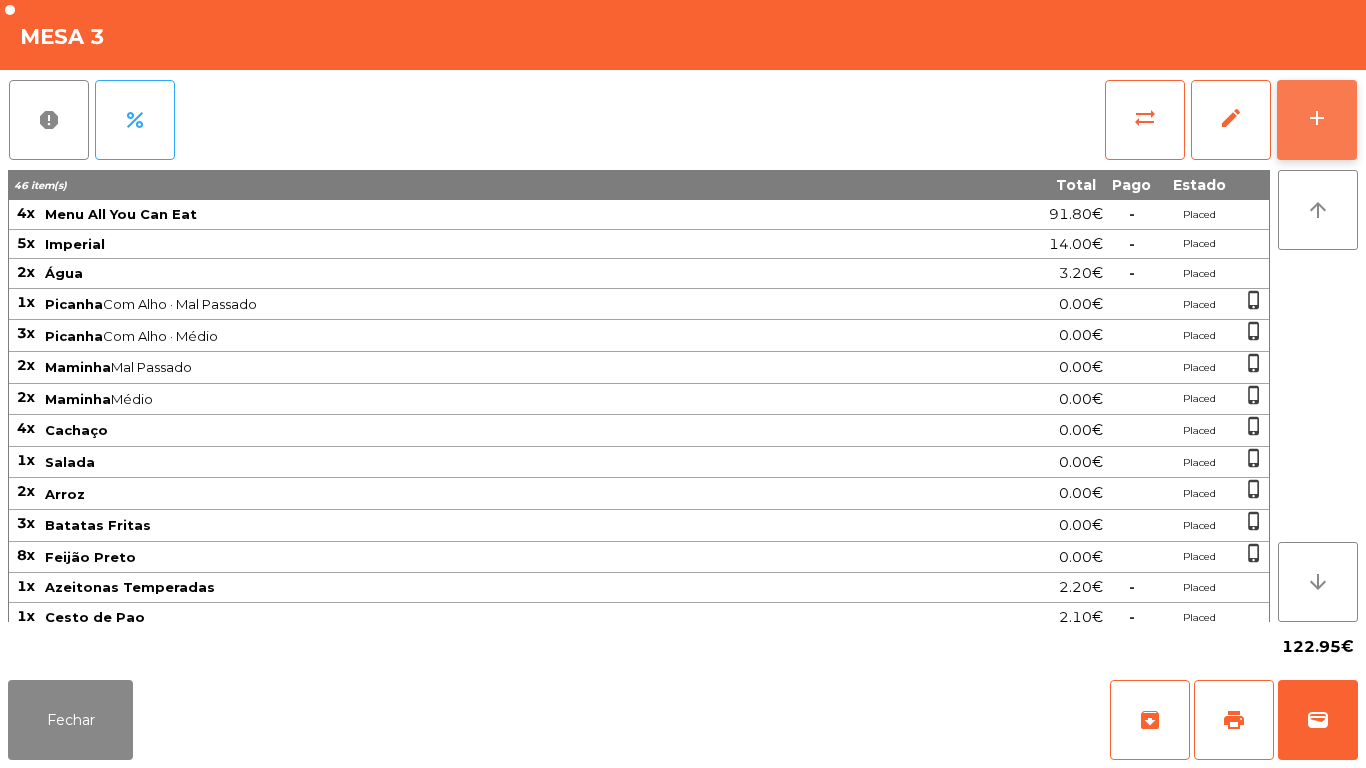 click on "add" 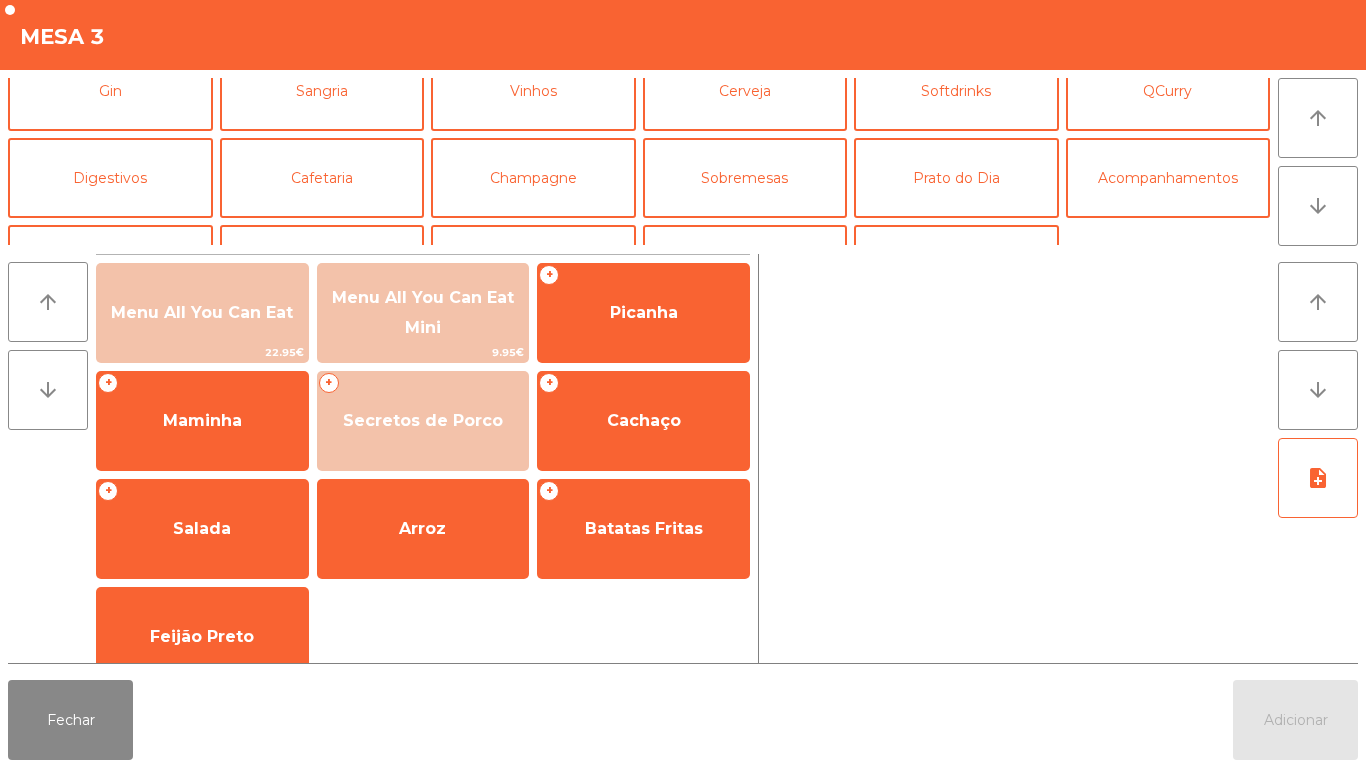 scroll, scrollTop: 114, scrollLeft: 0, axis: vertical 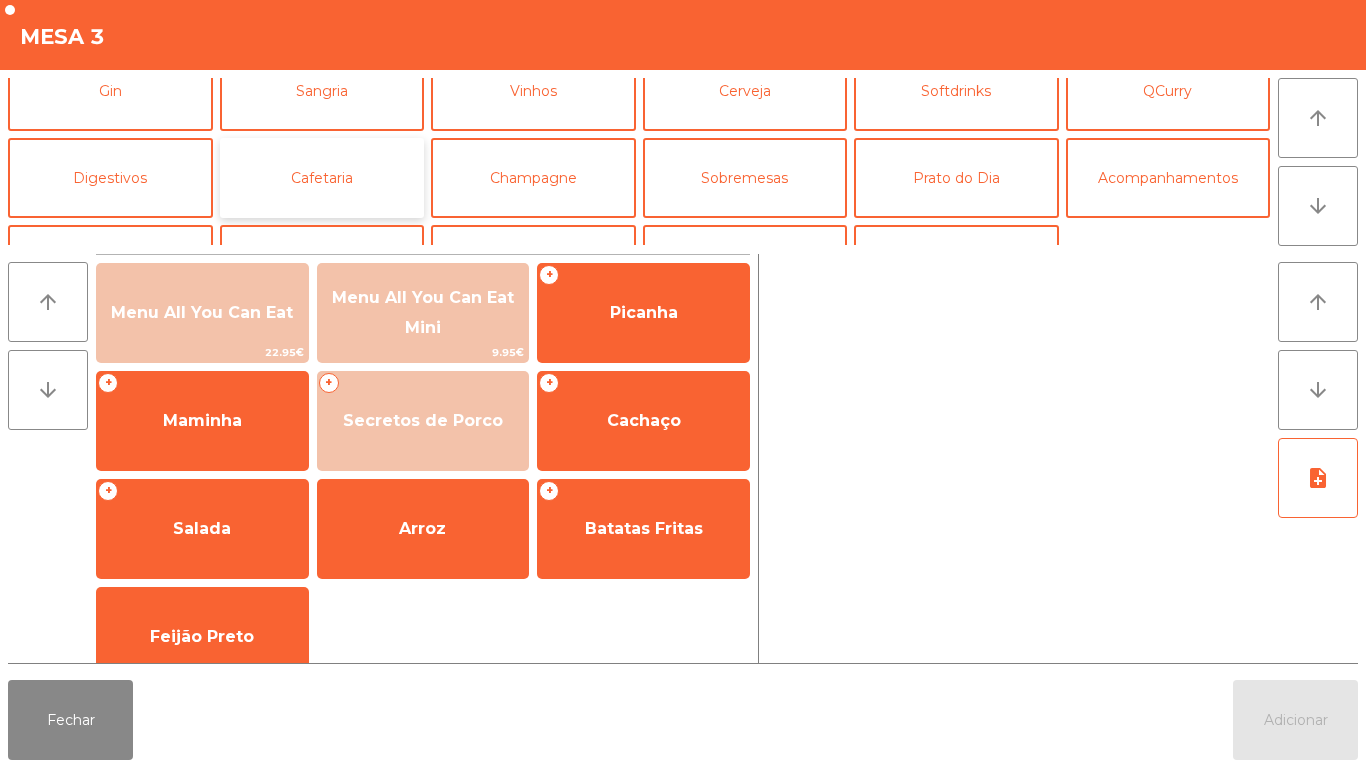 click on "Cafetaria" 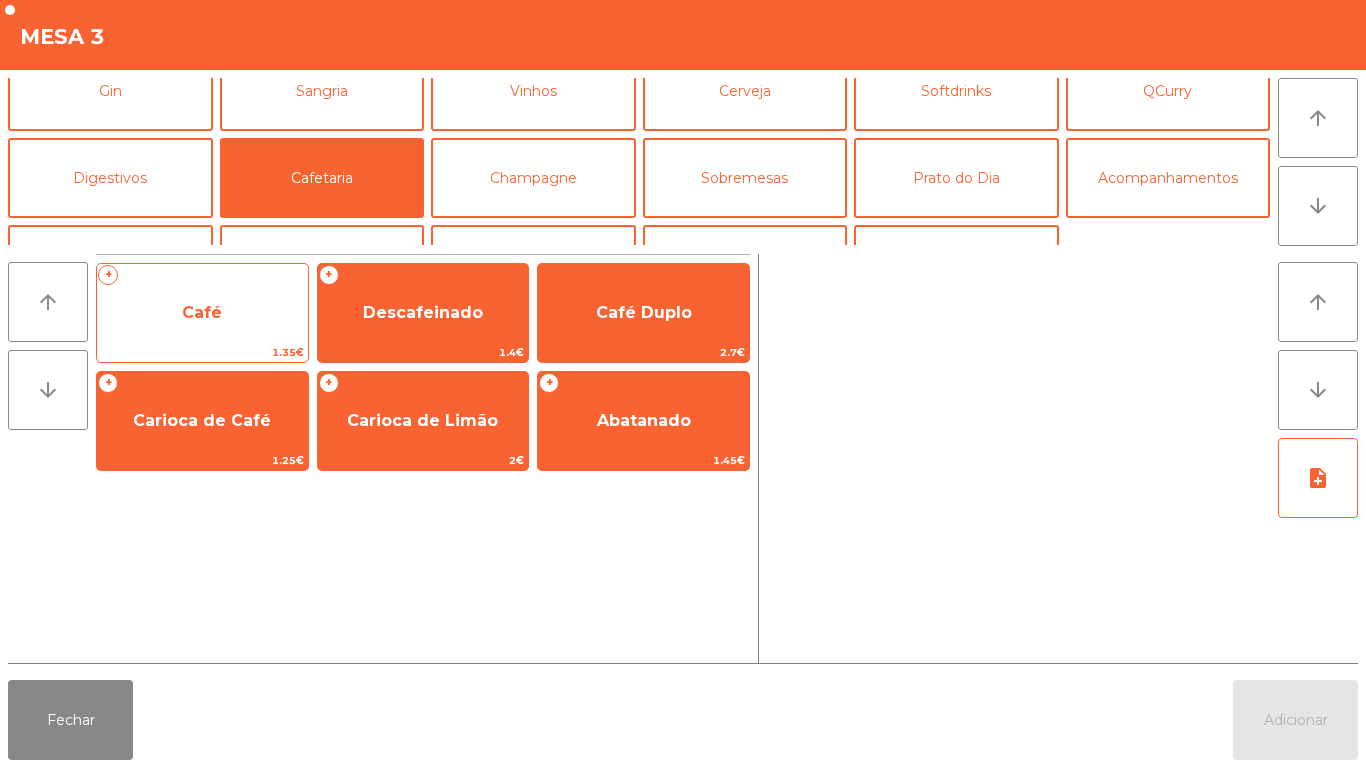click on "Café" 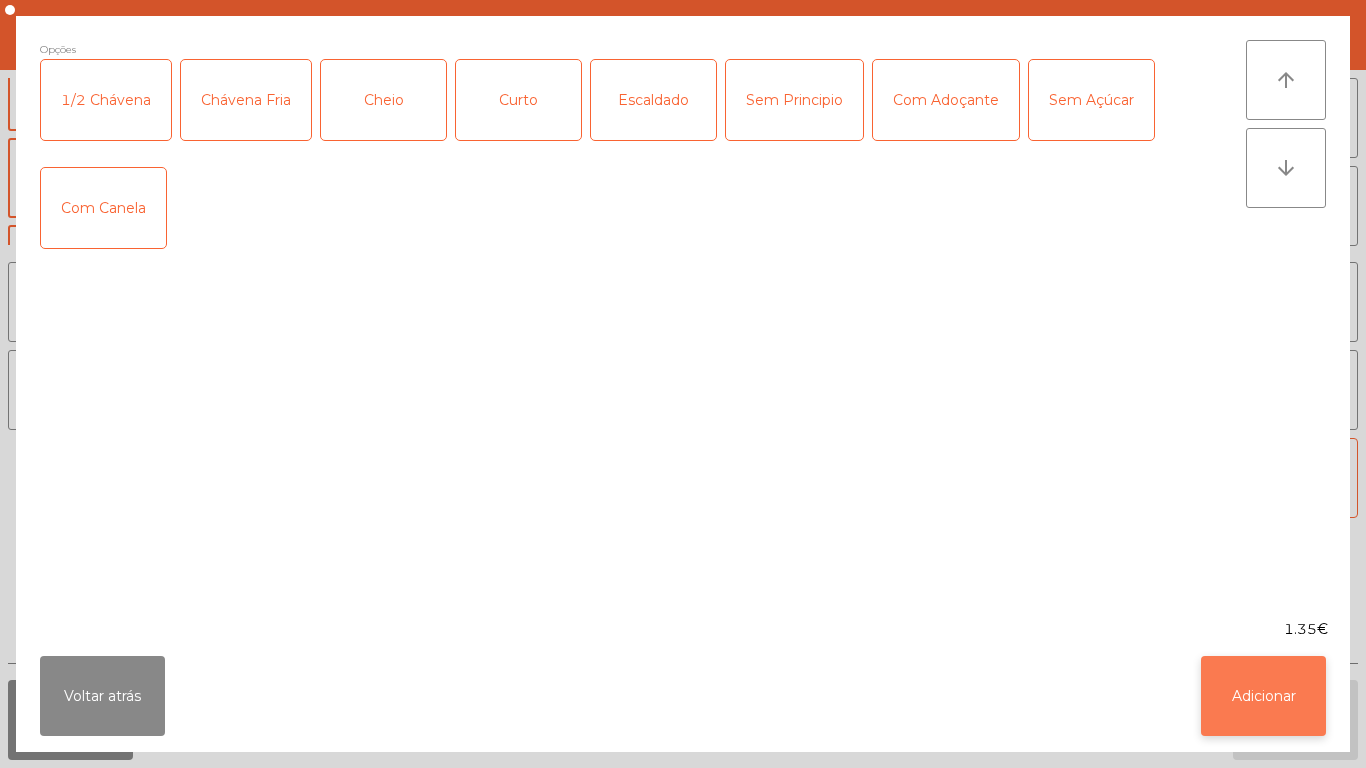 click on "Adicionar" 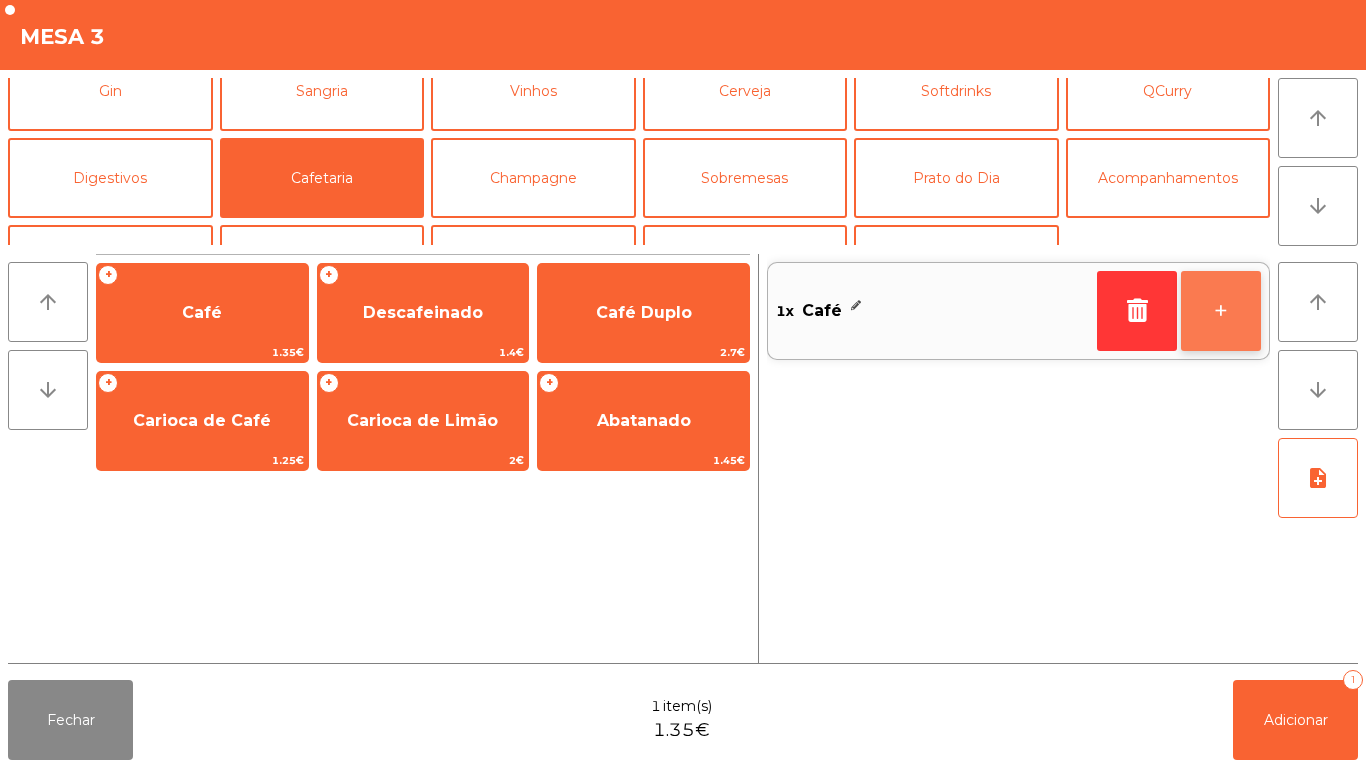 click on "+" 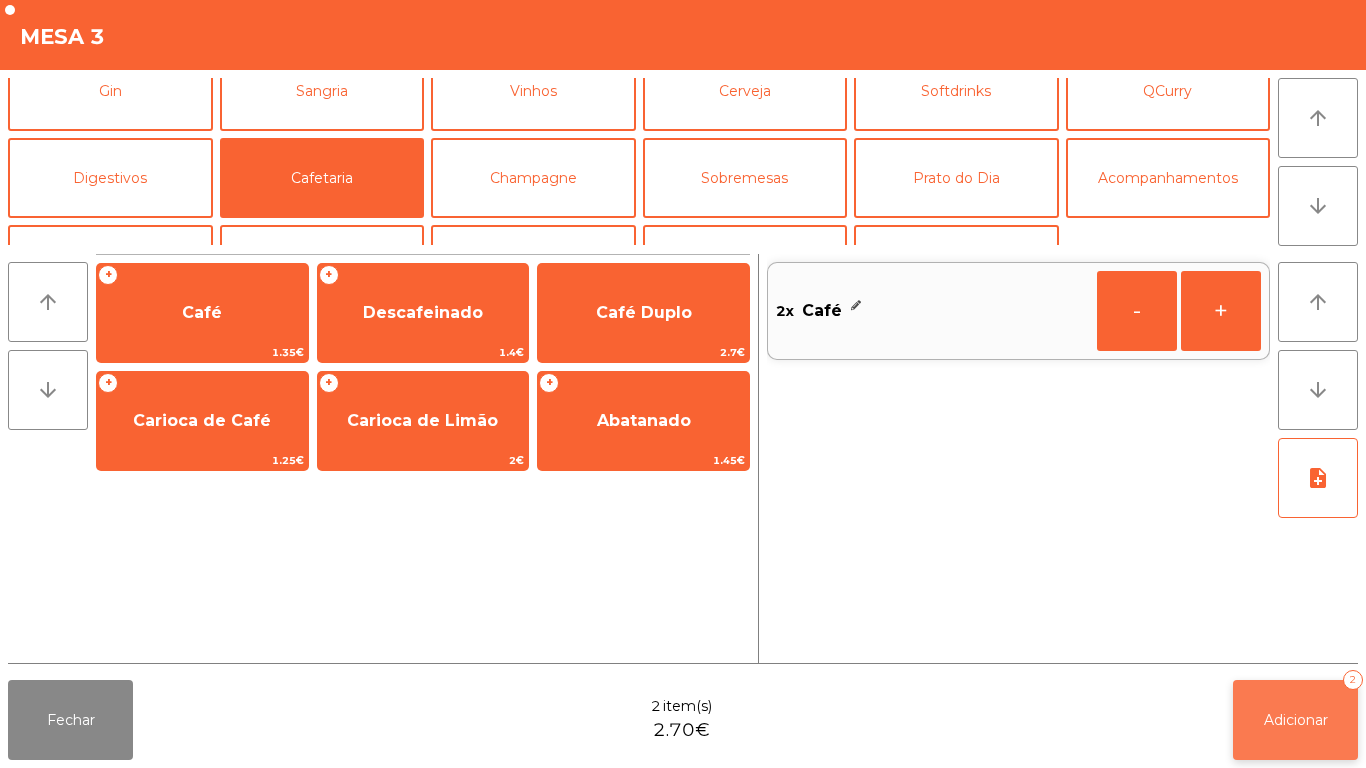 click on "Adicionar" 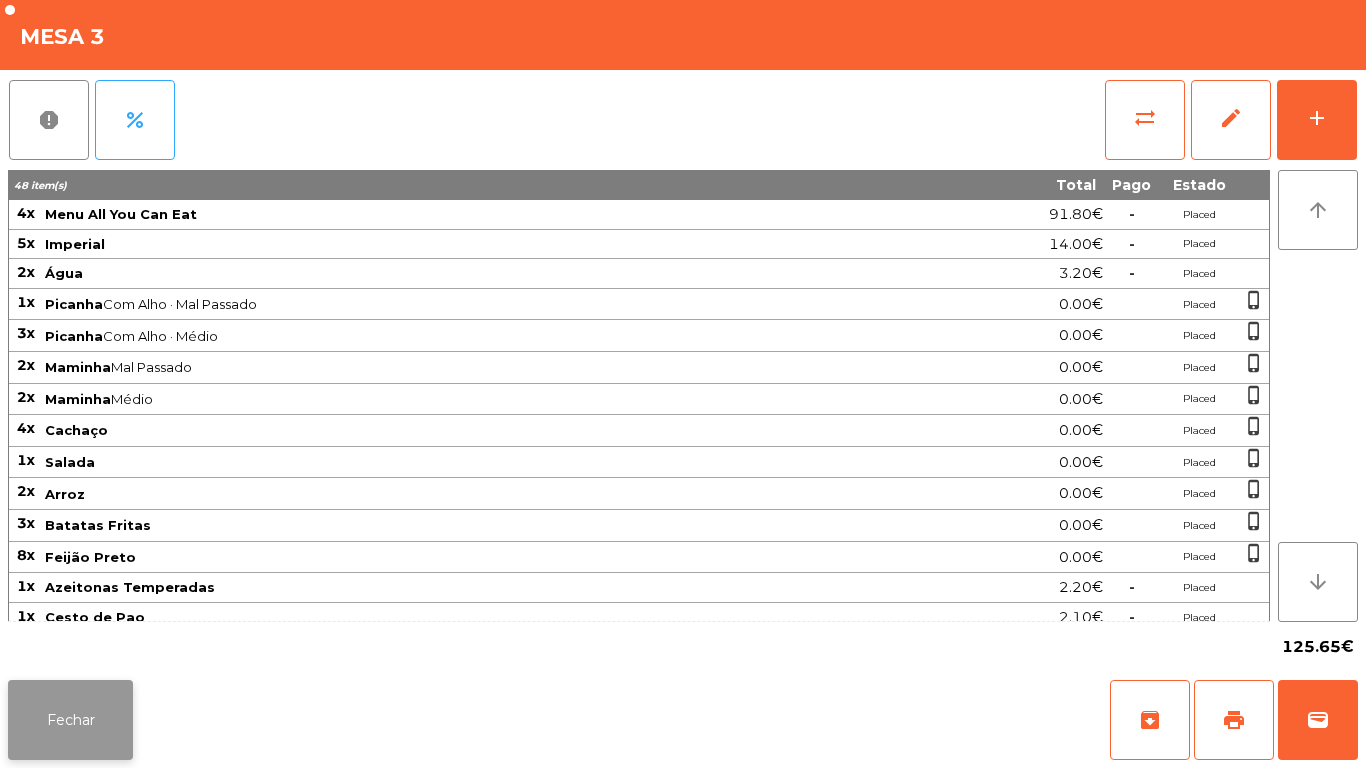 click on "Fechar" 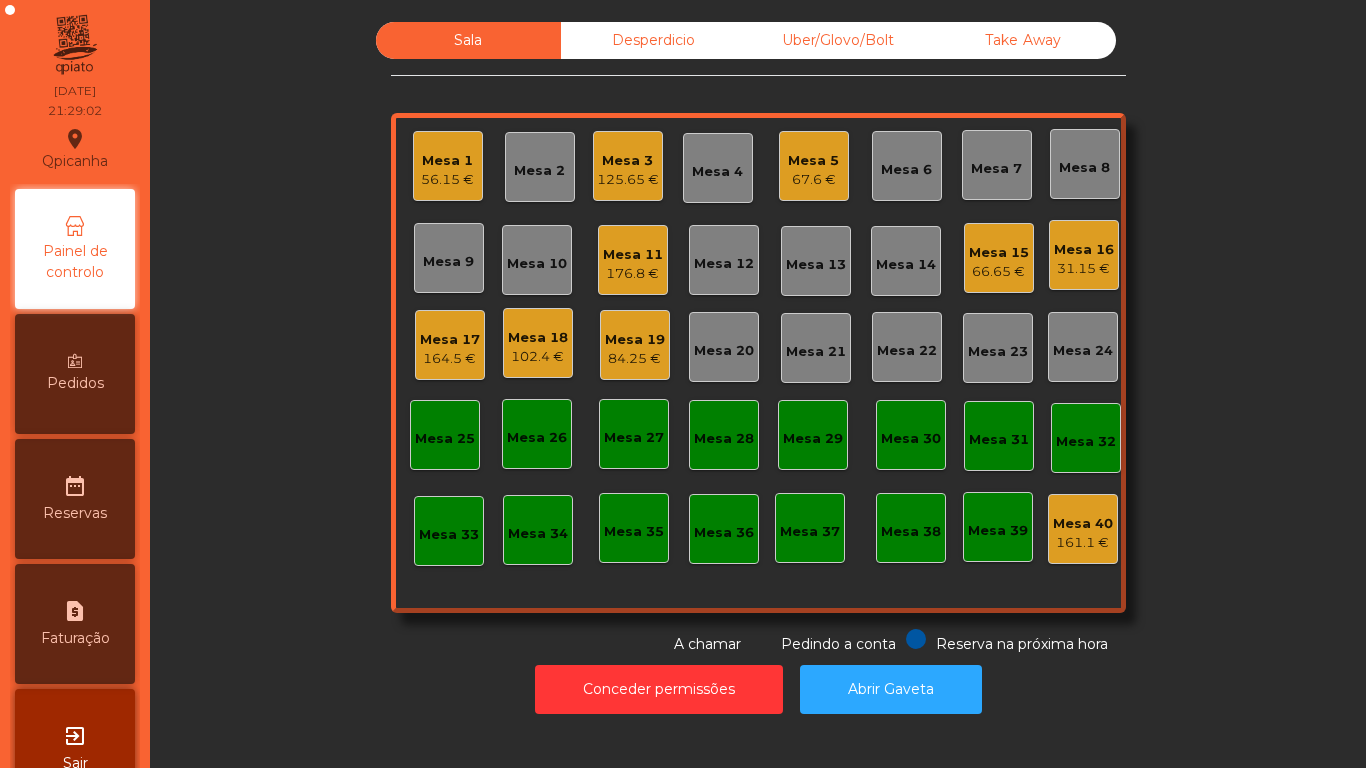 click on "84.25 €" 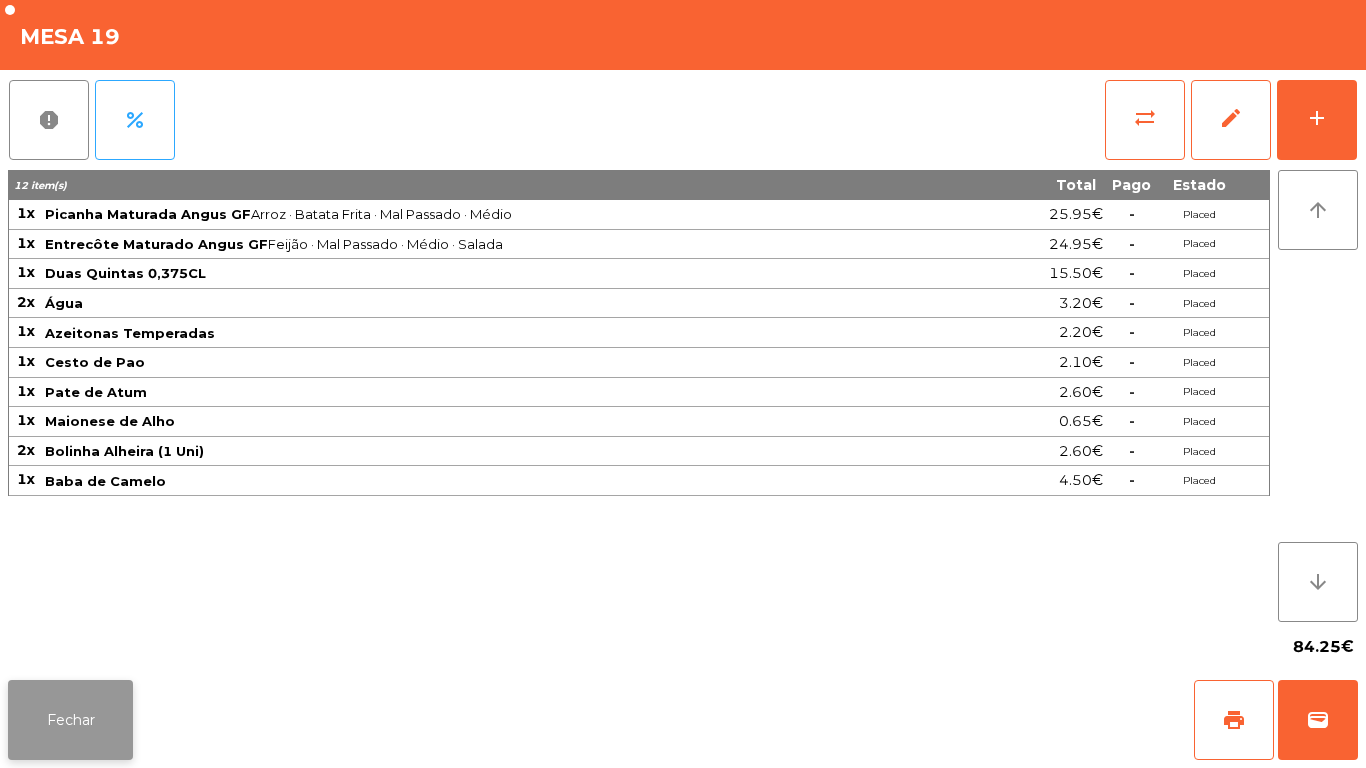 click on "Fechar" 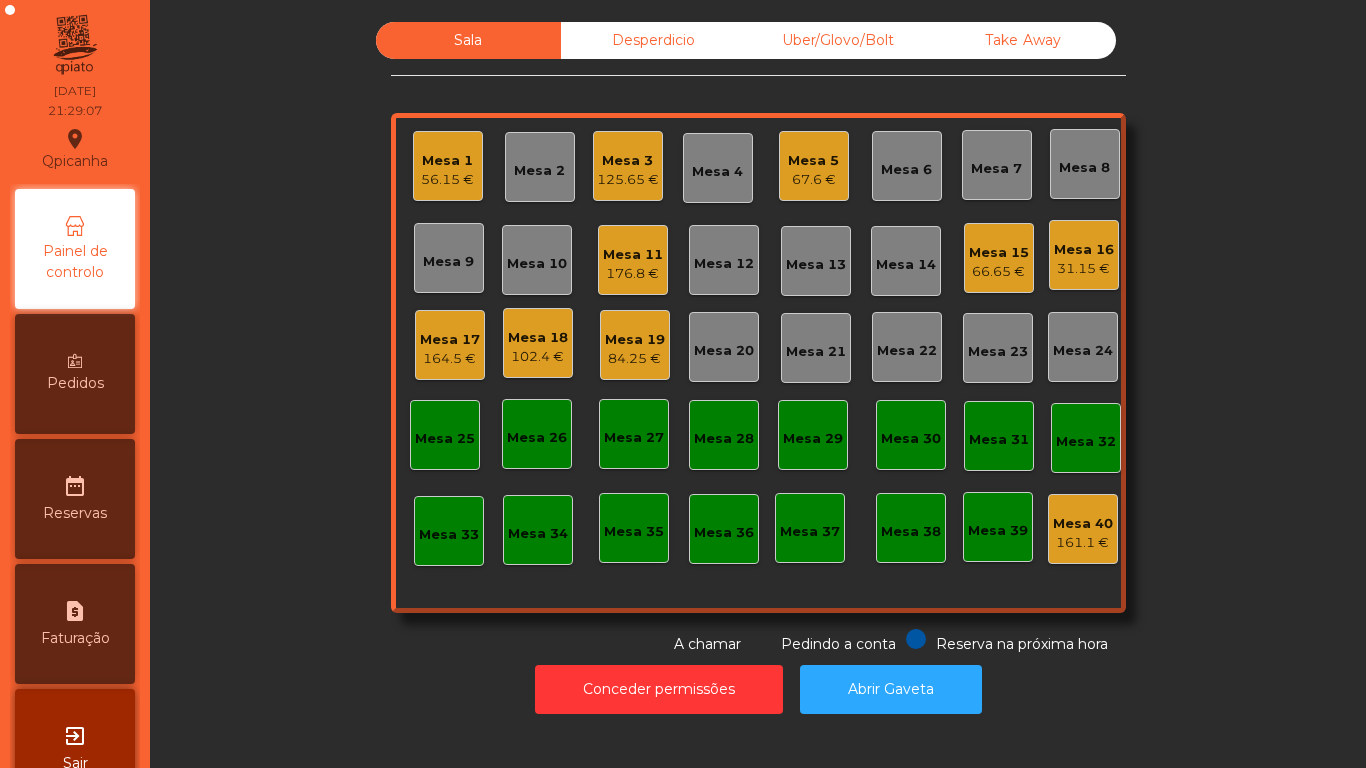 click on "Mesa 18" 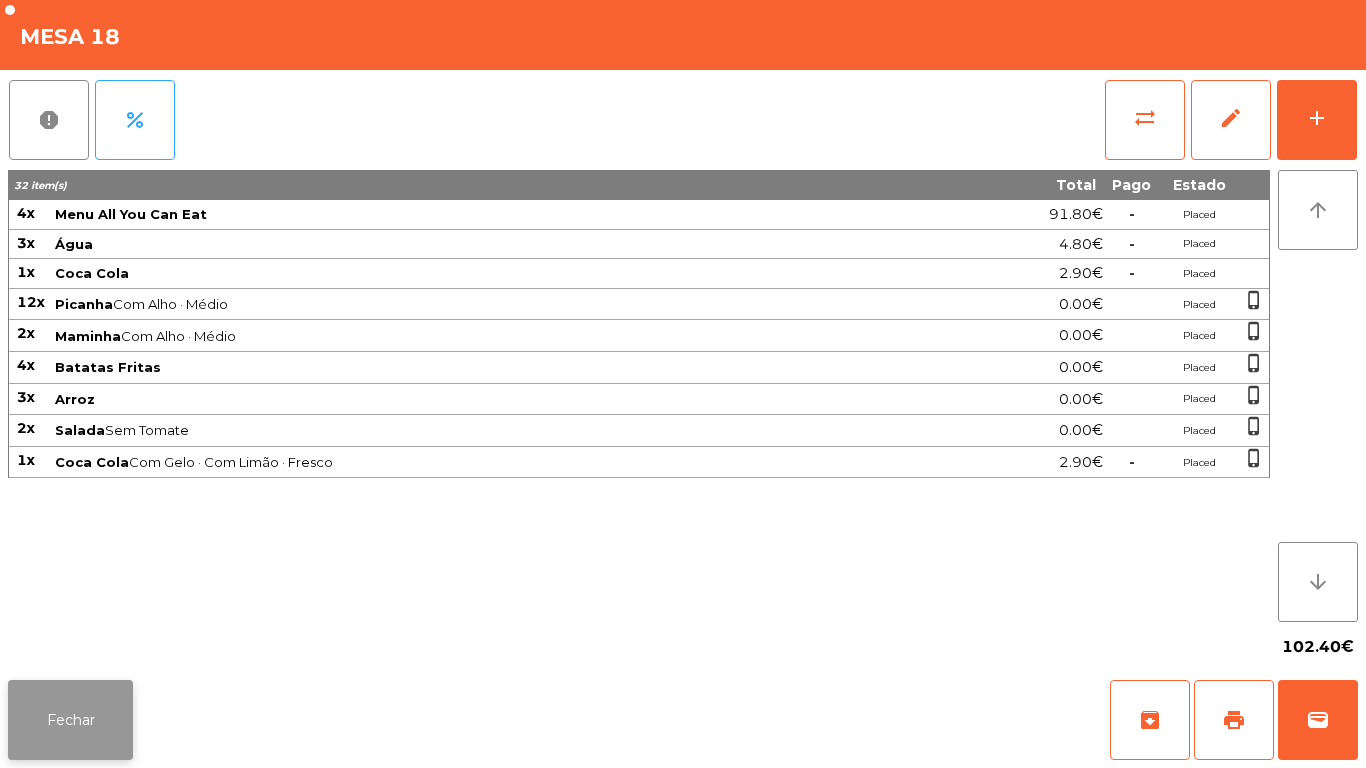 click on "Fechar" 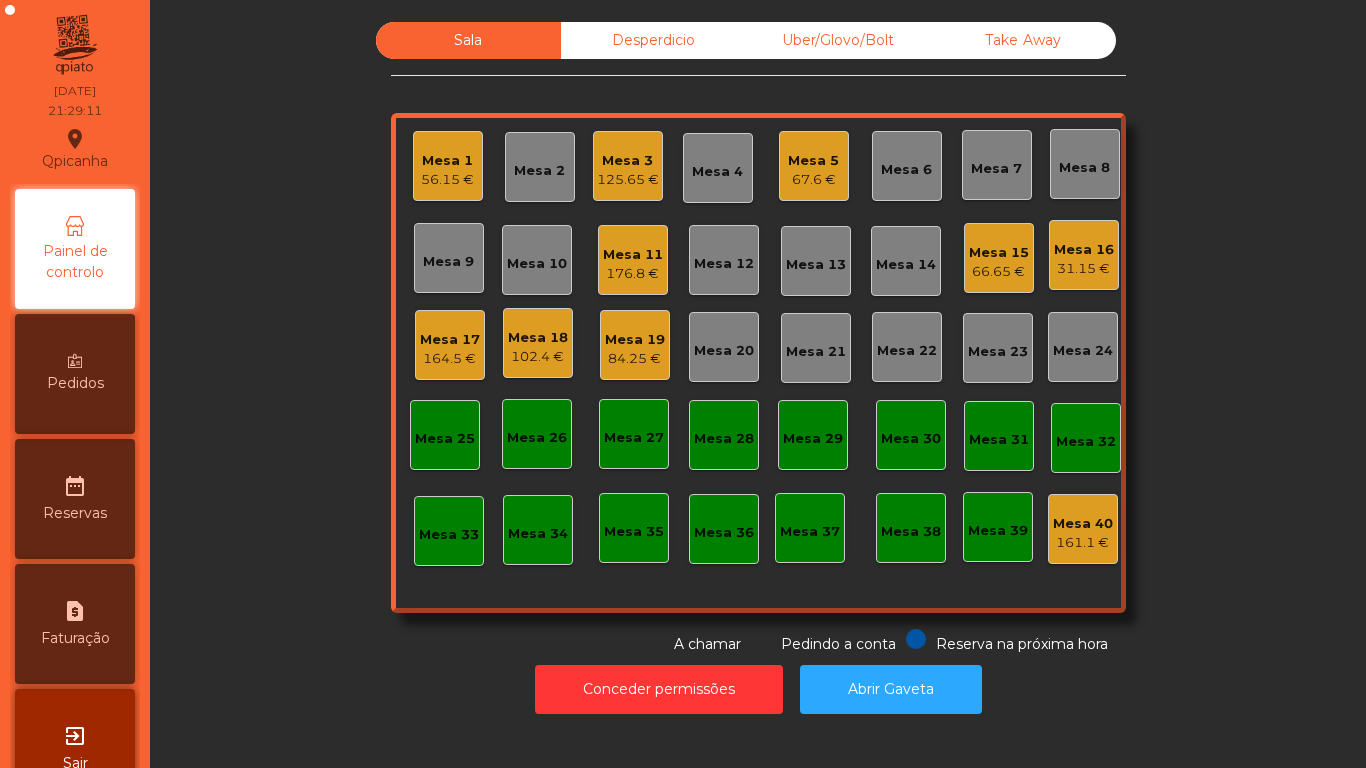 click on "Mesa 19" 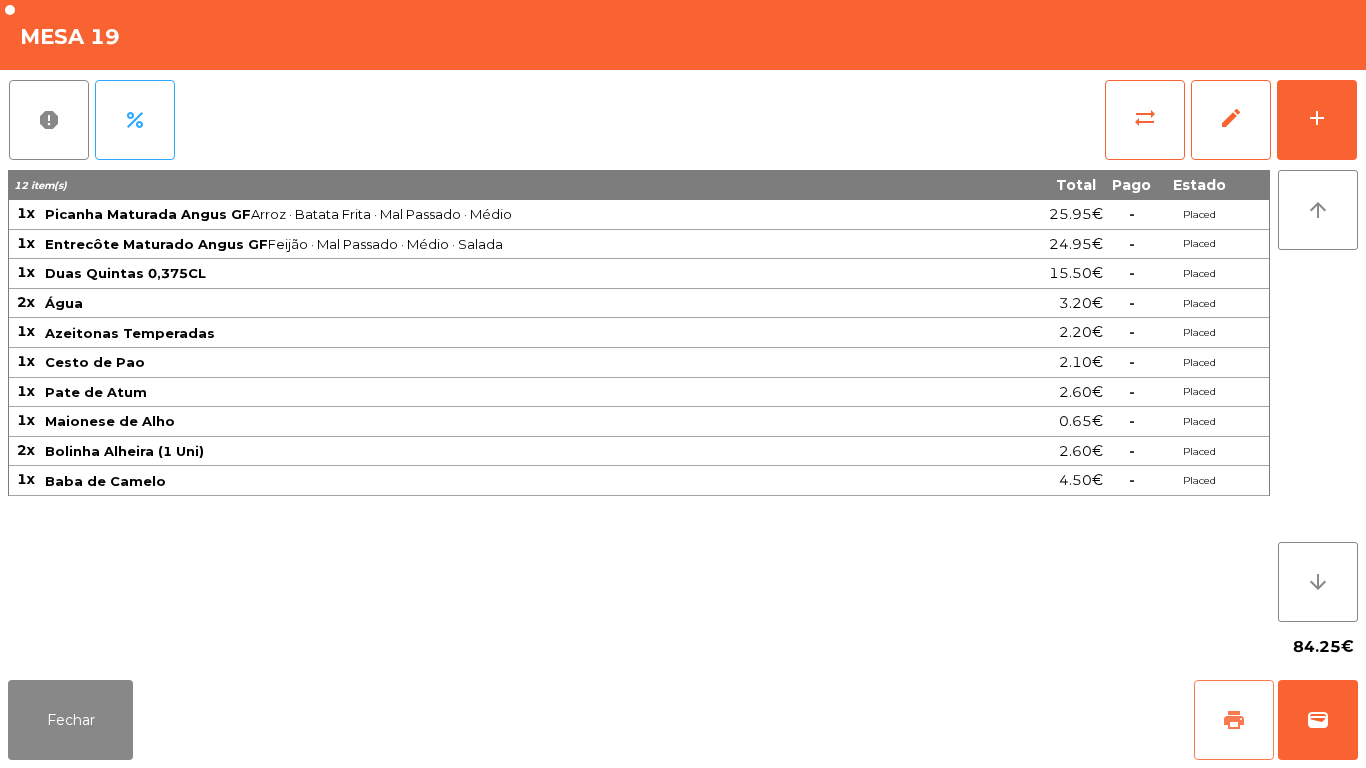 click on "print" 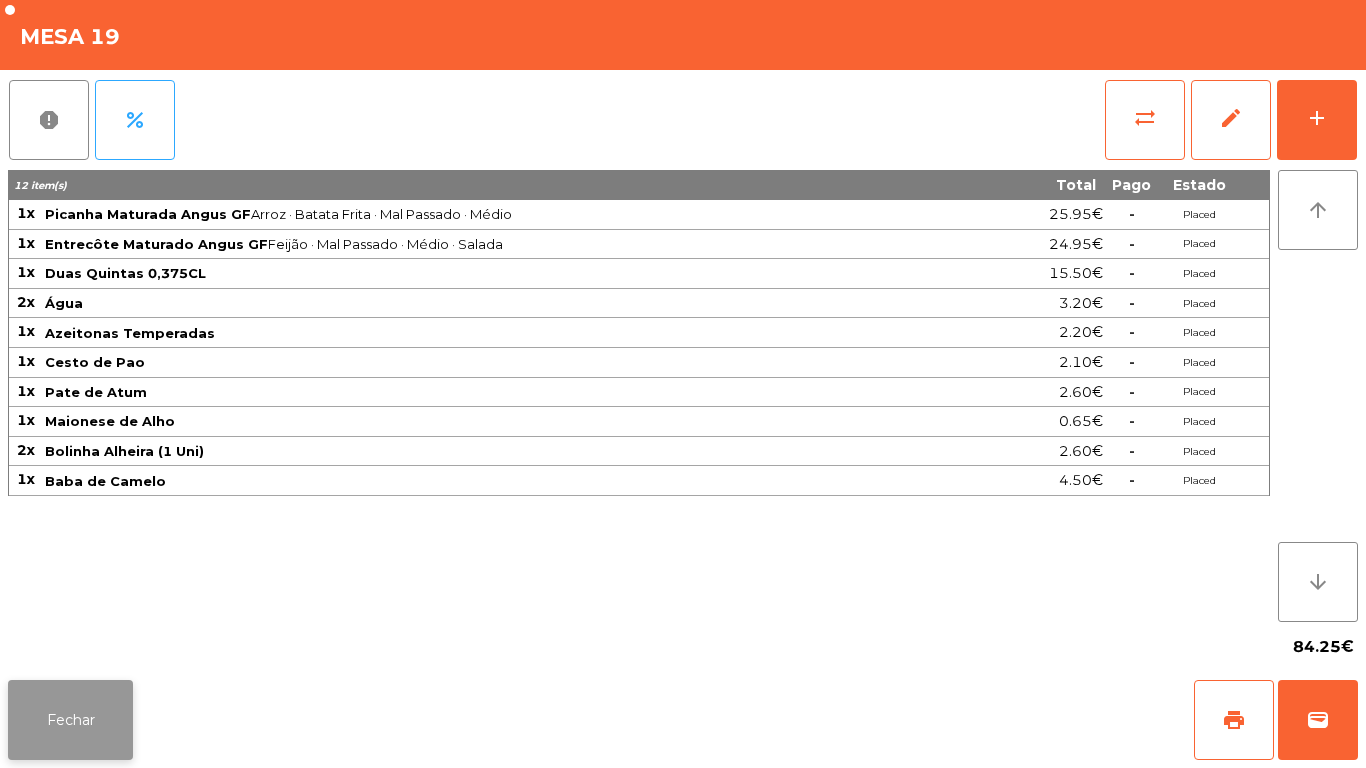 click on "Fechar" 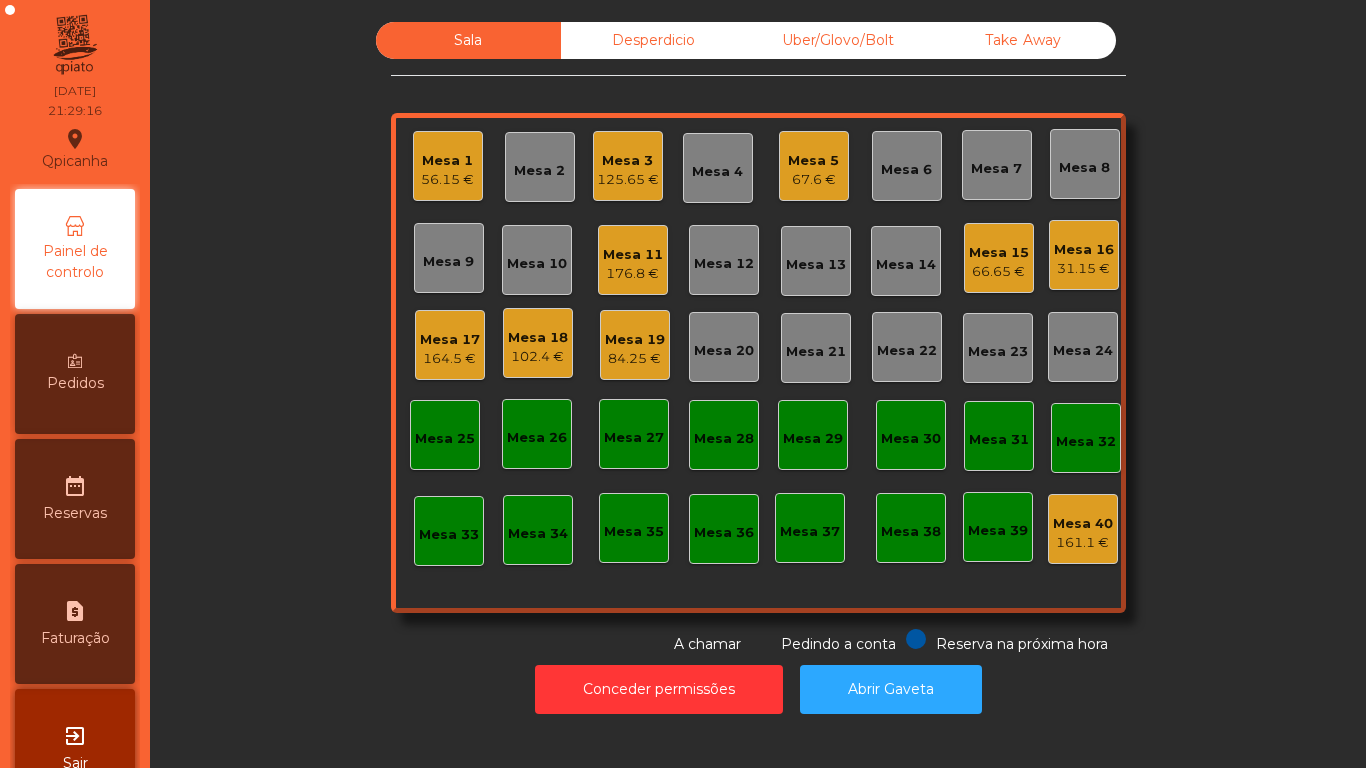click on "Mesa 18" 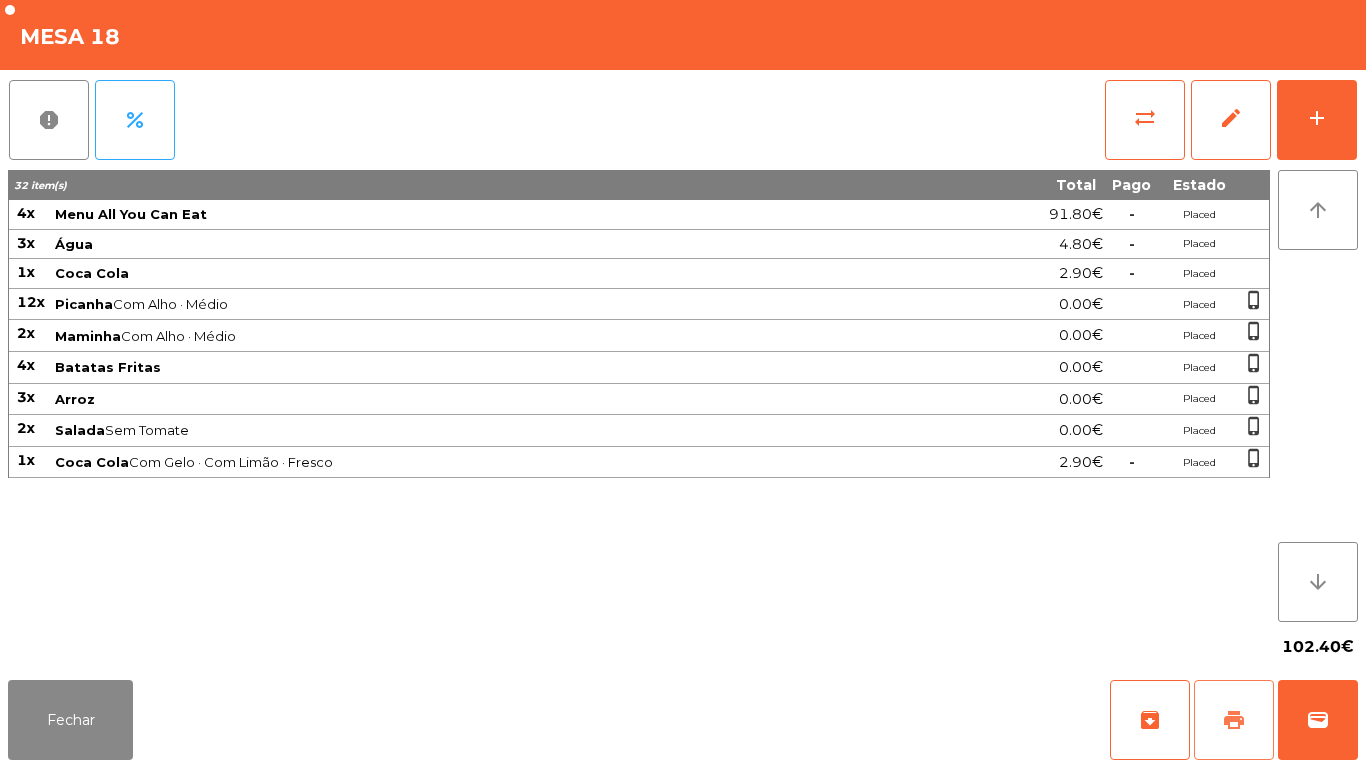 click on "print" 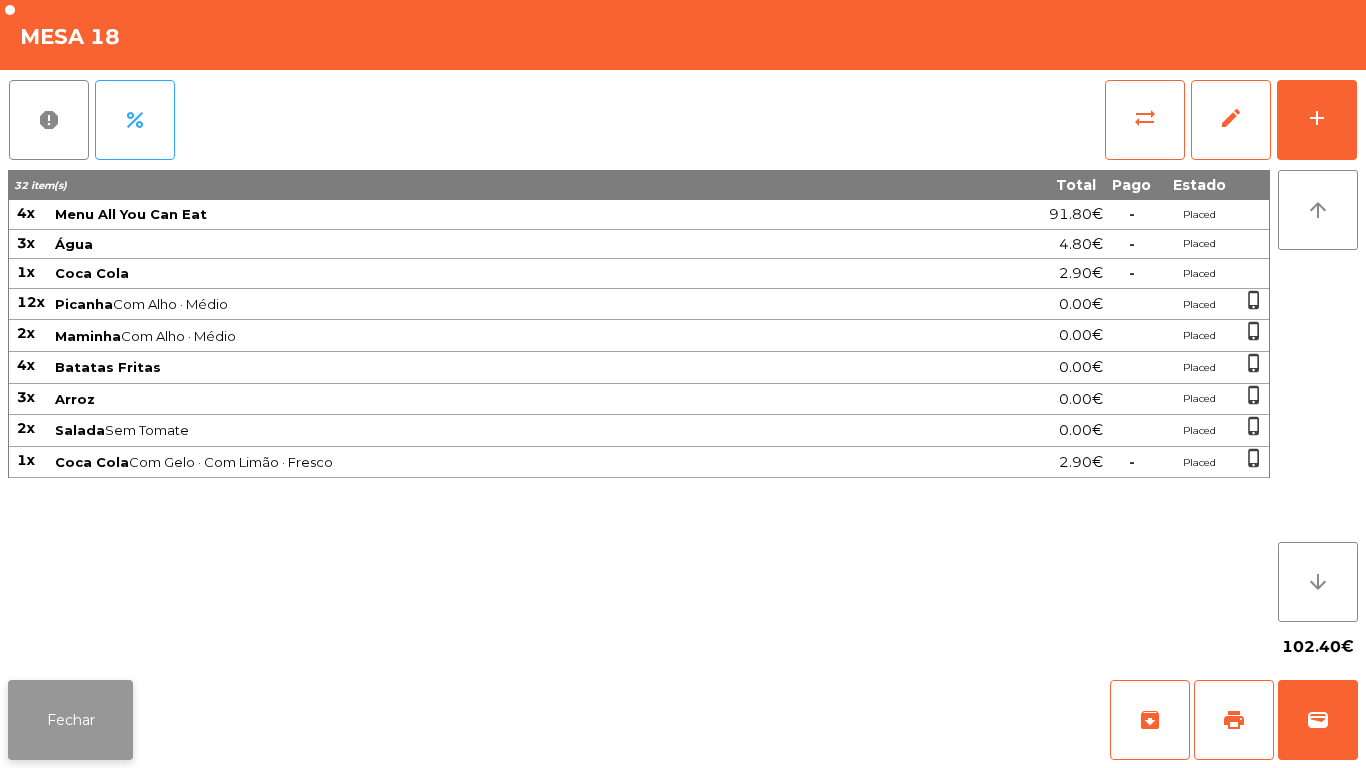 click on "Fechar" 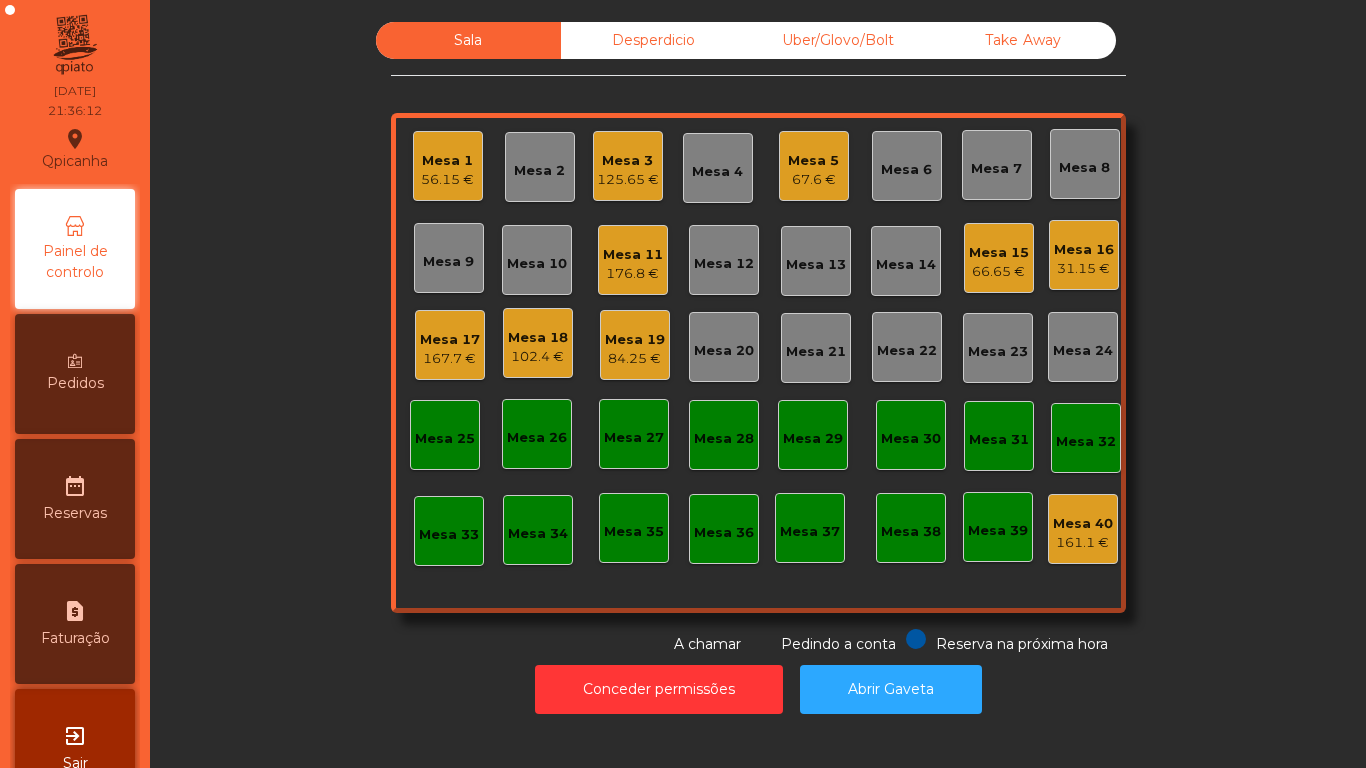 click on "67.6 €" 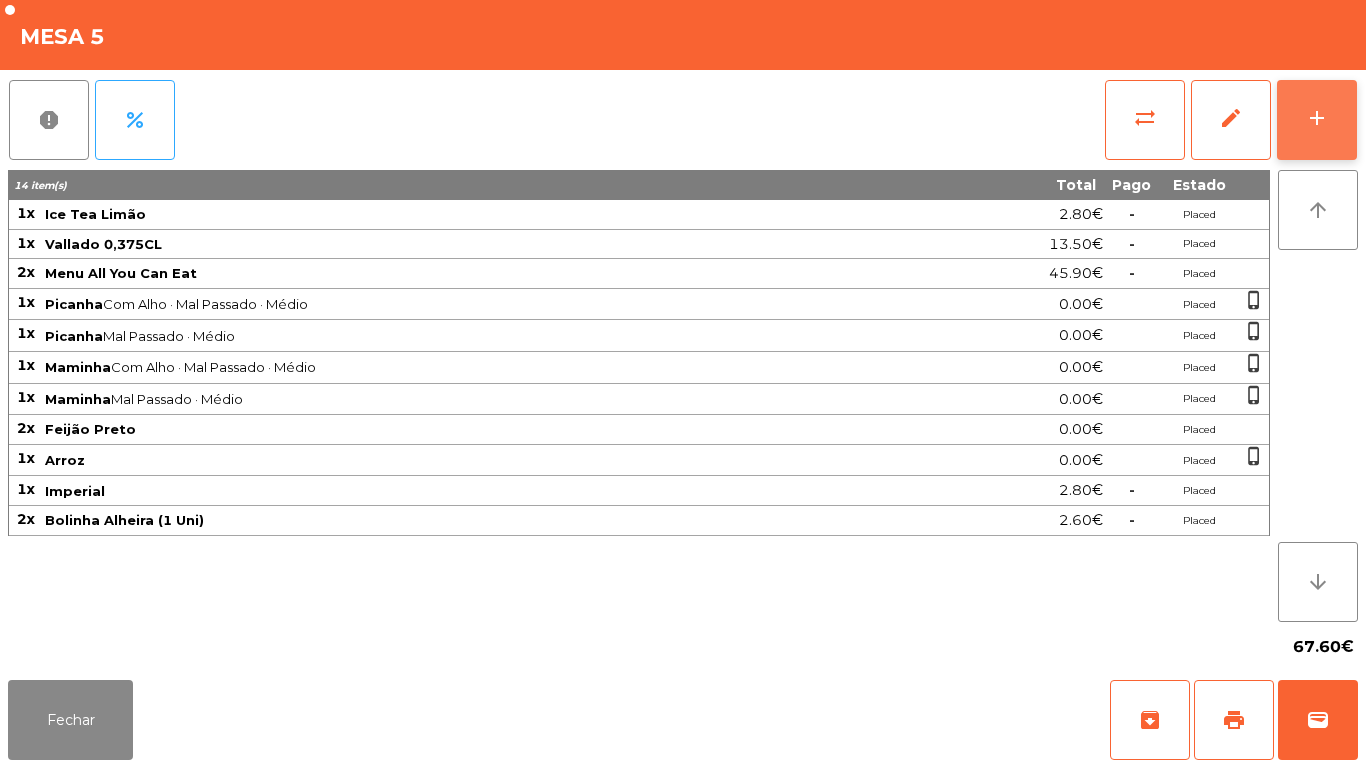 click on "add" 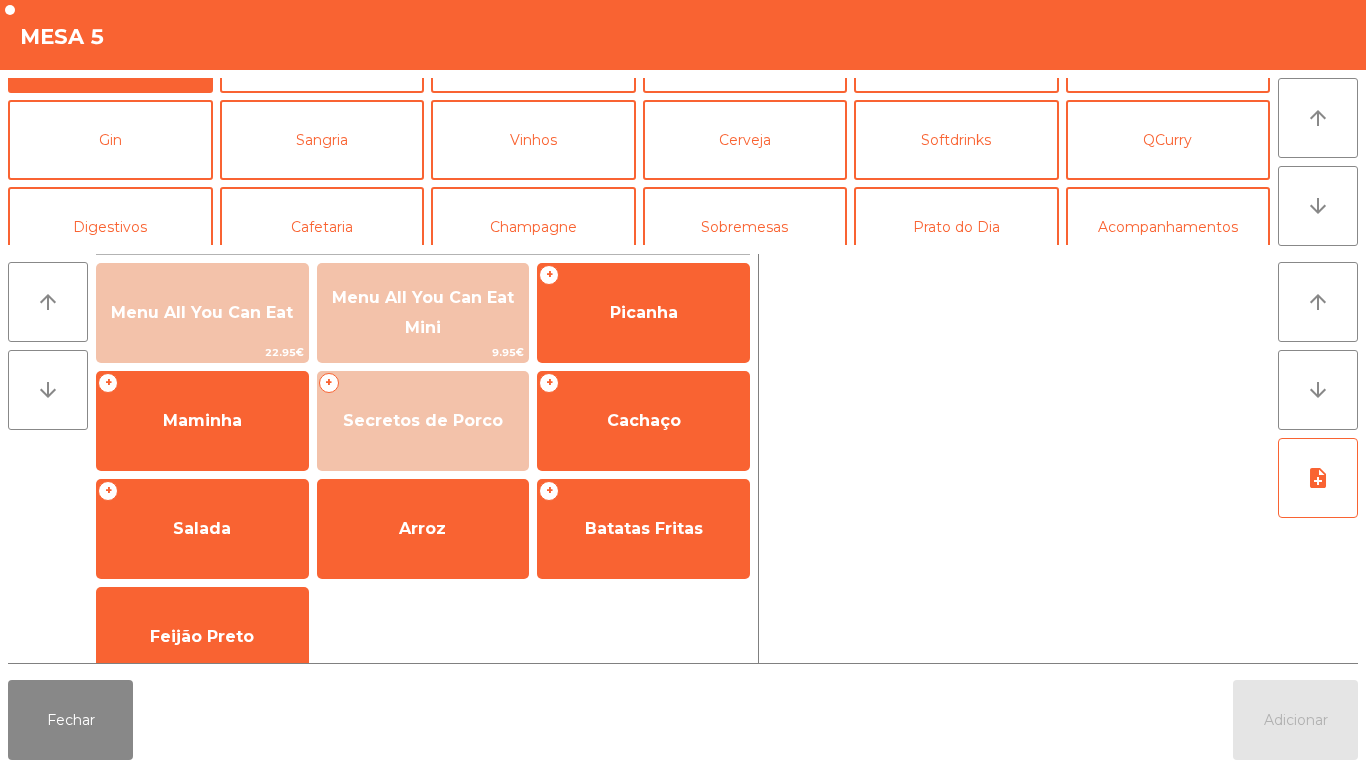 scroll, scrollTop: 73, scrollLeft: 0, axis: vertical 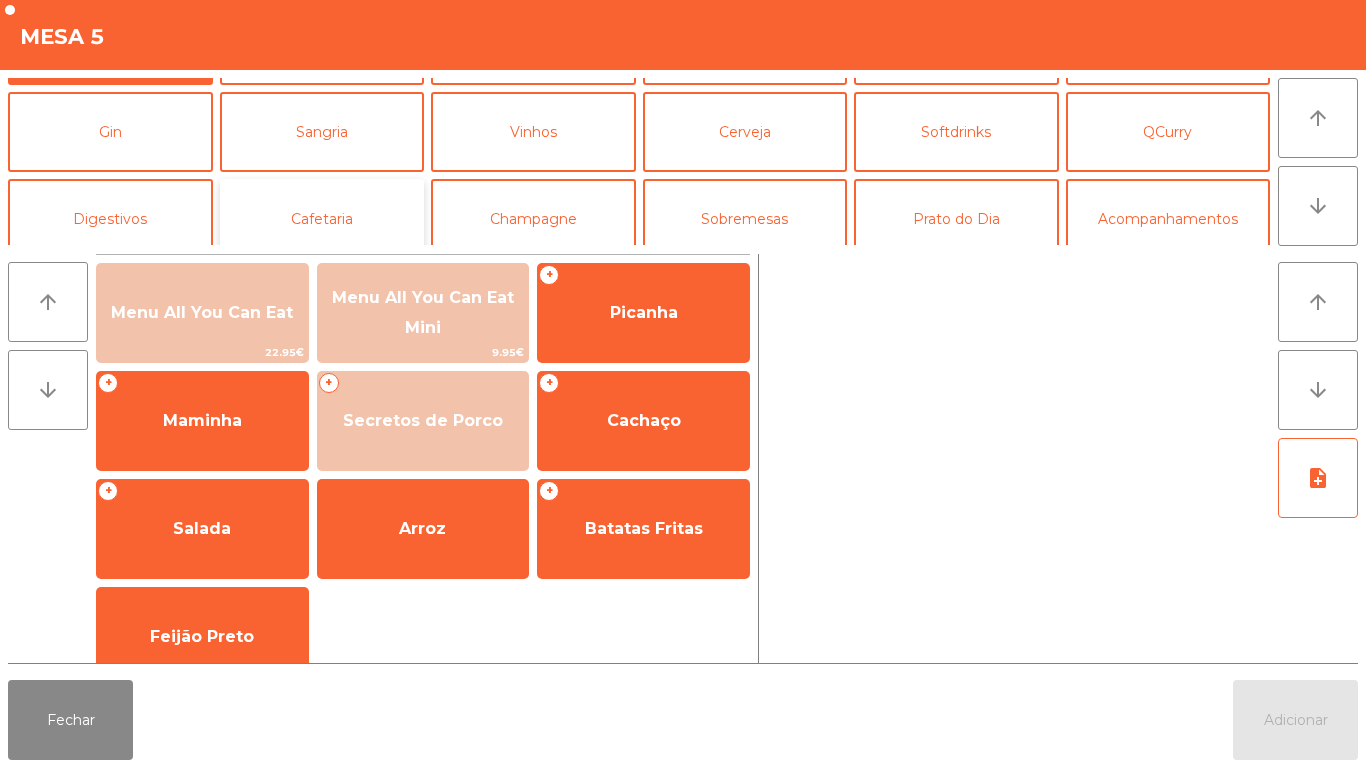 click on "Cafetaria" 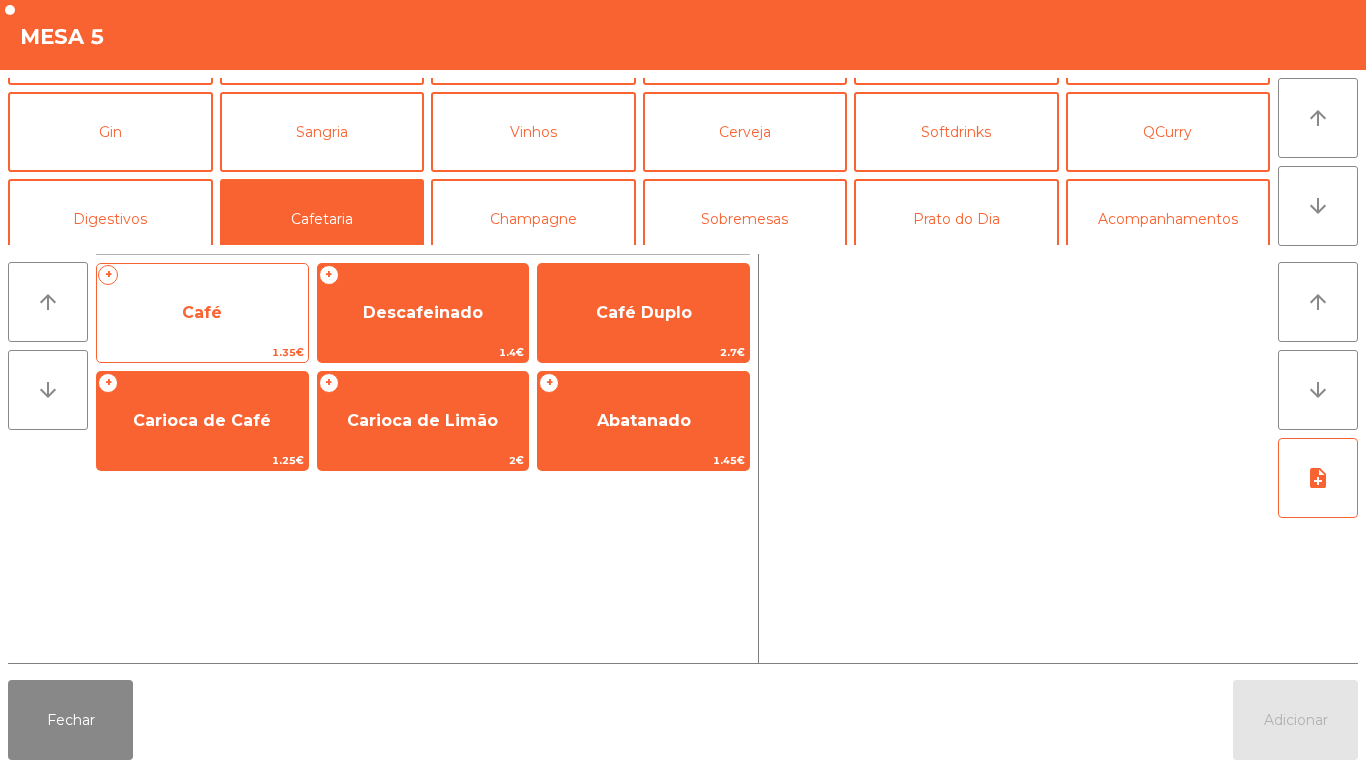 click on "Café" 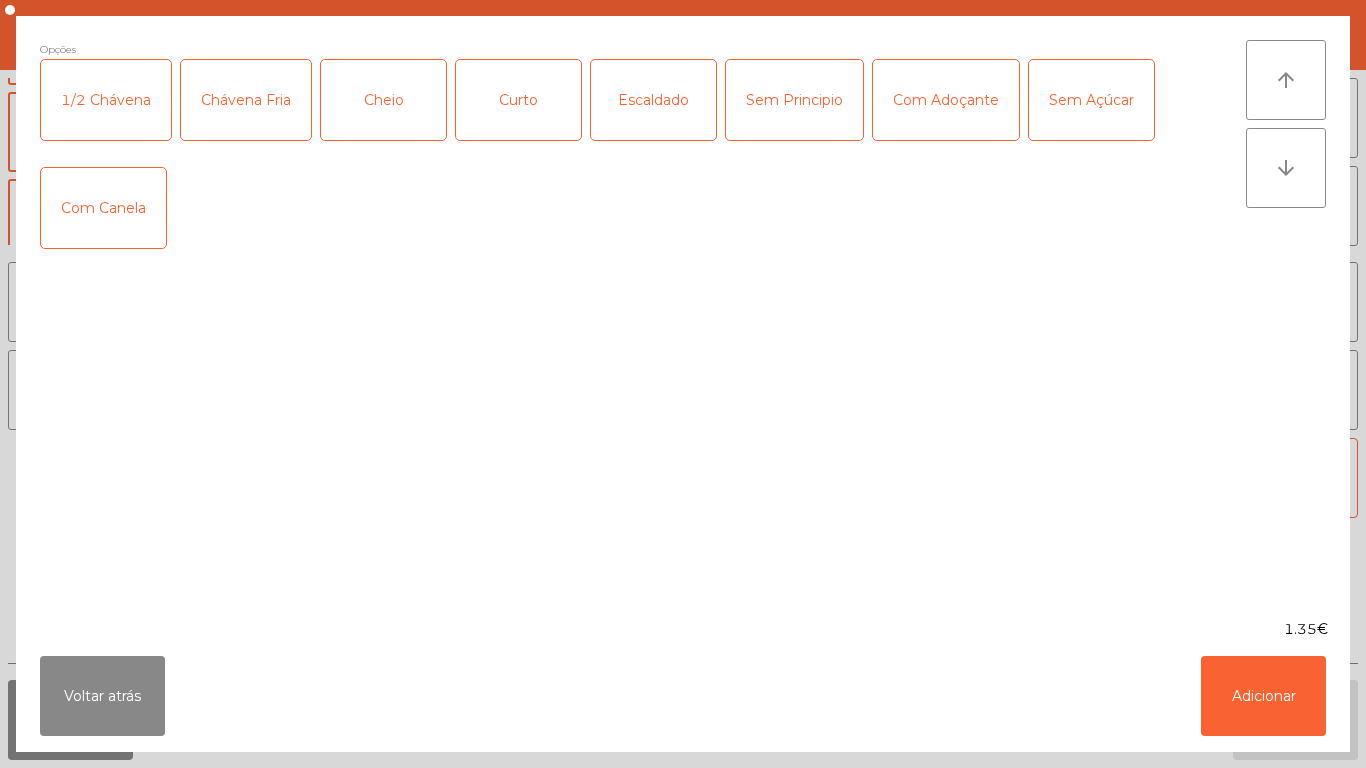 click on "Curto" 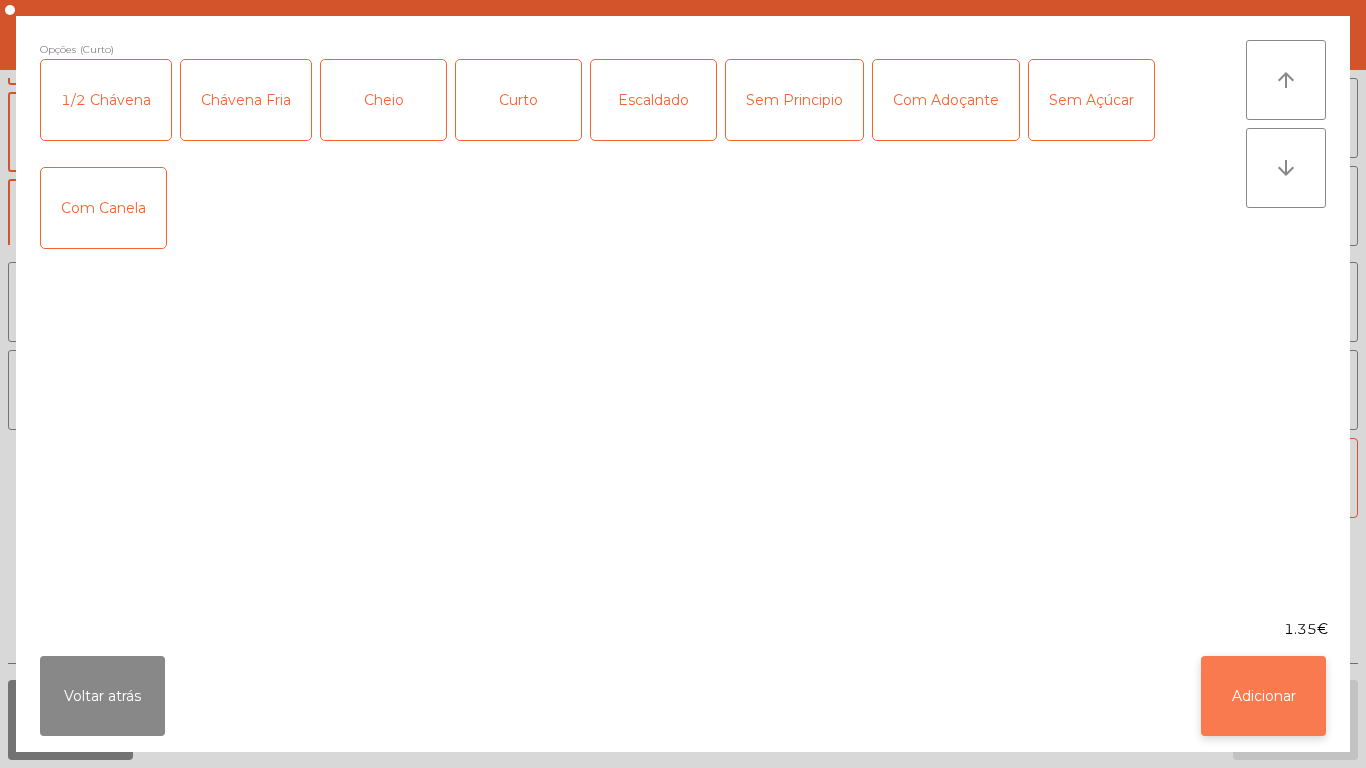 click on "Adicionar" 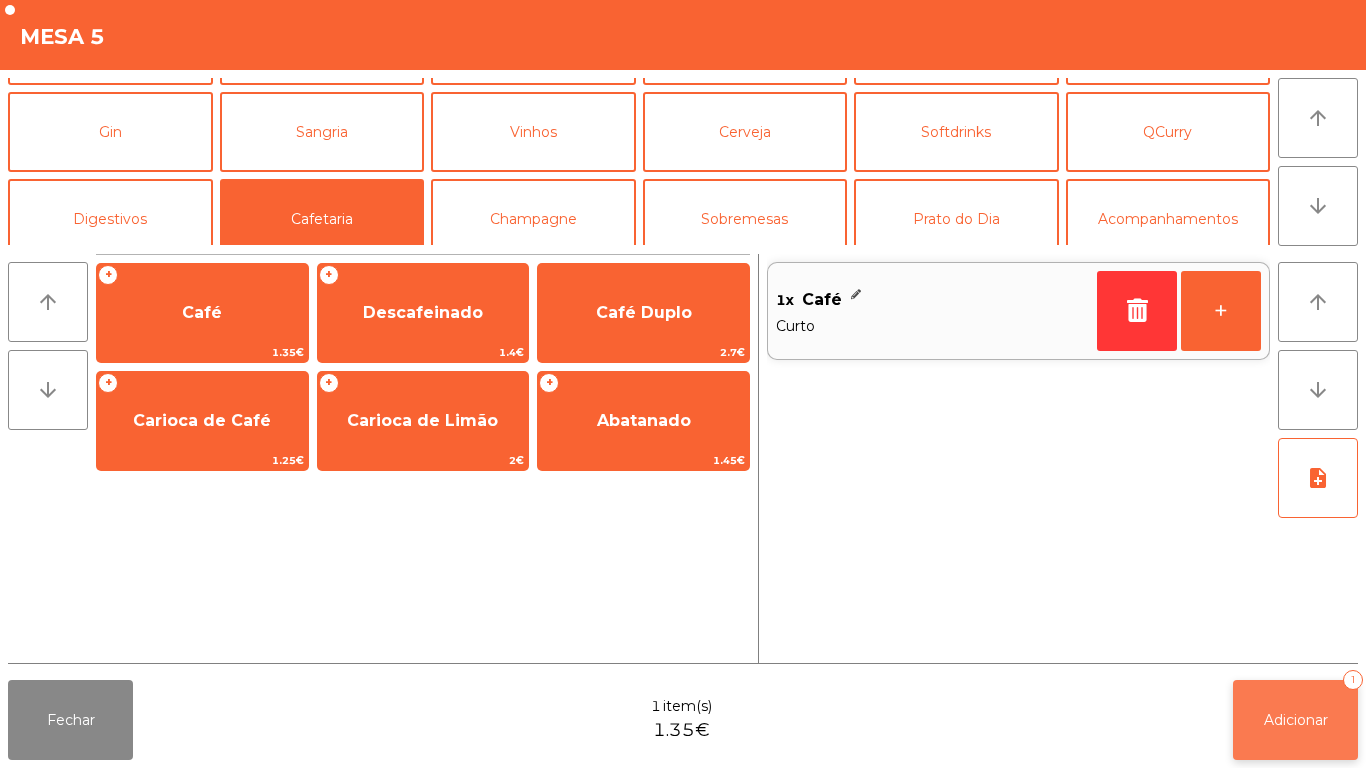 click on "Adicionar   1" 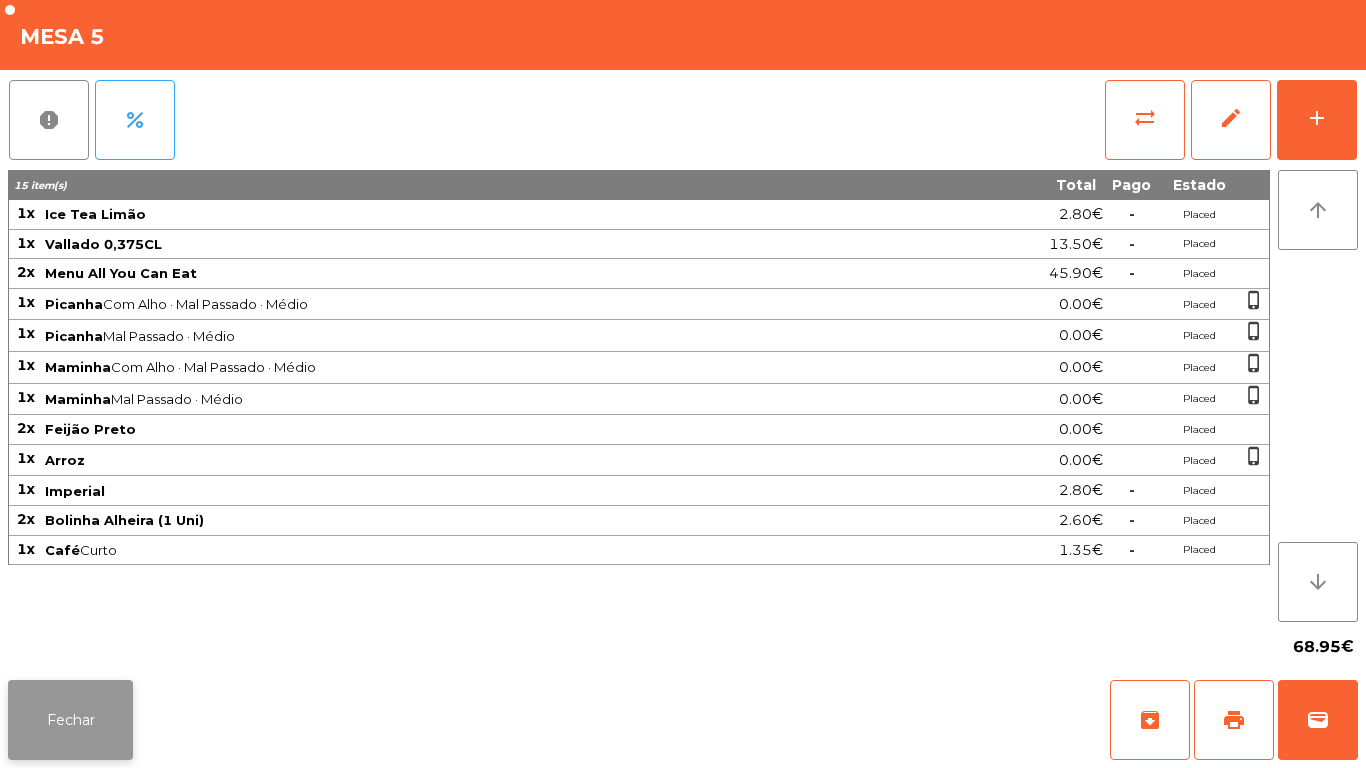 click on "Fechar" 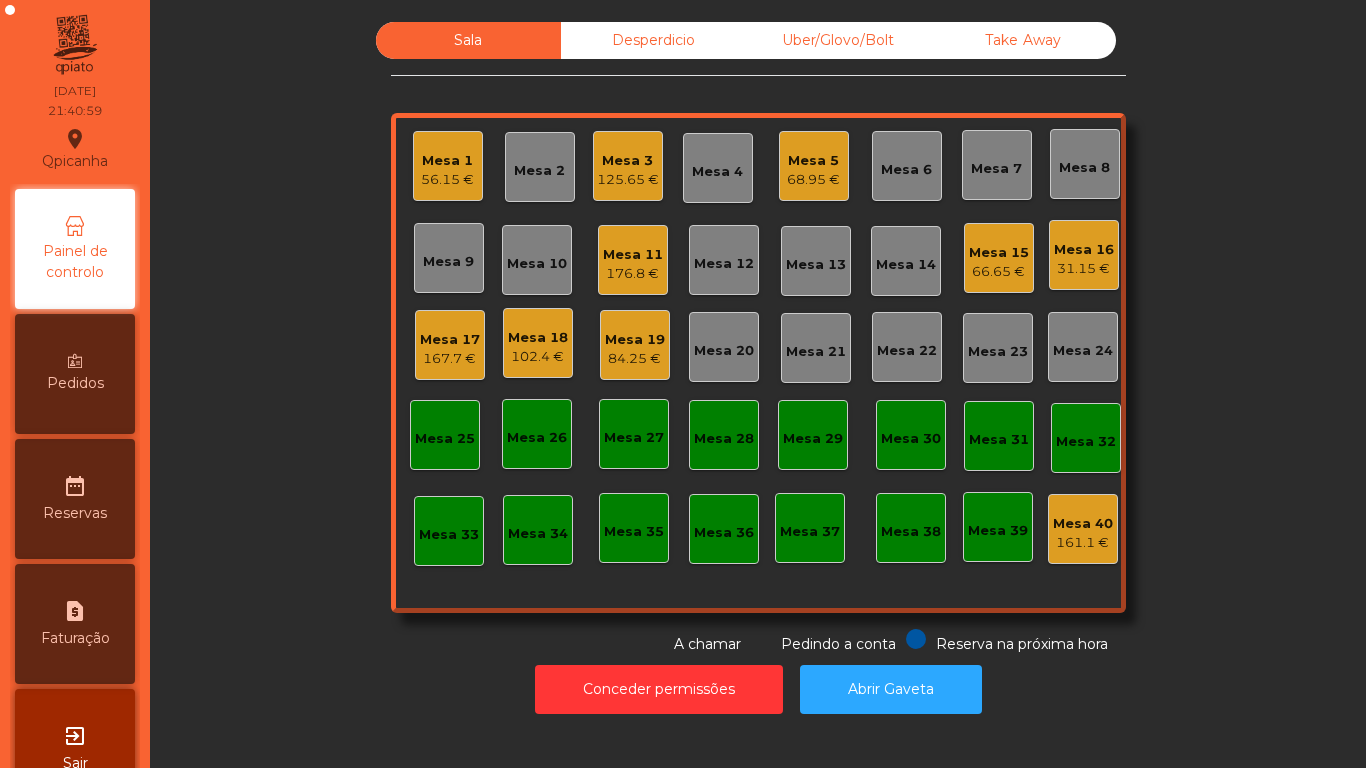 click on "Mesa 1" 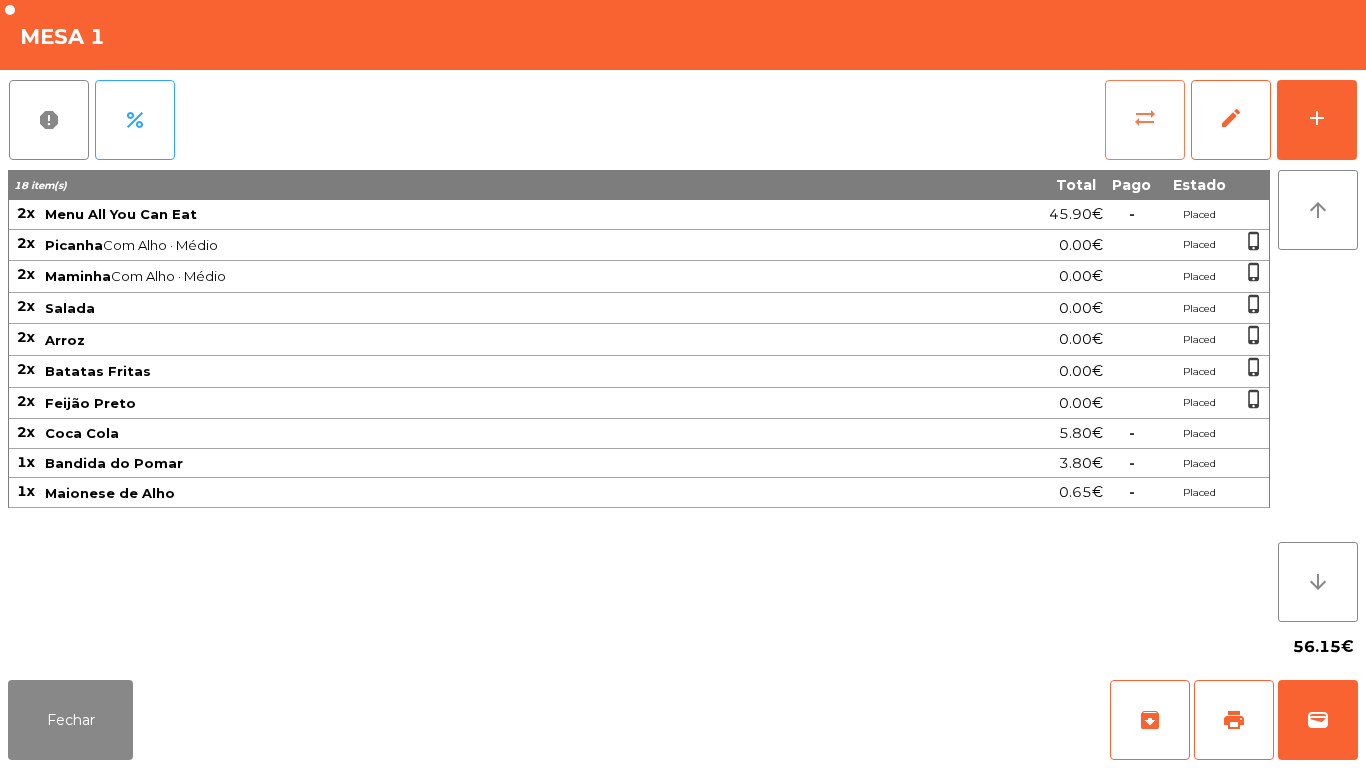 click on "sync_alt" 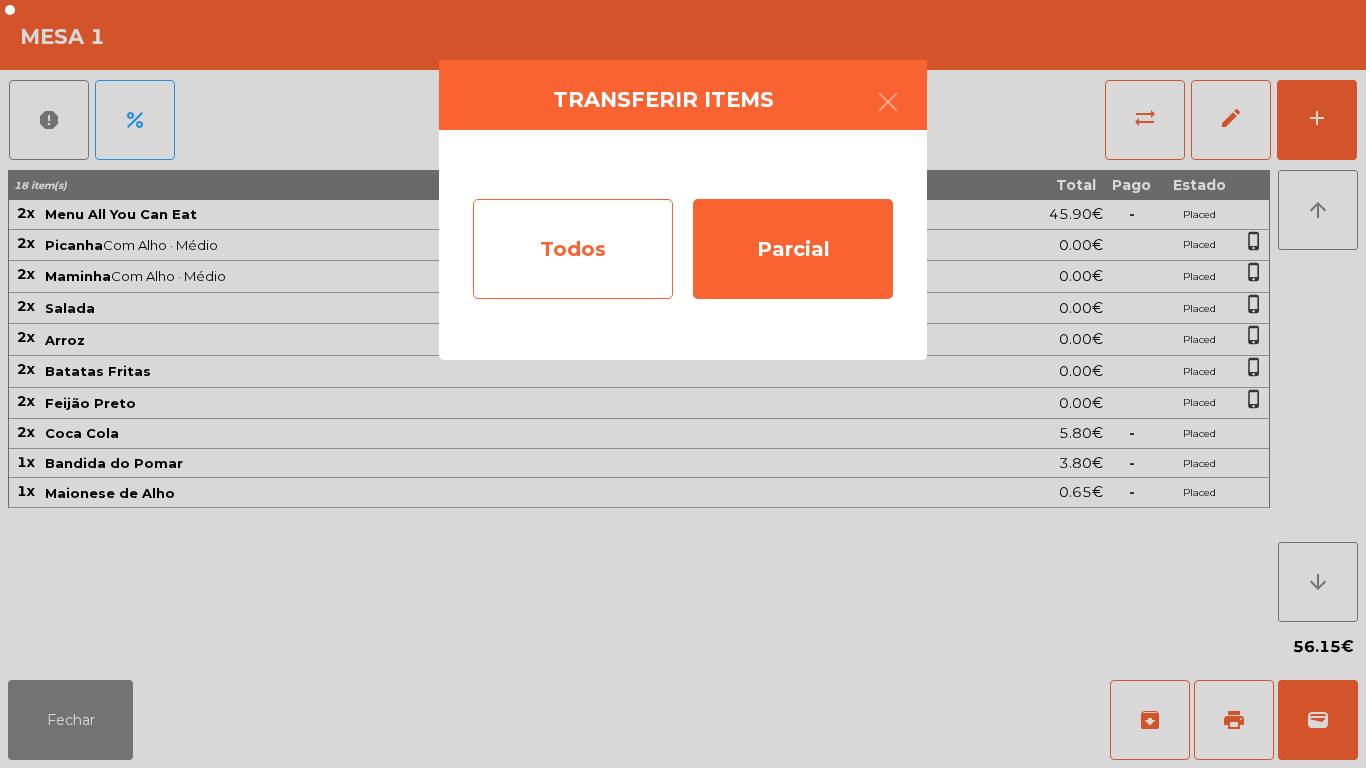 click on "Todos" 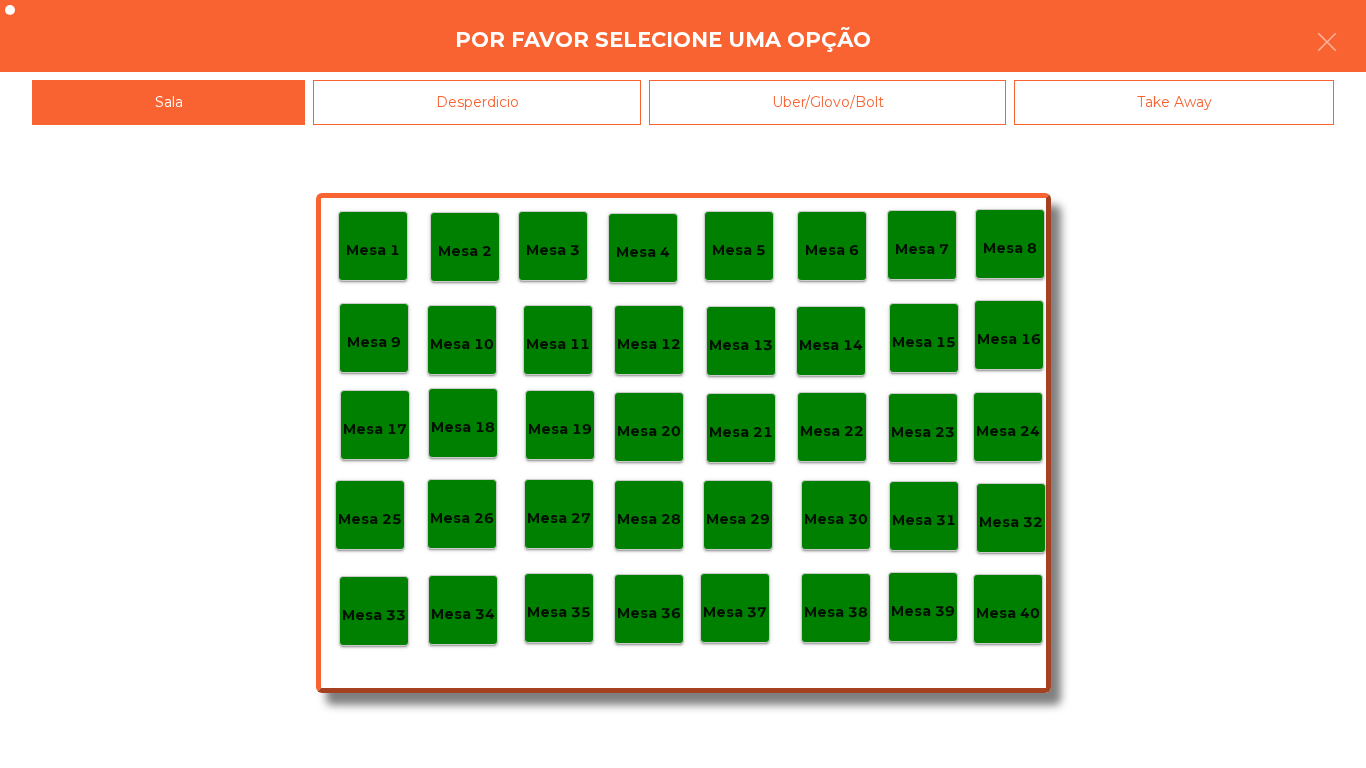 click on "Mesa 40" 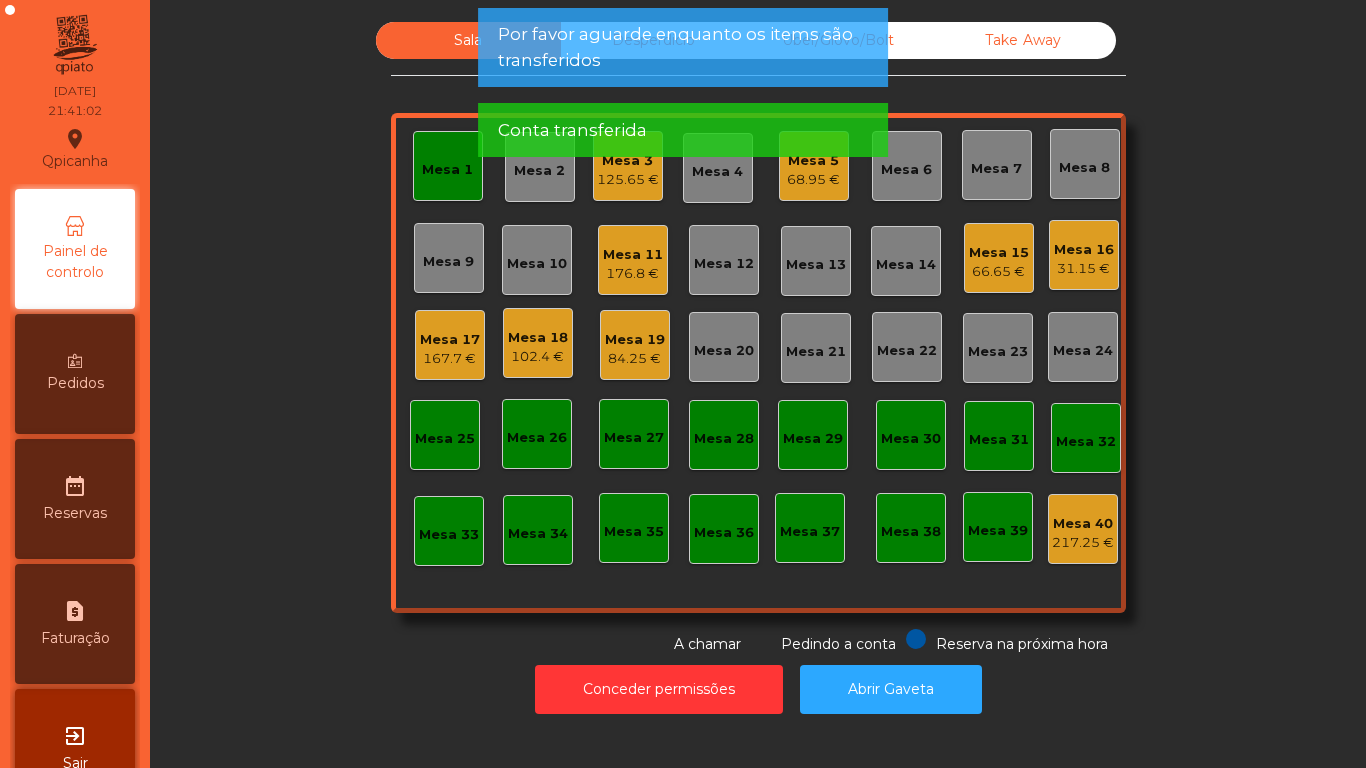 click on "Mesa 1" 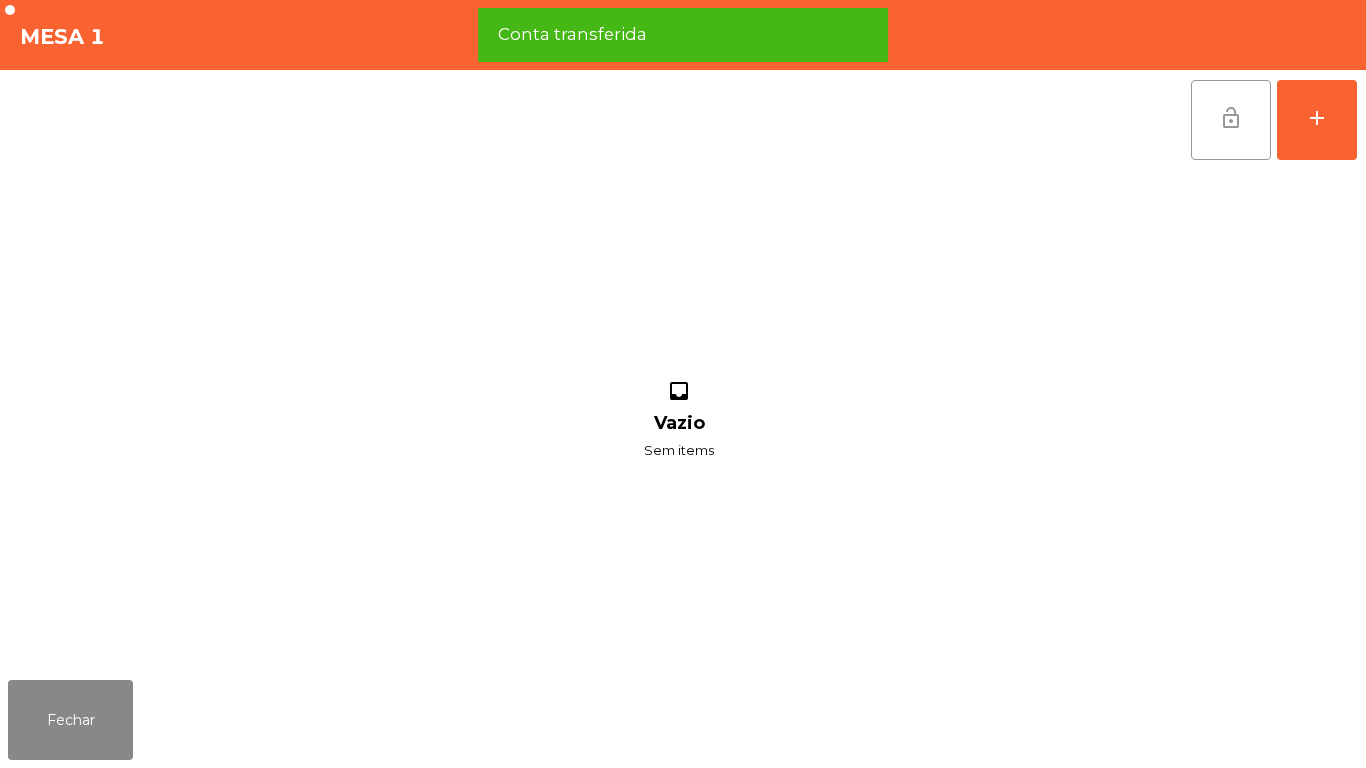 click on "lock_open" 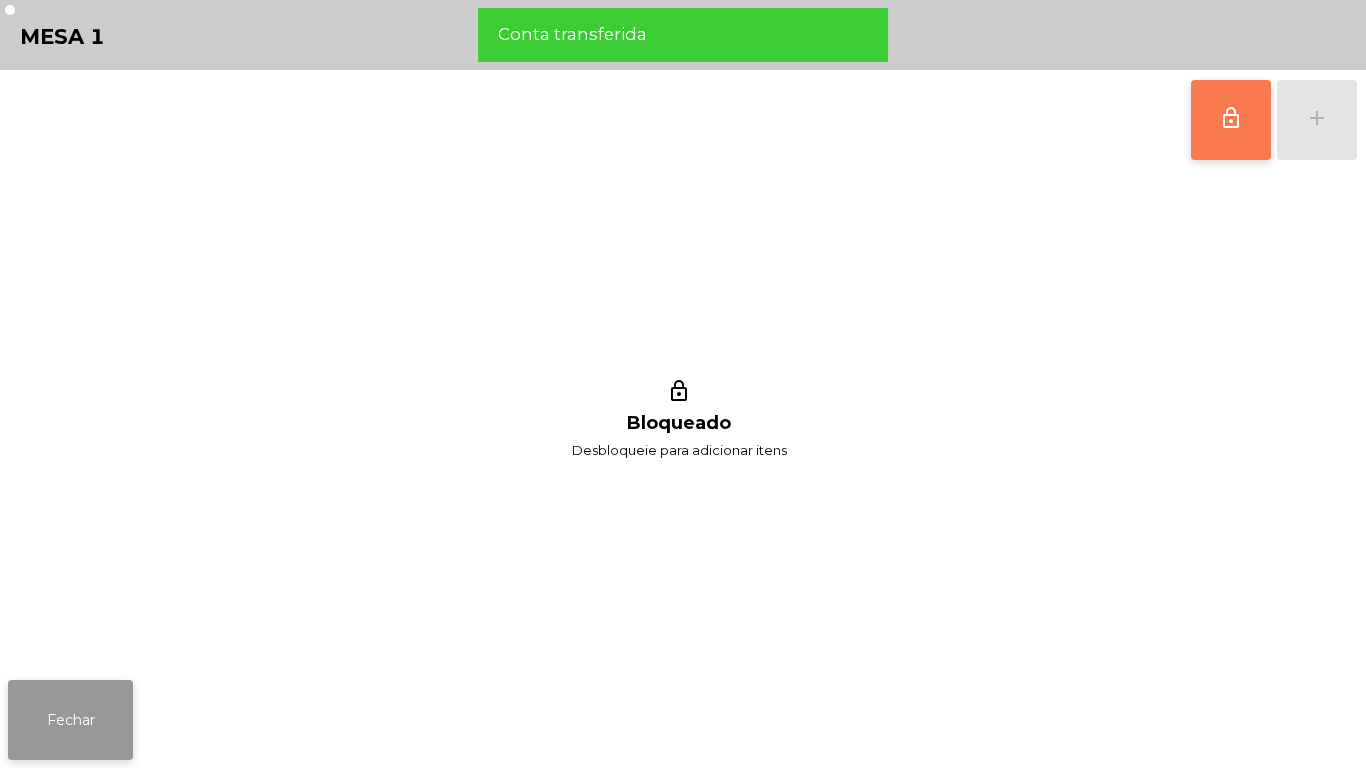 click on "Fechar" 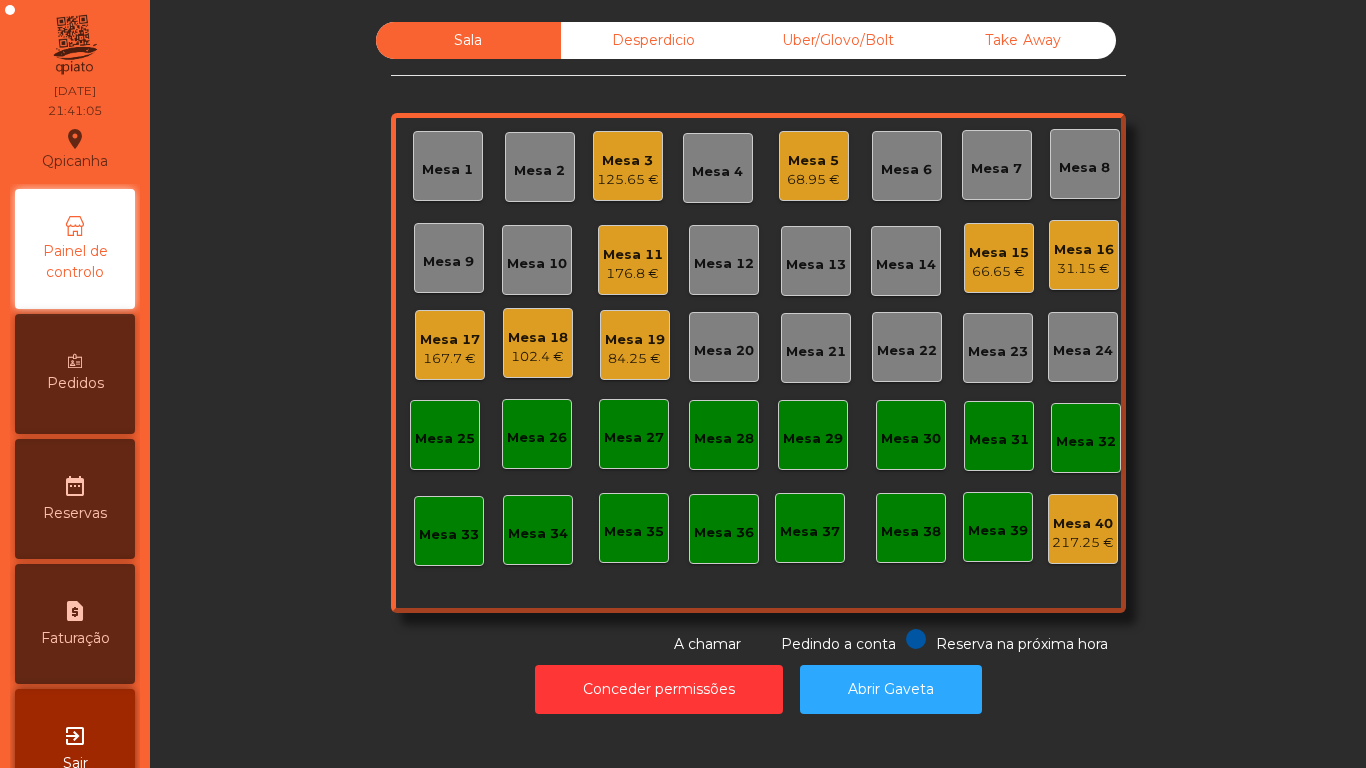 click on "102.4 €" 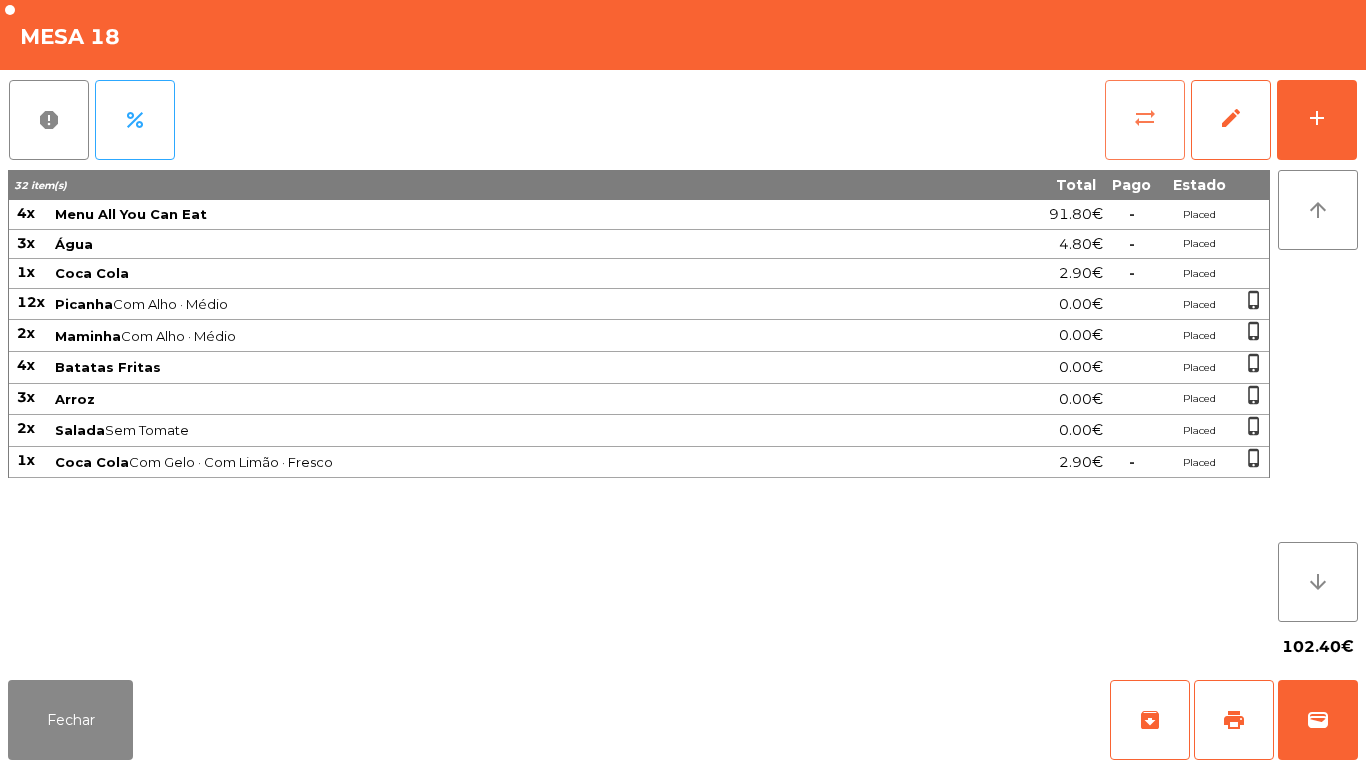 click on "sync_alt" 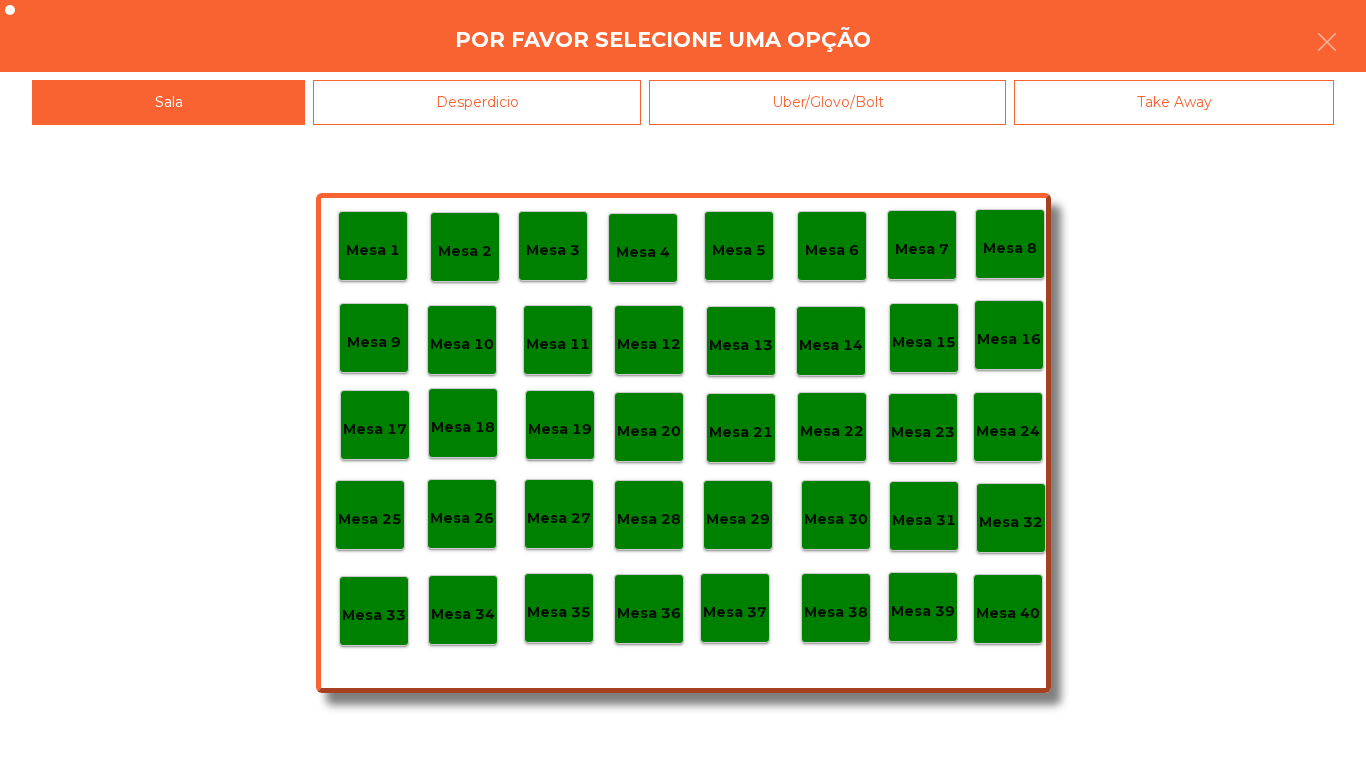 click on "Mesa 40" 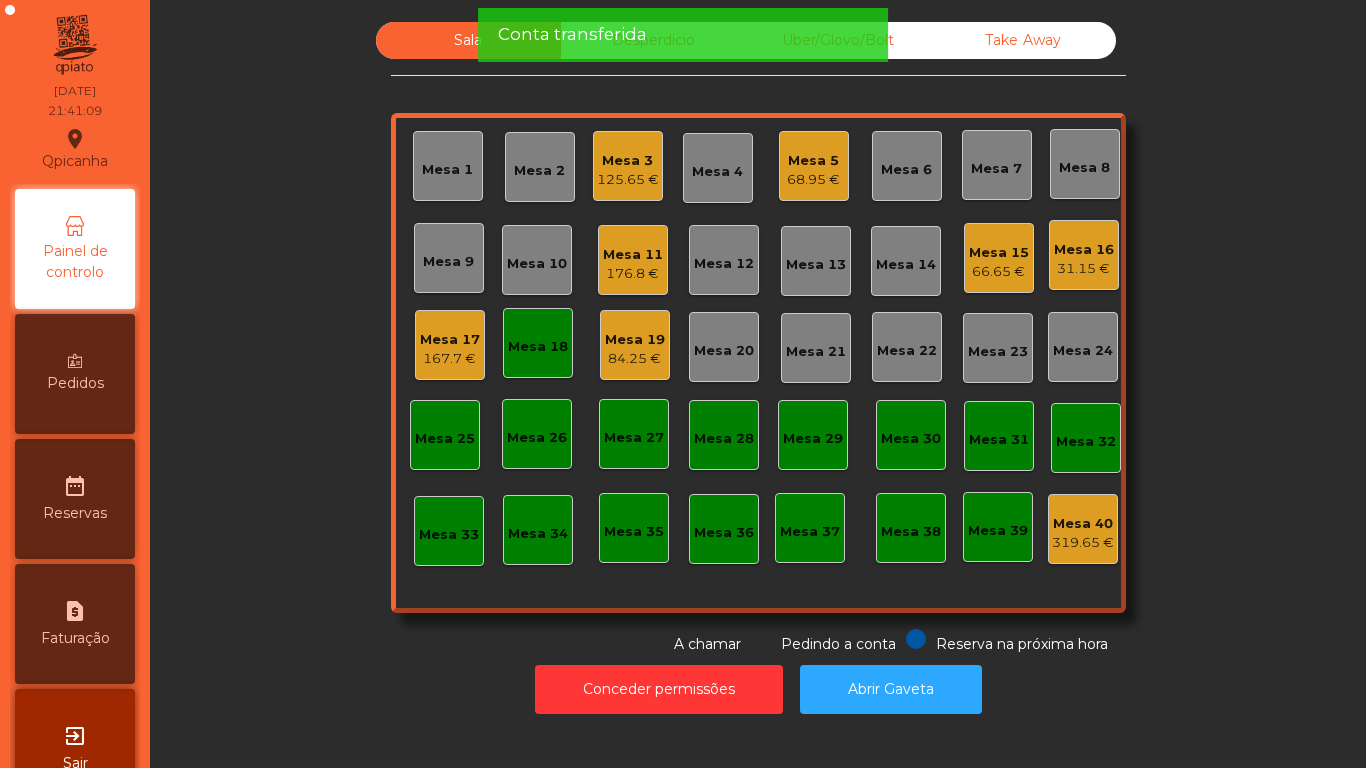 click on "Mesa 18" 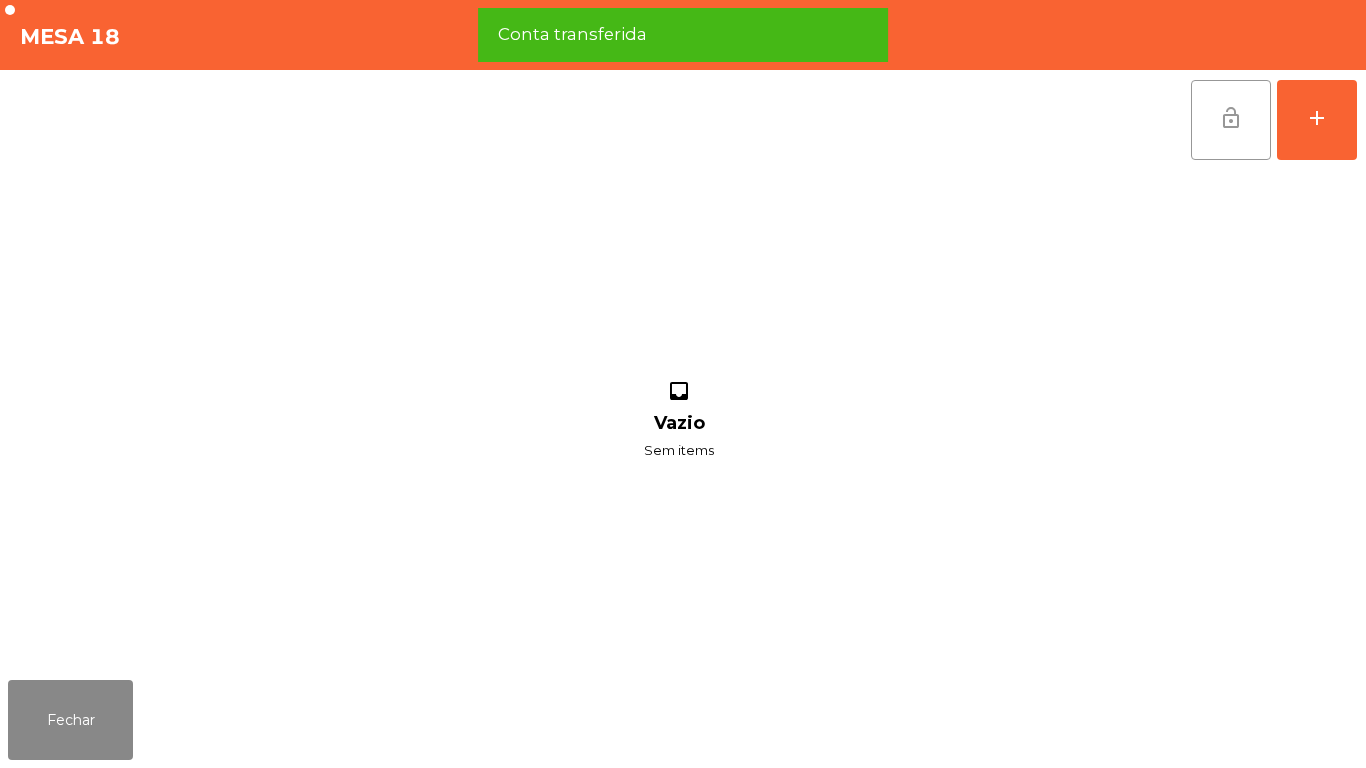 click on "lock_open" 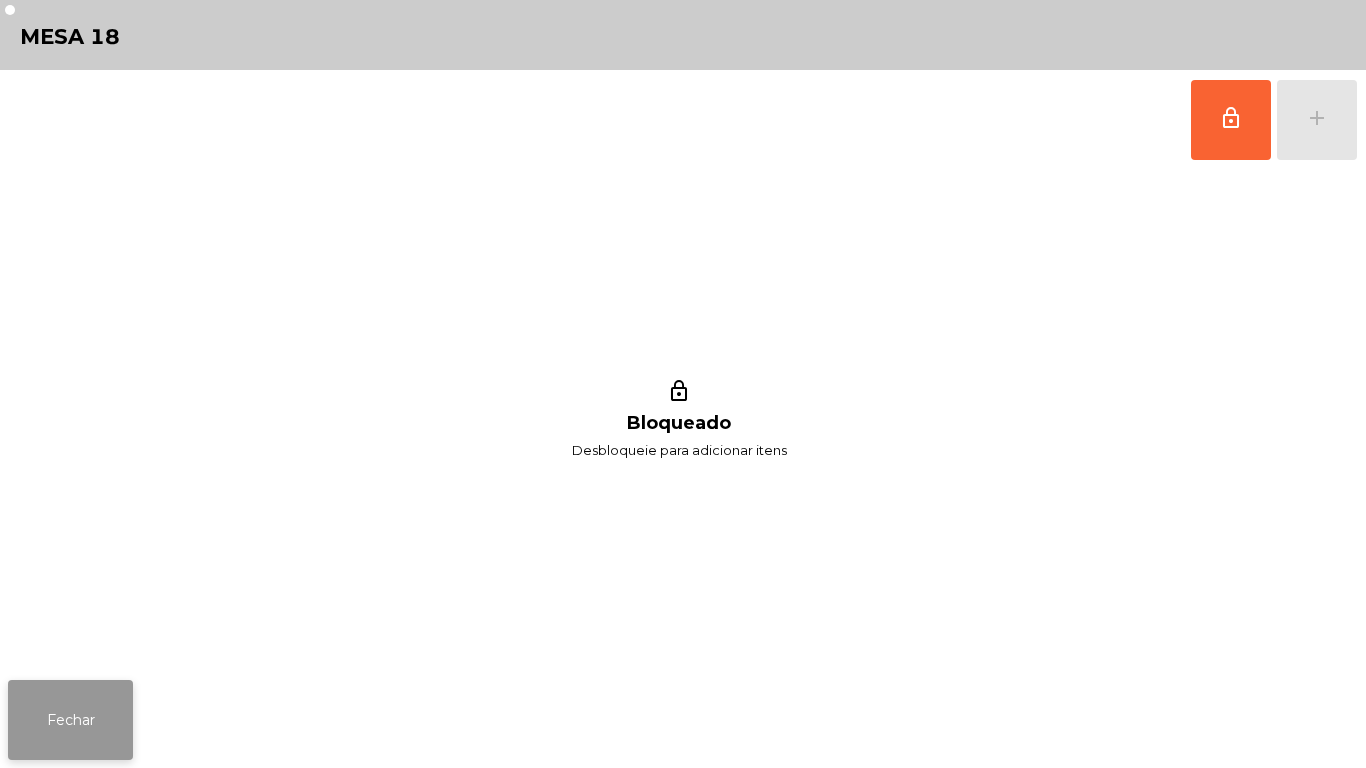 click on "Fechar" 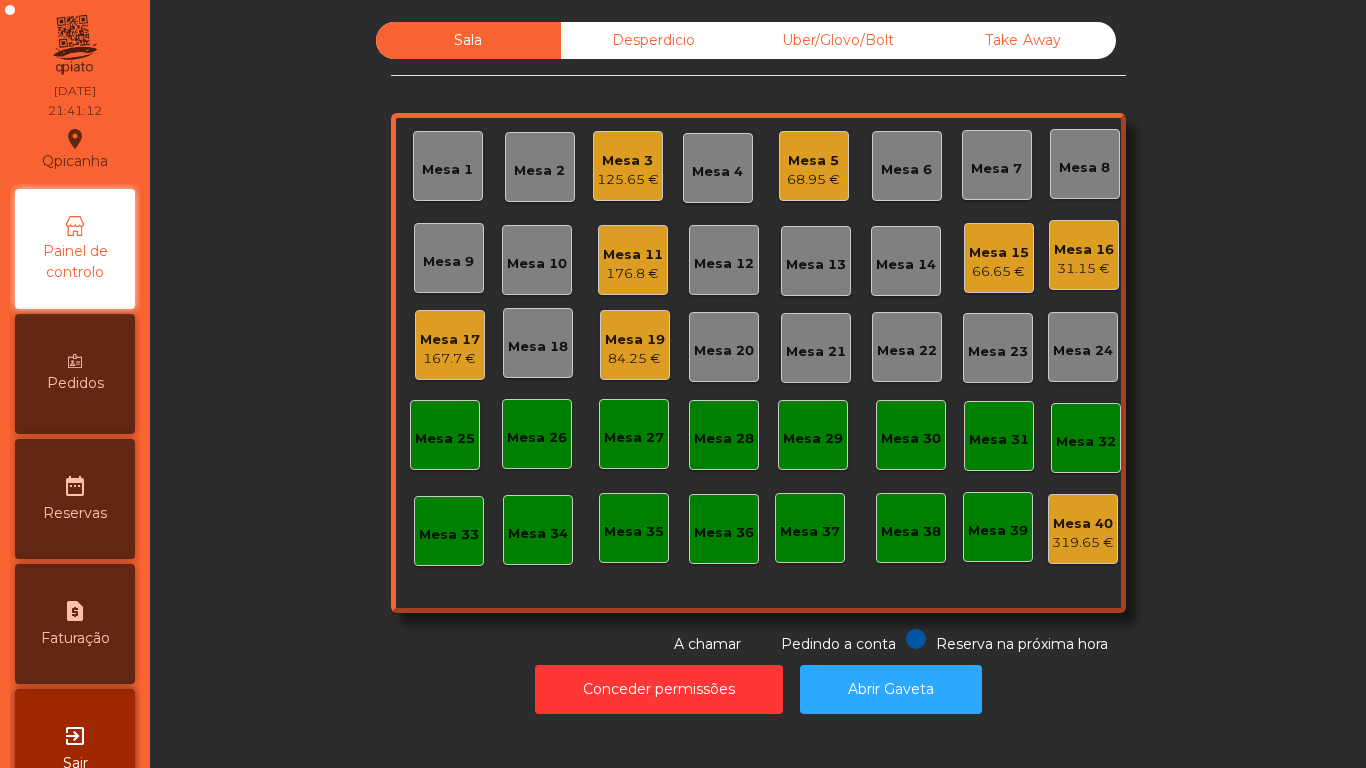 click on "31.15 €" 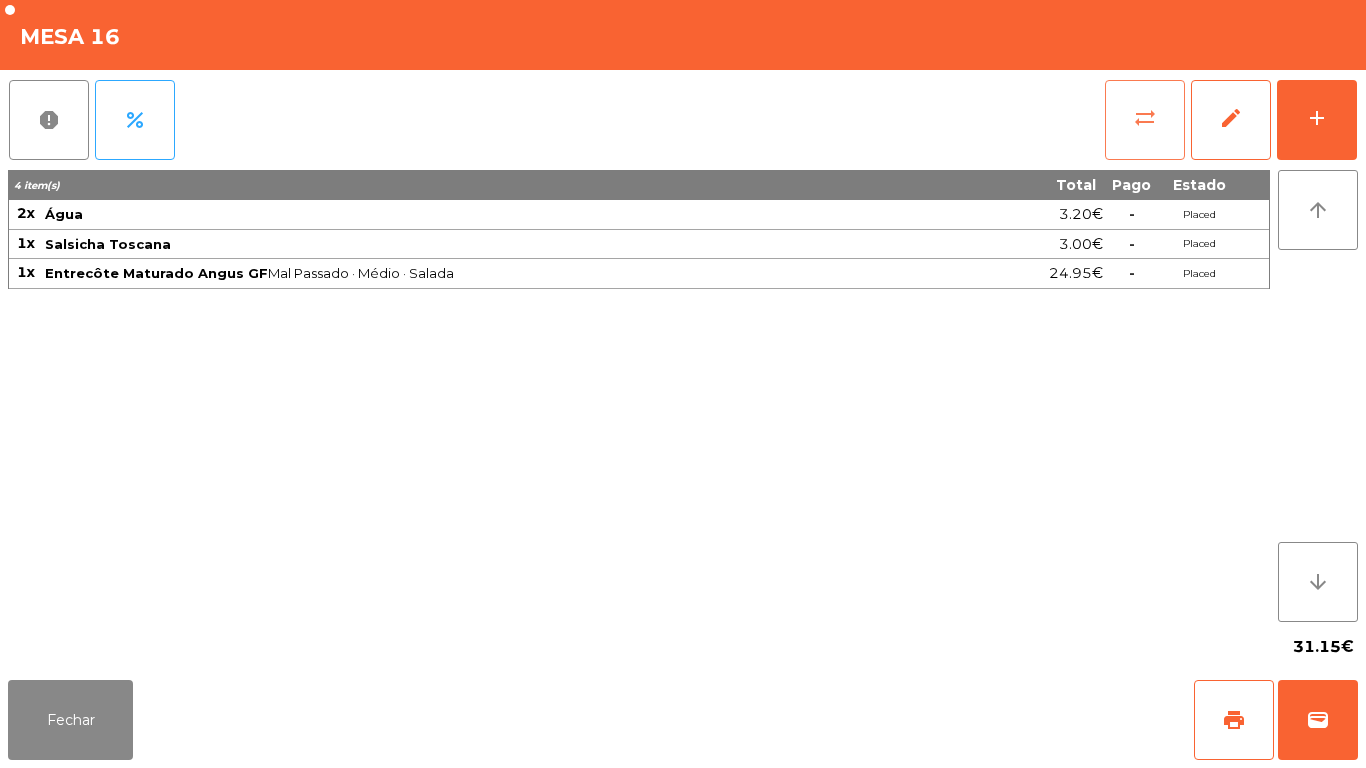 click on "sync_alt" 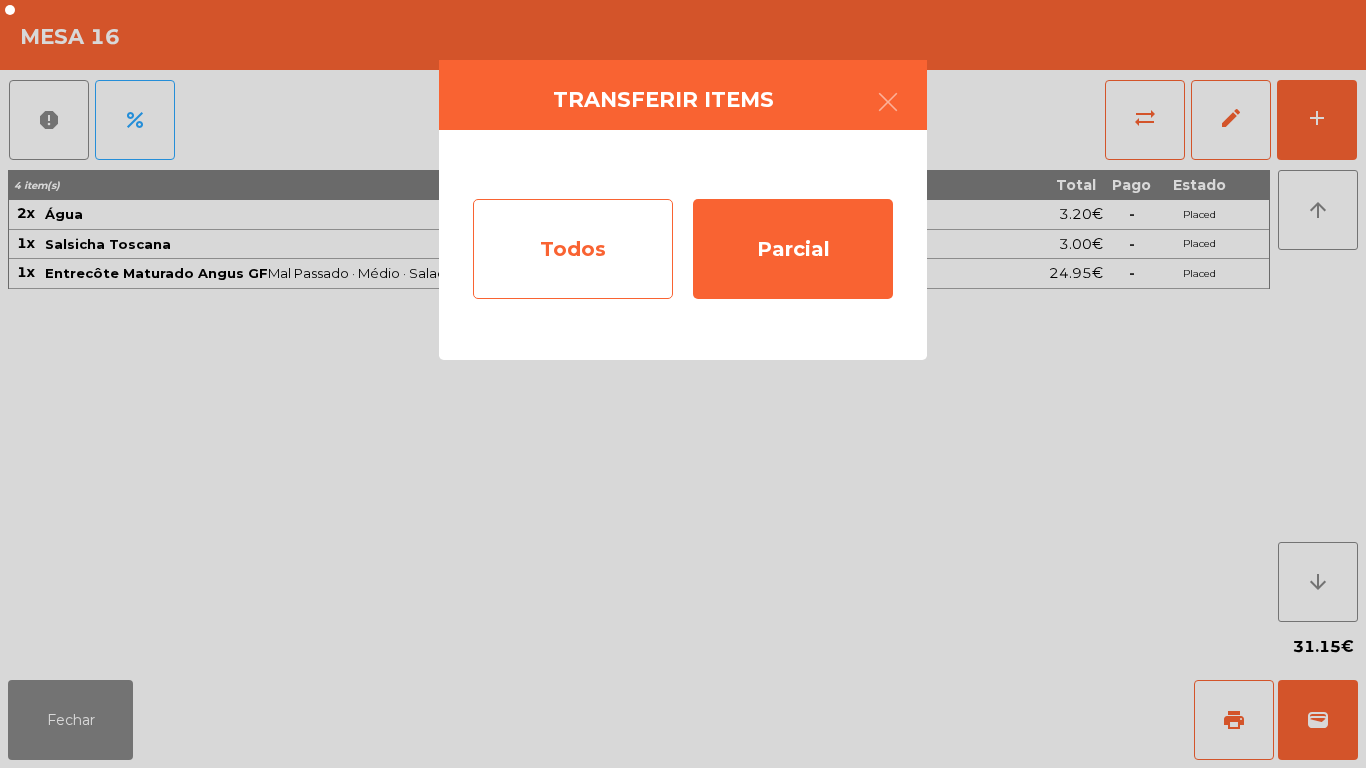 click on "Todos" 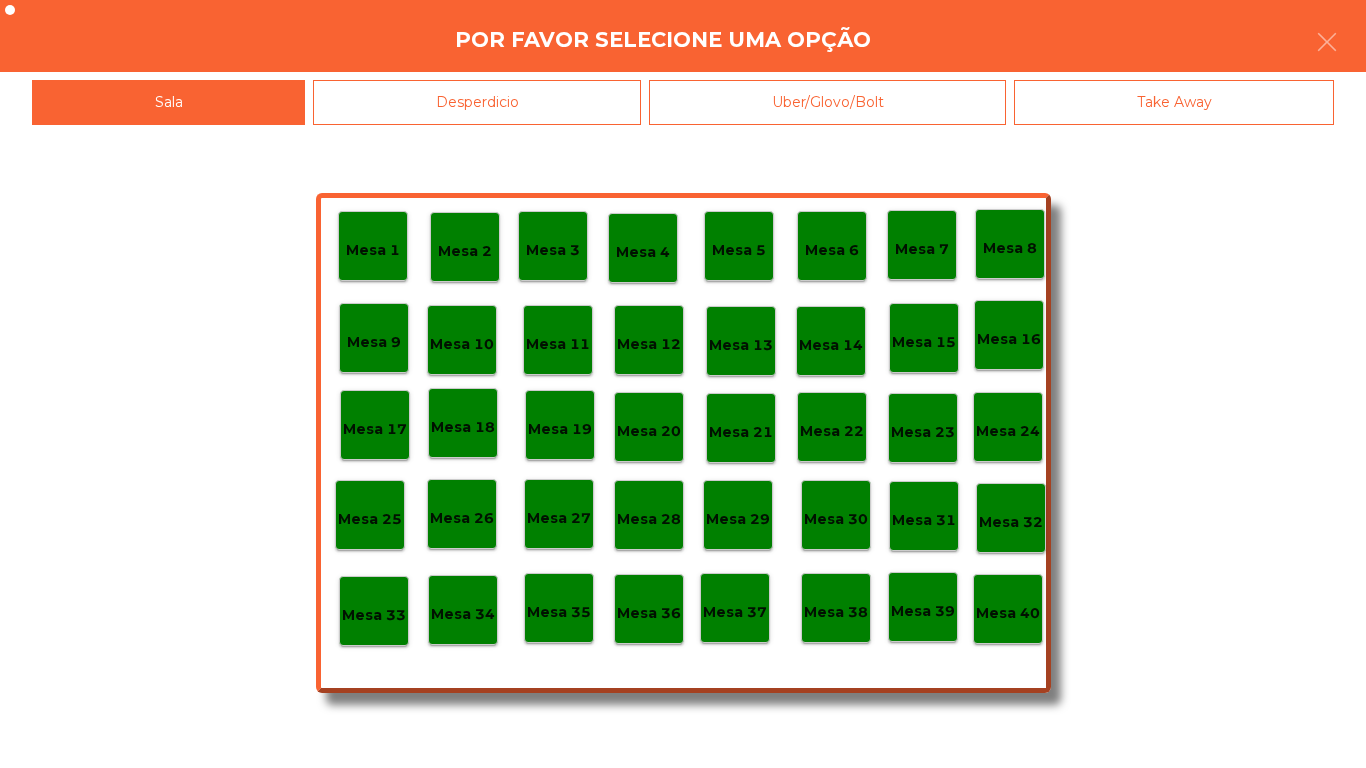 click on "Mesa 40" 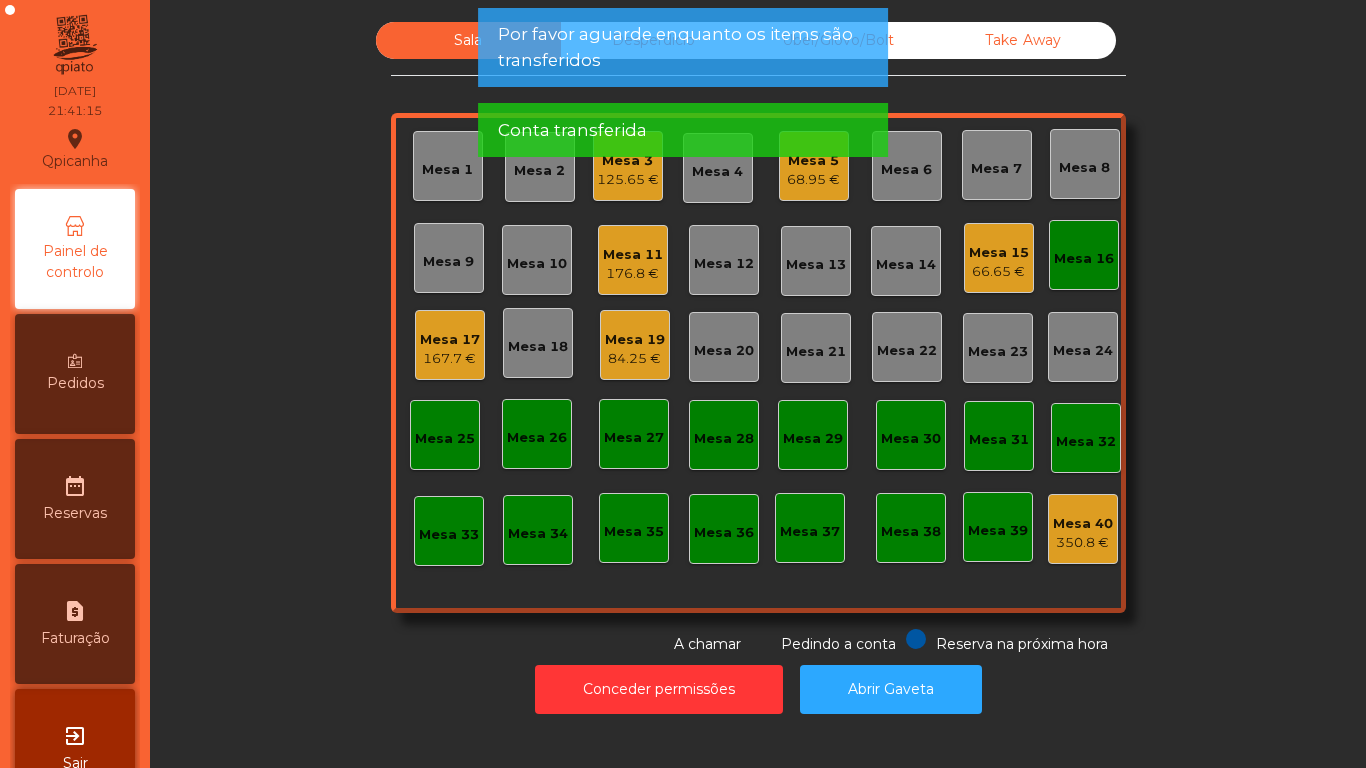 click on "Mesa 16" 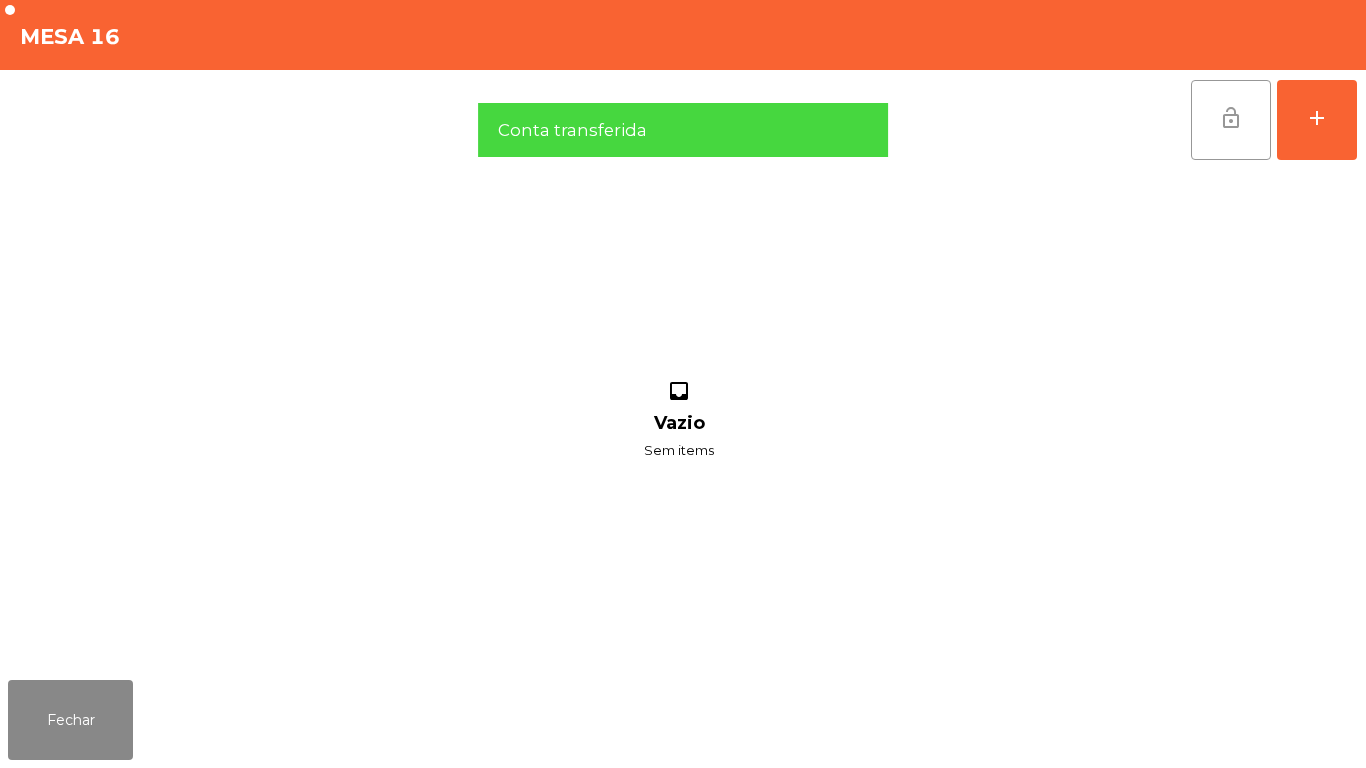click on "lock_open" 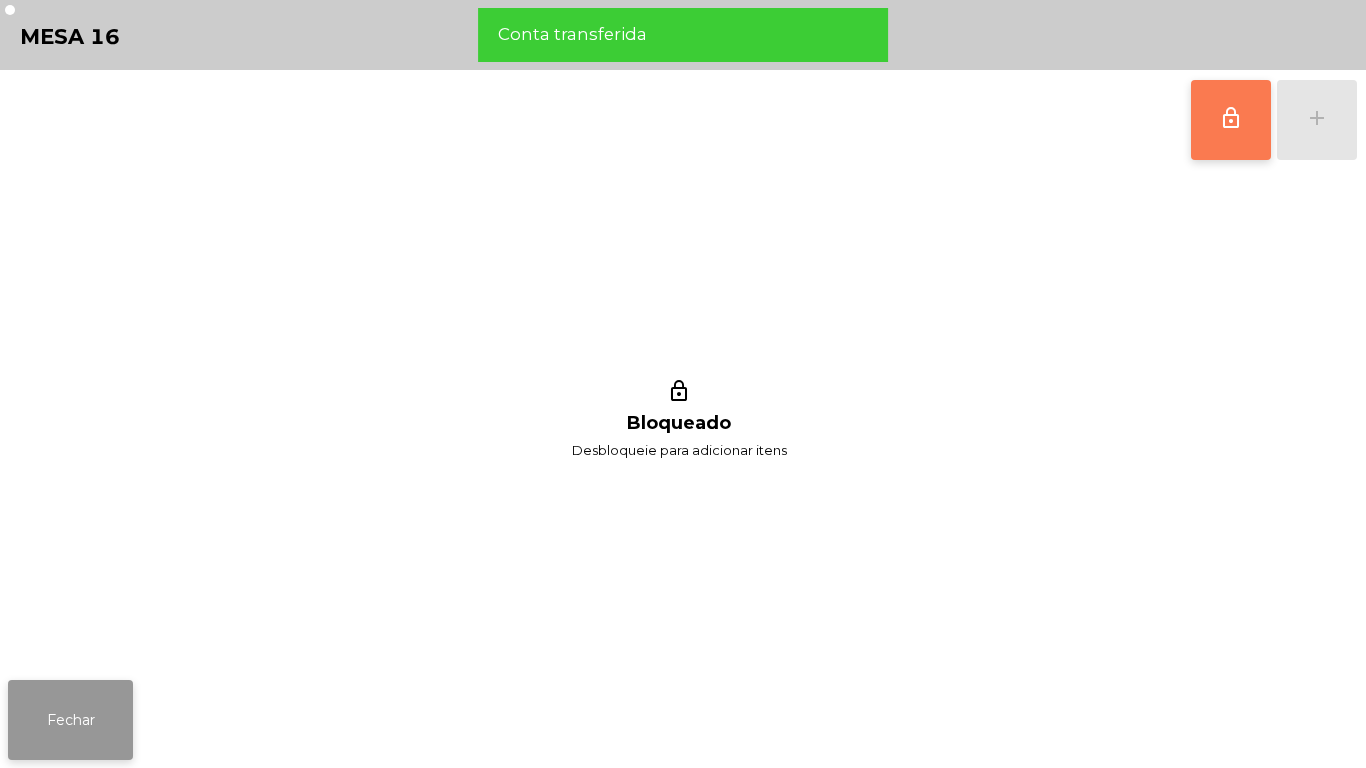 click on "Fechar" 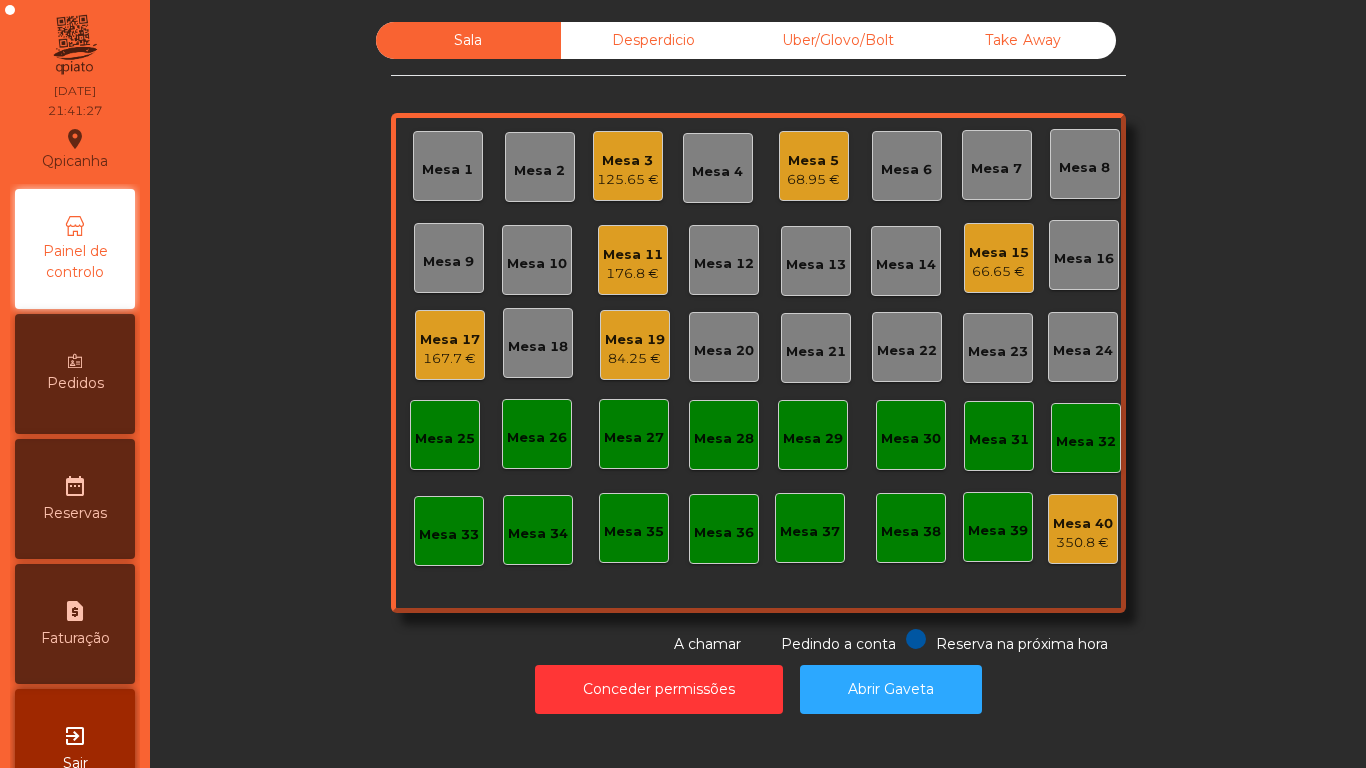 click on "Mesa 5   68.95 €" 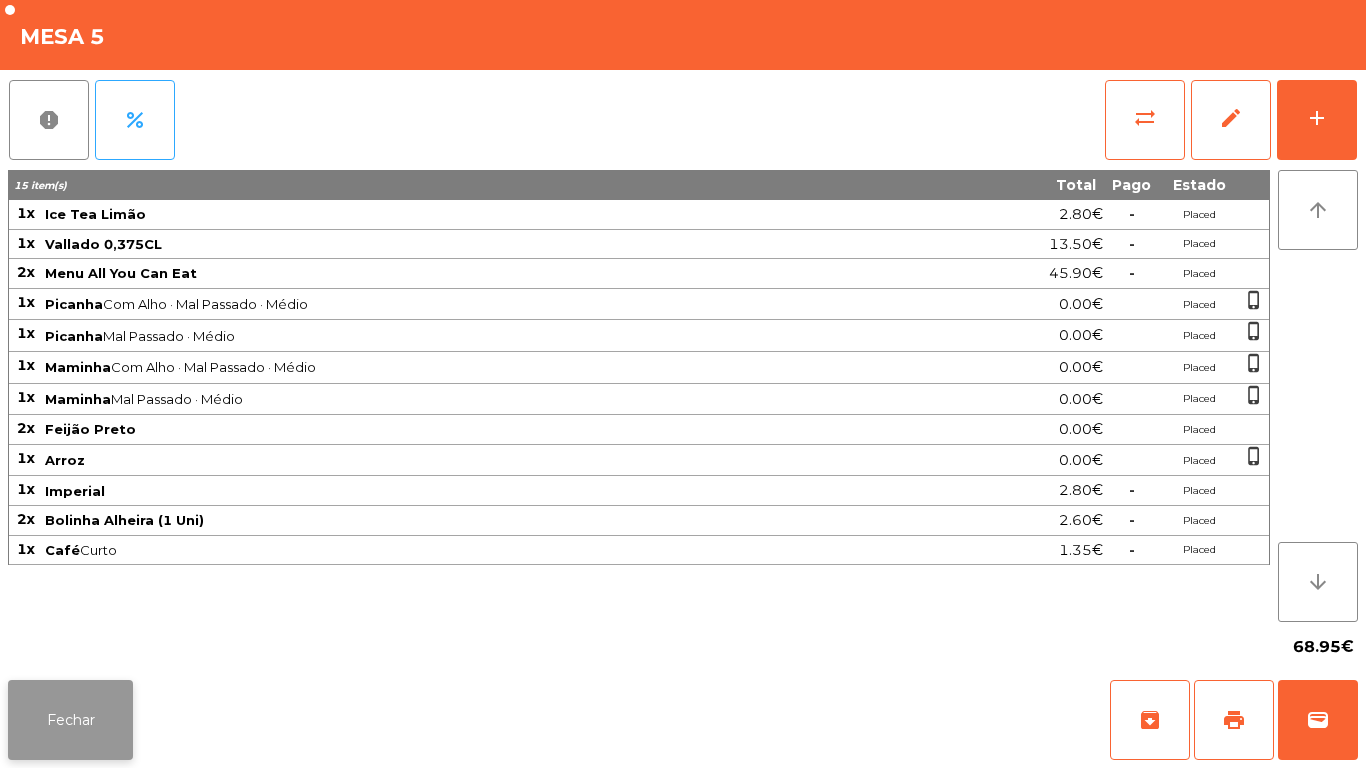 click on "Fechar" 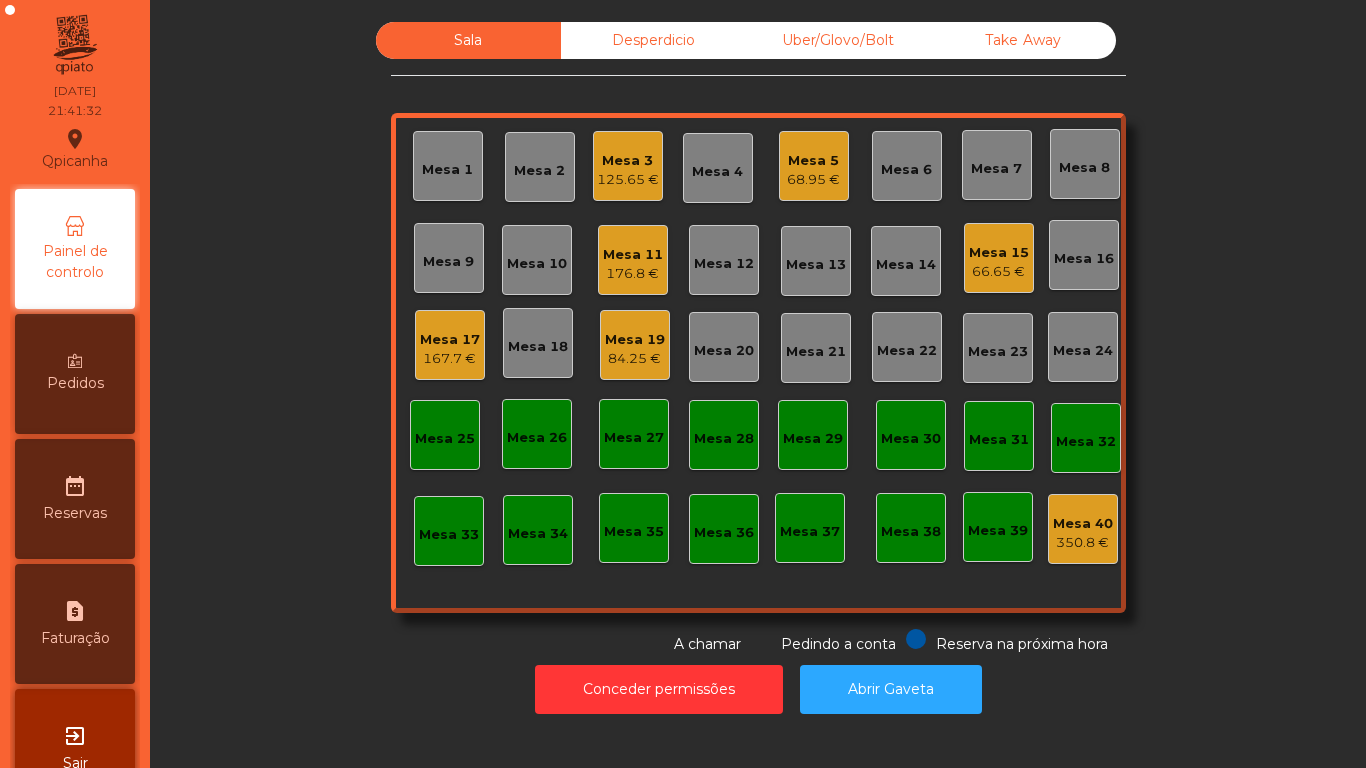 click on "Mesa 17" 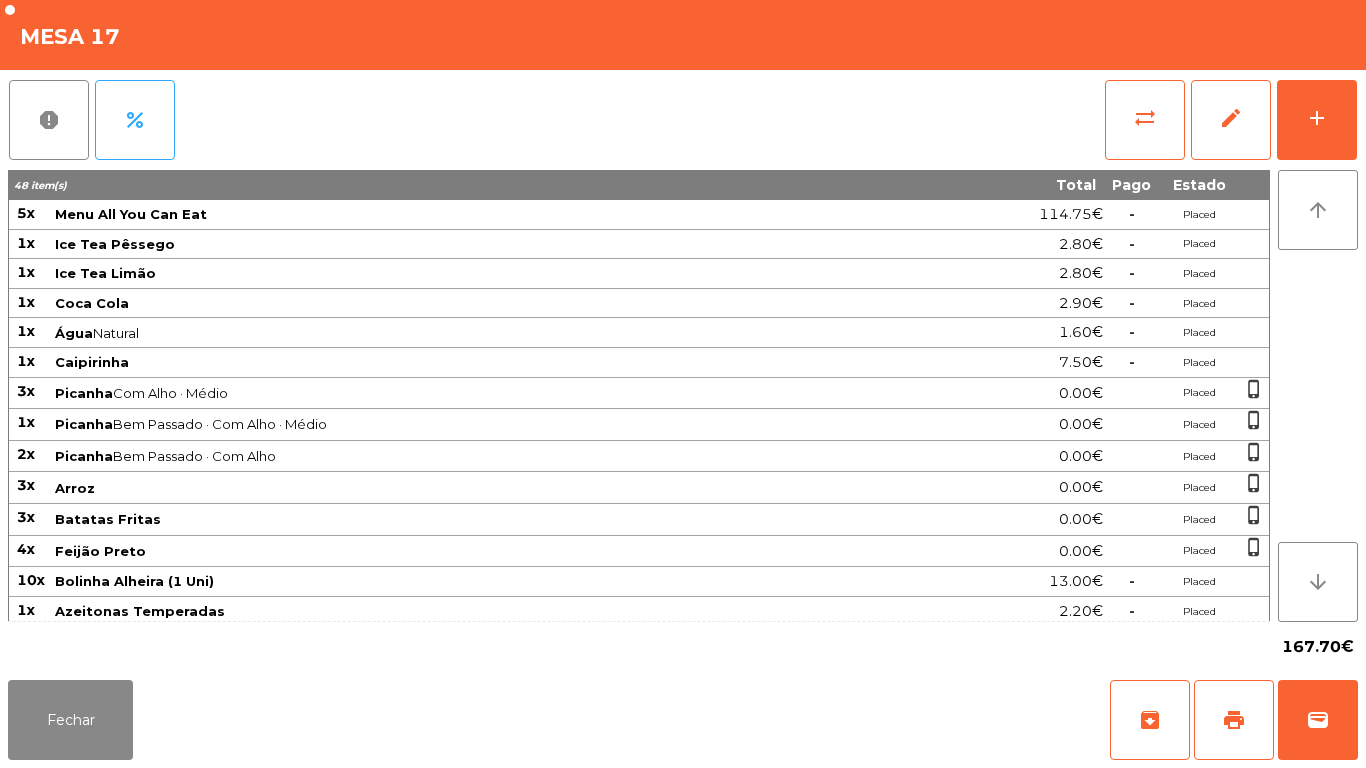 scroll, scrollTop: 280, scrollLeft: 0, axis: vertical 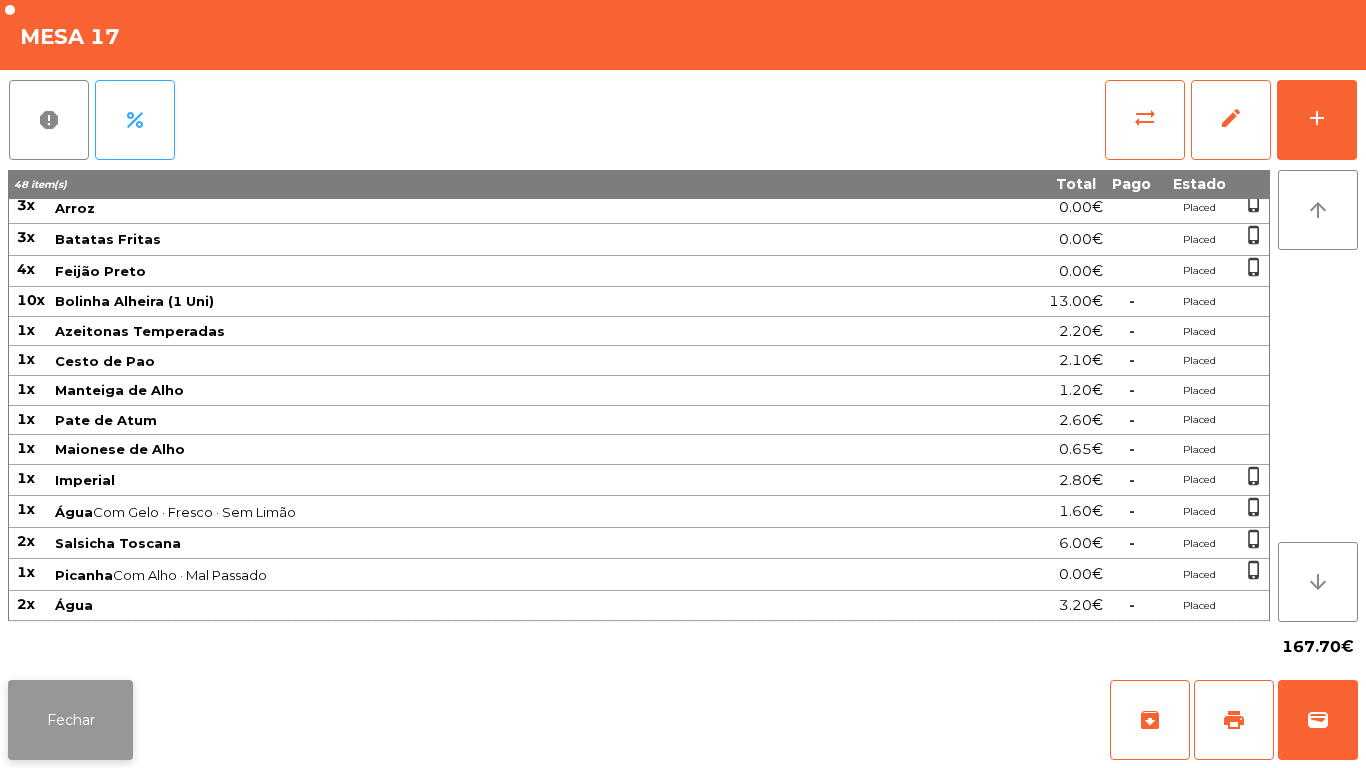 click on "Fechar" 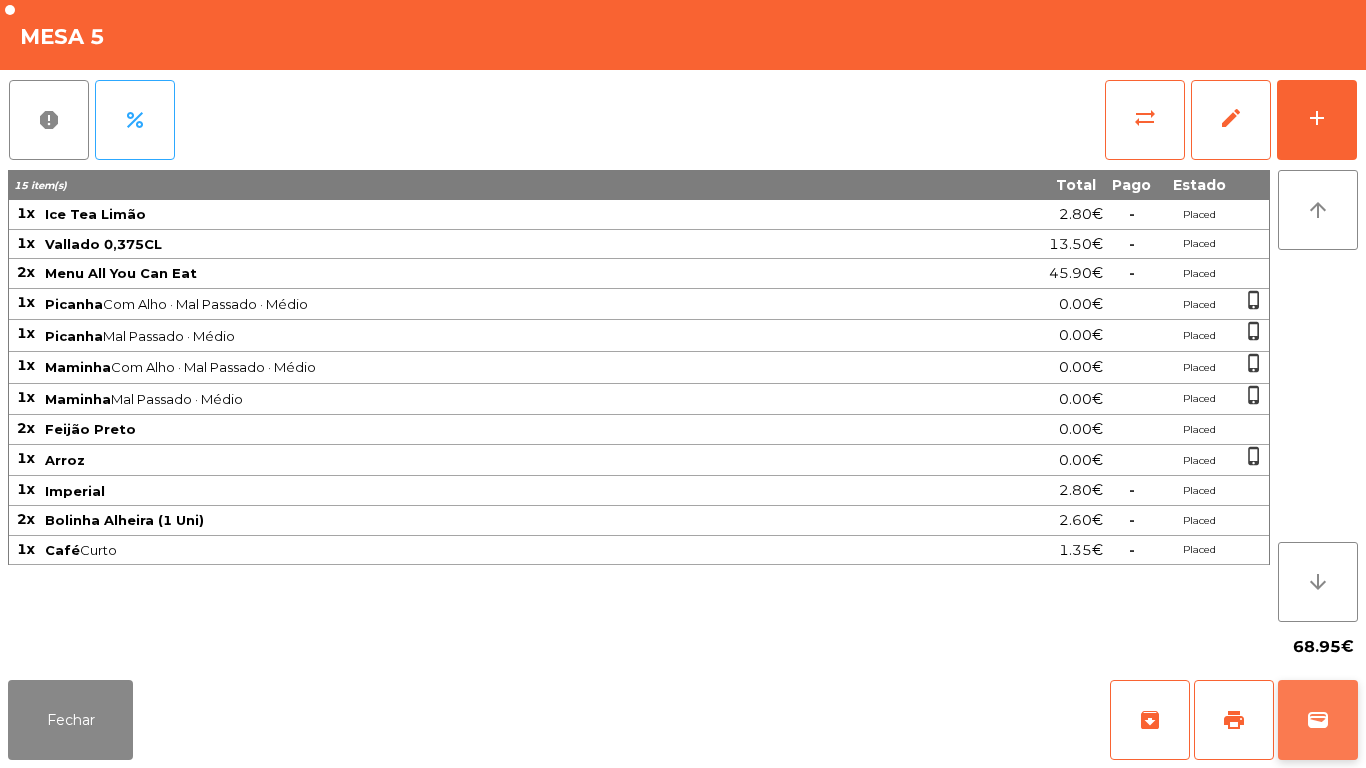 click on "wallet" 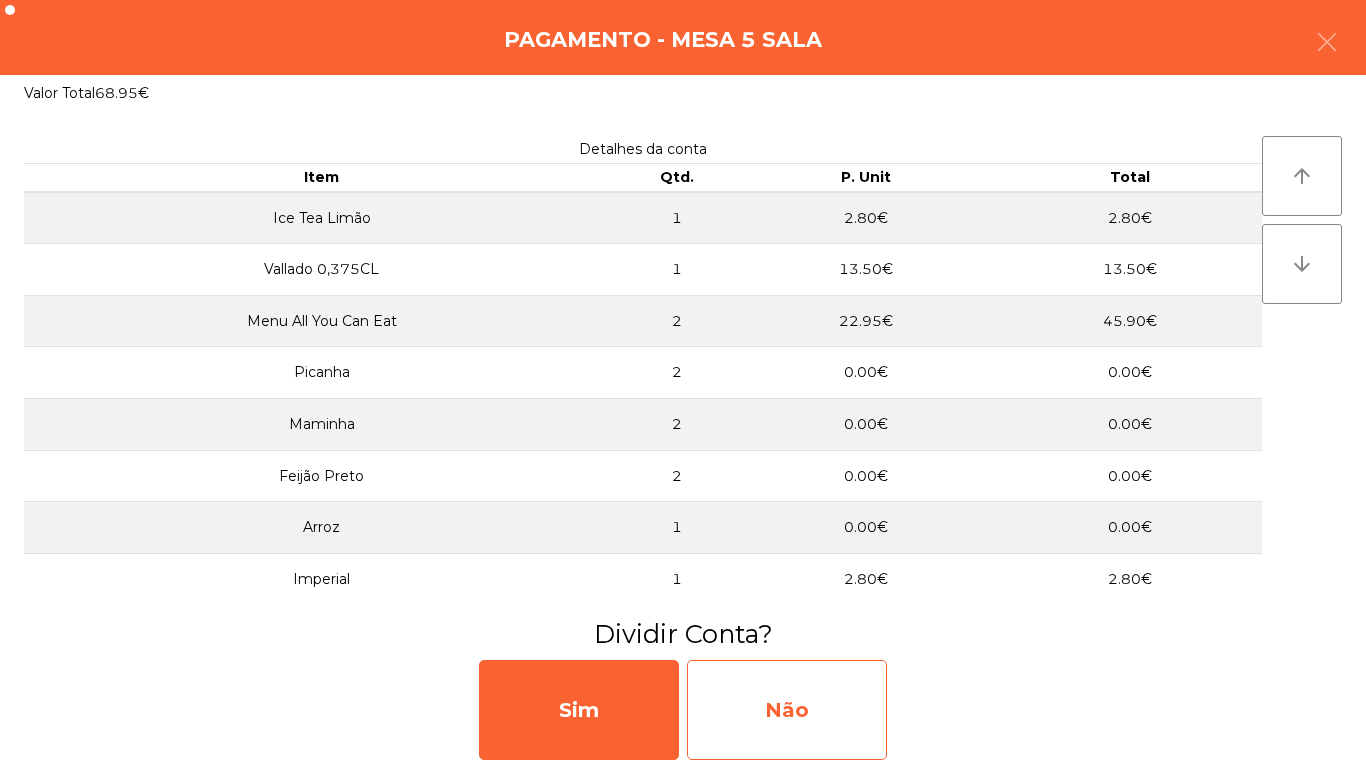 click on "Não" 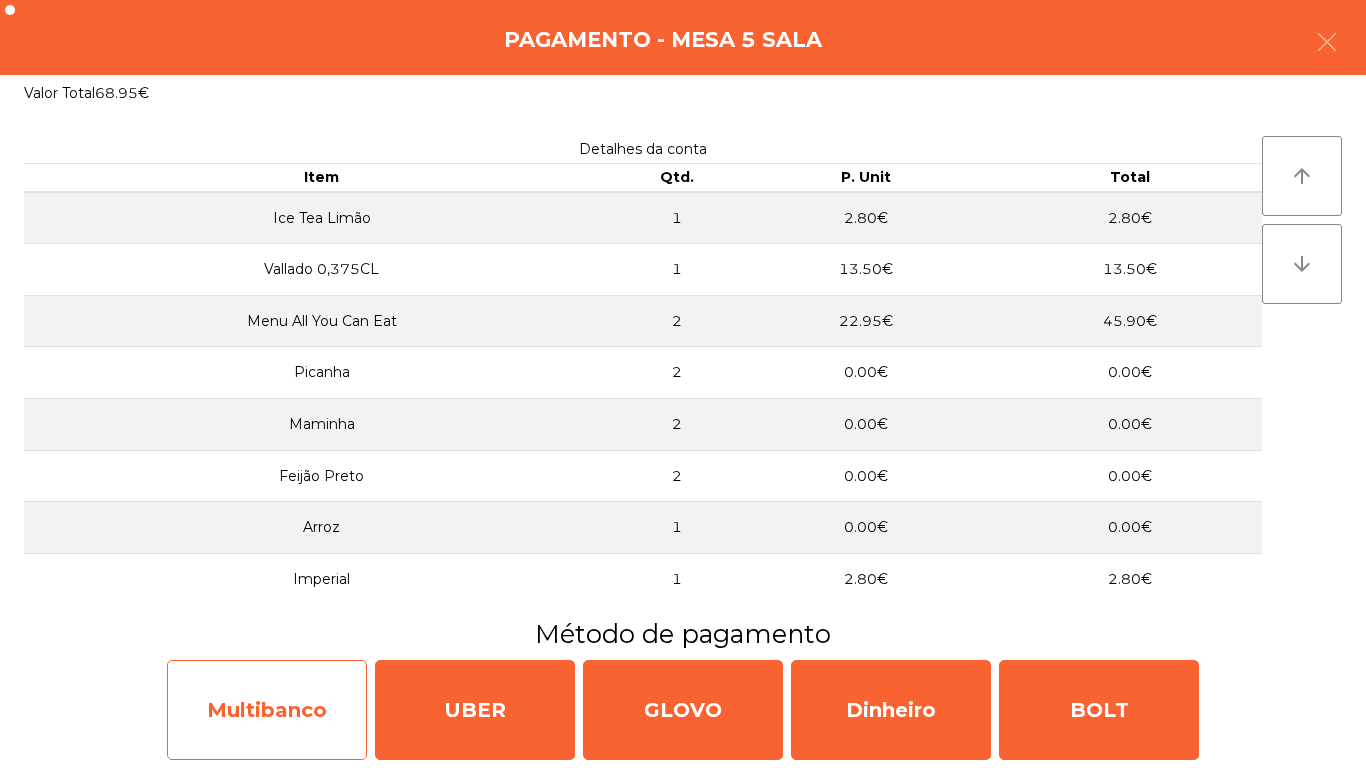 click on "Multibanco" 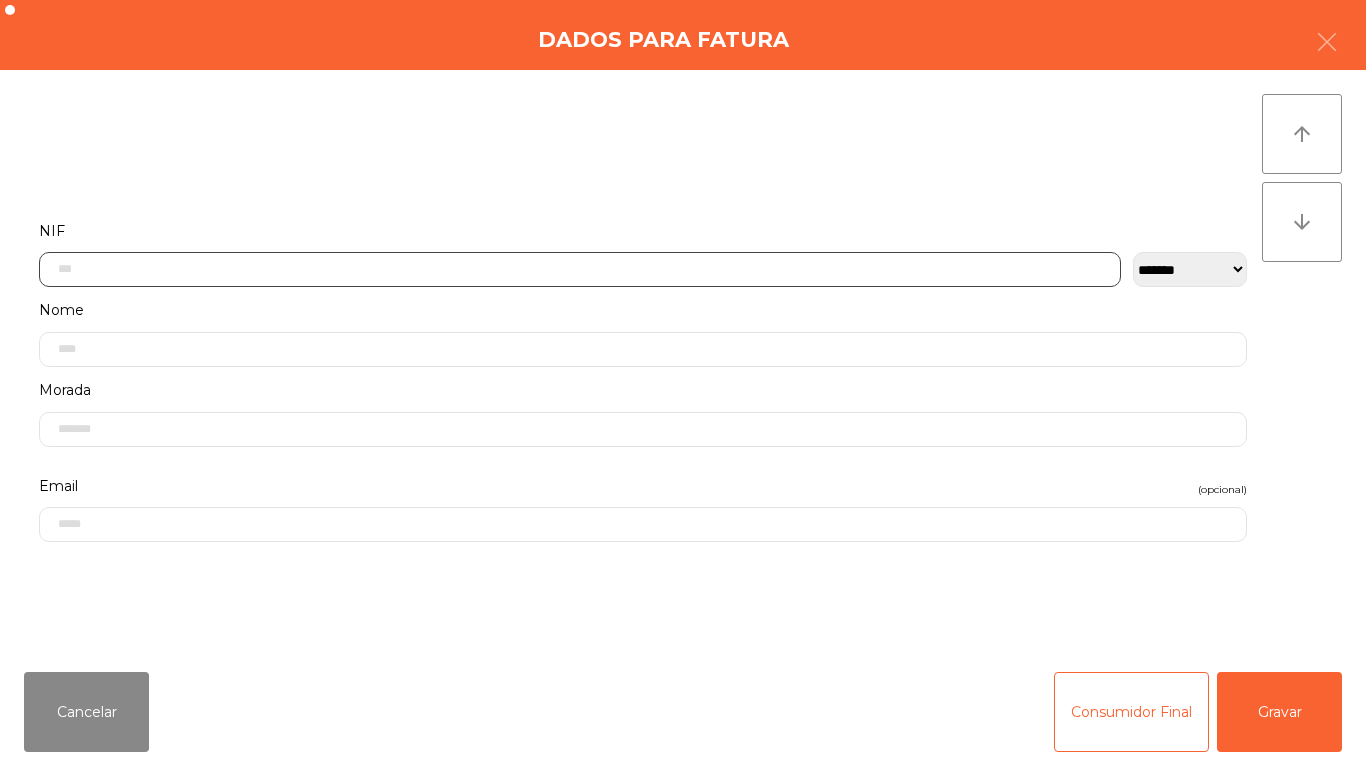 click 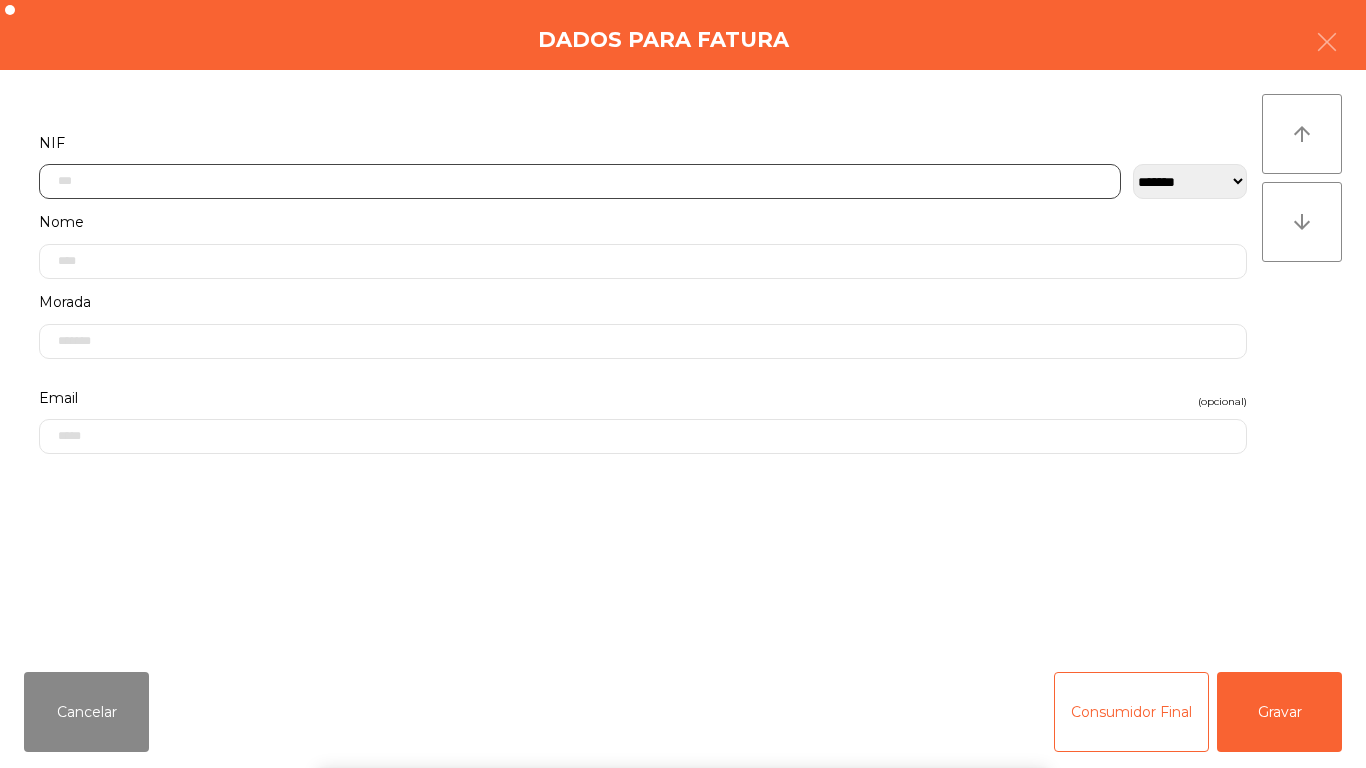 scroll, scrollTop: 122, scrollLeft: 0, axis: vertical 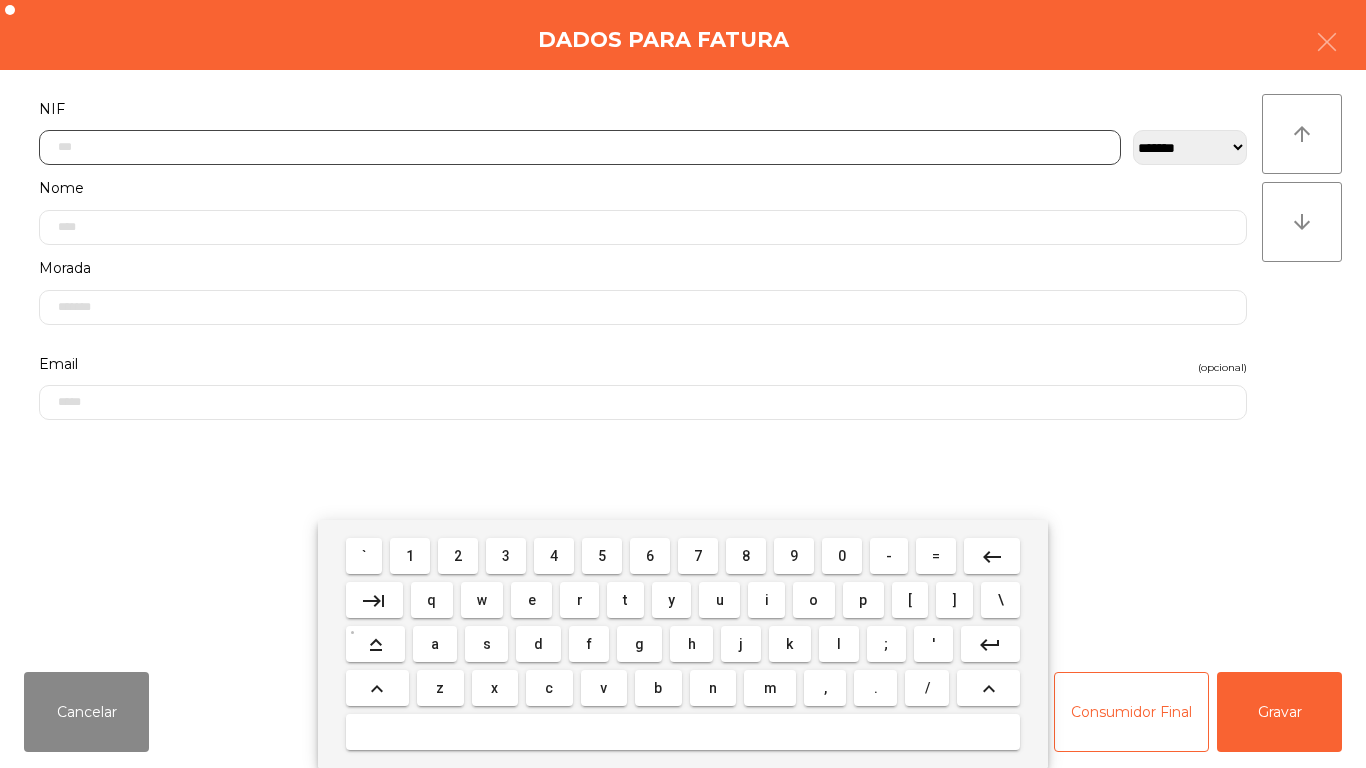 click on "2" at bounding box center (458, 556) 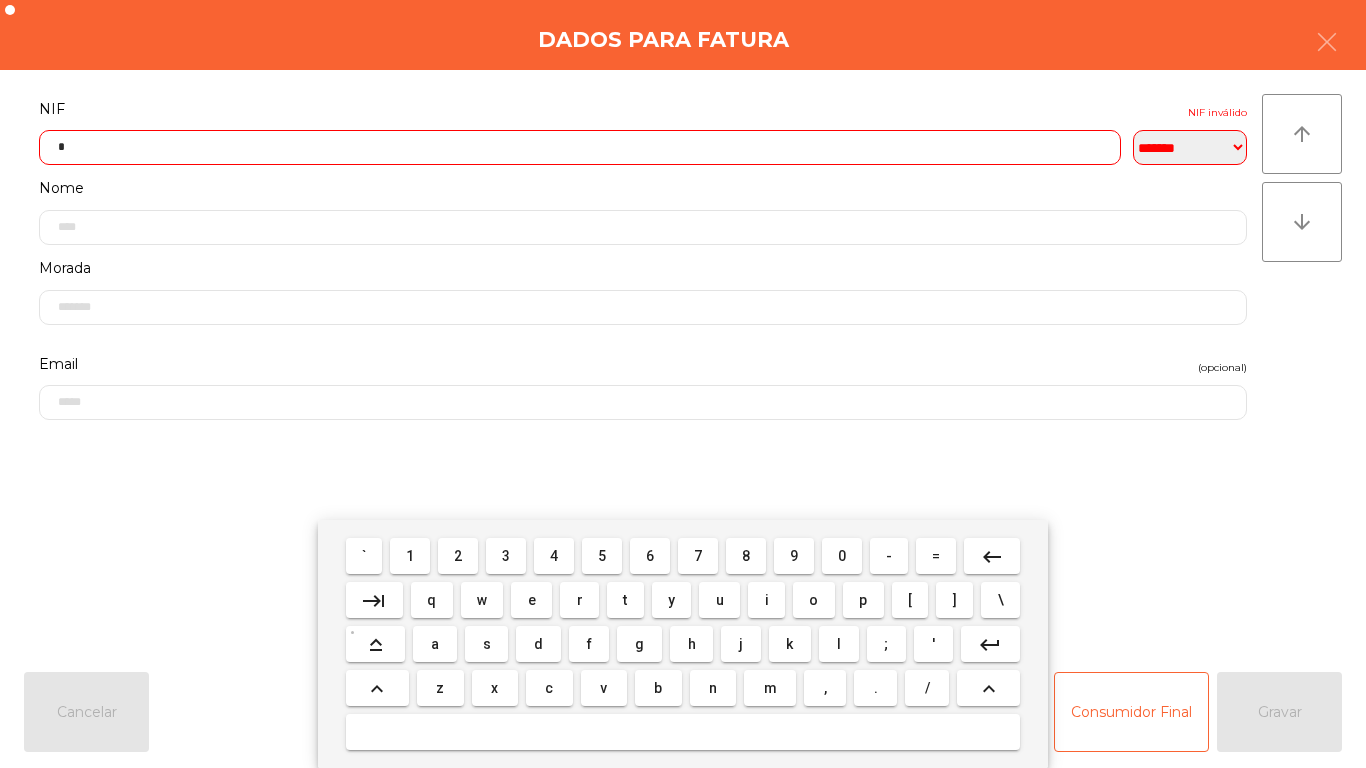 click on "0" at bounding box center [842, 556] 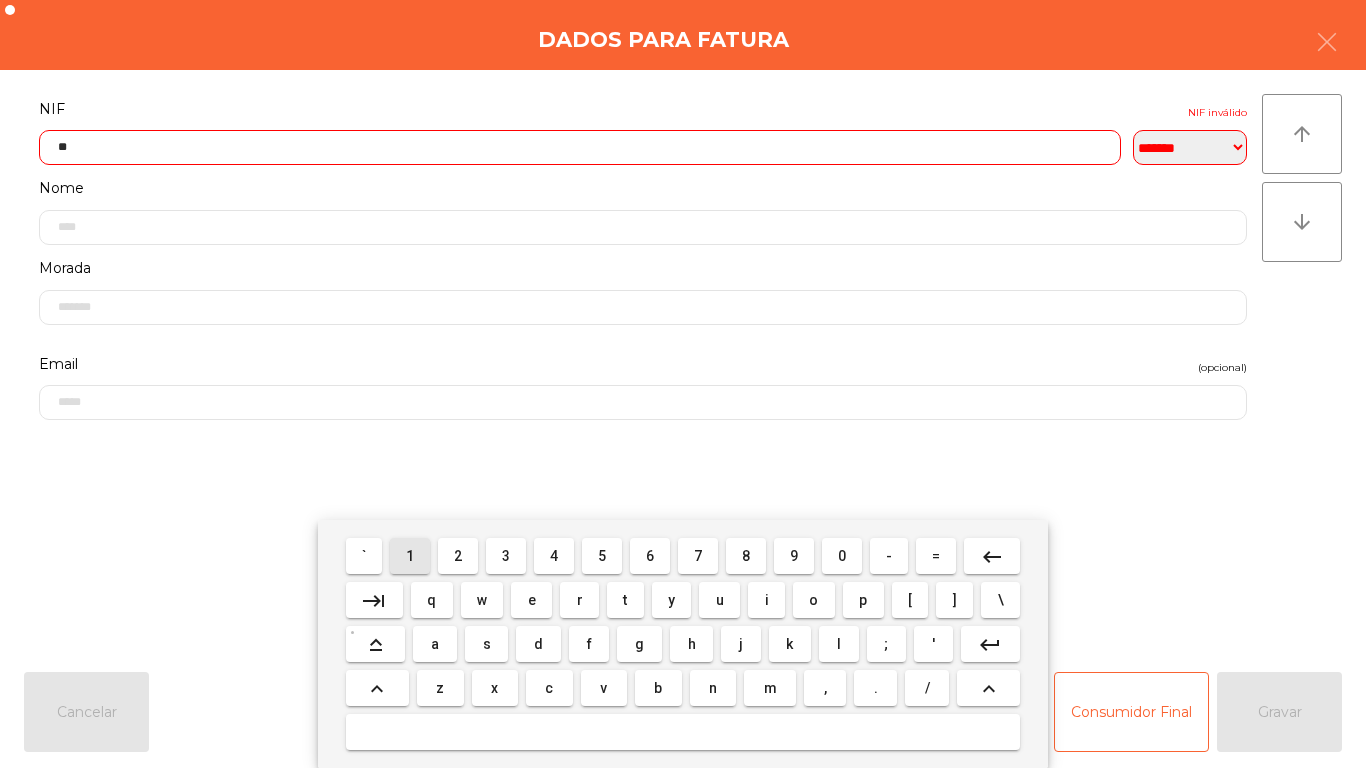 click on "1" at bounding box center (410, 556) 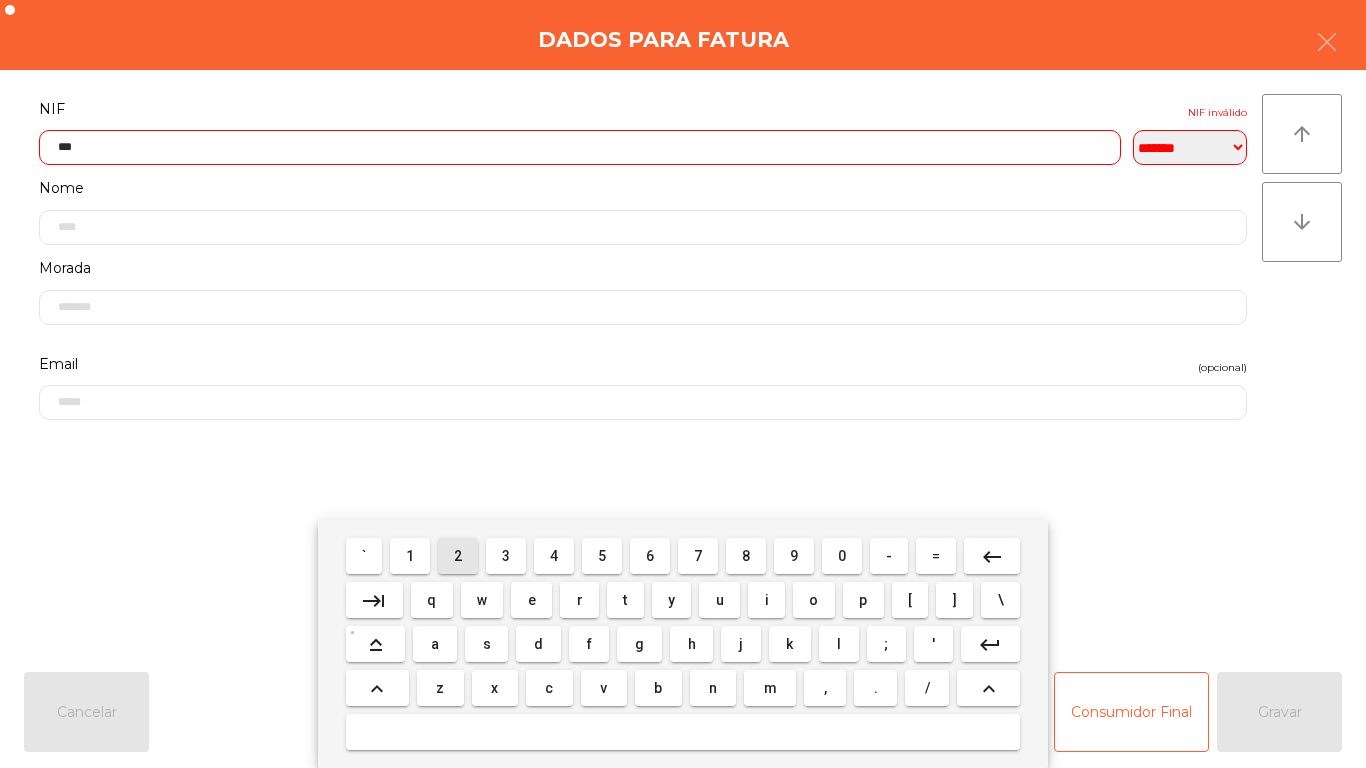 click on "2" at bounding box center (458, 556) 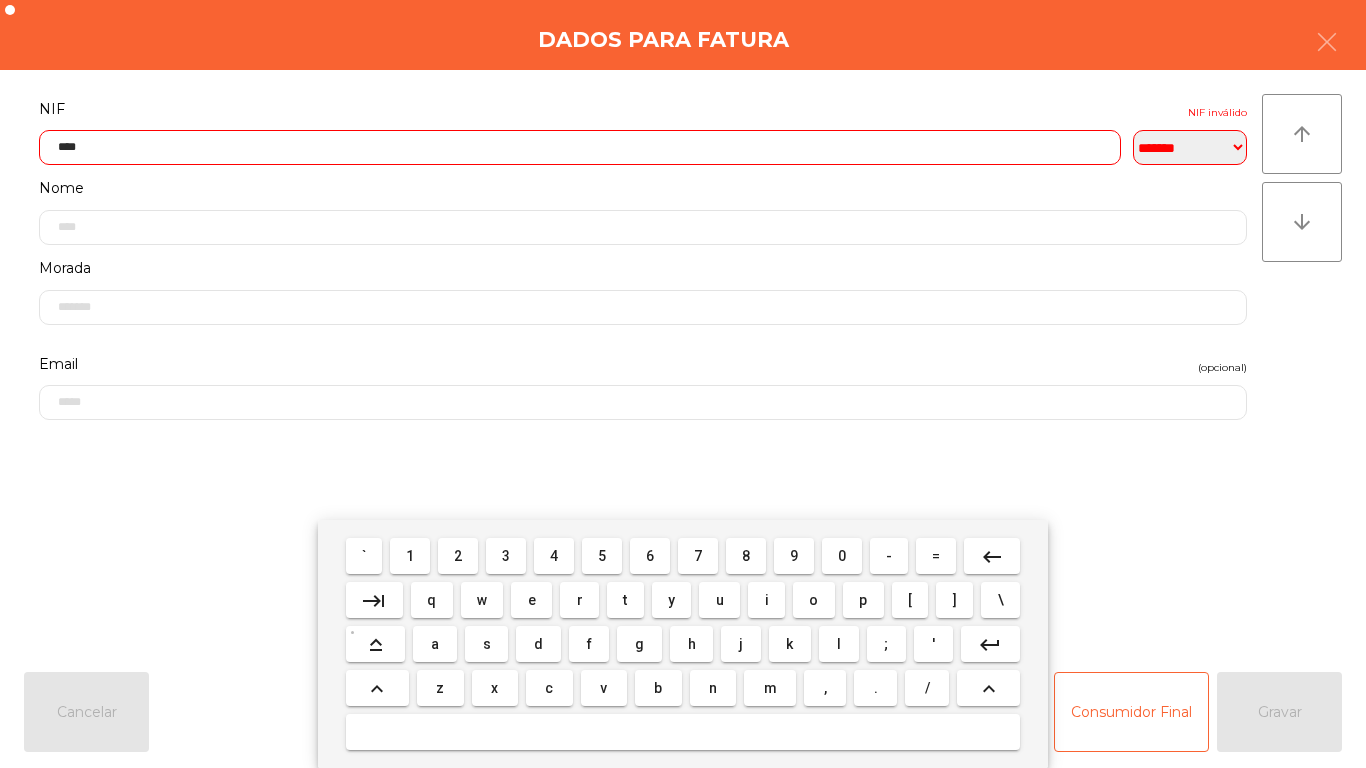 click on "3" at bounding box center [506, 556] 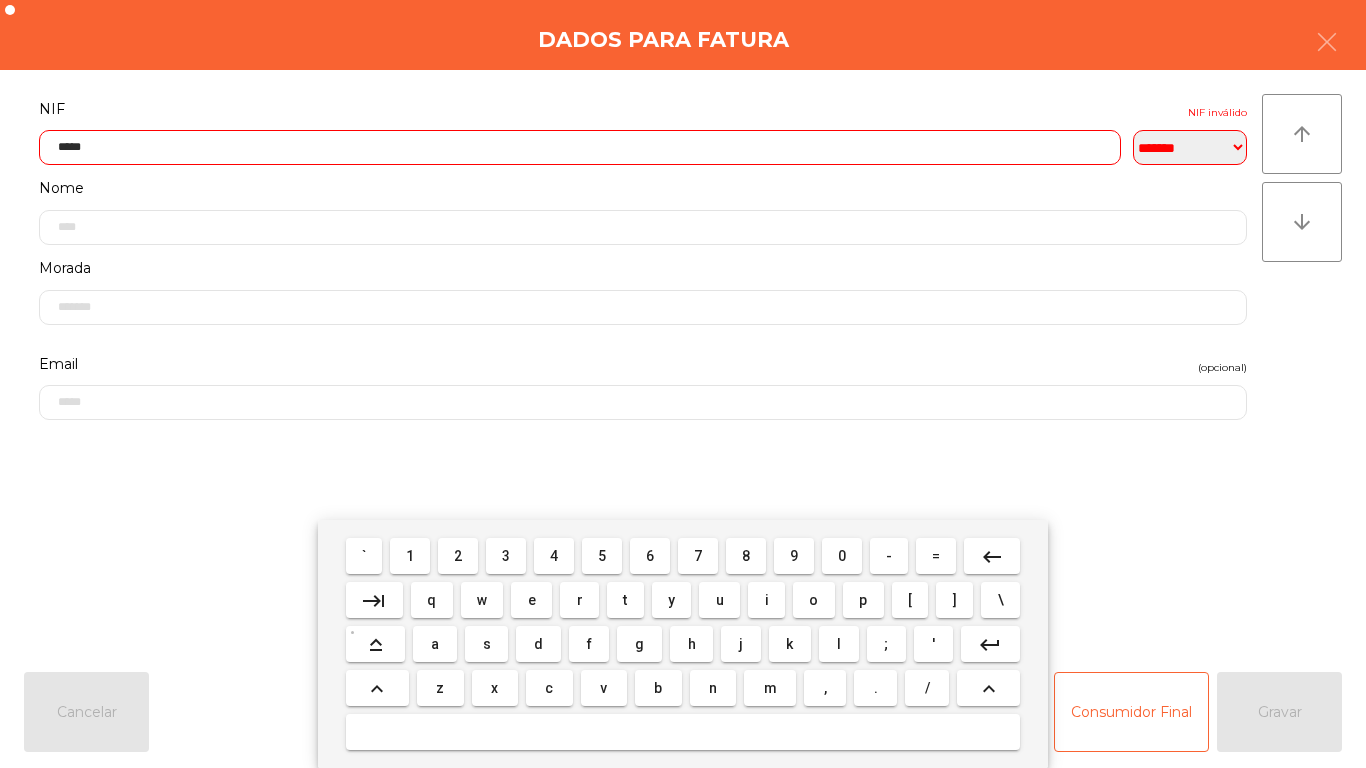 click on "9" at bounding box center [794, 556] 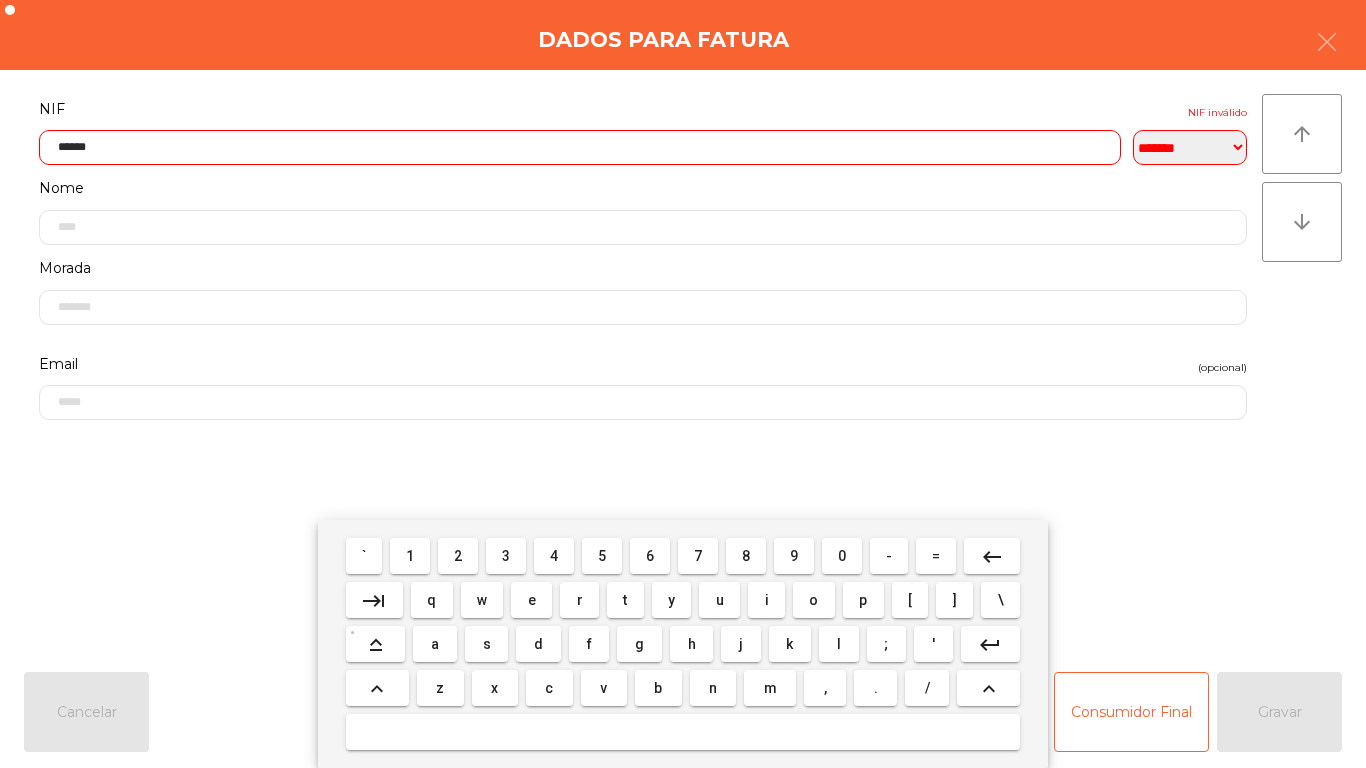 click on "1" at bounding box center [410, 556] 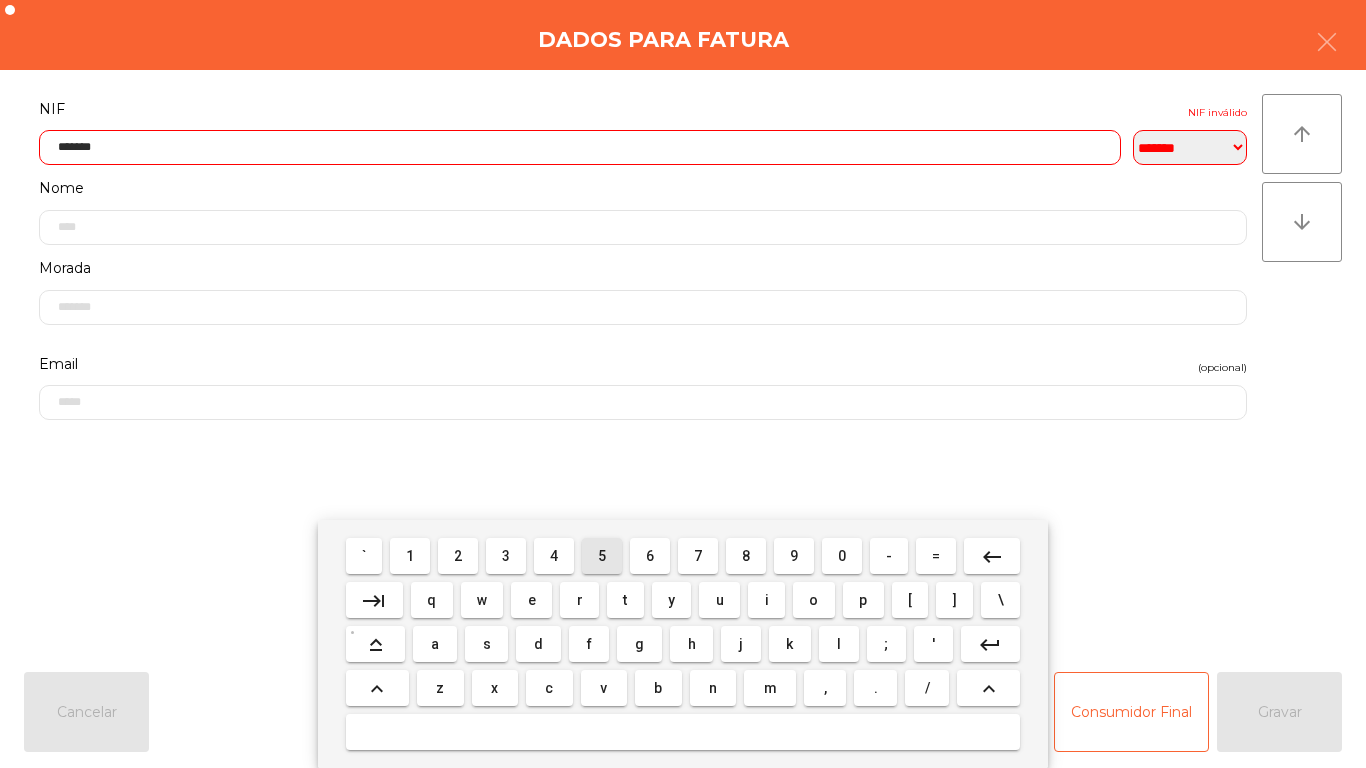 click on "5" at bounding box center (602, 556) 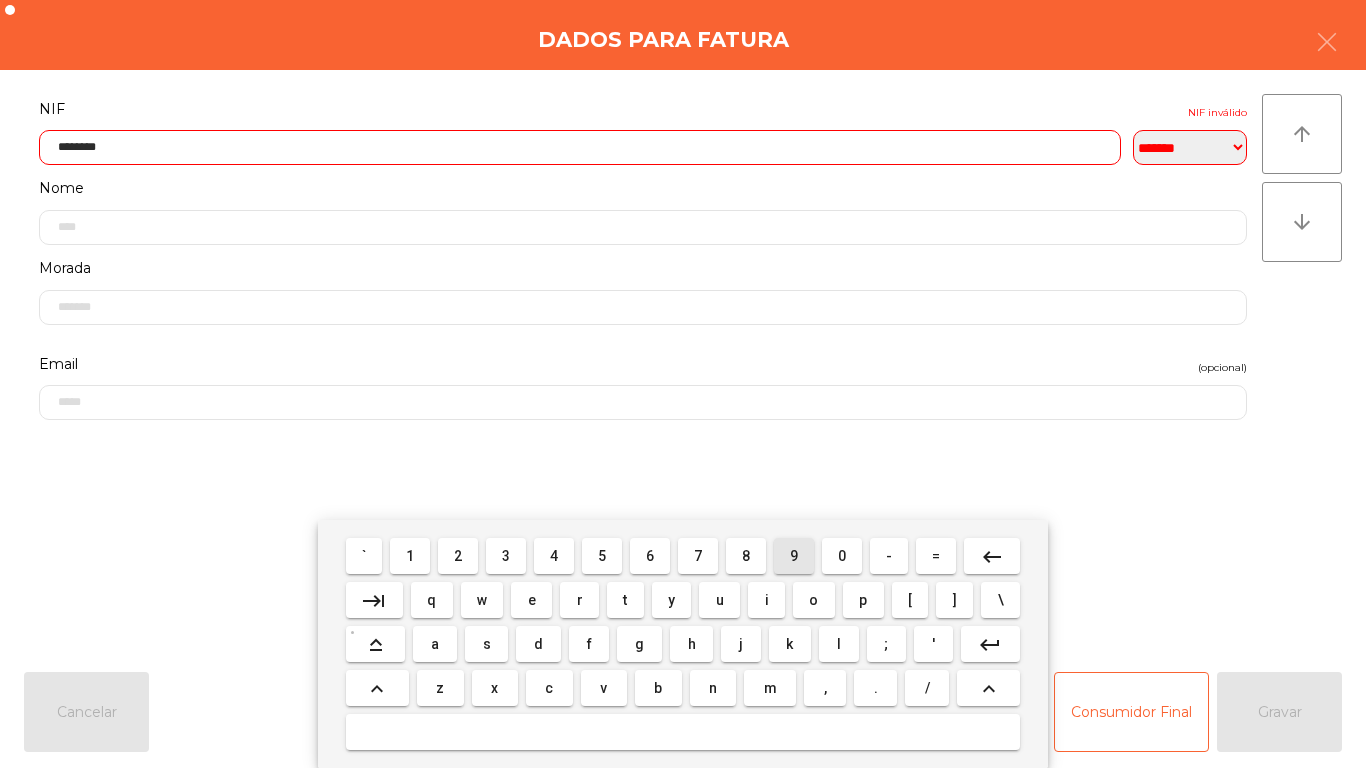 type on "*********" 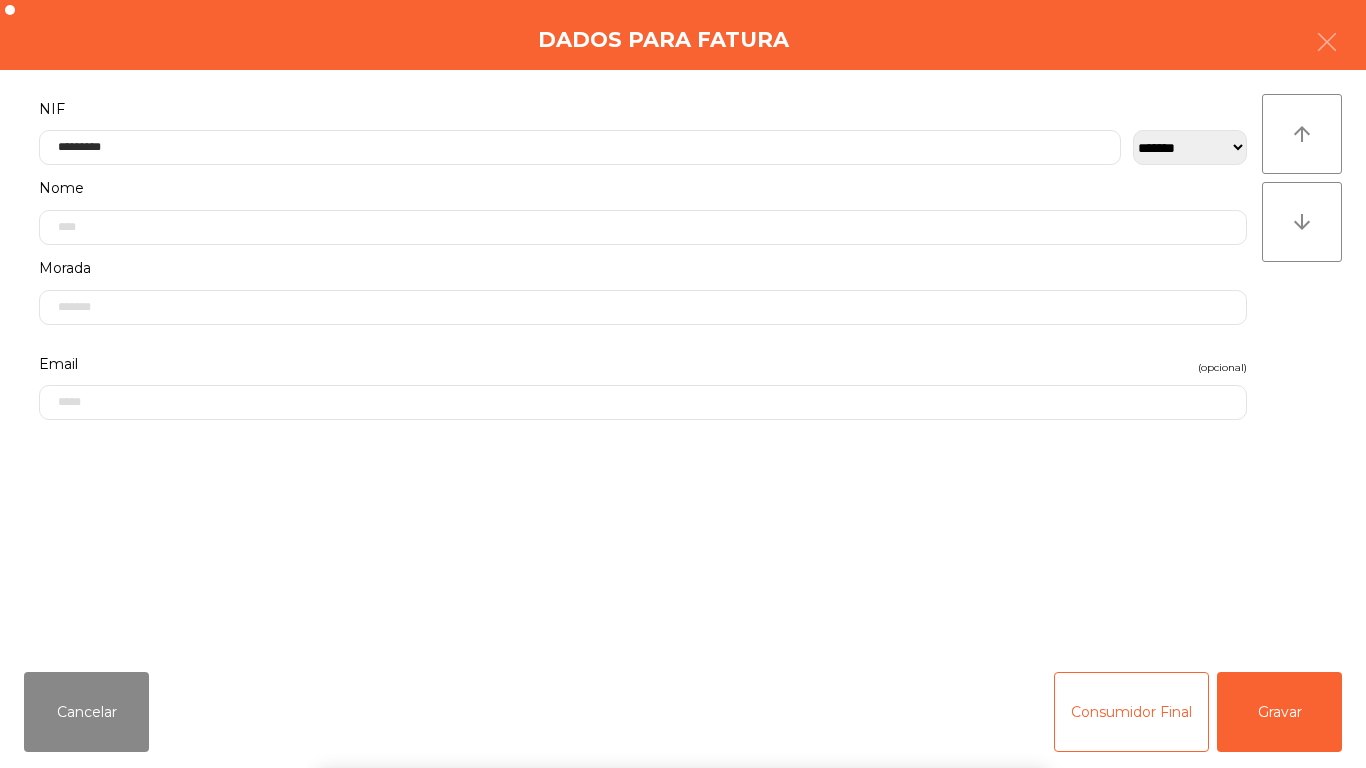 click on "` 1 2 3 4 5 6 7 8 9 0 - = keyboard_backspace keyboard_tab q w e r t y u i o p [ ] \ keyboard_capslock a s d f g h j k l ; ' keyboard_return keyboard_arrow_up z x c v b n m , . / keyboard_arrow_up" at bounding box center [683, 644] 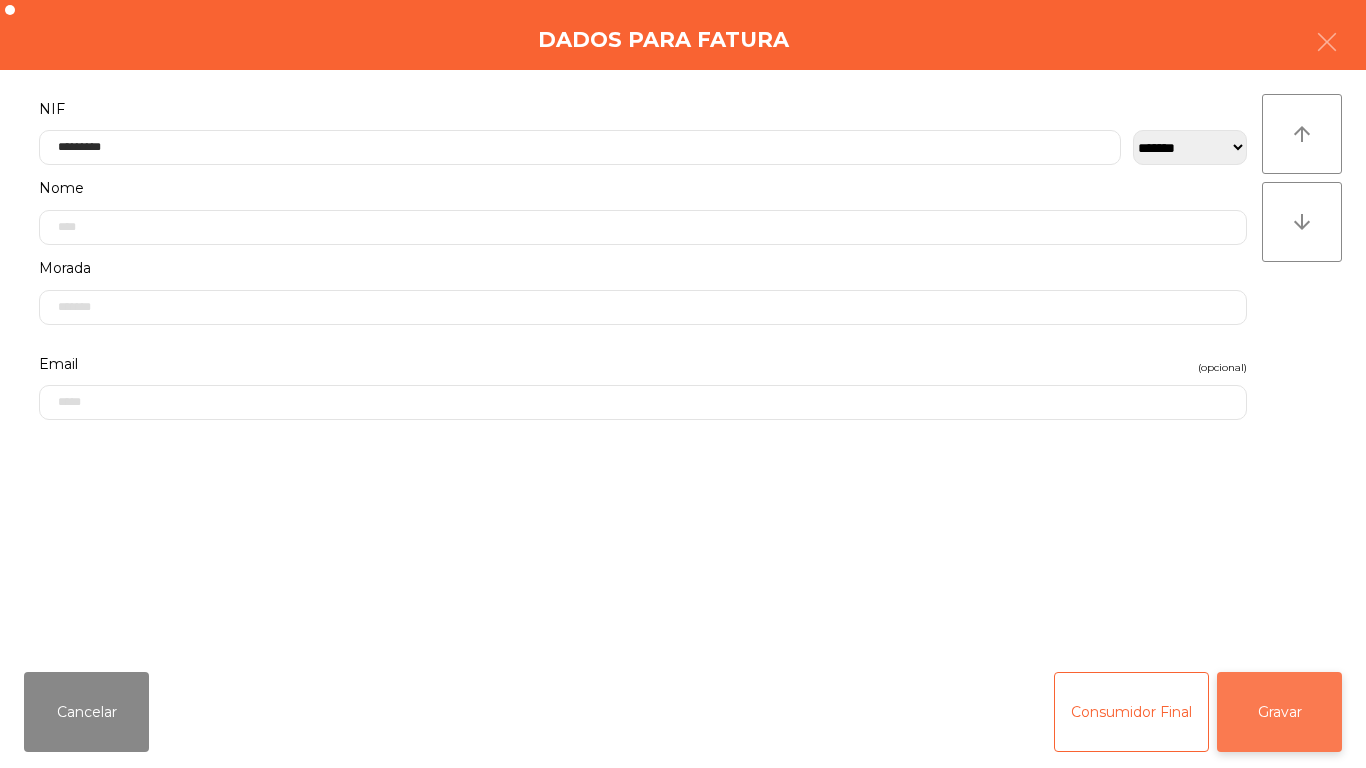 click on "Gravar" 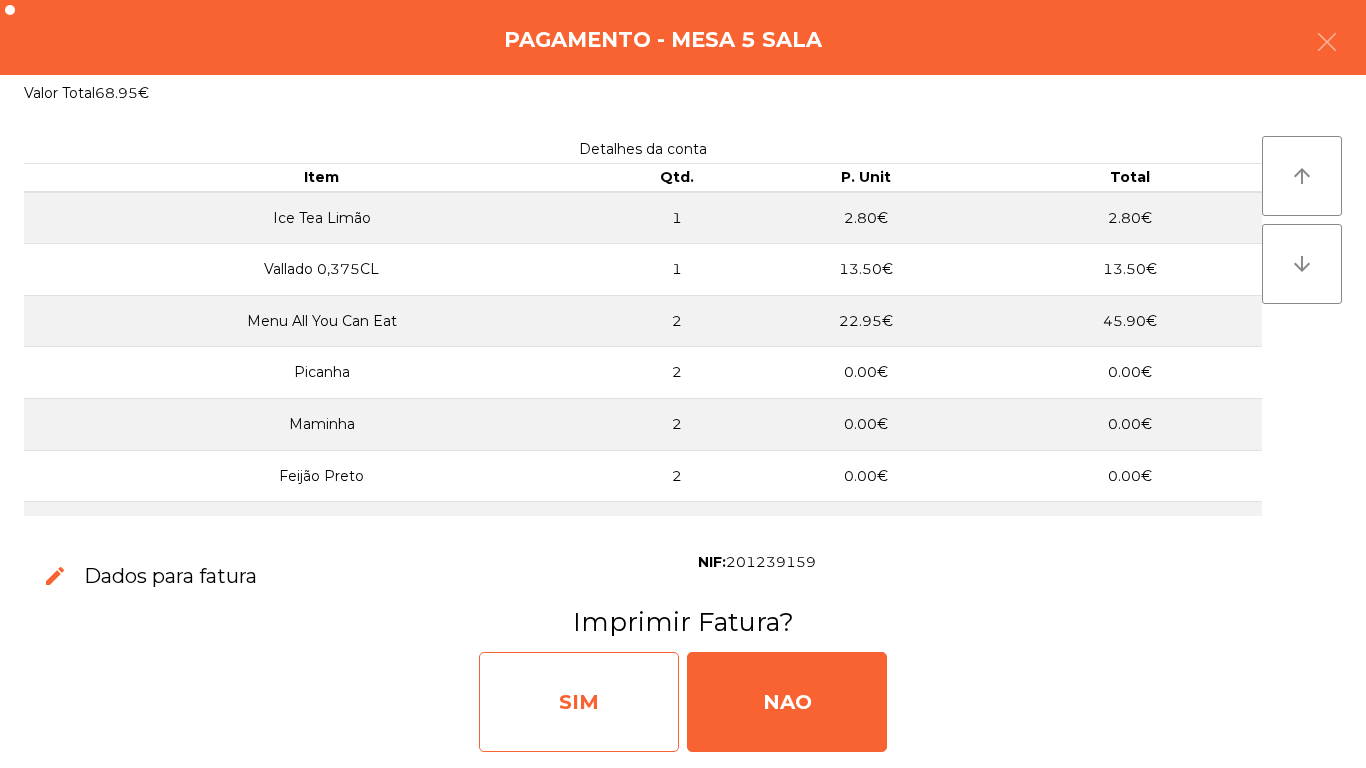 click on "SIM" 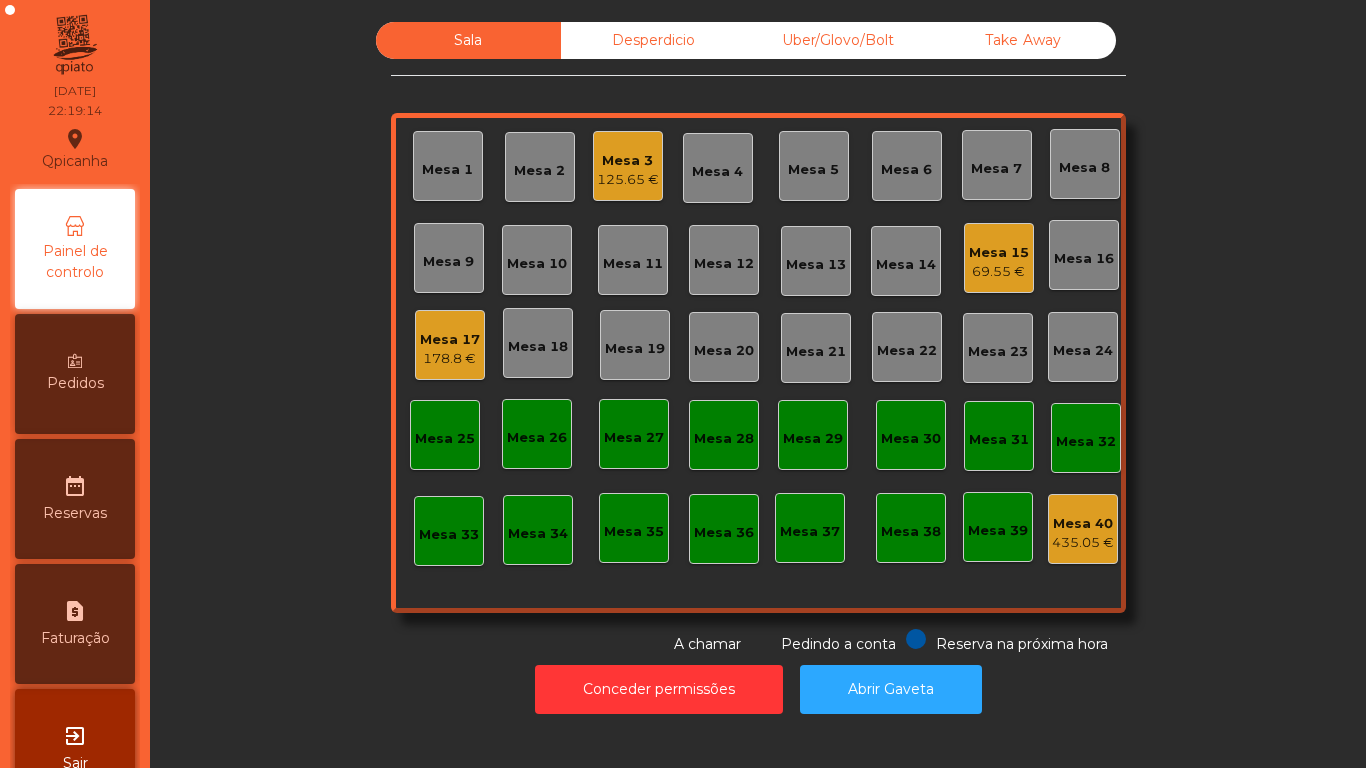 click on "Mesa 17" 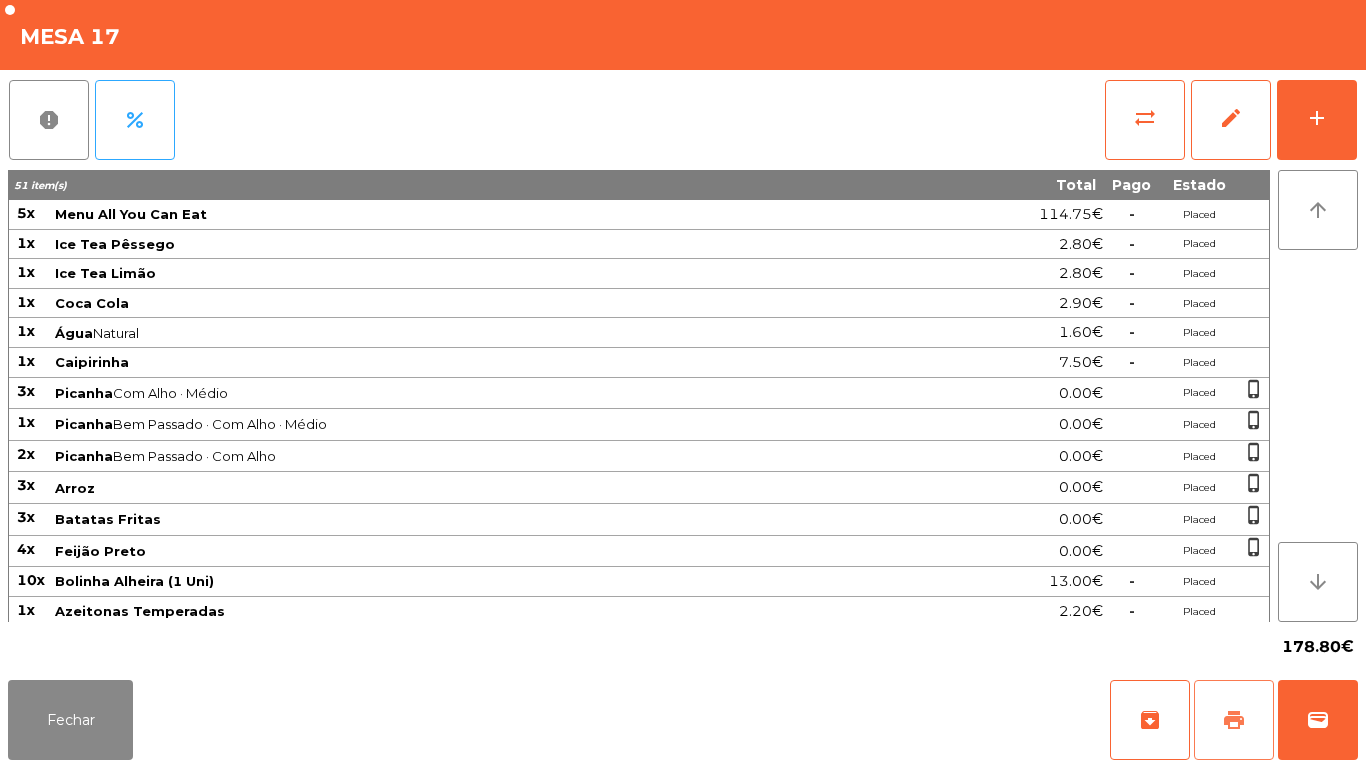 click on "print" 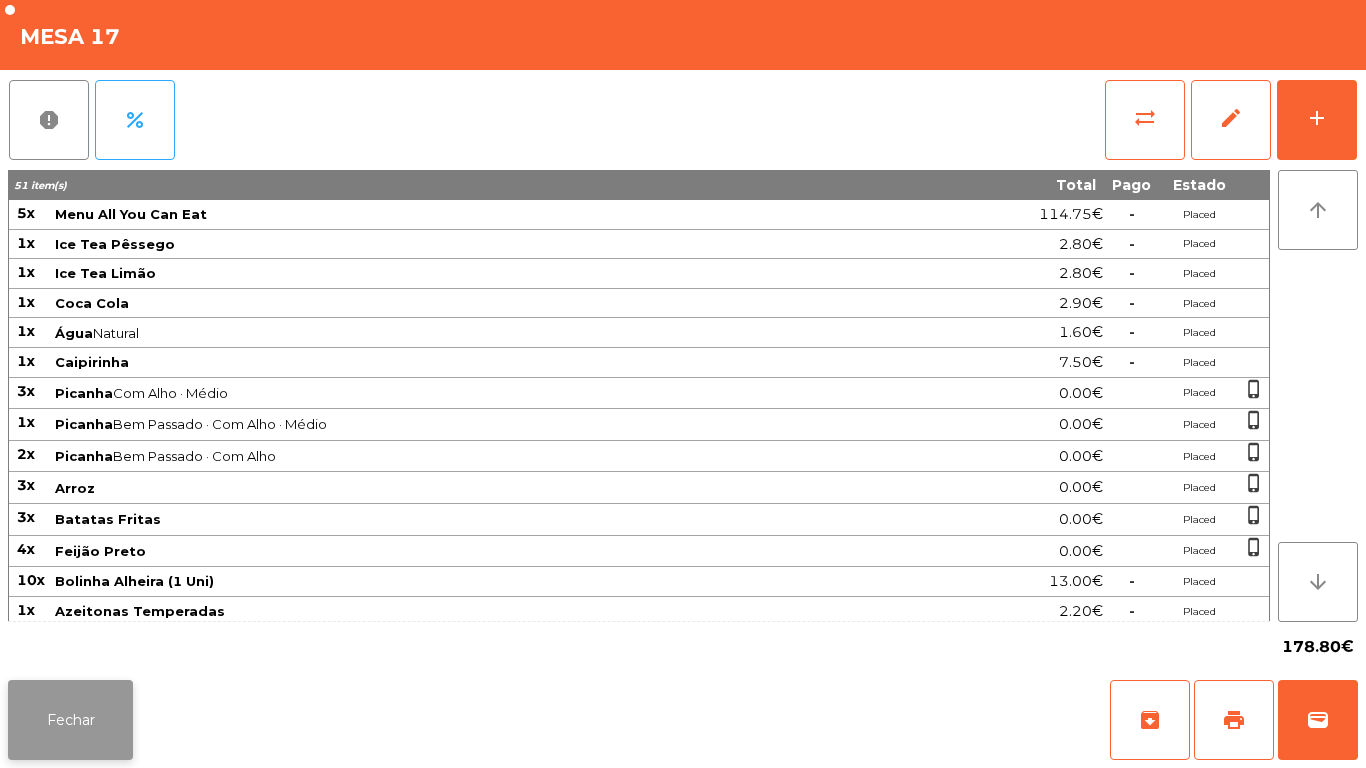 click on "Fechar" 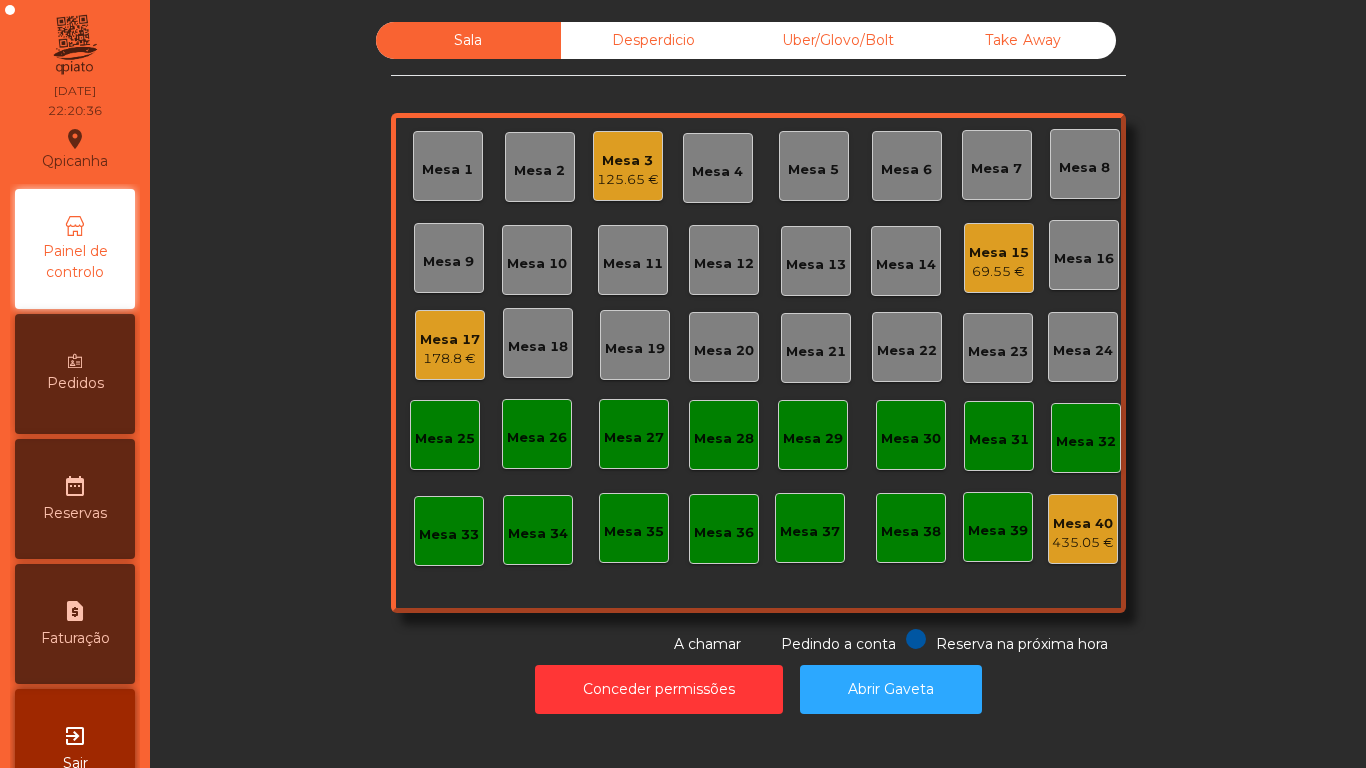 click on "Mesa 3   125.65 €" 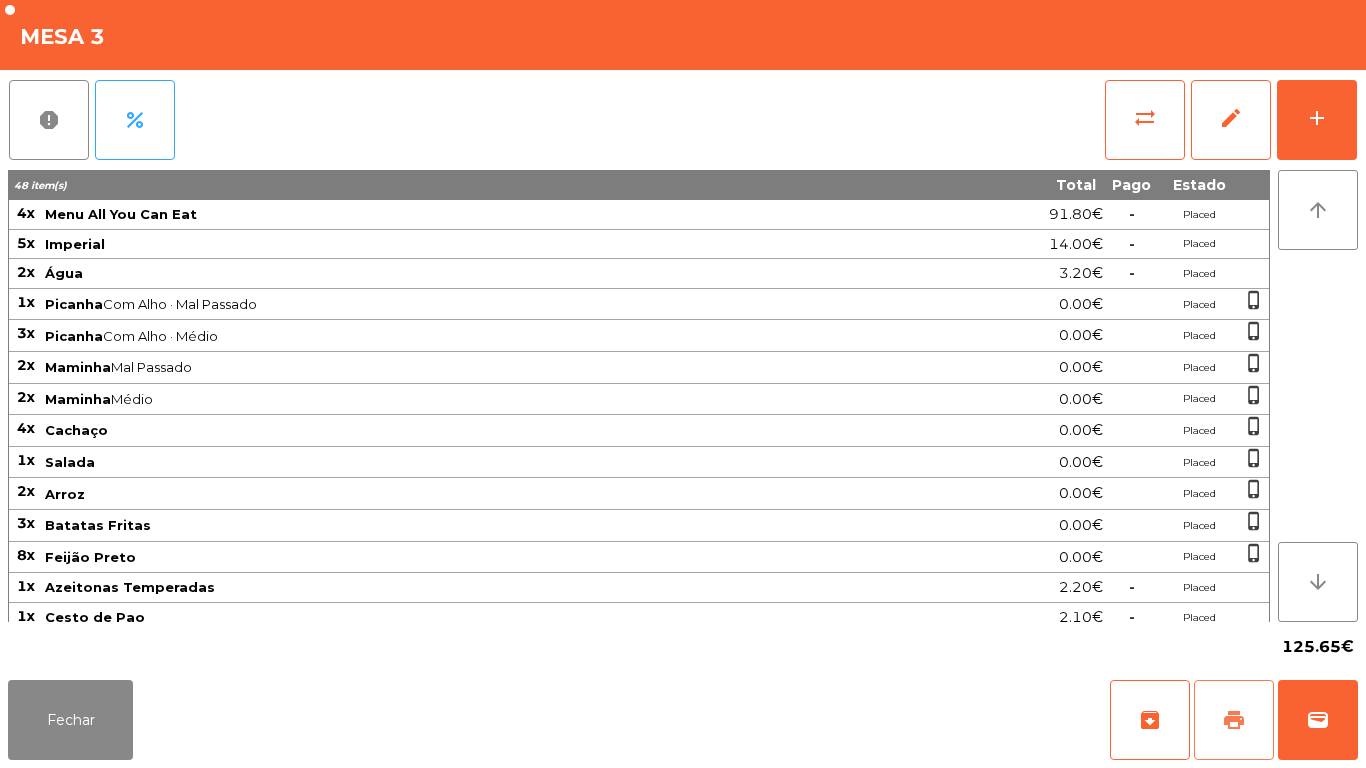 click on "print" 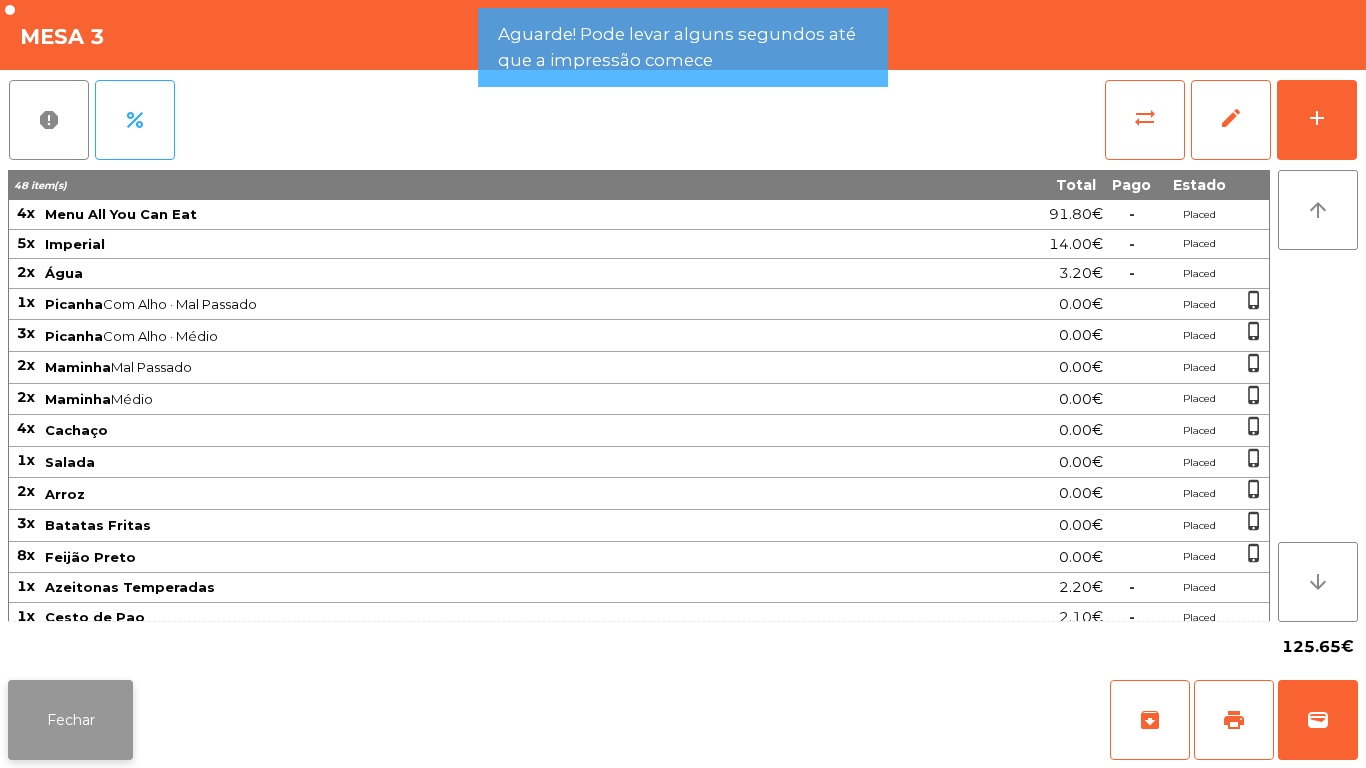 click on "Fechar" 